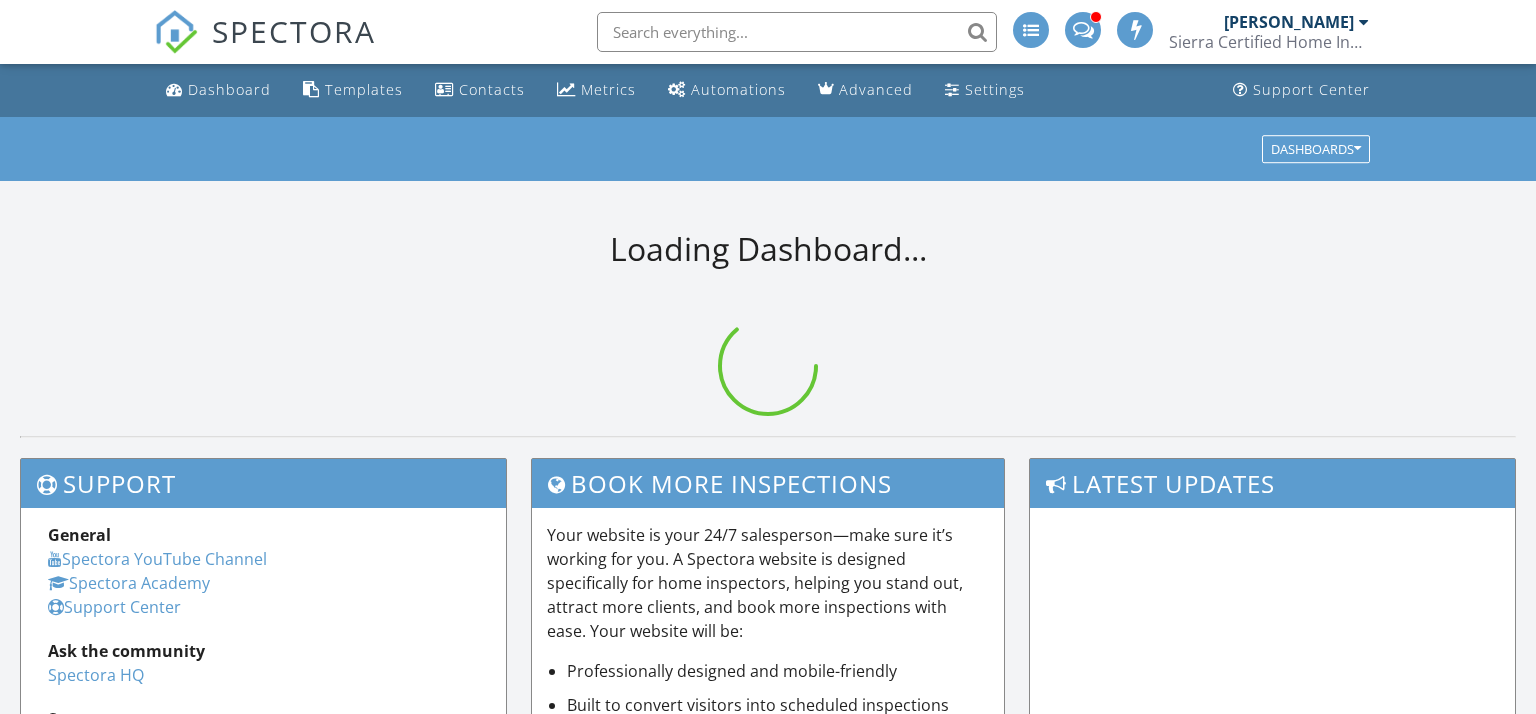 scroll, scrollTop: 0, scrollLeft: 0, axis: both 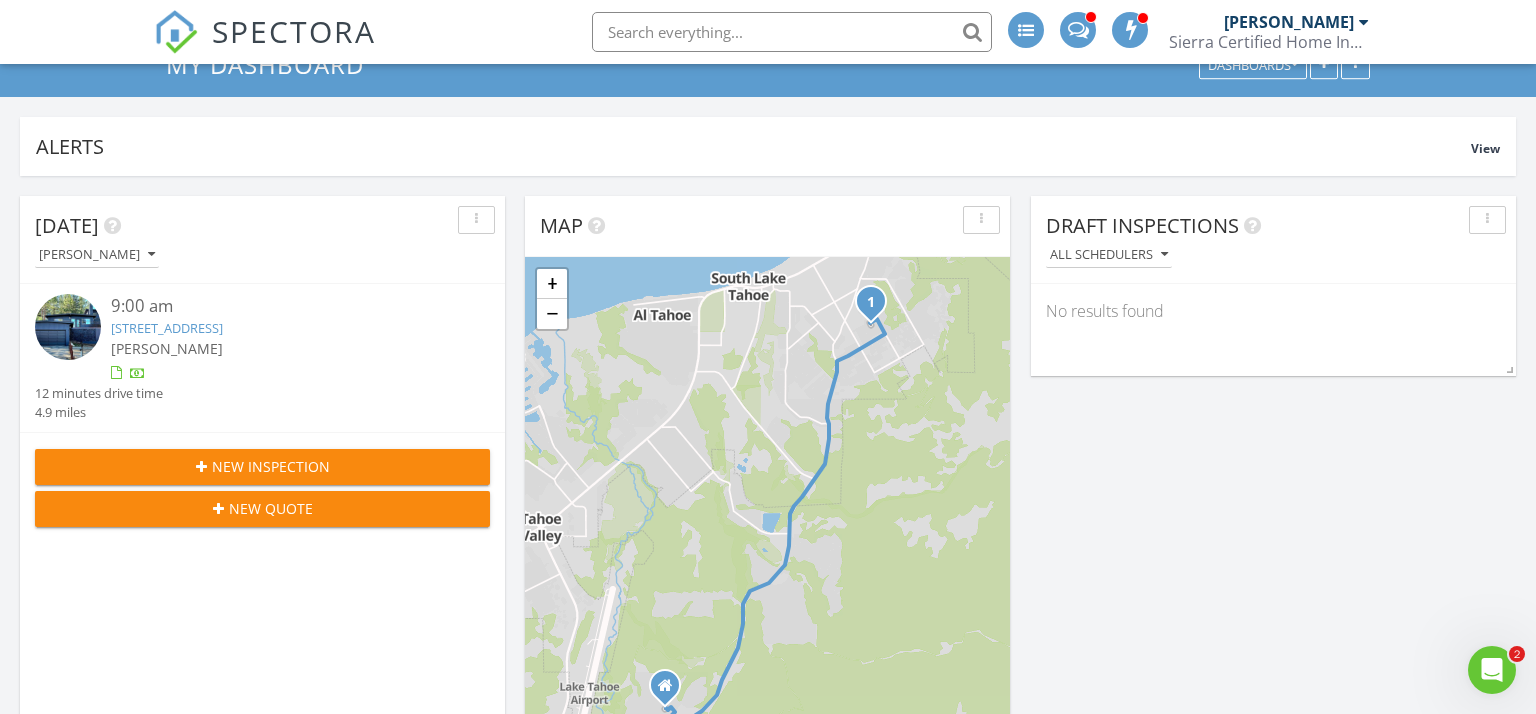 click on "3748 Terrace Dr, South Lake Tahoe, CA 96150" at bounding box center [167, 328] 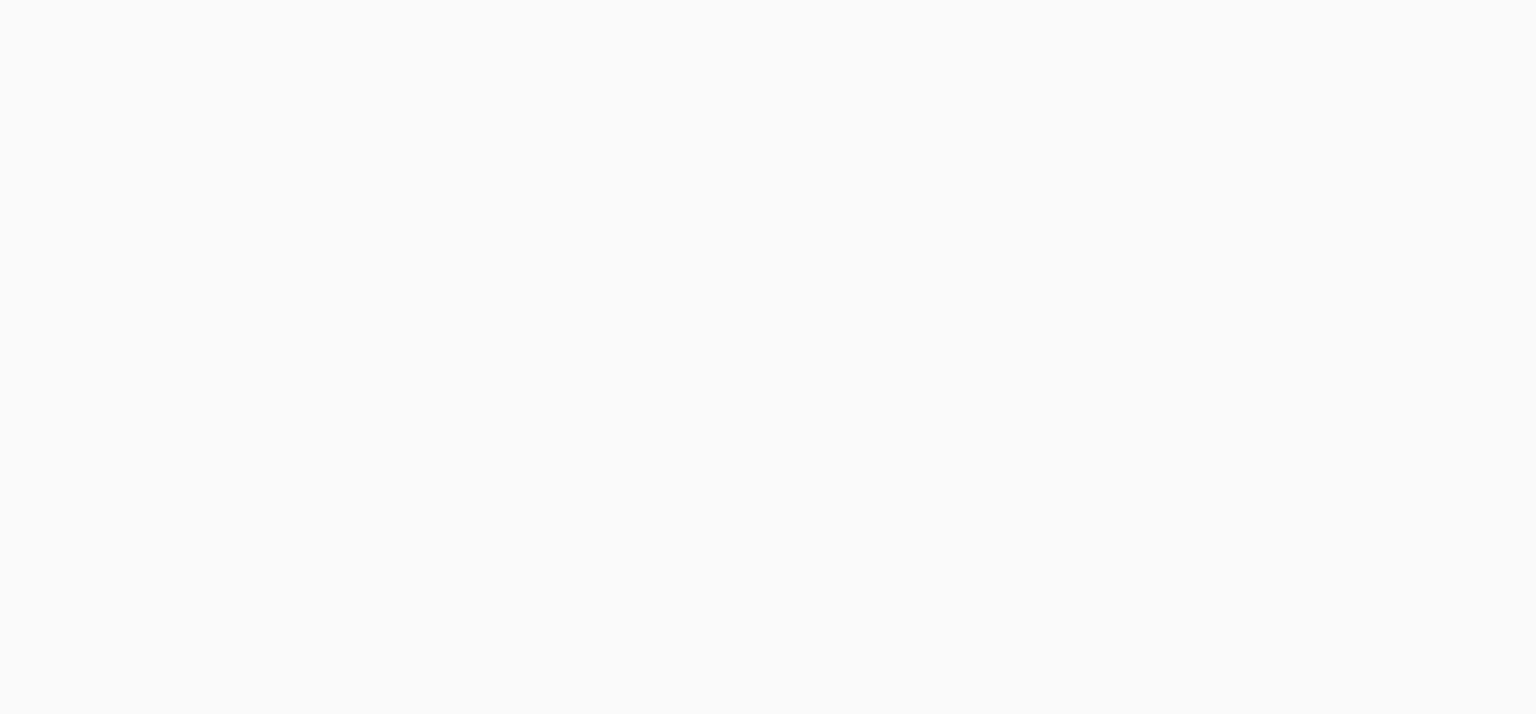scroll, scrollTop: 0, scrollLeft: 0, axis: both 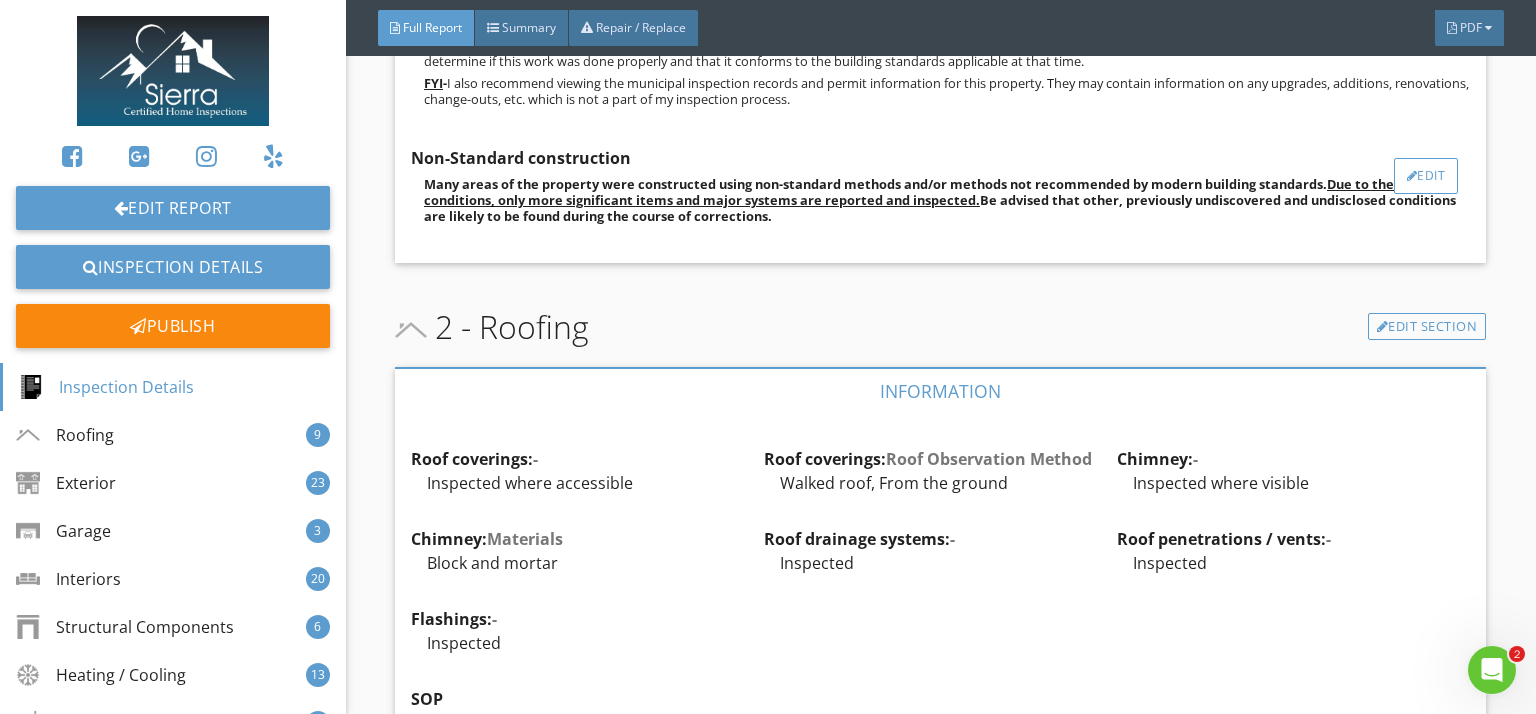 click at bounding box center [1412, 176] 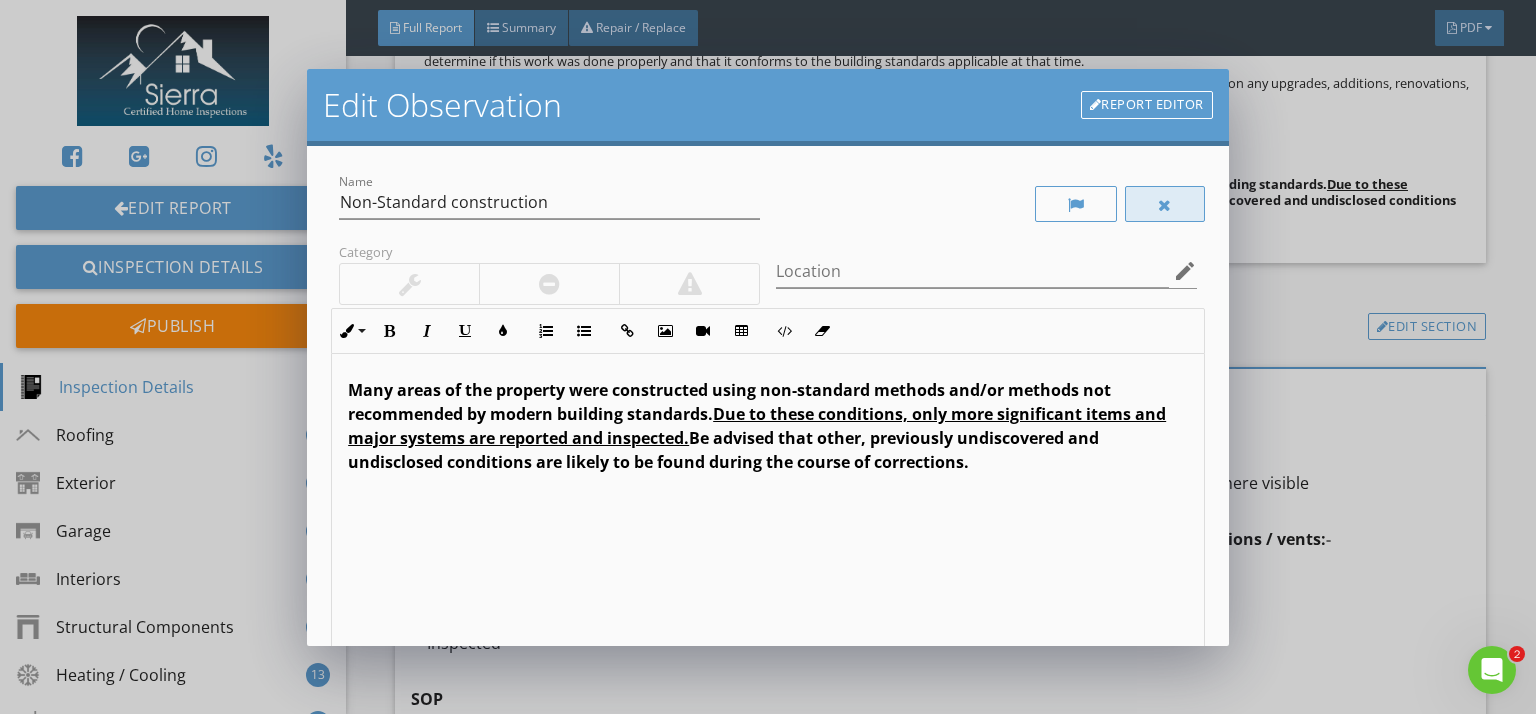 click at bounding box center (1165, 204) 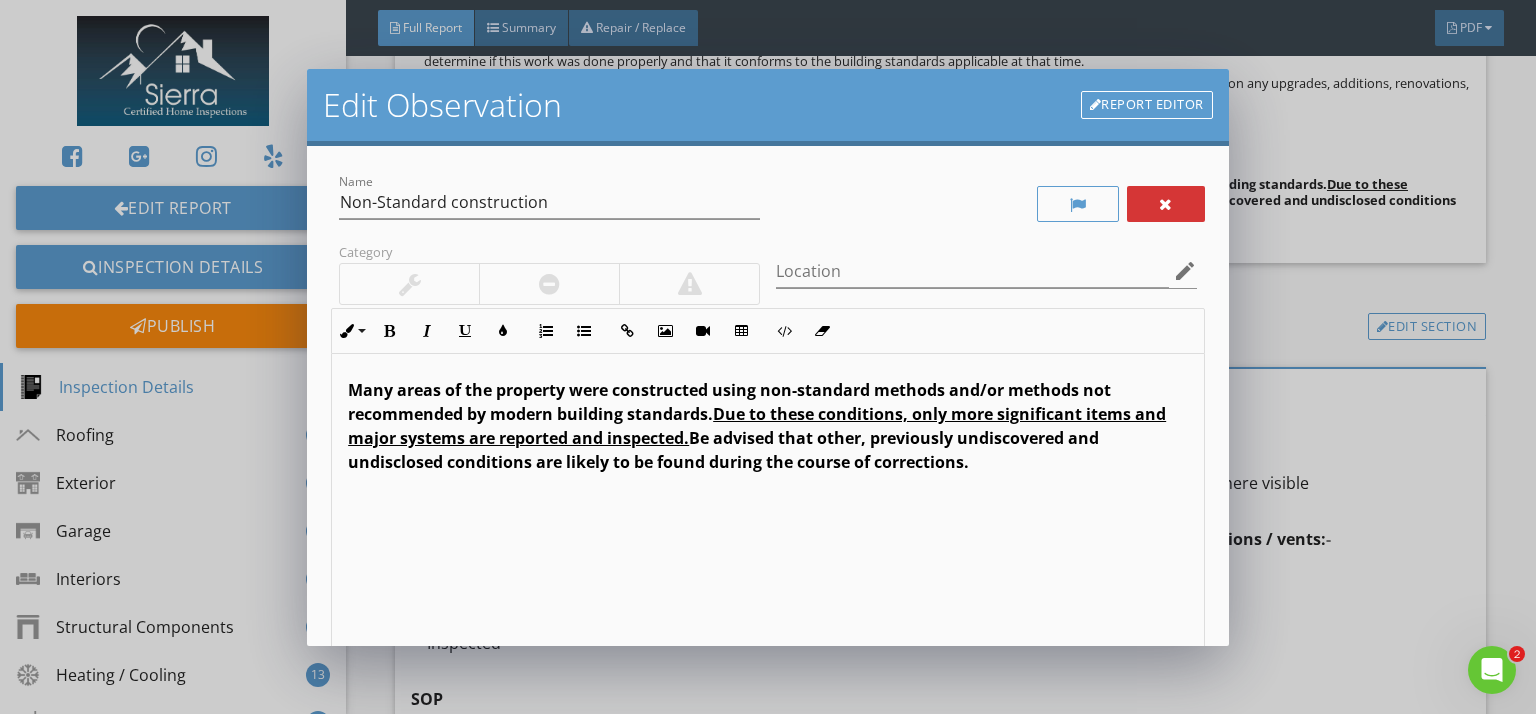 scroll, scrollTop: 0, scrollLeft: 0, axis: both 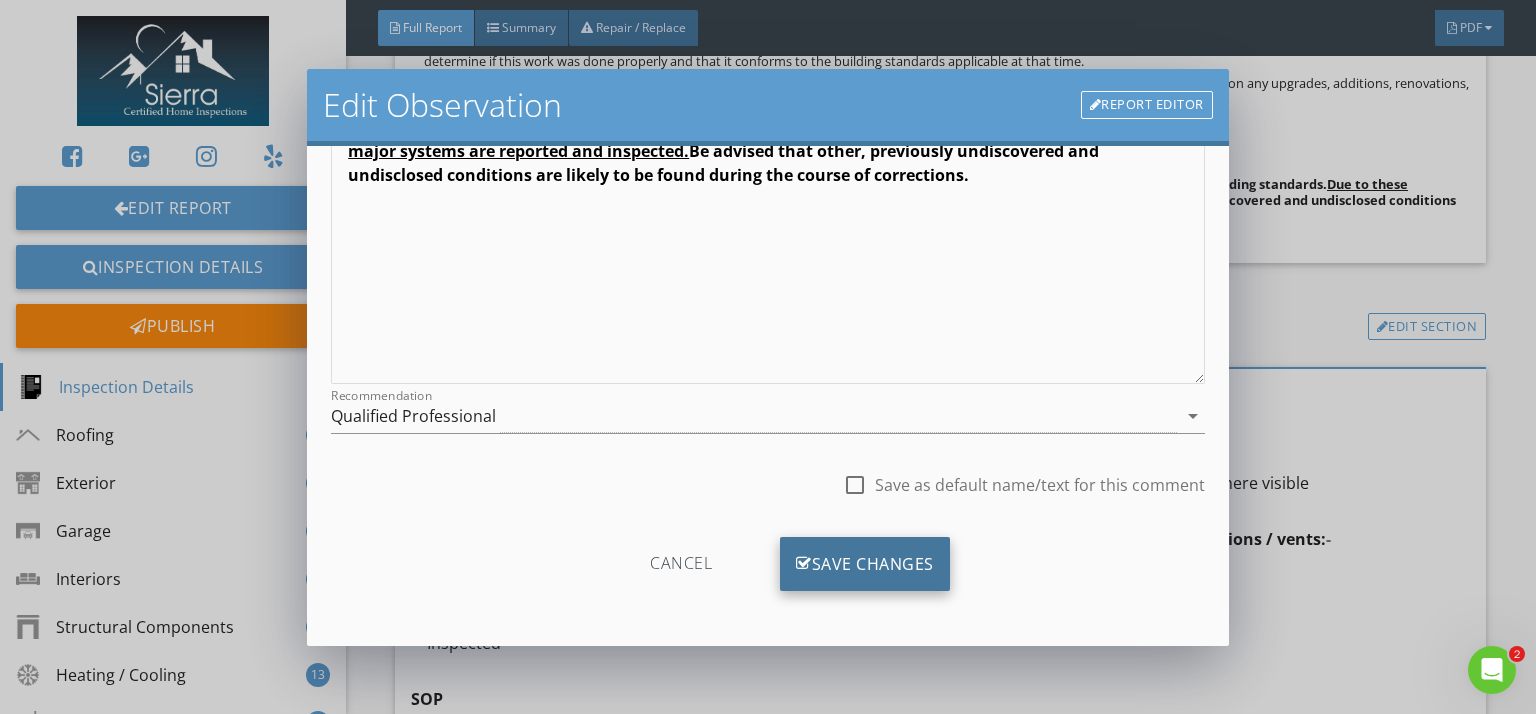 click on "Save Changes" at bounding box center (865, 564) 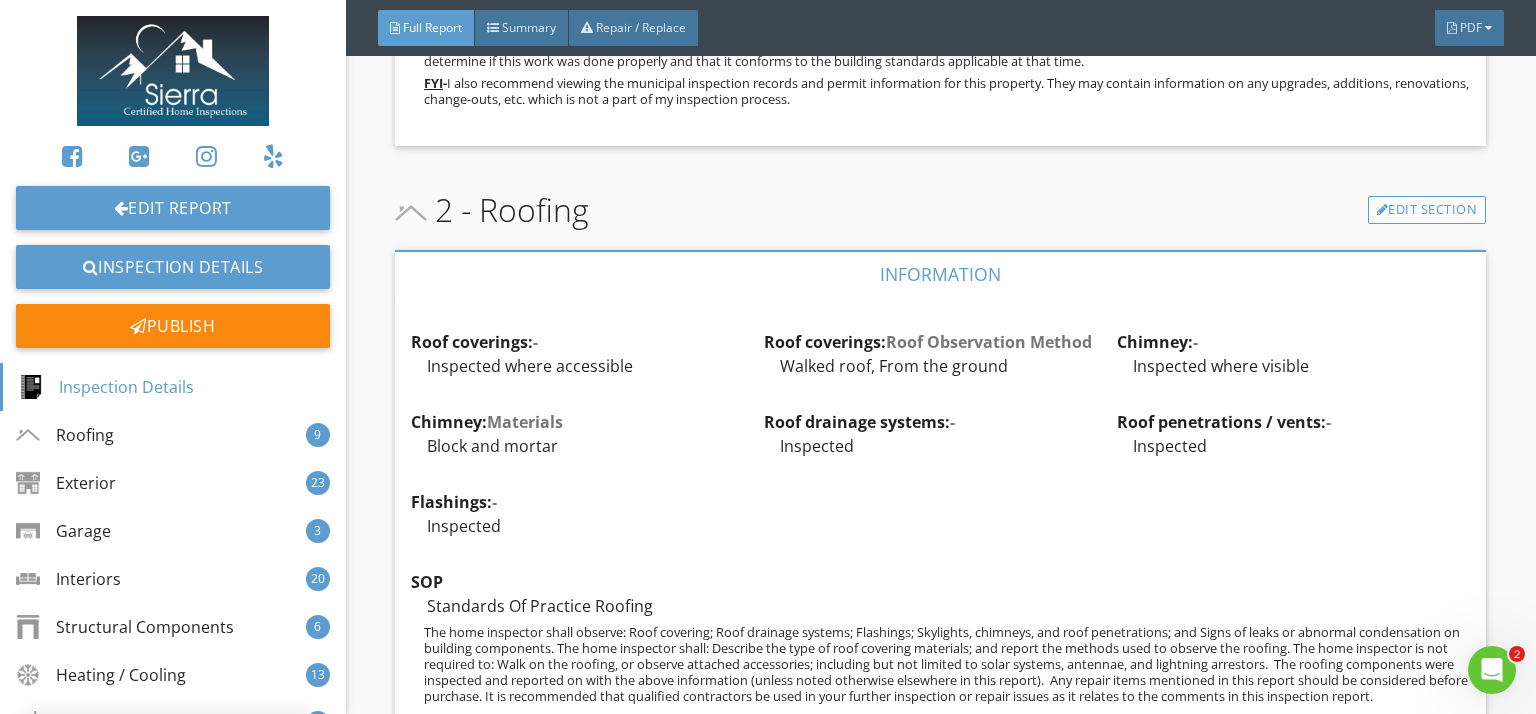 scroll, scrollTop: 50, scrollLeft: 0, axis: vertical 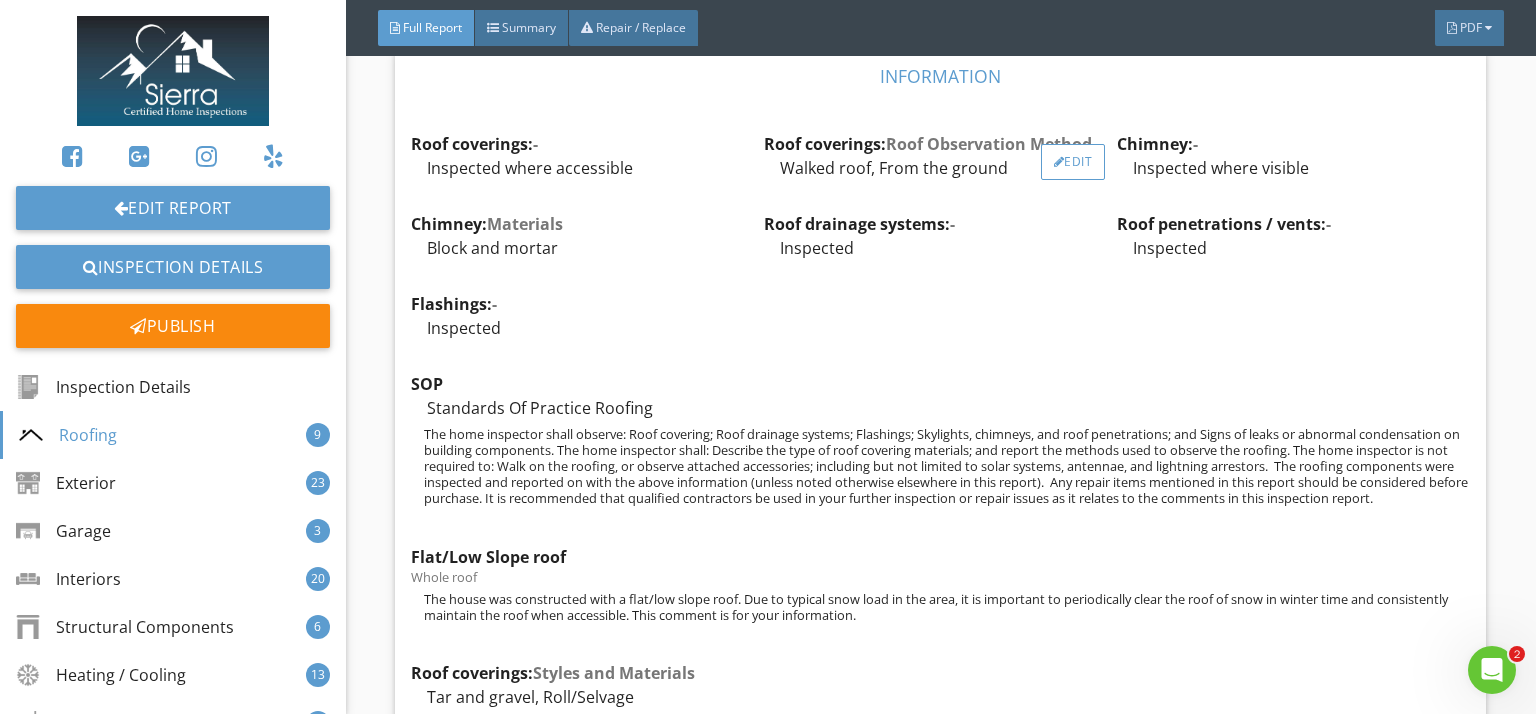 click on "Edit" at bounding box center [1073, 162] 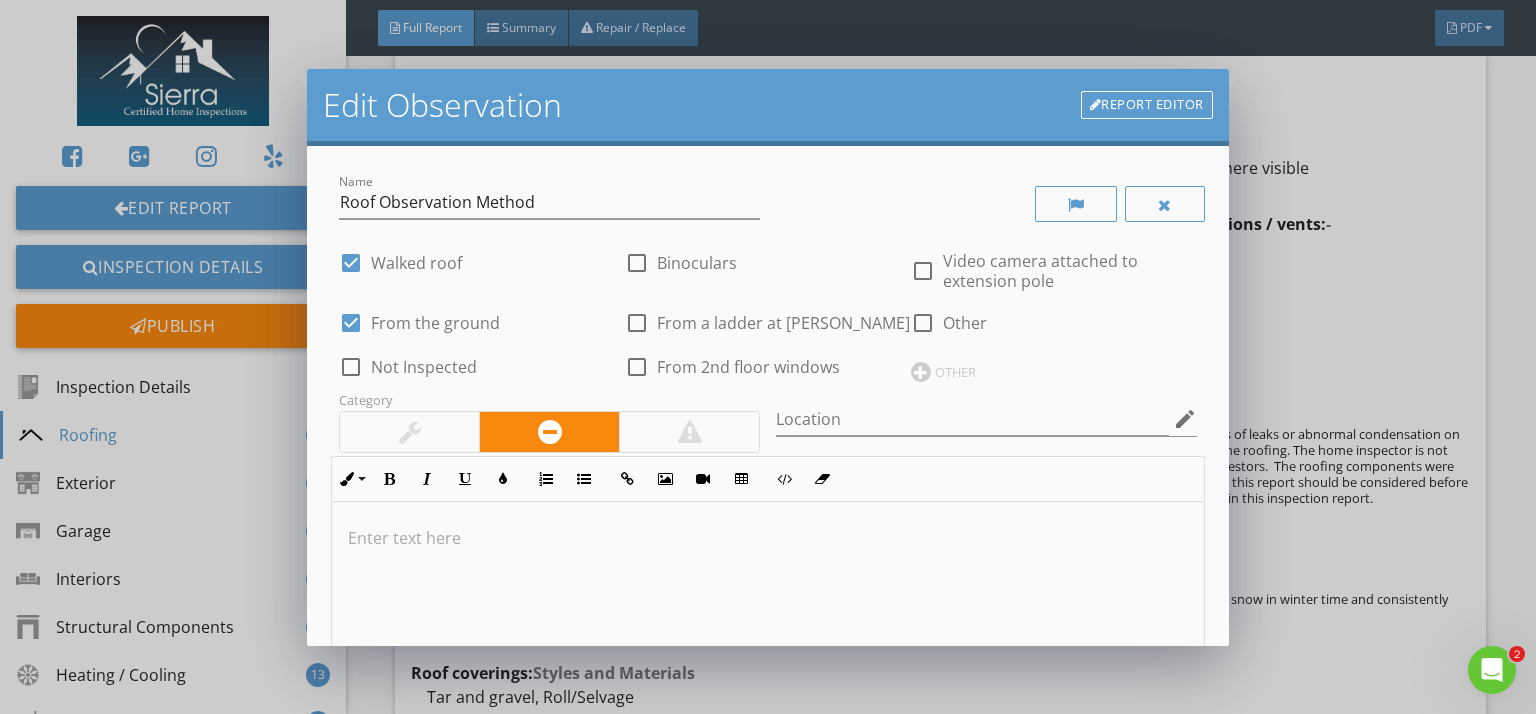 click at bounding box center [351, 323] 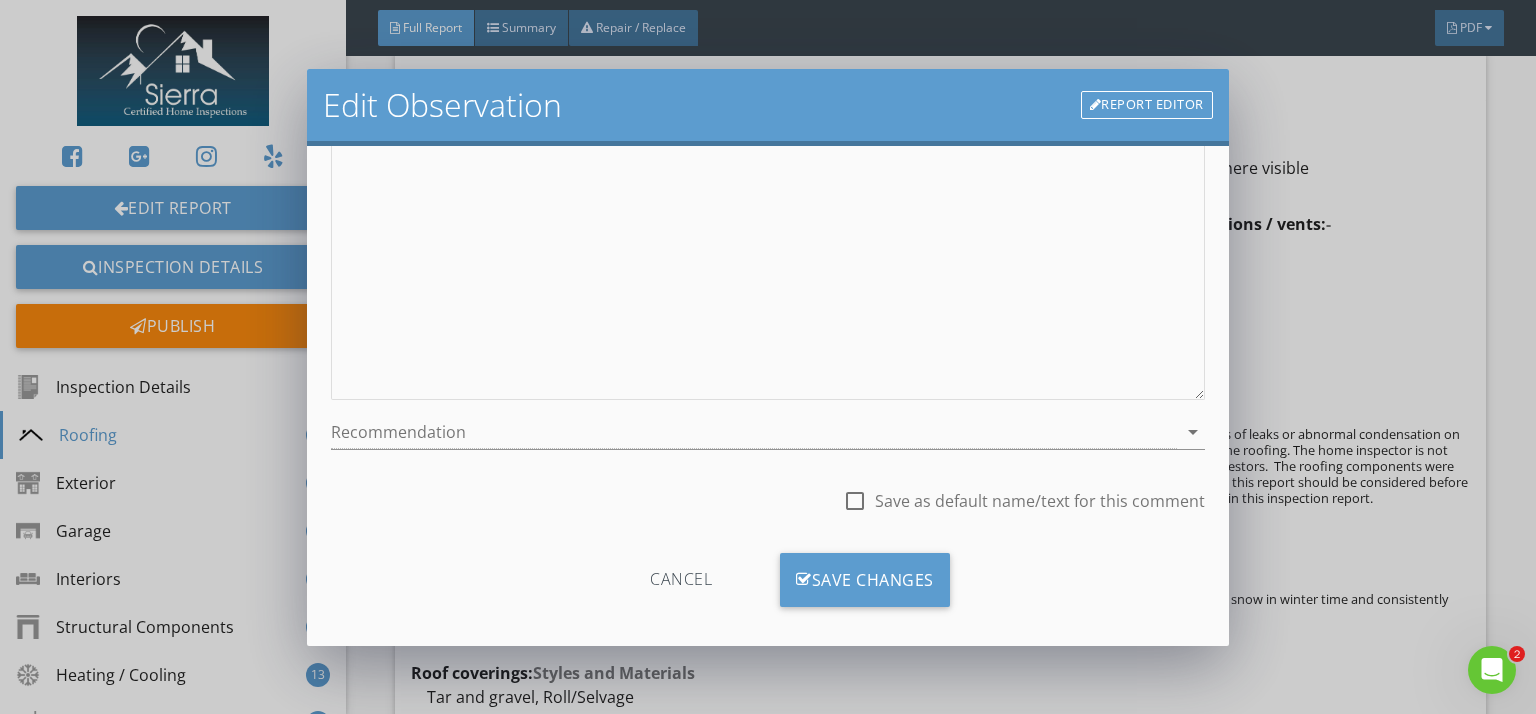 scroll, scrollTop: 435, scrollLeft: 0, axis: vertical 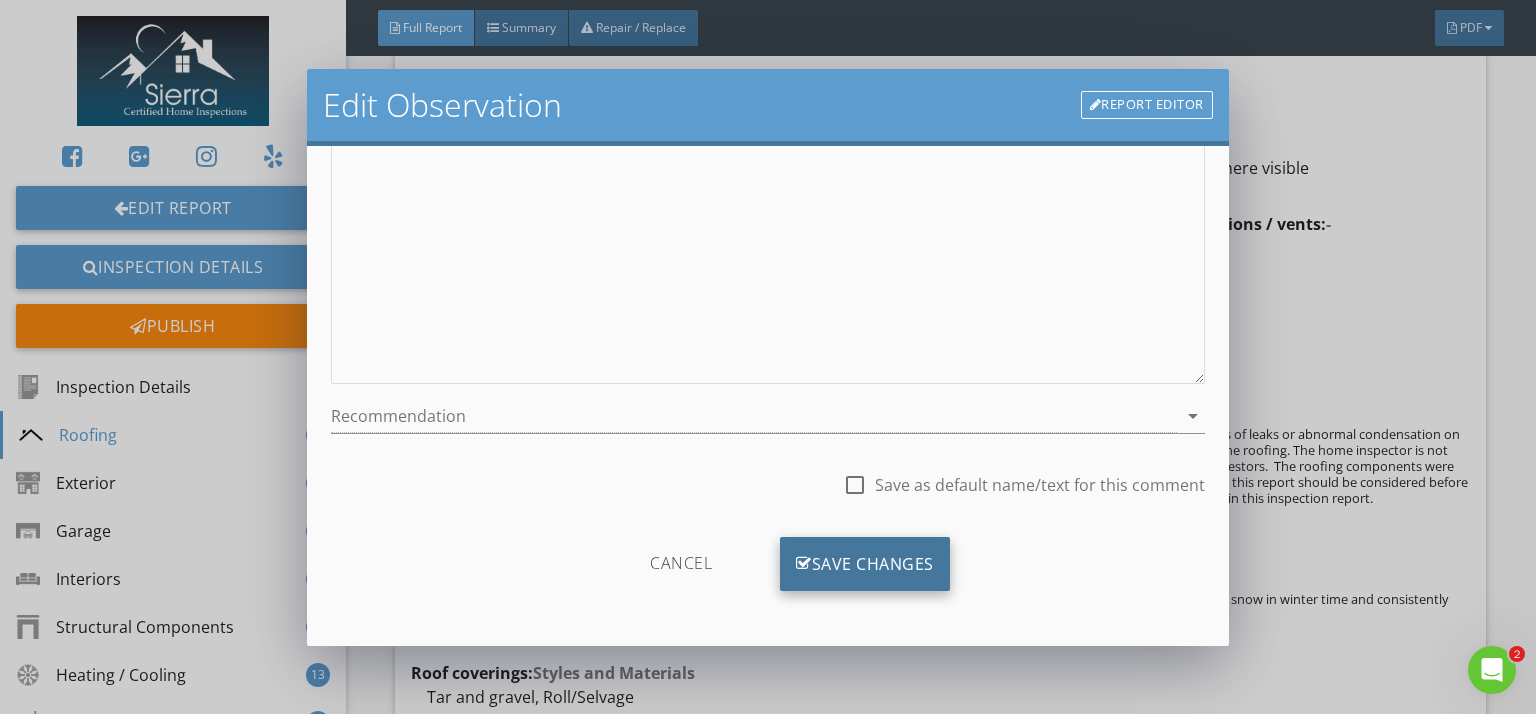 click on "Save Changes" at bounding box center (865, 564) 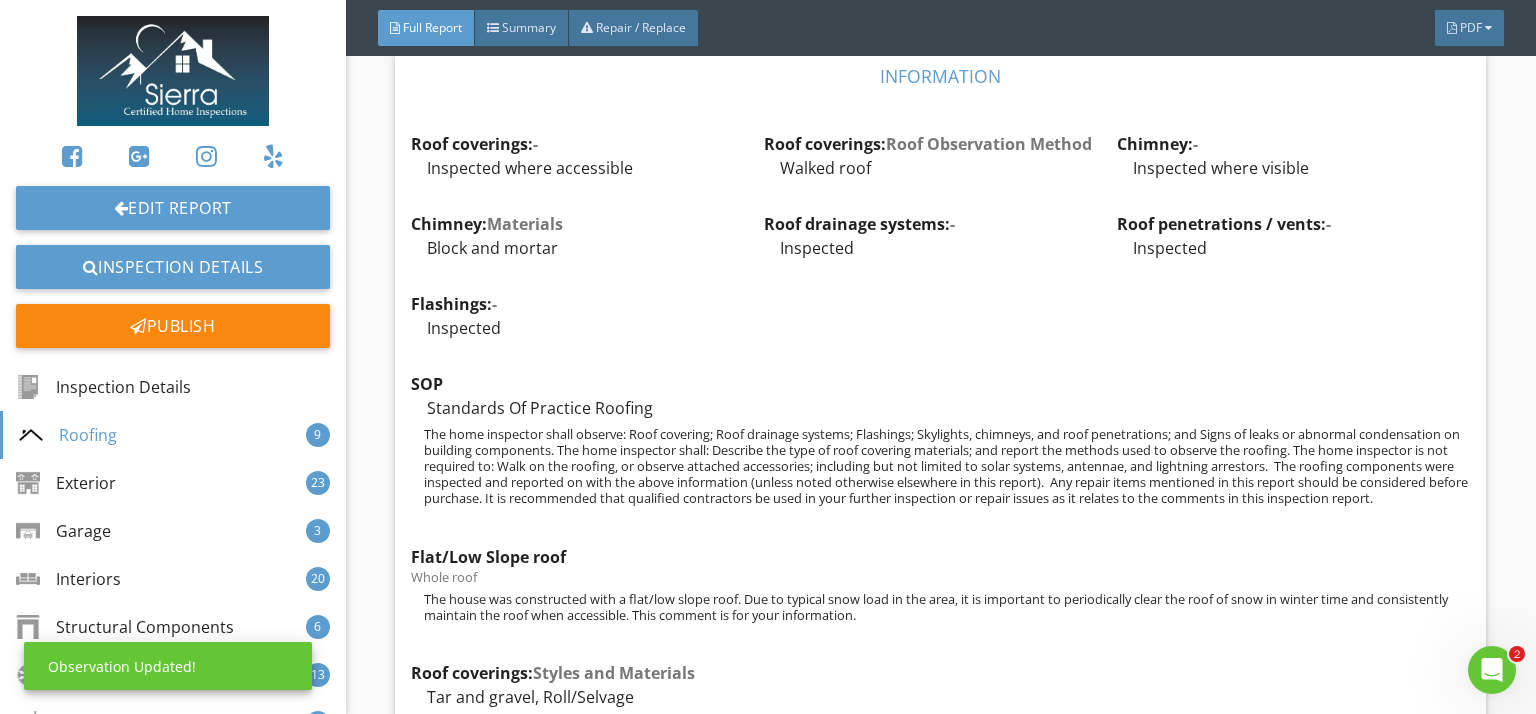 scroll, scrollTop: 198, scrollLeft: 0, axis: vertical 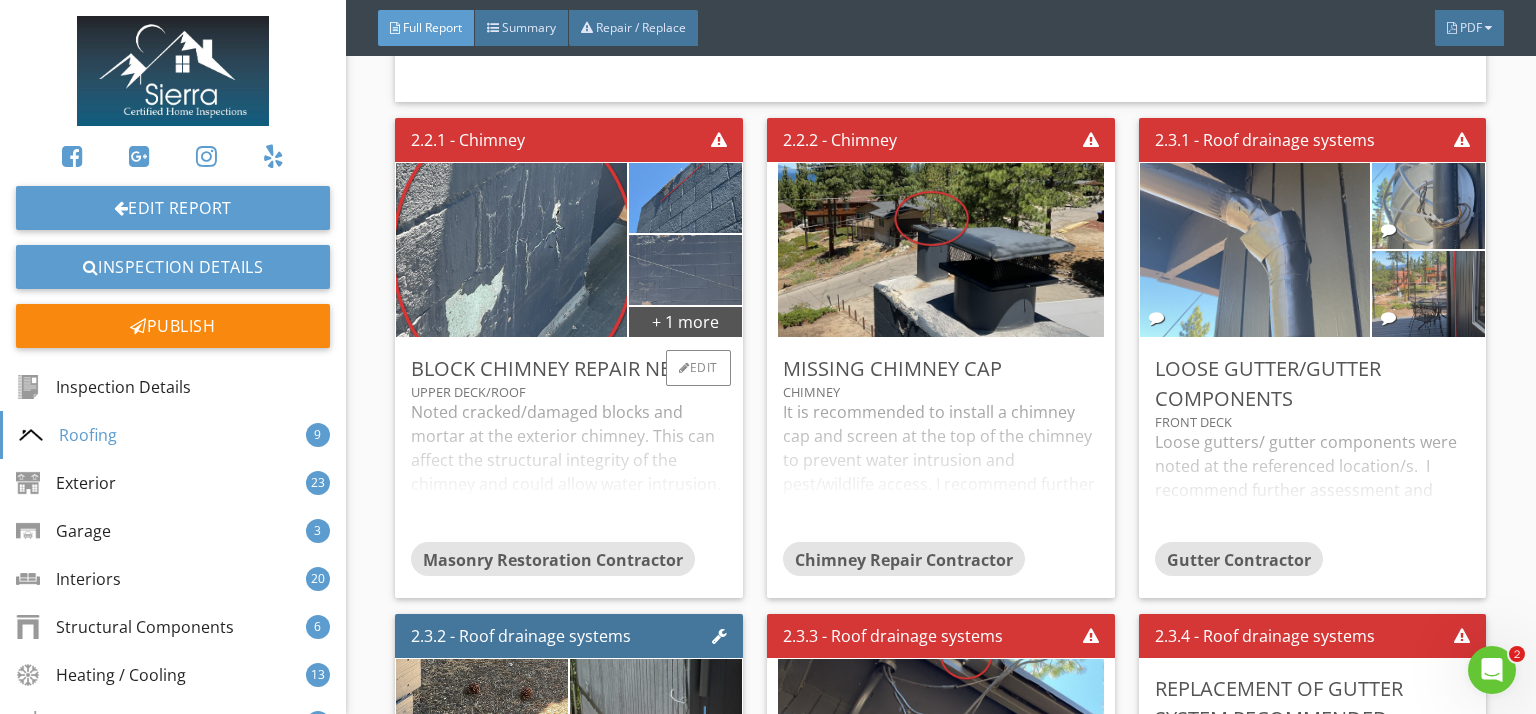 click on "Noted cracked/damaged blocks and mortar at the exterior chimney. This can affect the structural integrity of the chimney and could allow water intrusion. I recommend further assessment and repair by a qualified professional." at bounding box center (569, 471) 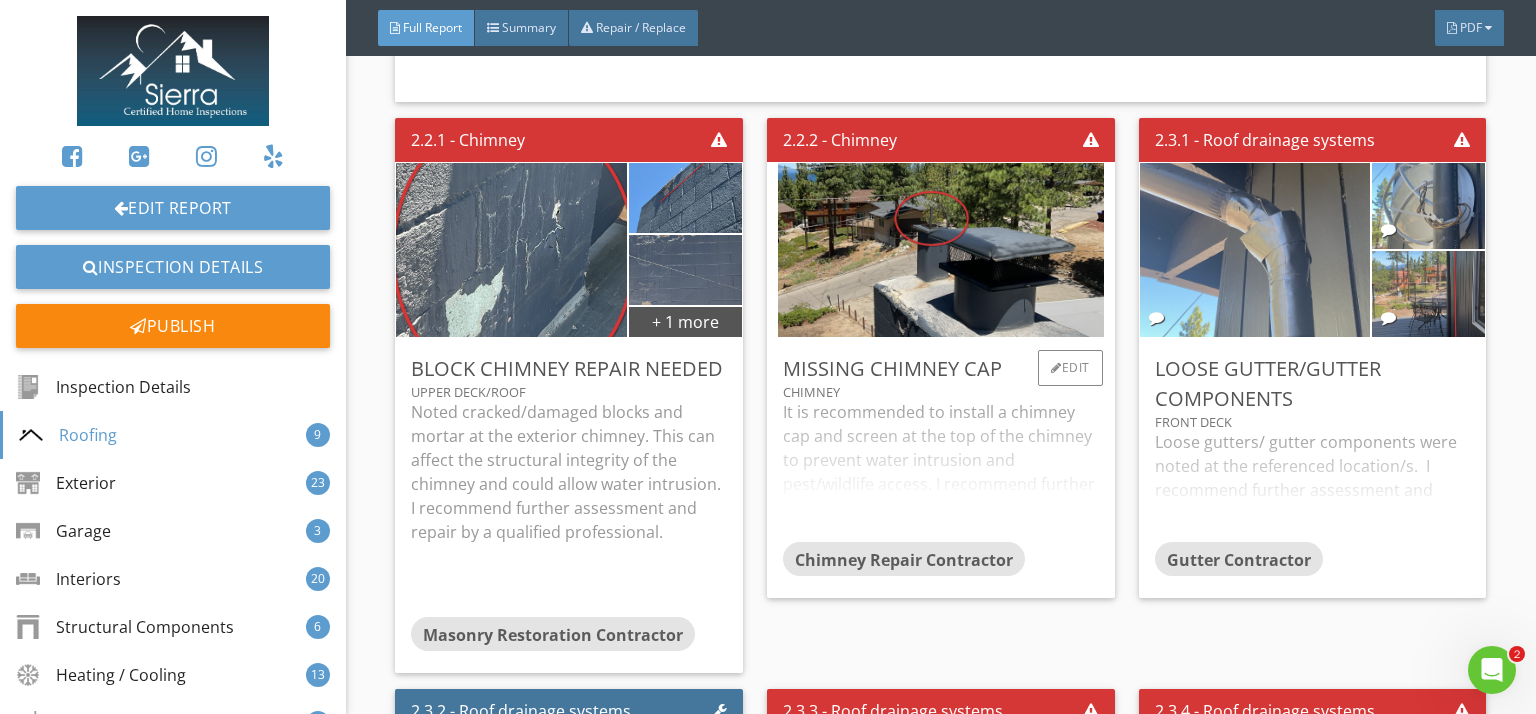 click on "It is recommended to install a chimney cap and screen at the top of the chimney to prevent water intrusion and pest/wildlife access. I recommend further assessment and repair by a qualified professional." at bounding box center (941, 471) 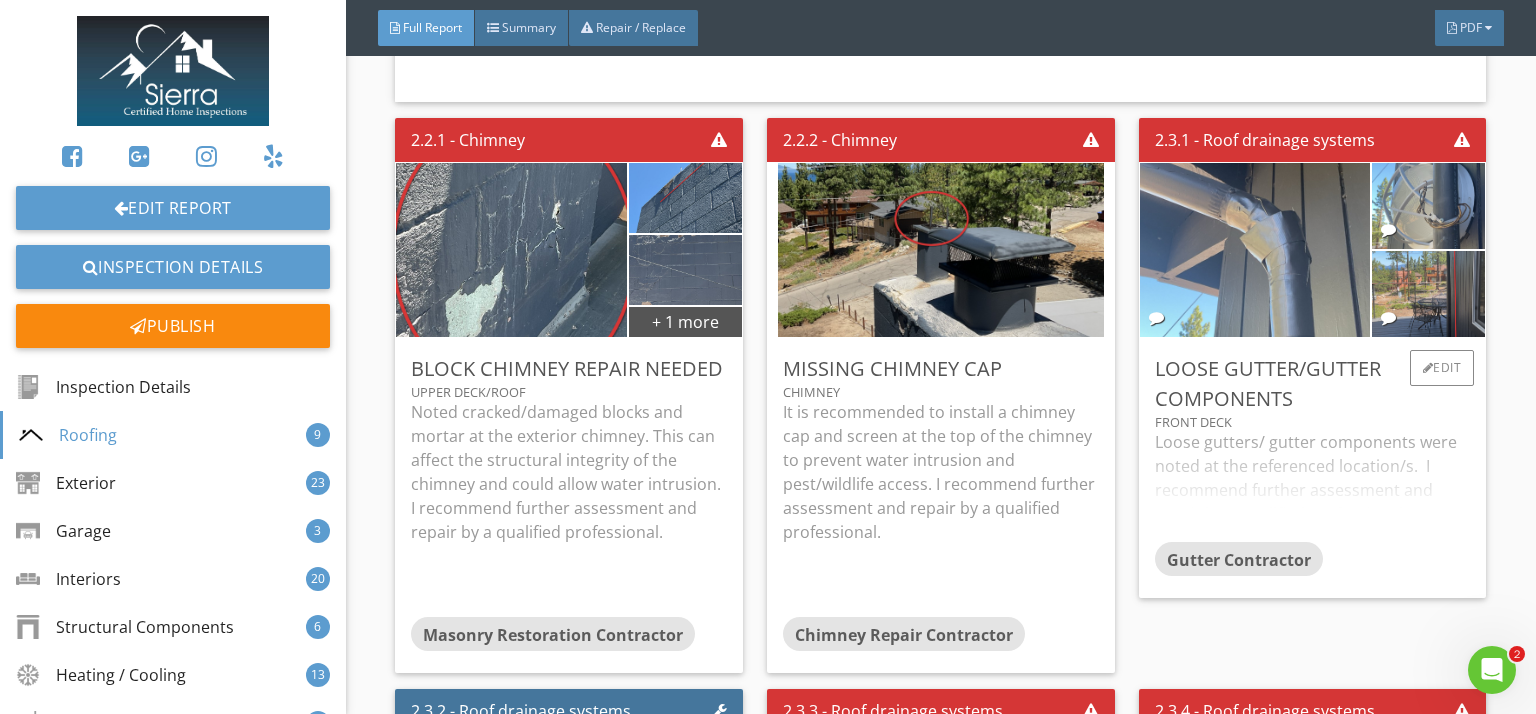 click on "Loose gutters/ gutter components were noted at the referenced location/s.  I recommend further assessment and repair by a qualified professional." at bounding box center (1313, 486) 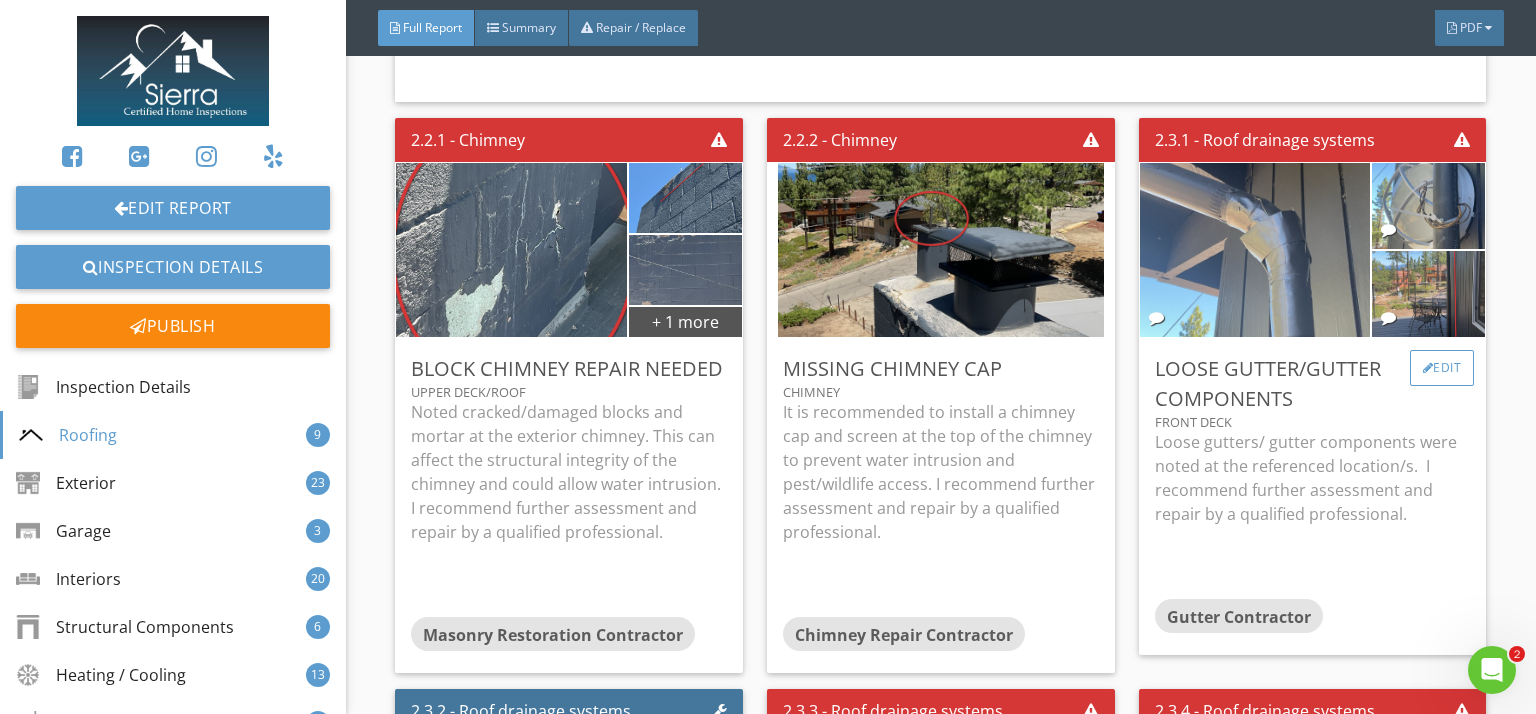 click on "Edit" at bounding box center (1442, 368) 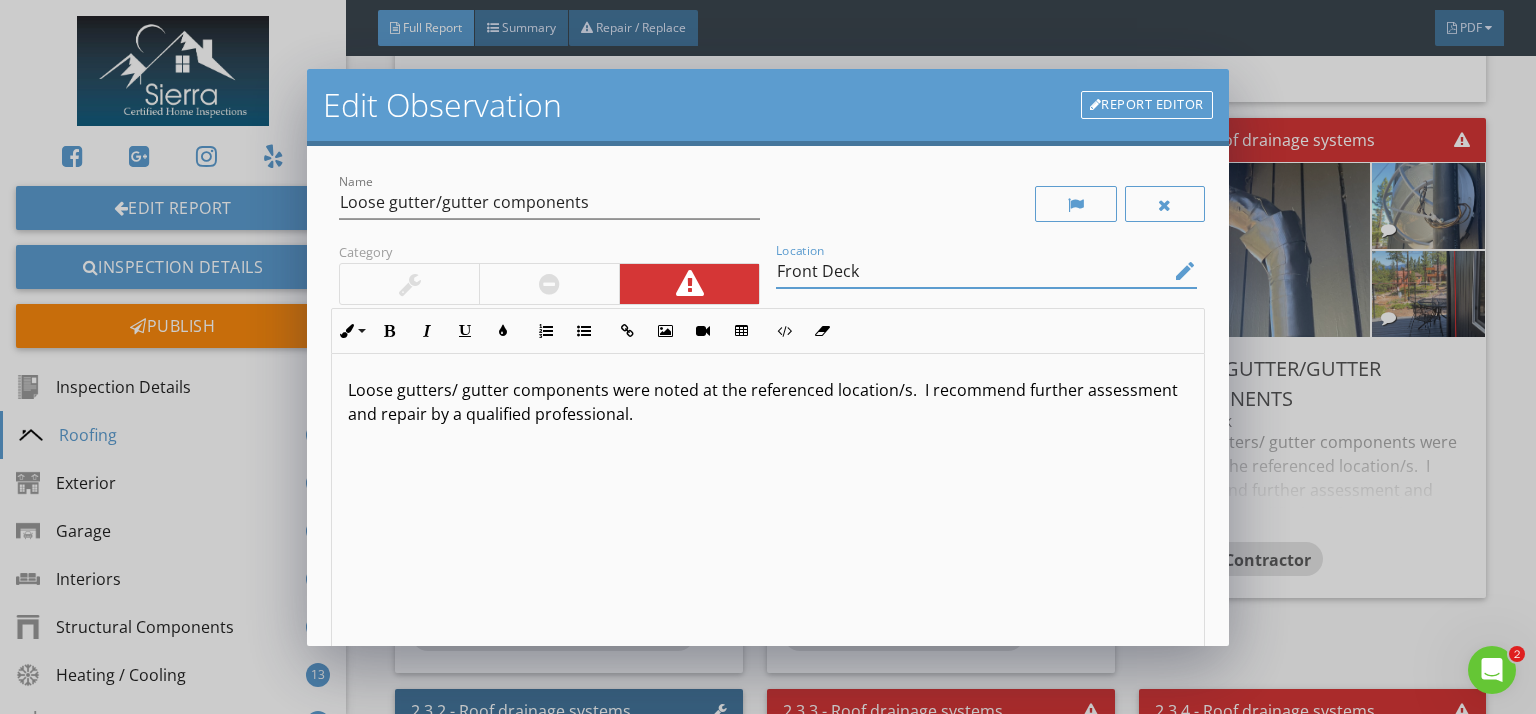 drag, startPoint x: 875, startPoint y: 266, endPoint x: 768, endPoint y: 270, distance: 107.07474 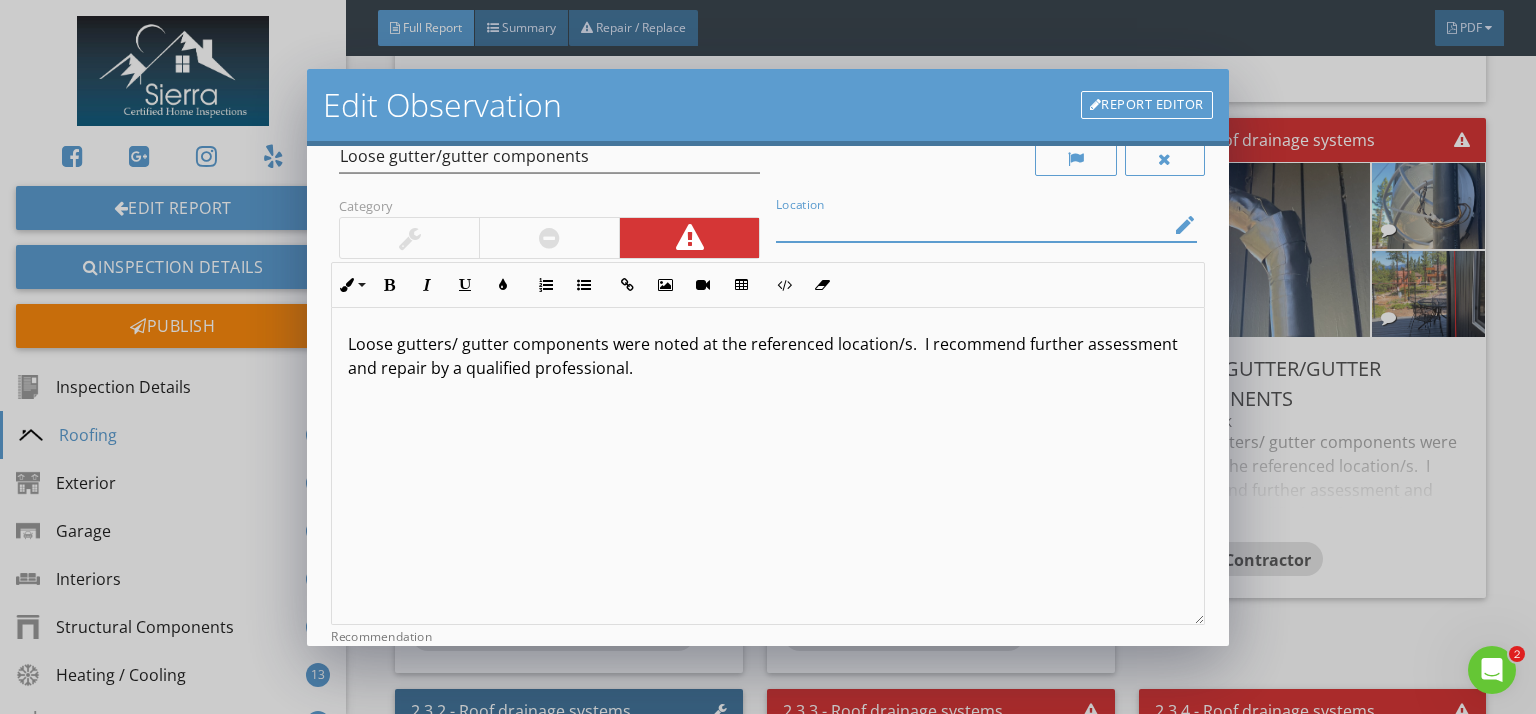 scroll, scrollTop: 0, scrollLeft: 0, axis: both 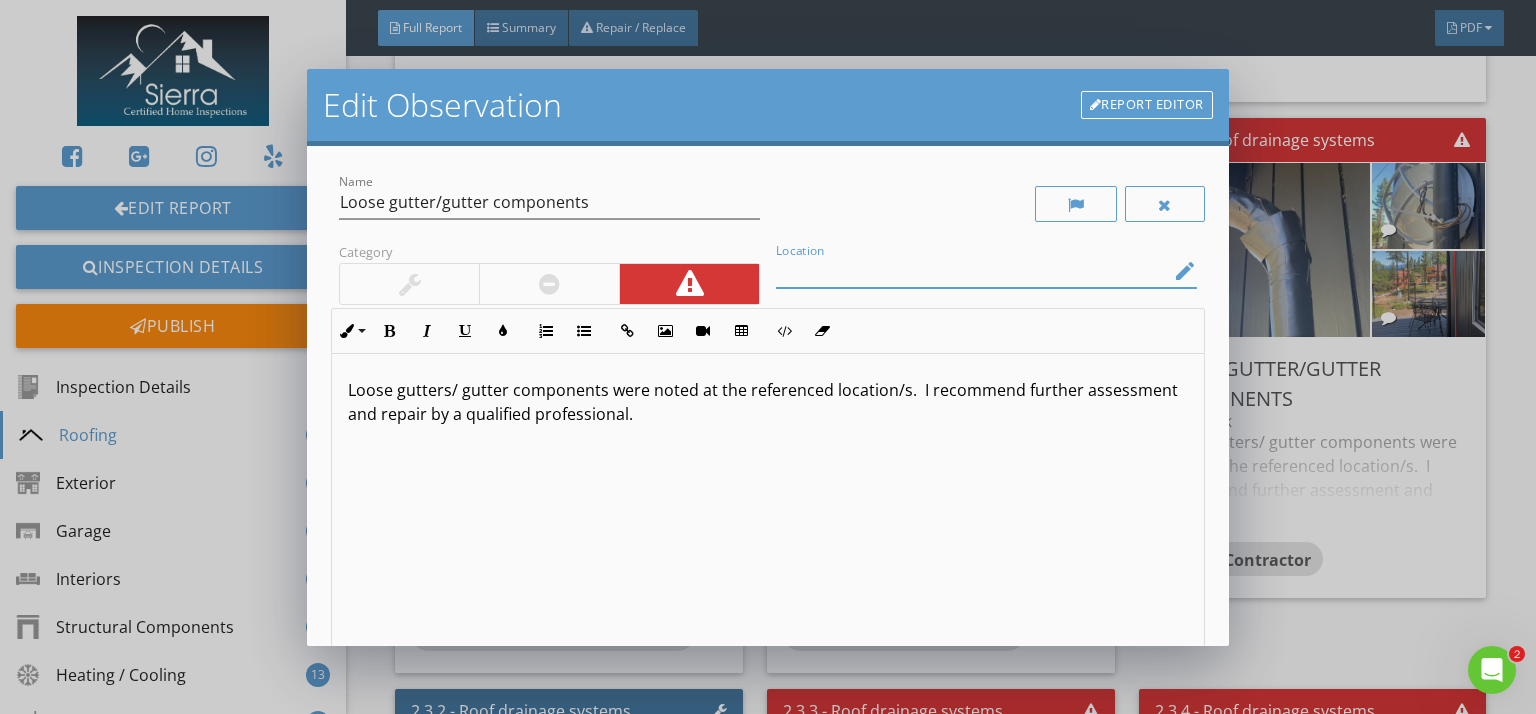 click on "edit" at bounding box center [1185, 271] 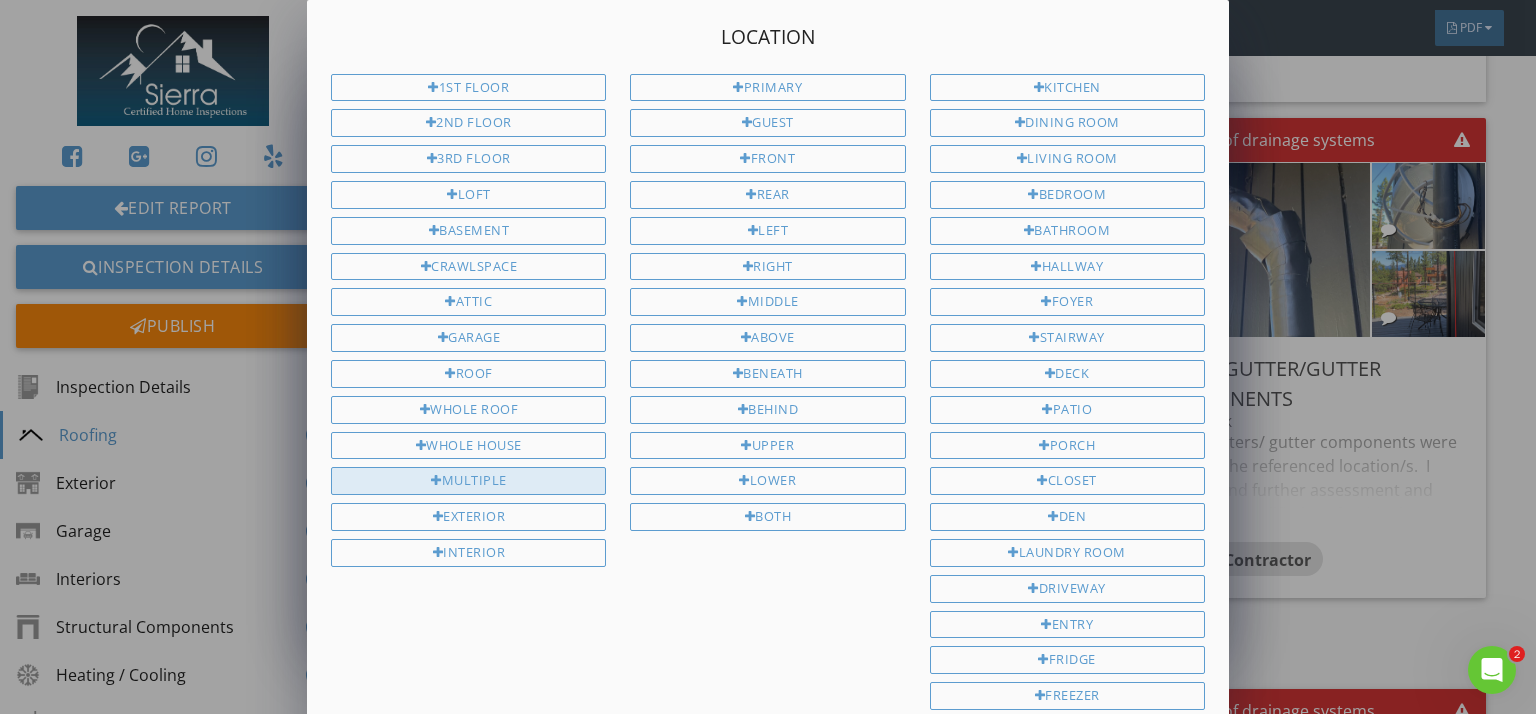 click on "Multiple" at bounding box center (468, 481) 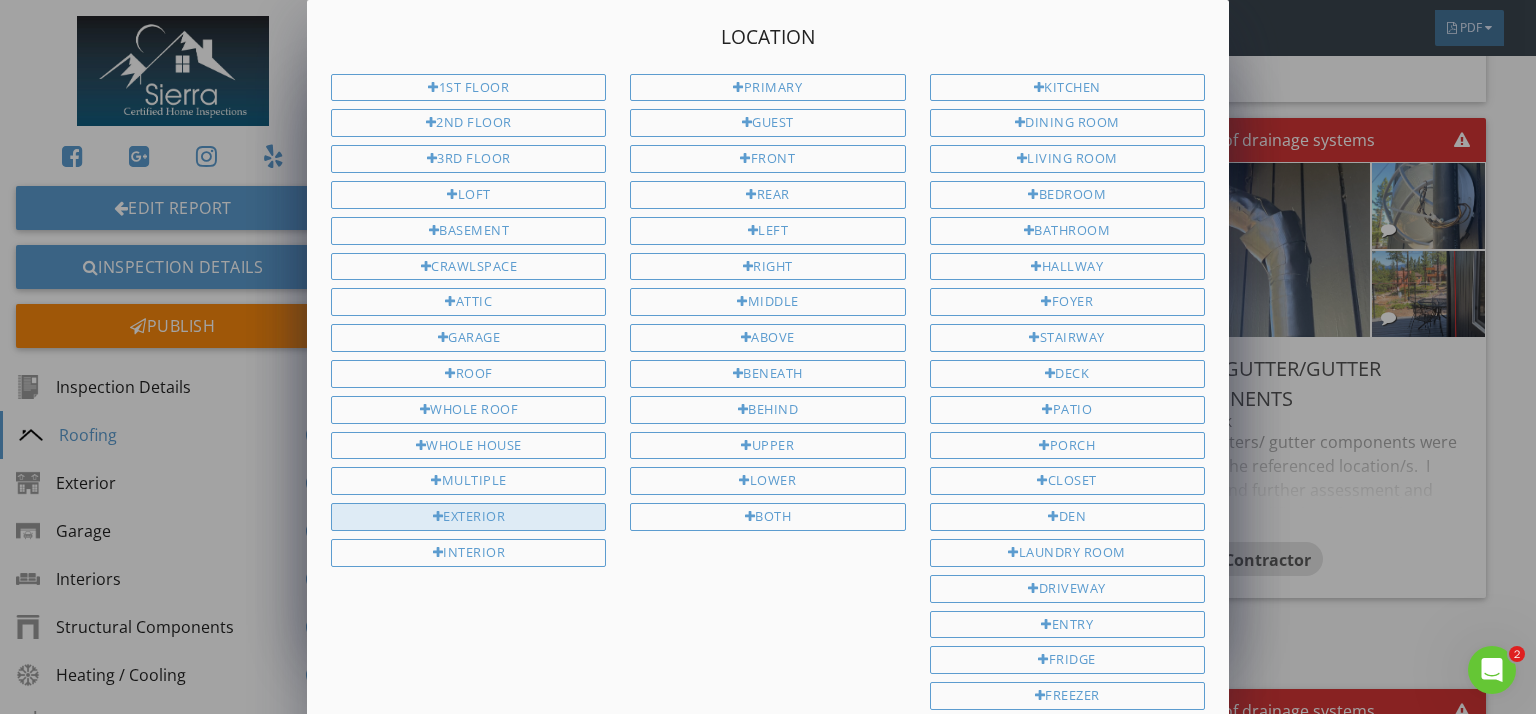 click on "Exterior" at bounding box center [468, 517] 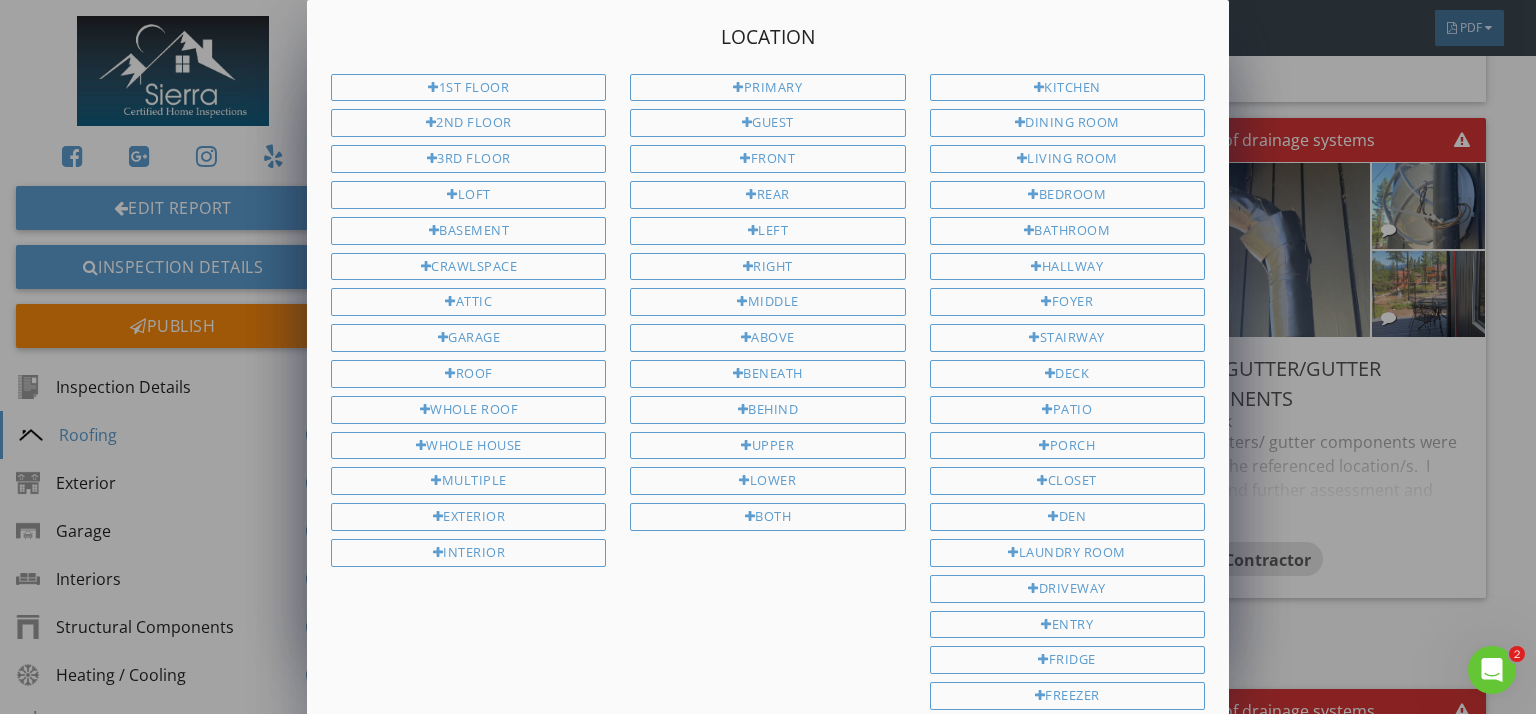 scroll, scrollTop: 427, scrollLeft: 0, axis: vertical 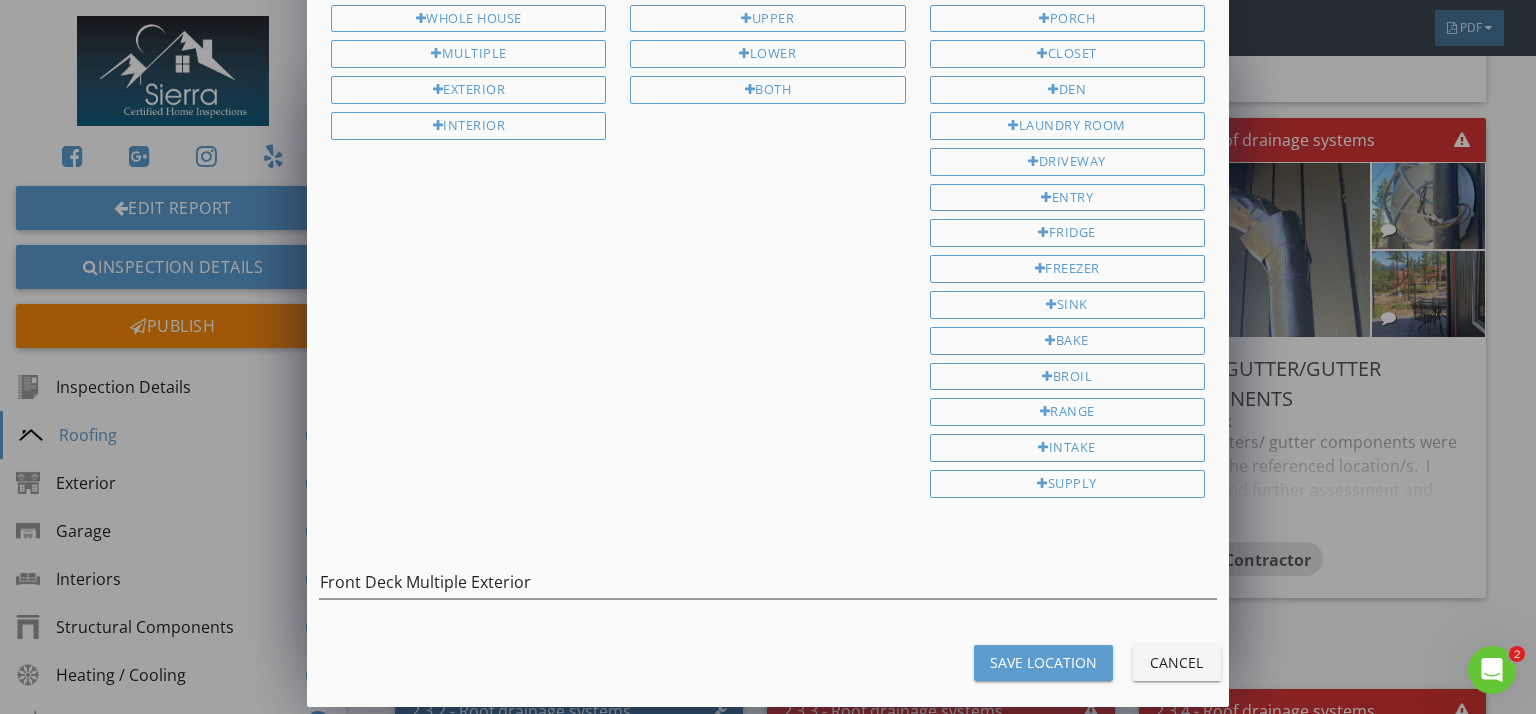 click on "Save Location" at bounding box center (1043, 662) 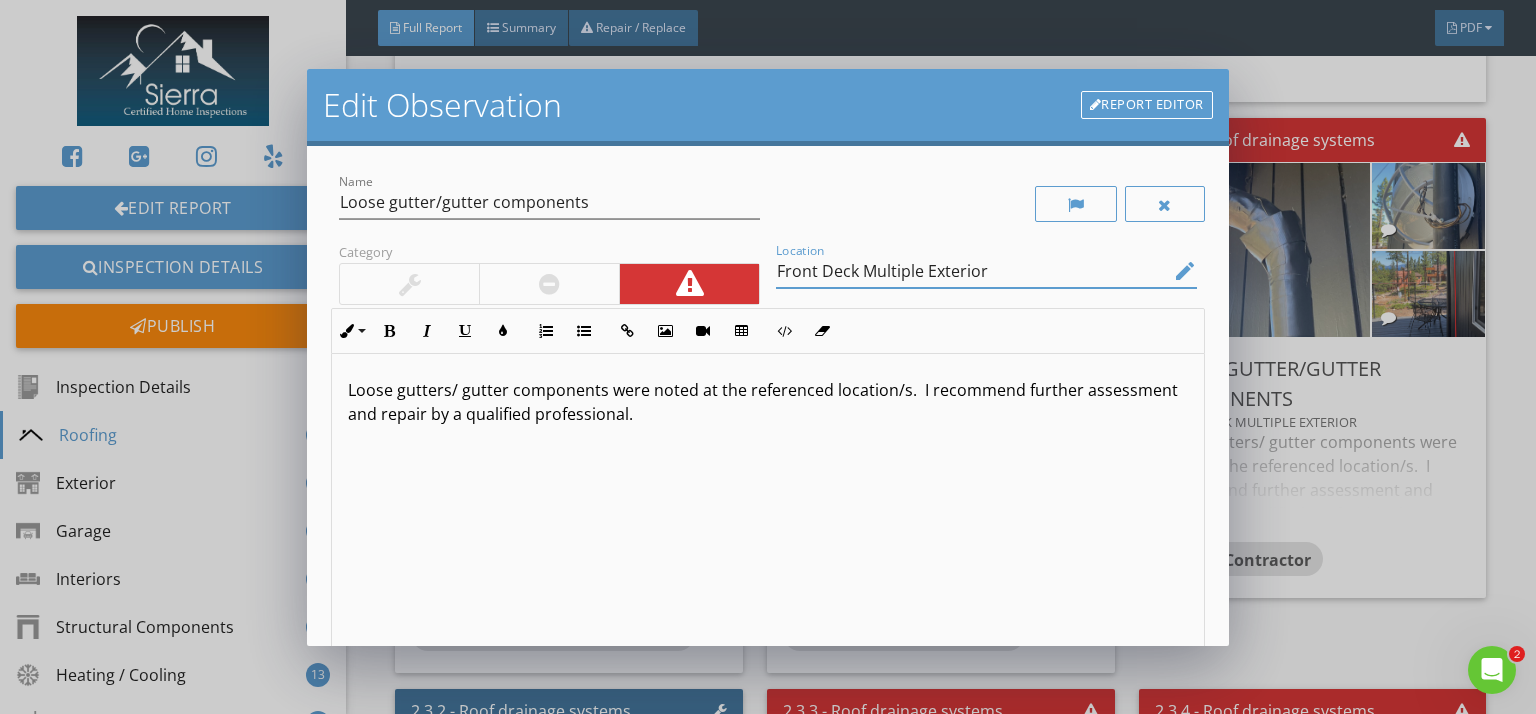 drag, startPoint x: 865, startPoint y: 276, endPoint x: 735, endPoint y: 279, distance: 130.0346 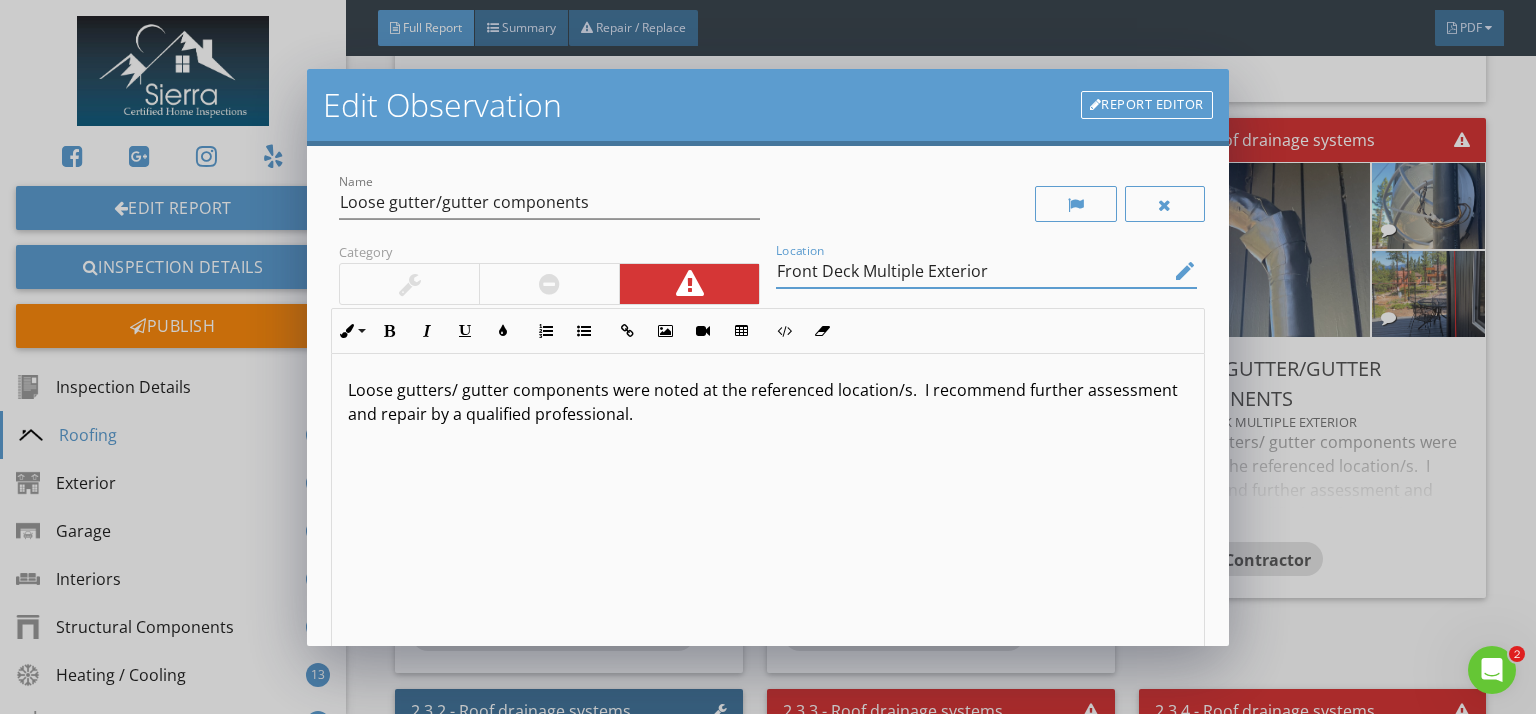 click on "edit" at bounding box center [1185, 271] 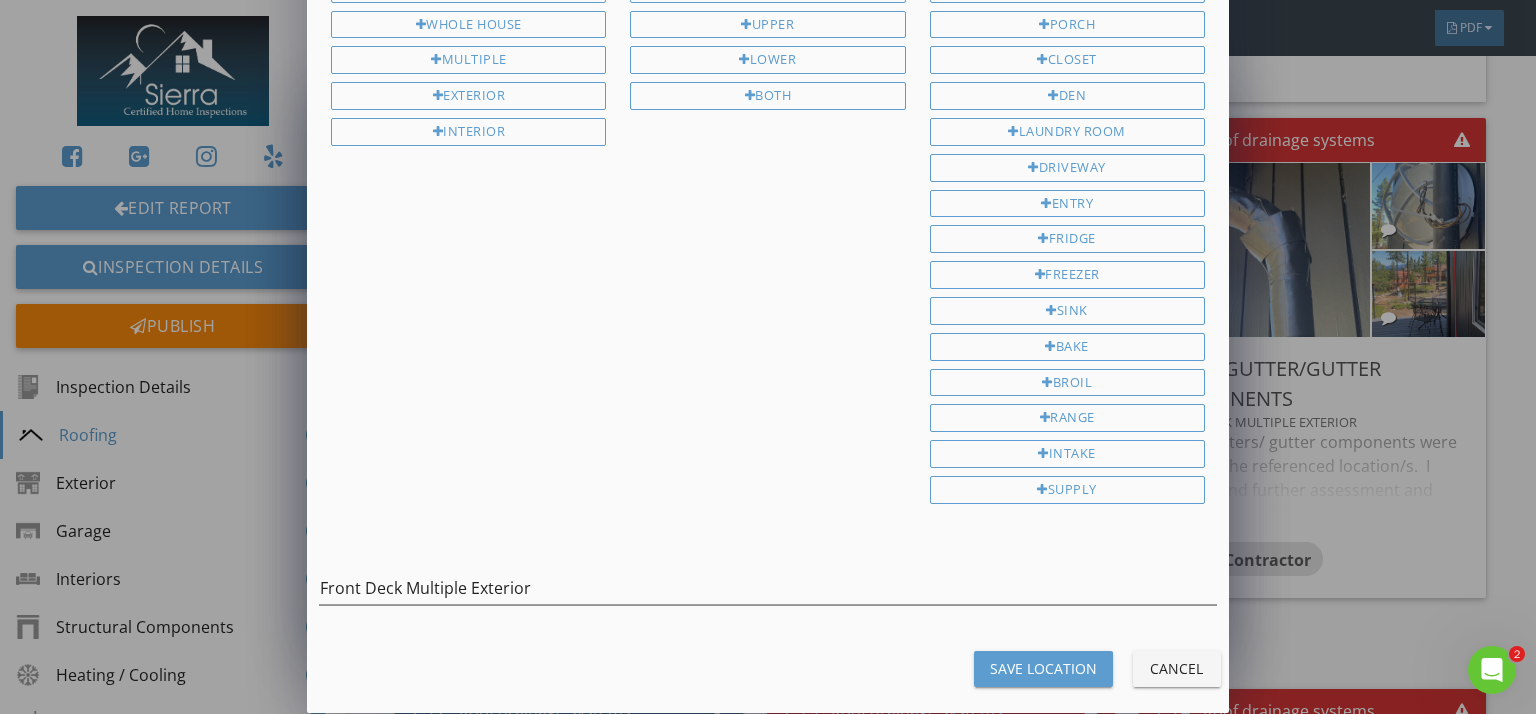 scroll, scrollTop: 427, scrollLeft: 0, axis: vertical 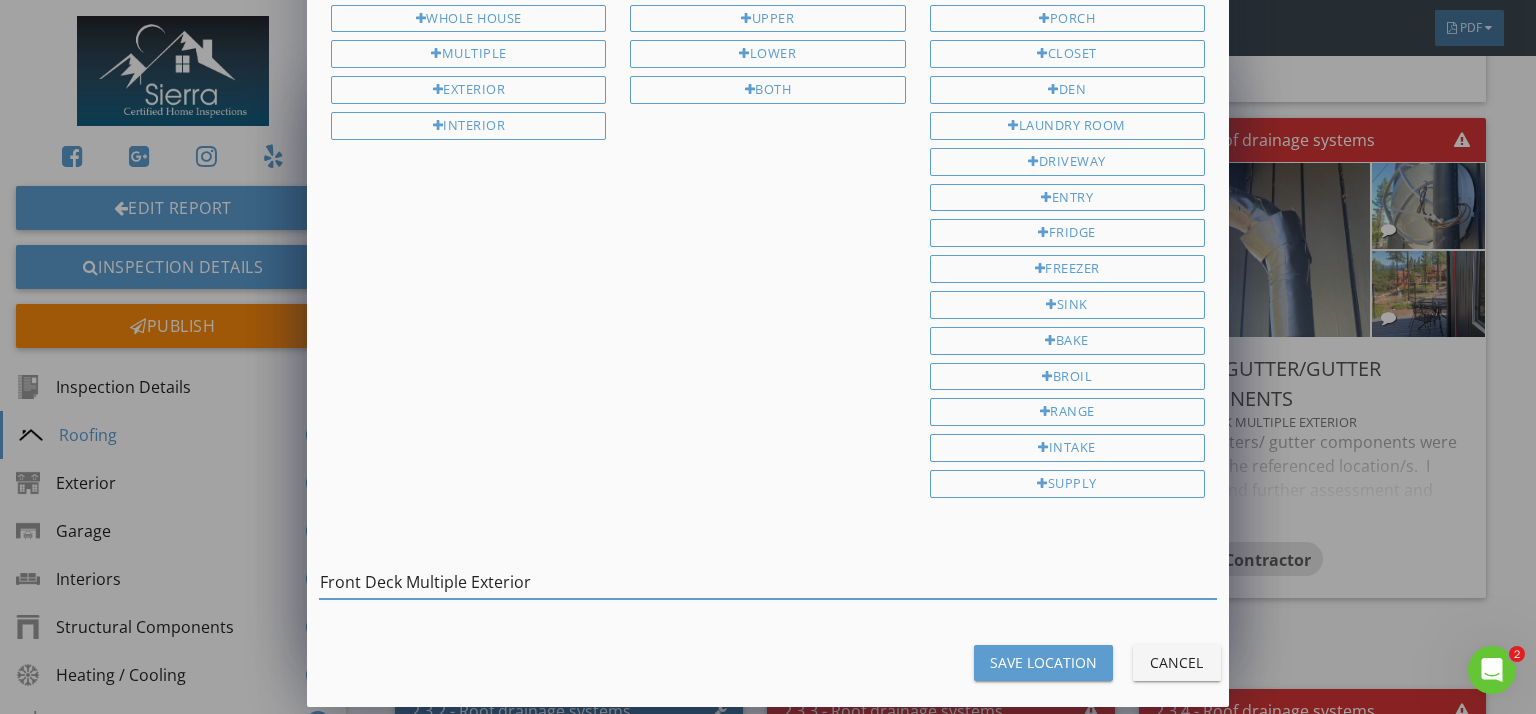 drag, startPoint x: 407, startPoint y: 572, endPoint x: 235, endPoint y: 570, distance: 172.01163 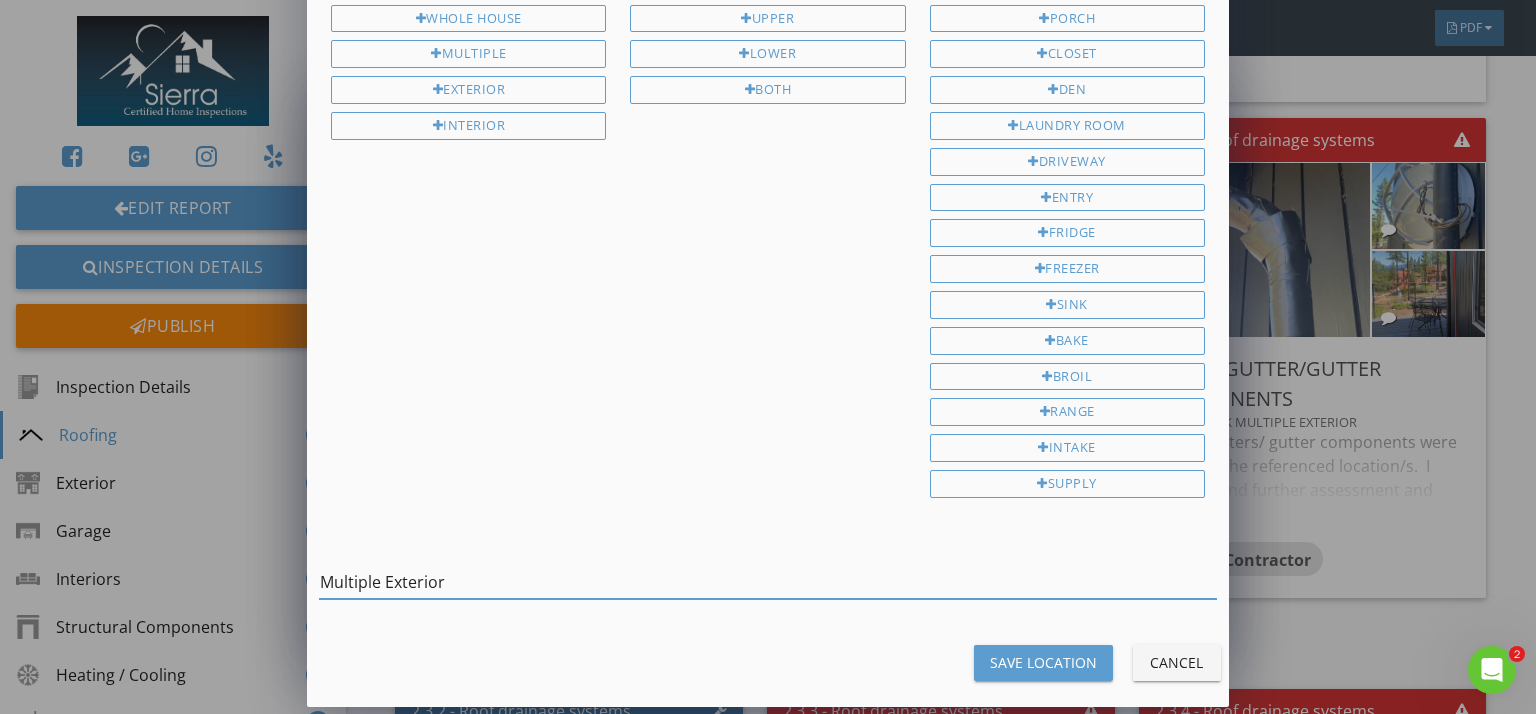 type on "Multiple Exterior" 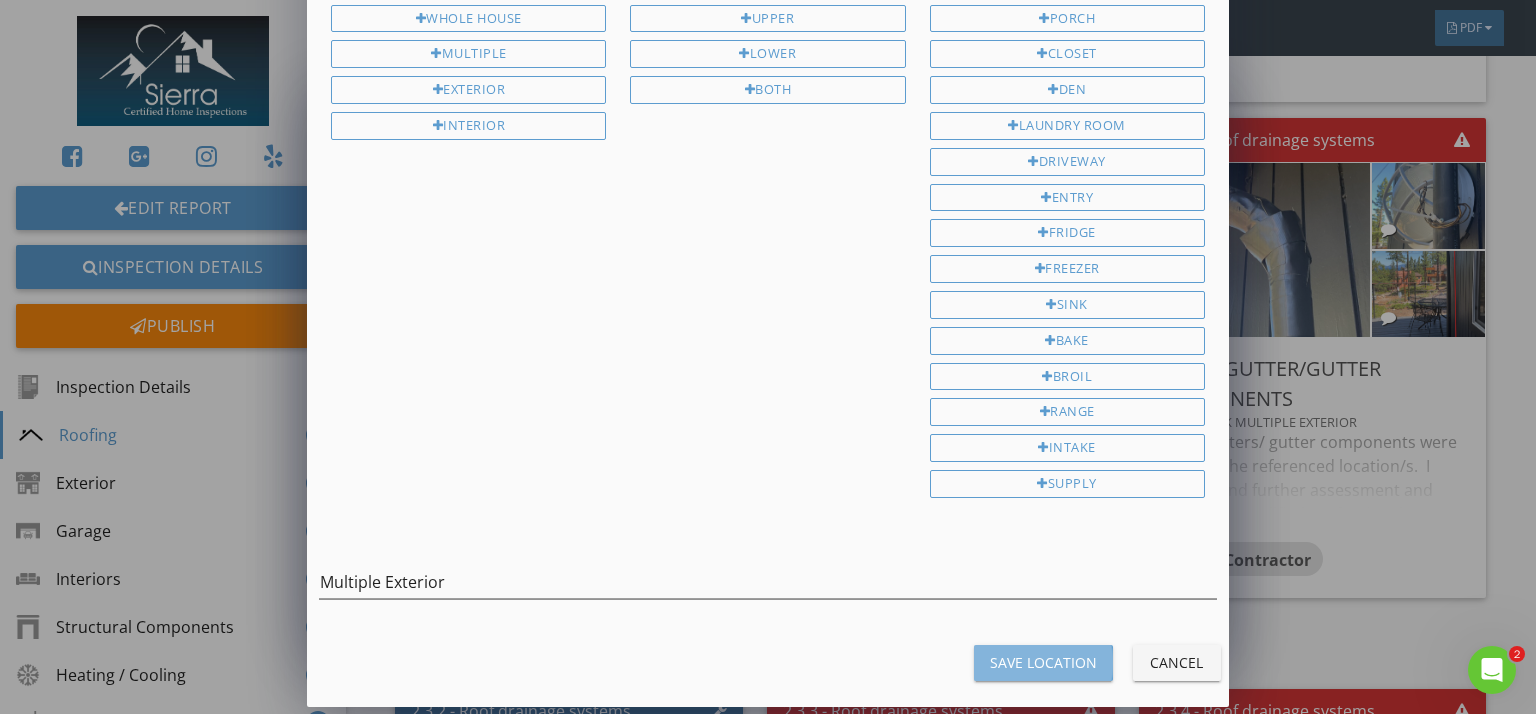 click on "Save Location" at bounding box center (1043, 663) 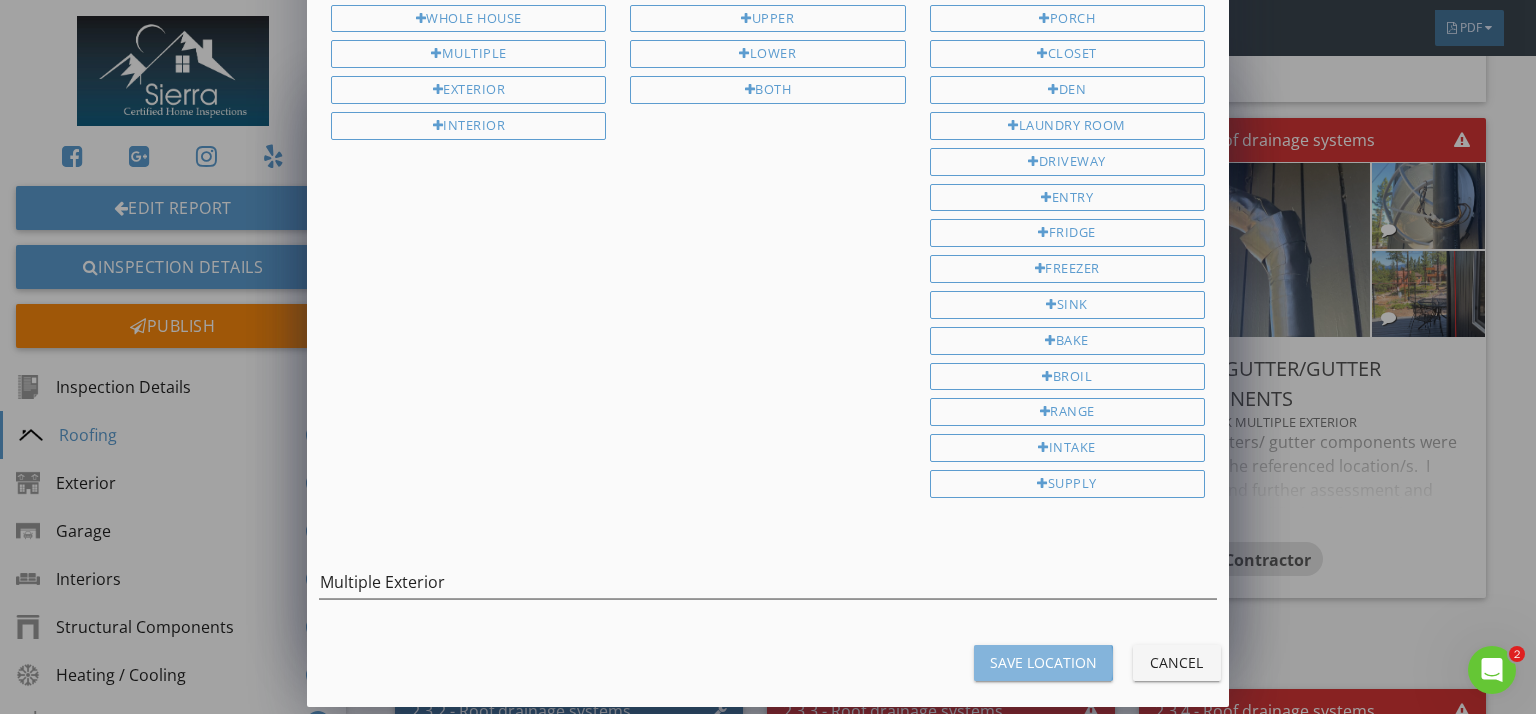type on "Multiple Exterior" 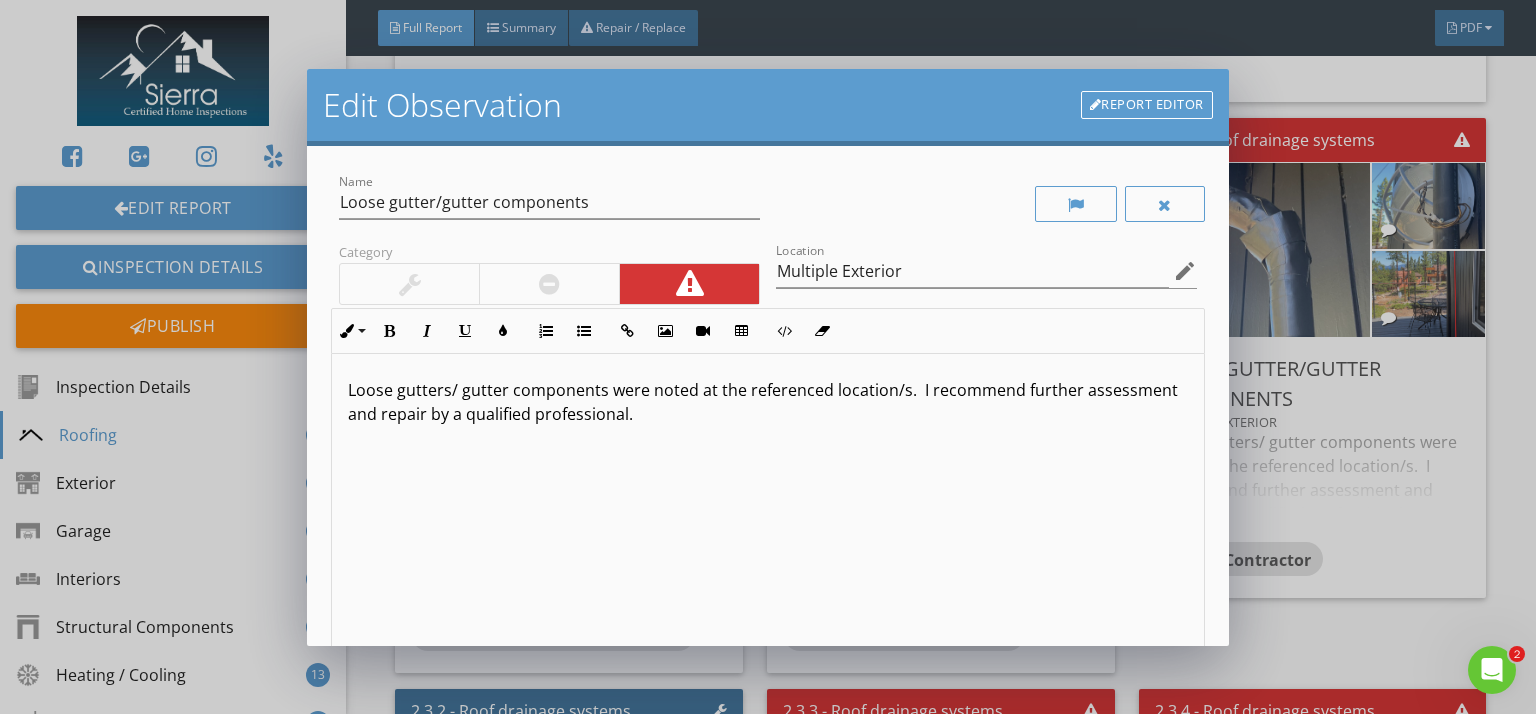 scroll, scrollTop: 0, scrollLeft: 0, axis: both 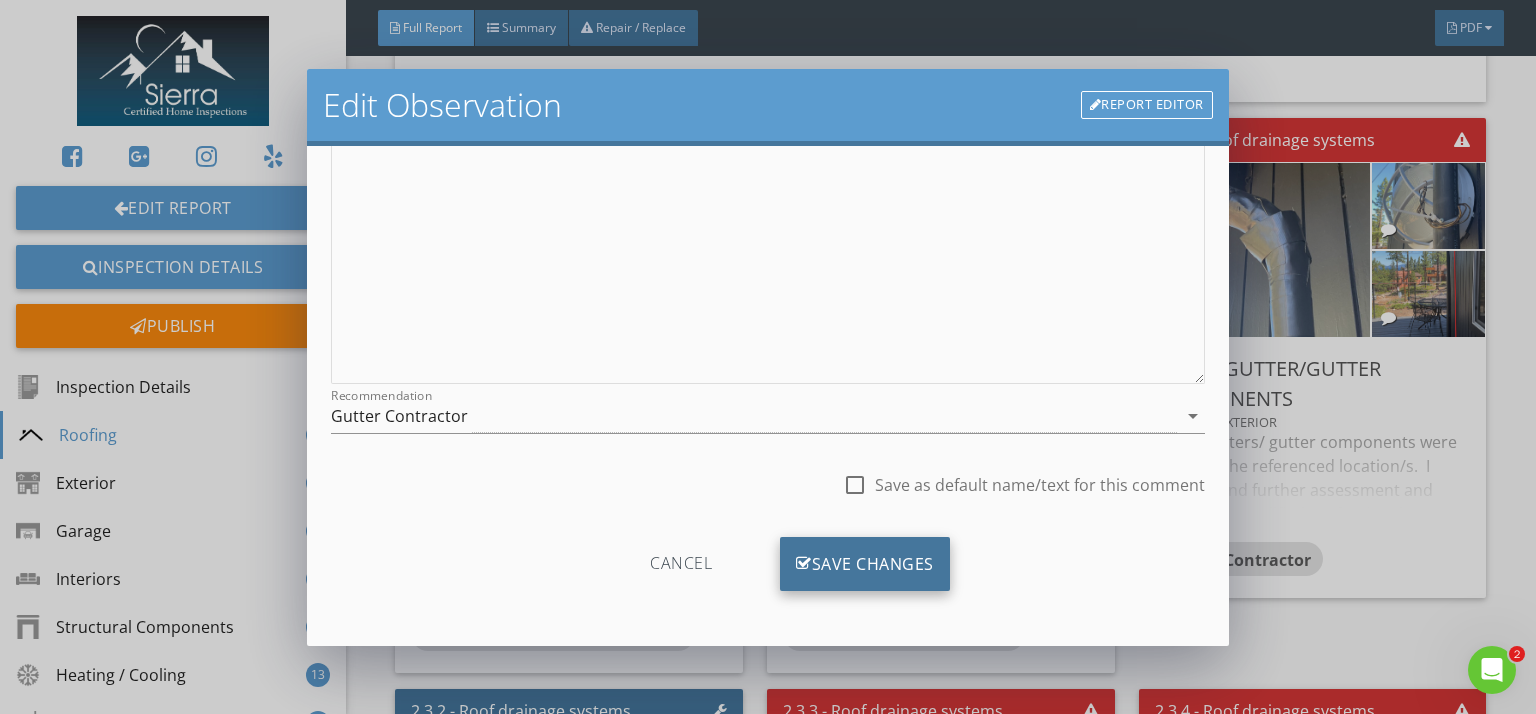 click on "Save Changes" at bounding box center [865, 564] 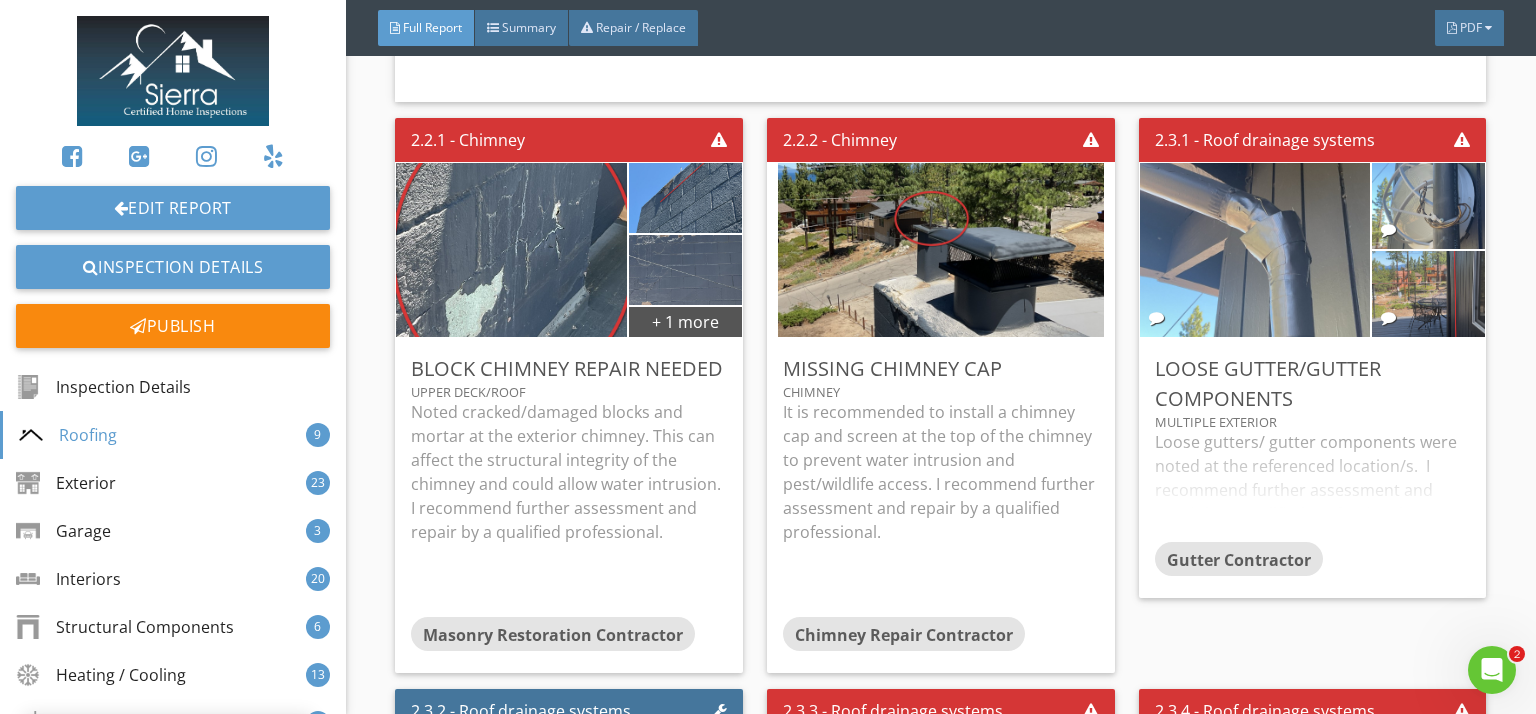 scroll, scrollTop: 50, scrollLeft: 0, axis: vertical 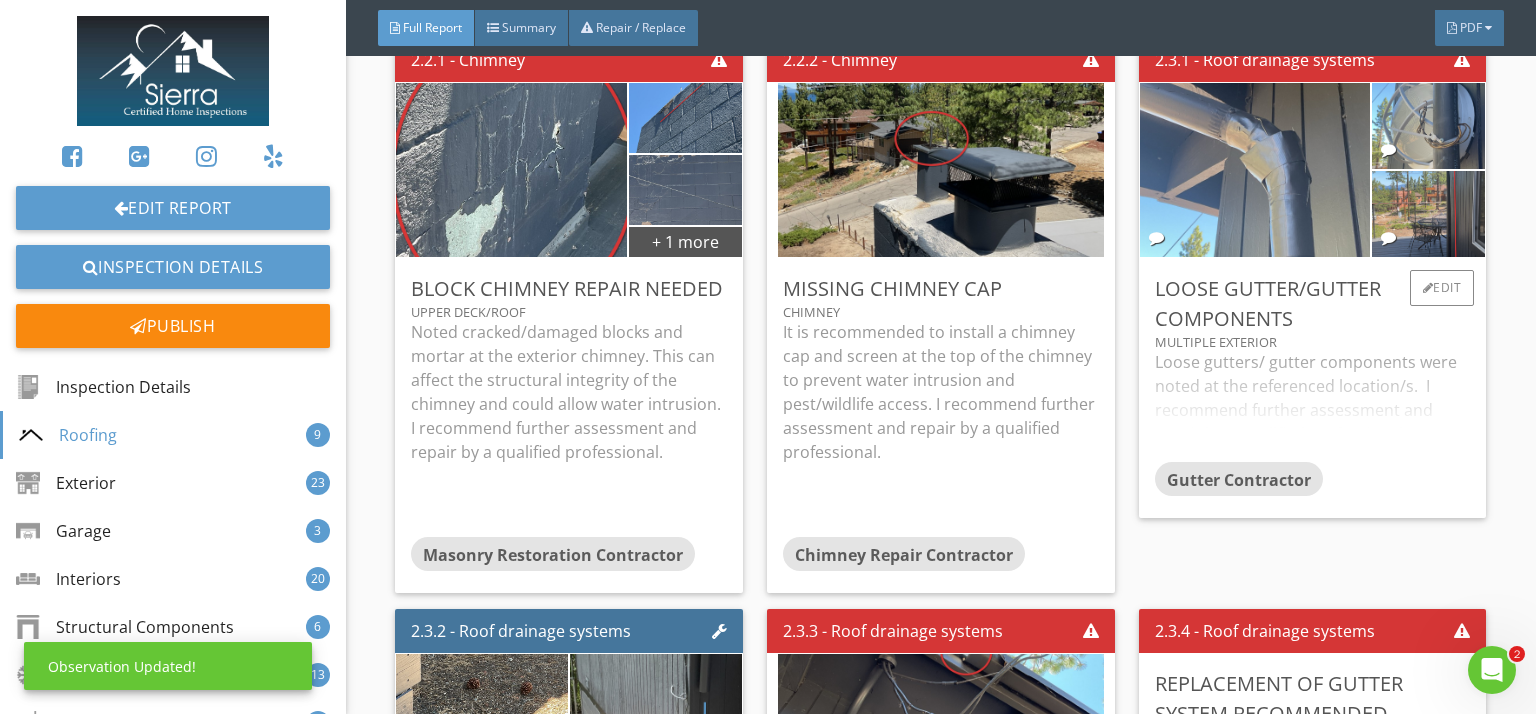 click on "Loose gutters/ gutter components were noted at the referenced location/s.  I recommend further assessment and repair by a qualified professional." at bounding box center [1313, 406] 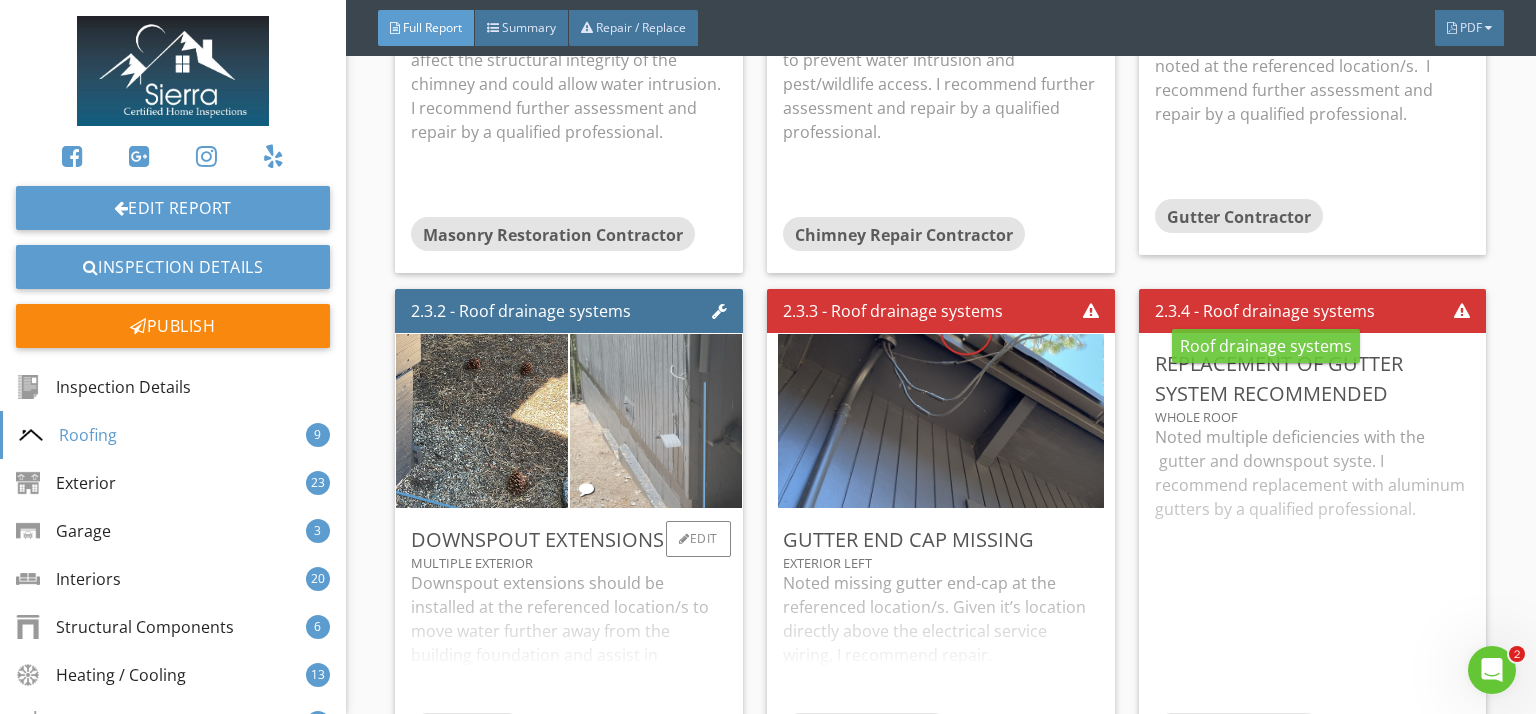 scroll, scrollTop: 4864, scrollLeft: 0, axis: vertical 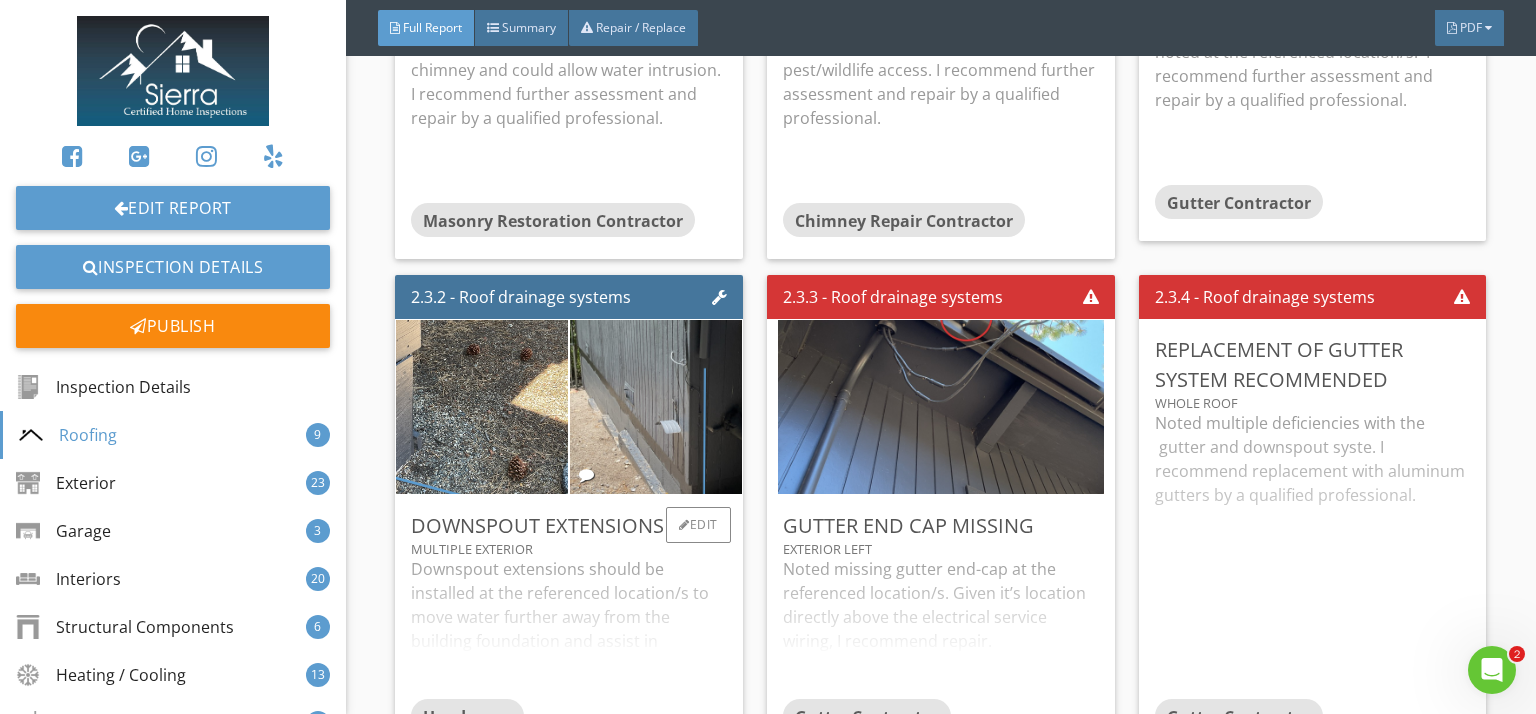 click on "Downspout extensions should be installed at the referenced location/s to move water further away from the building foundation and assist in preventing water intrusion through the foundation in to the crawlspace. Repair as needed." at bounding box center (569, 628) 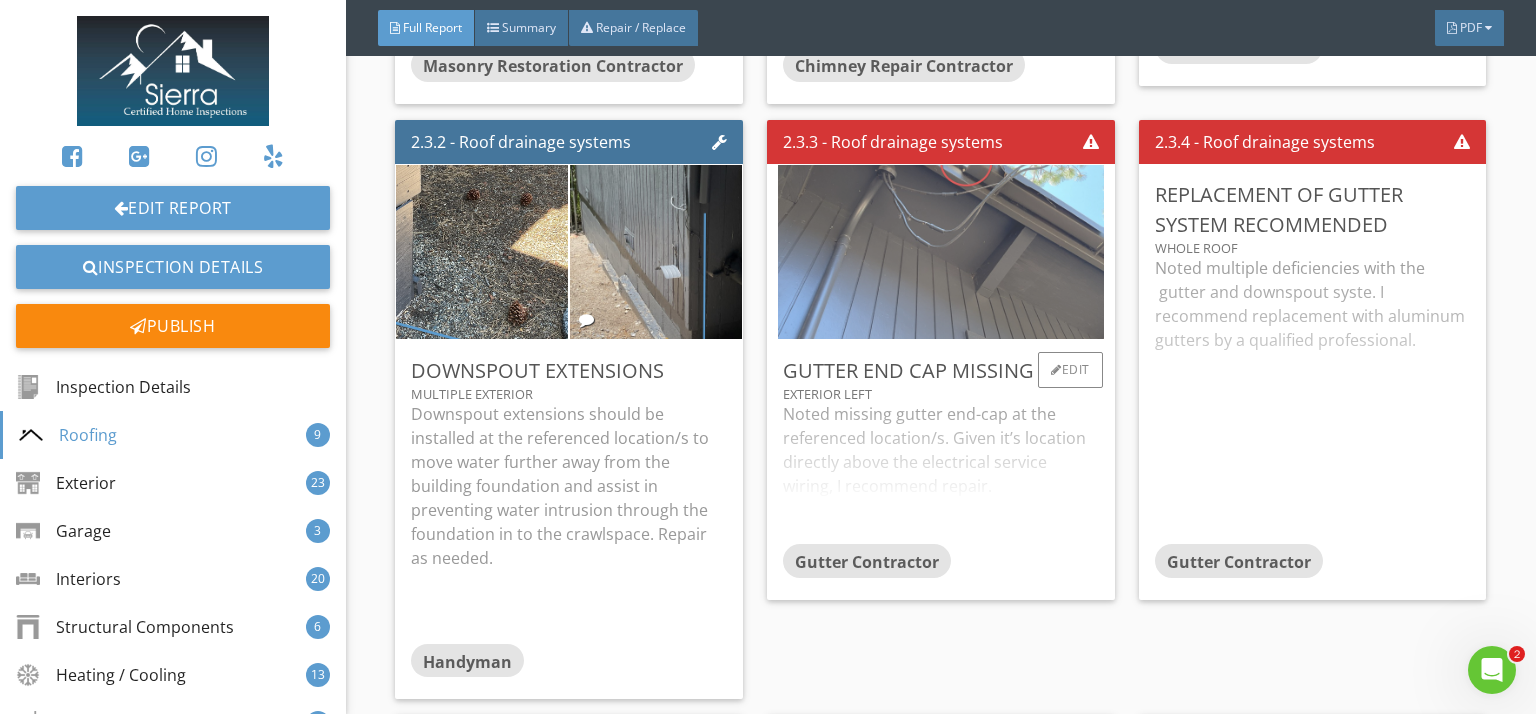 scroll, scrollTop: 5043, scrollLeft: 0, axis: vertical 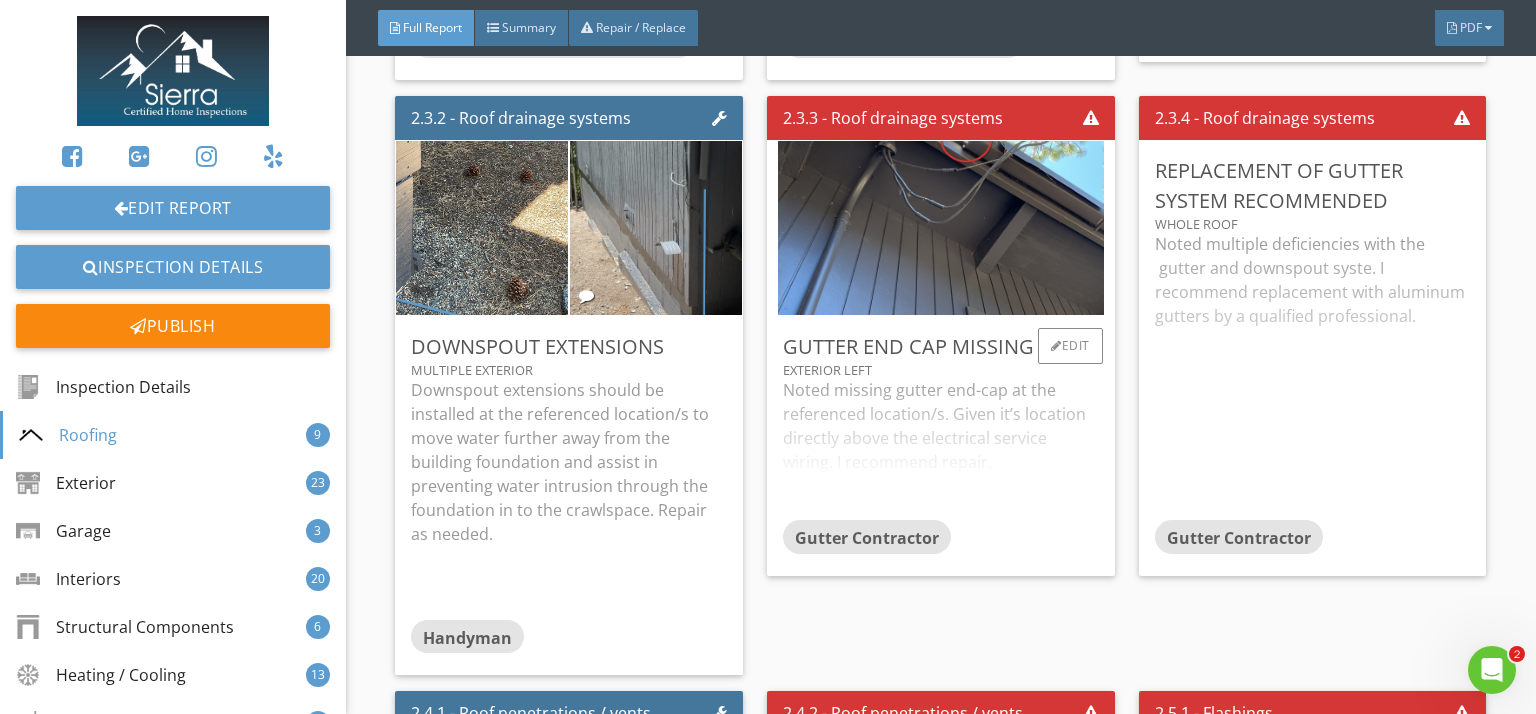 click on "Noted missing gutter end-cap at the referenced location/s. Given it’s location directly above the electrical service wiring, I recommend repair." at bounding box center (941, 449) 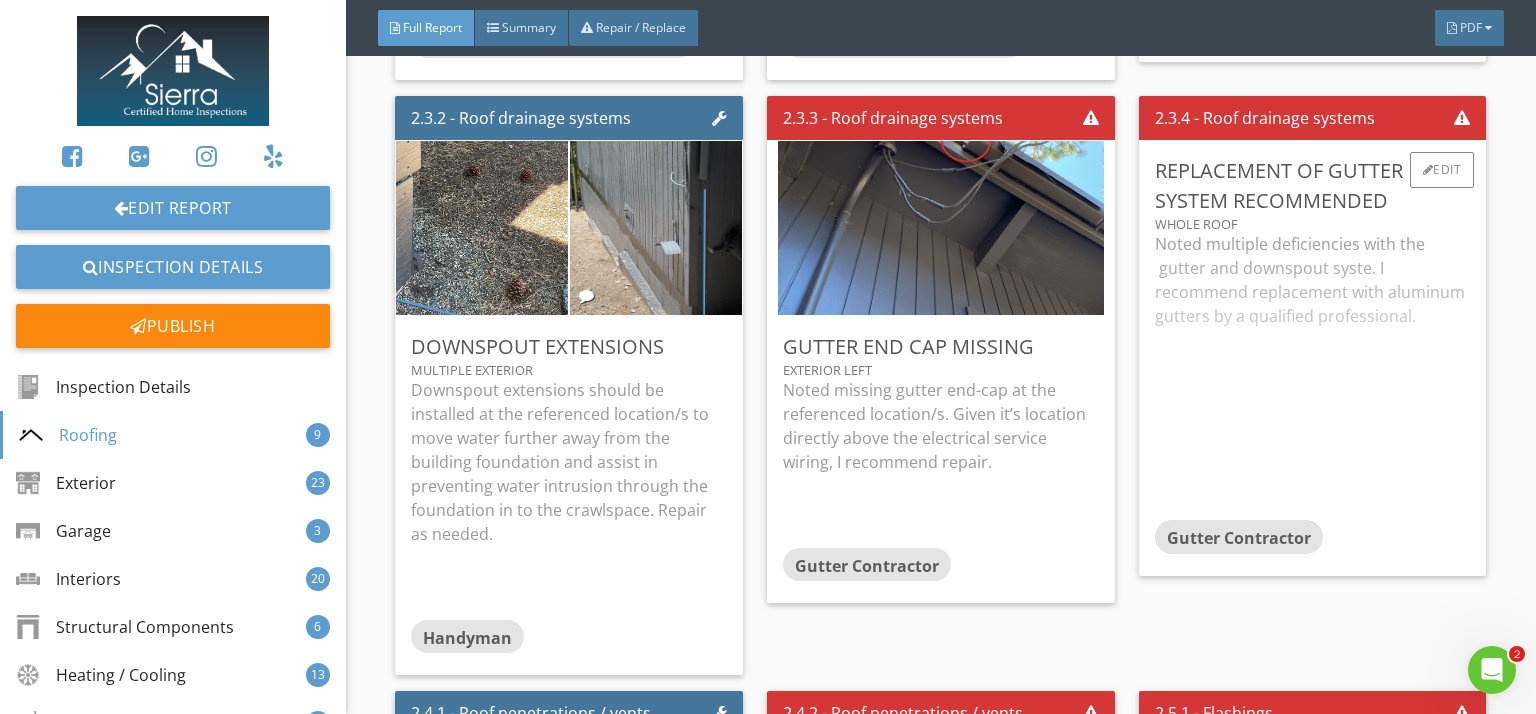 click on "Noted multiple deficiencies with the  gutter and downspout syste. I recommend replacement with aluminum gutters by a qualified professional." at bounding box center (1313, 376) 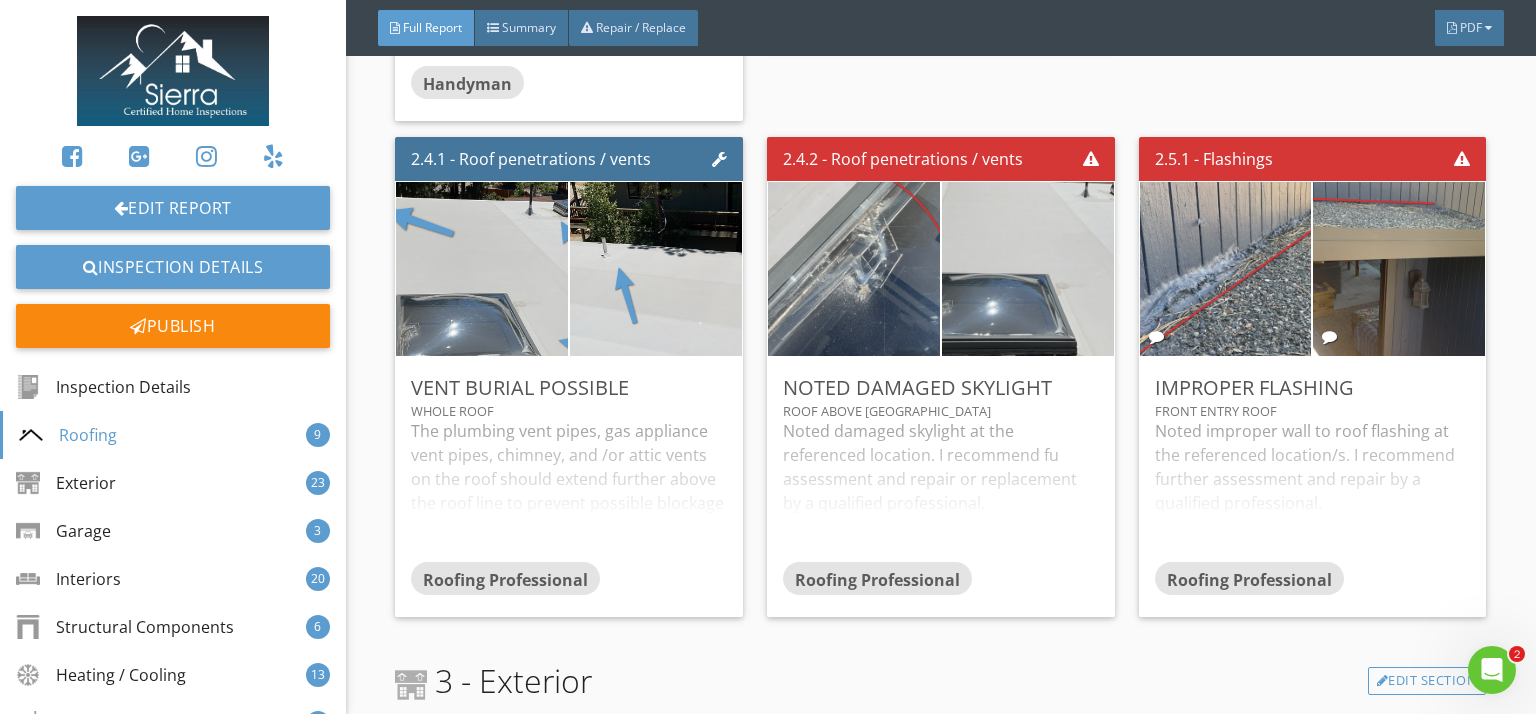 scroll, scrollTop: 5600, scrollLeft: 0, axis: vertical 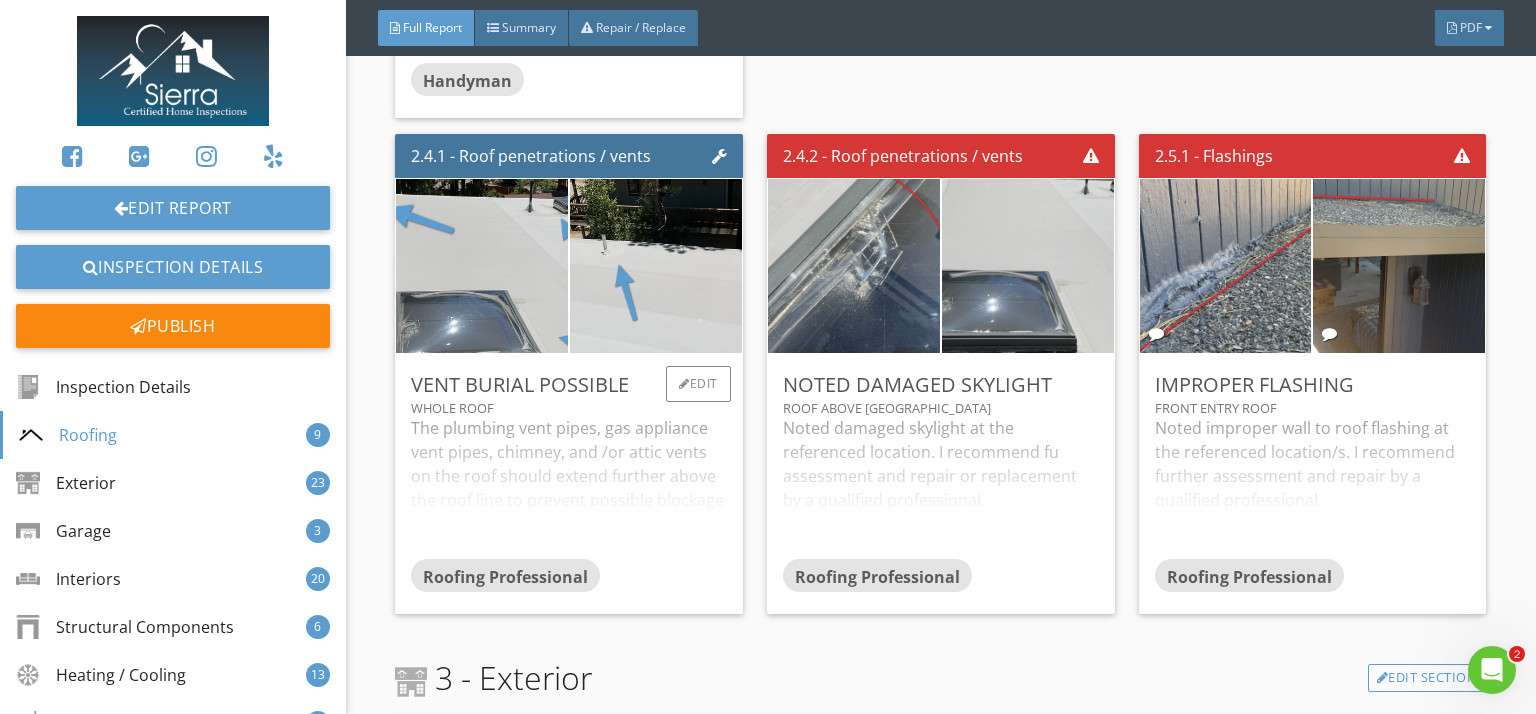 click on "The plumbing vent pipes, gas appliance vent pipes, chimney, and /or attic vents on the roof should extend further above the roof line to prevent possible blockage by snow/ debris and/or water penetration. This is a common observation and I did not observe any deficiencies related to this at the time of the inspection. I recommend further assessment and repair as needed by a qualified professional." at bounding box center [569, 487] 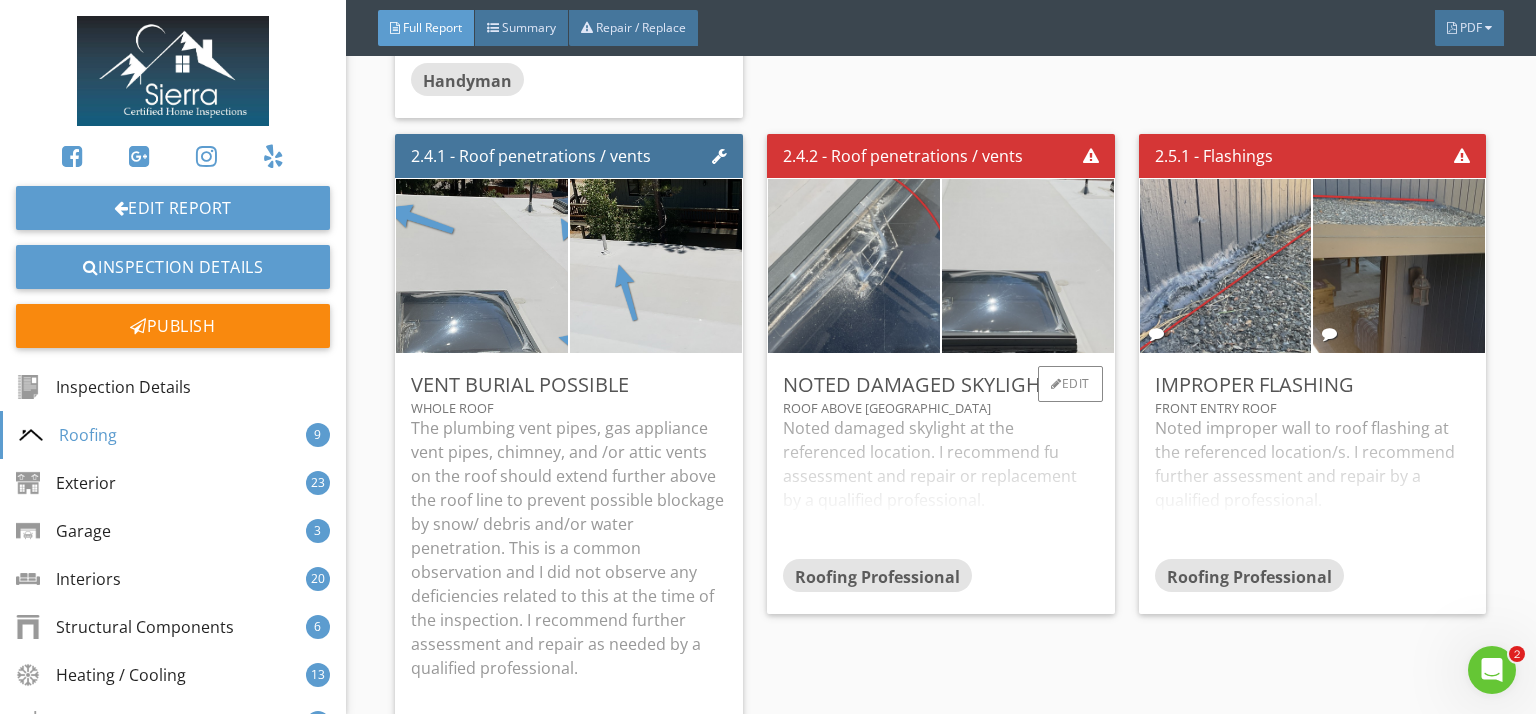 click on "Noted damaged skylight at the referenced location. I recommend fu assessment and repair or replacement by a qualified professional." at bounding box center (941, 487) 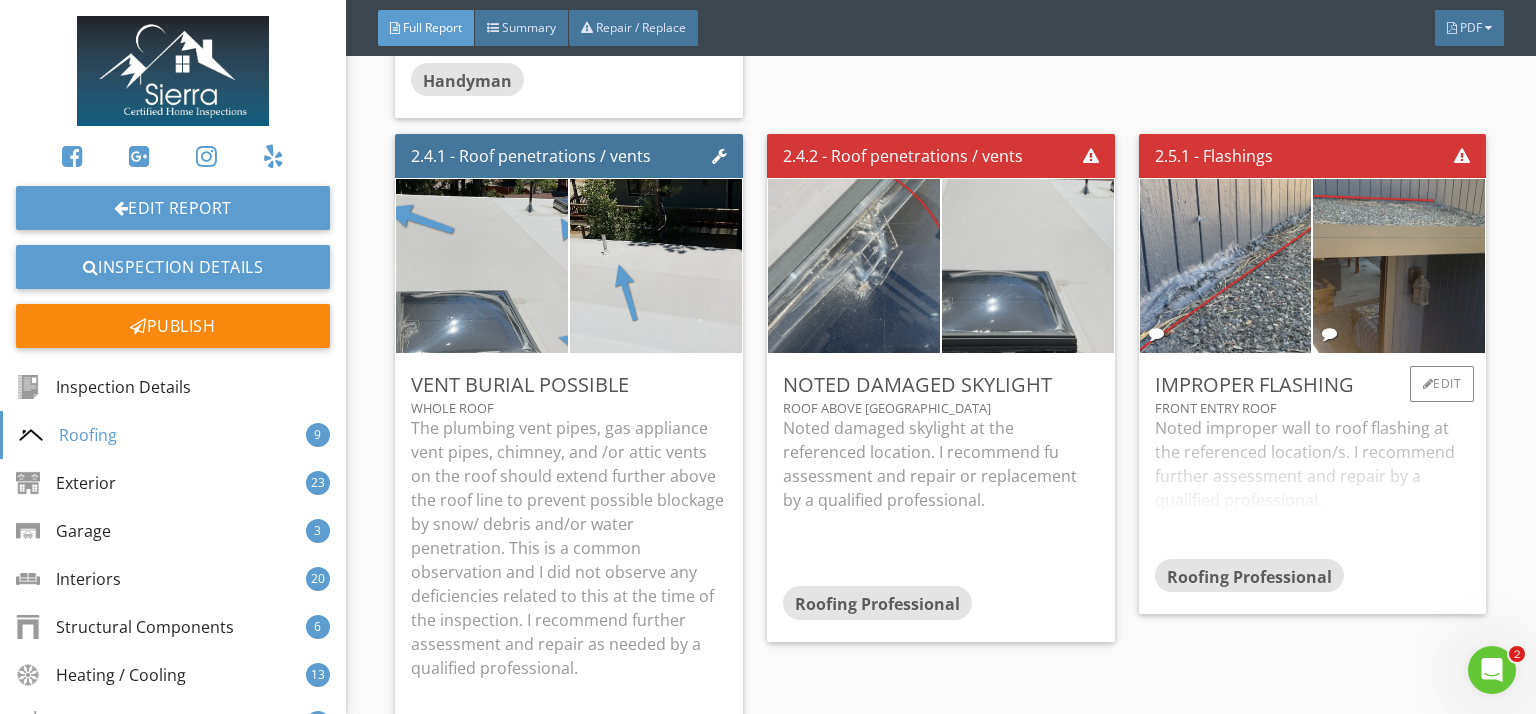 click on "Noted improper wall to roof flashing at the referenced location/s. I recommend further assessment and repair by a qualified professional." at bounding box center [1313, 487] 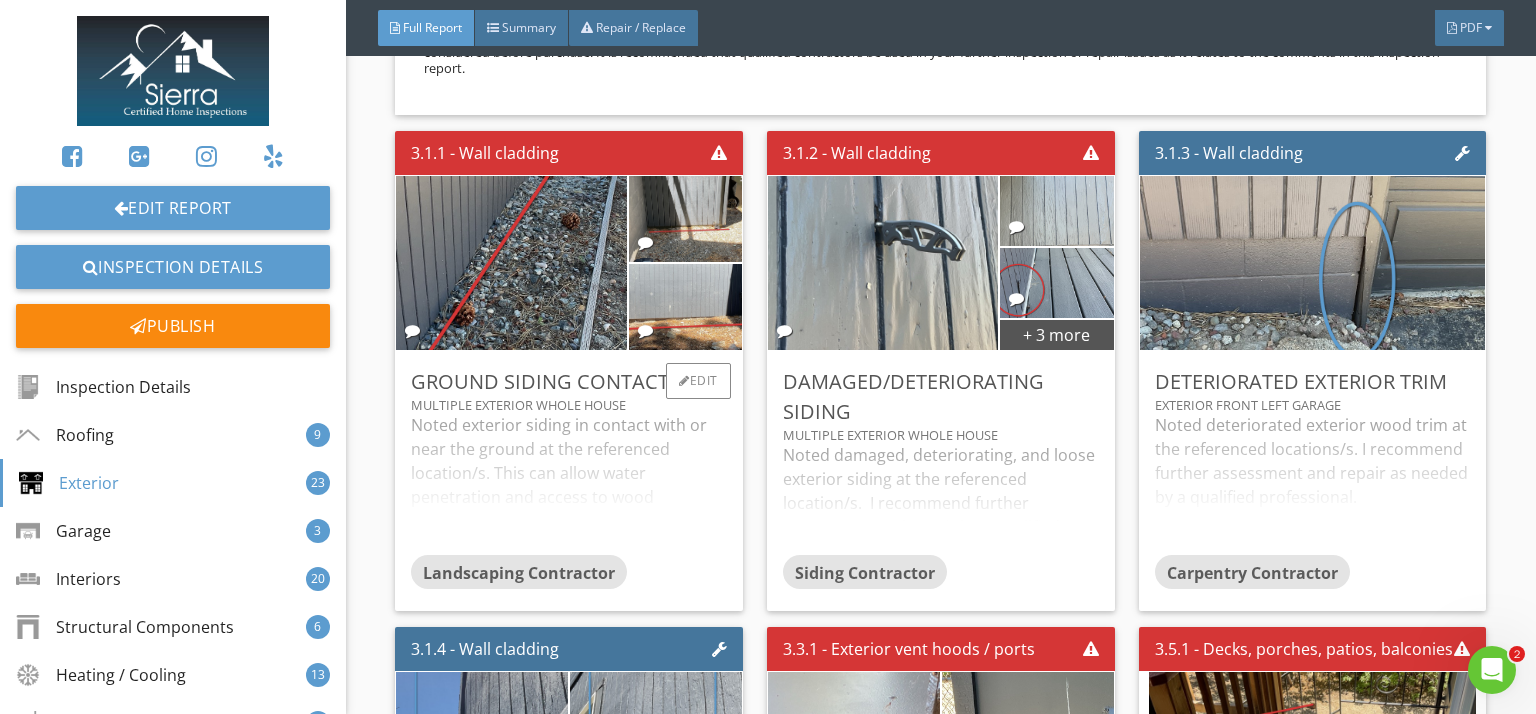 scroll, scrollTop: 7255, scrollLeft: 0, axis: vertical 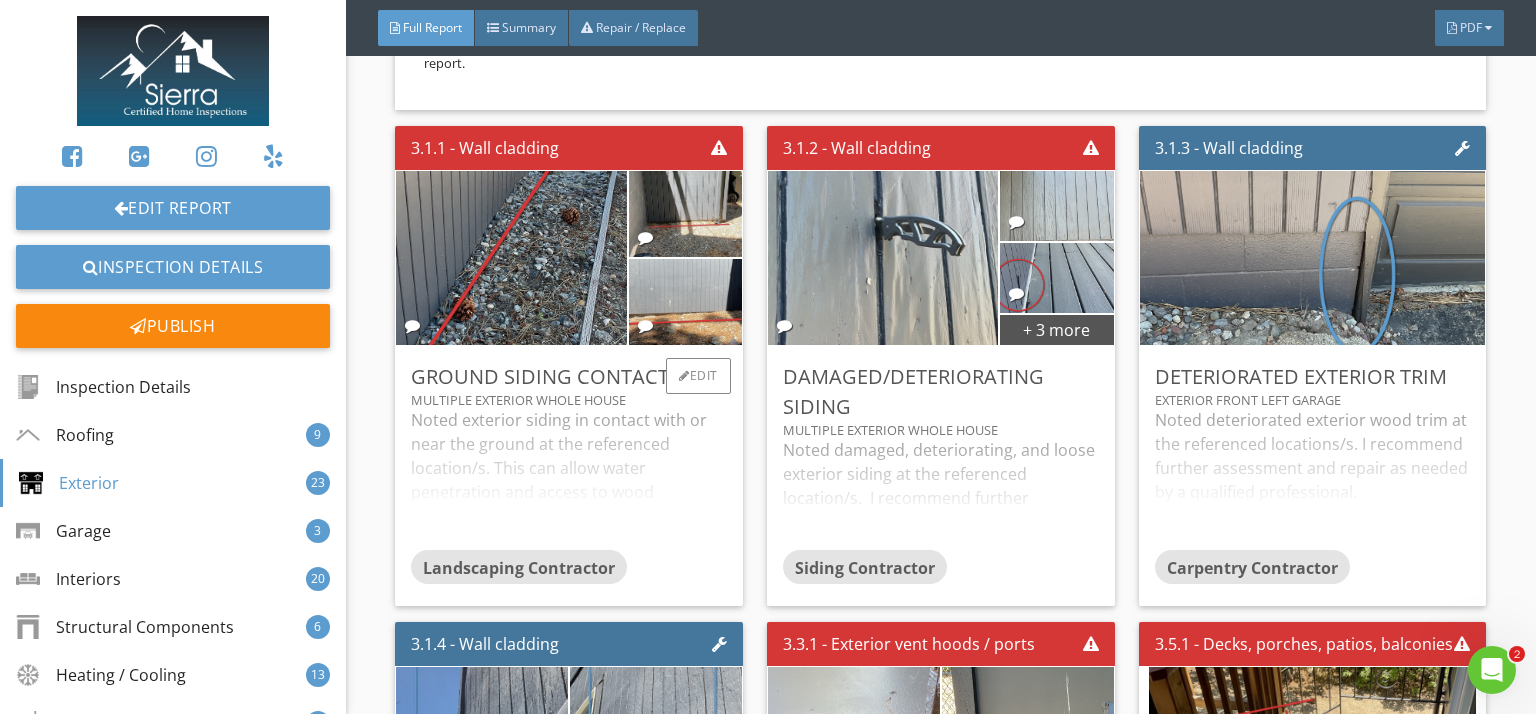 click on "Noted exterior siding in contact with or near the ground at the referenced location/s. This can allow water penetration and access to wood destroying organisms. A 4"-6" minimum distance is recommended between the ground and siding. Typically moving the earth away from the cladding will suffice. I recommend further assessment and repair by a qualified professional." at bounding box center (569, 479) 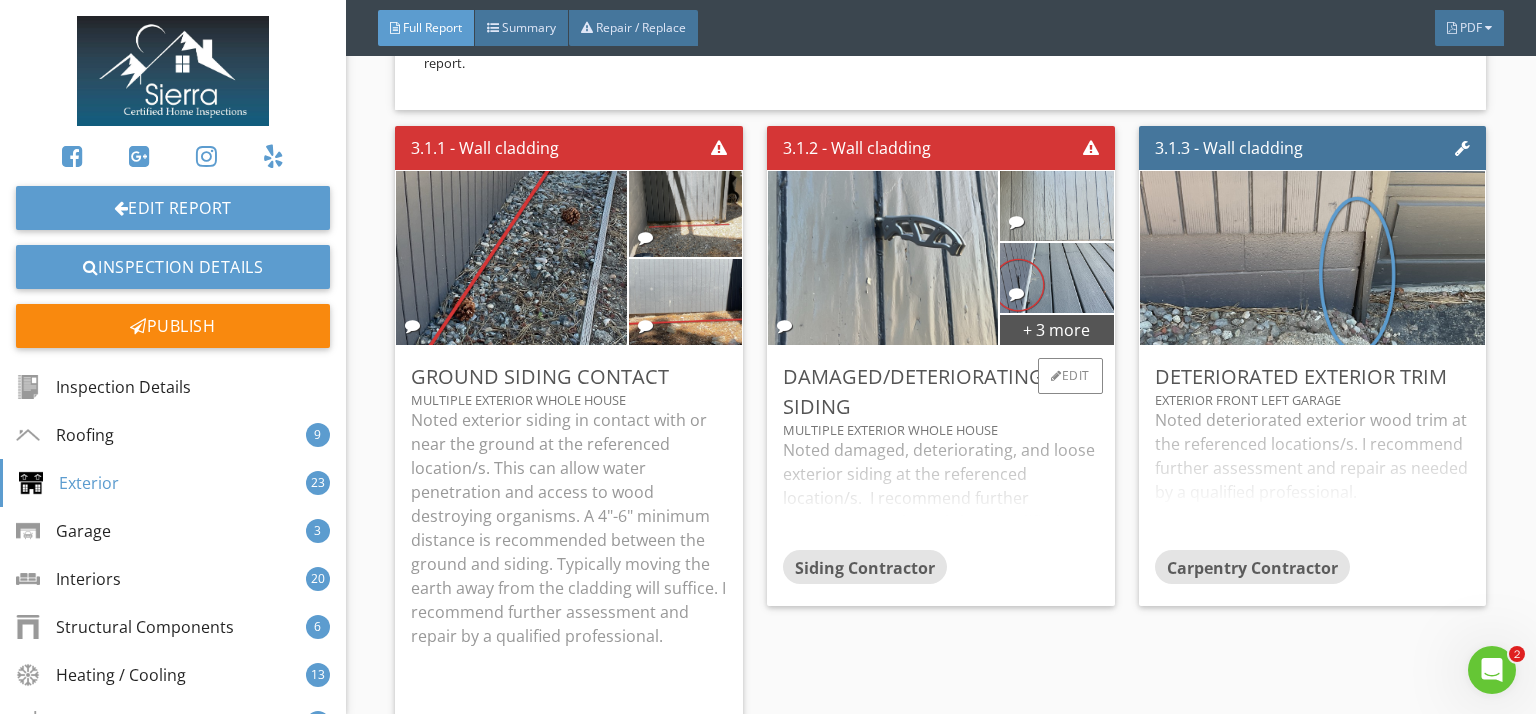 click on "Noted damaged, deteriorating, and loose exterior siding at the referenced location/s.  I recommend further assessment and repair by a qualified professional." at bounding box center [941, 494] 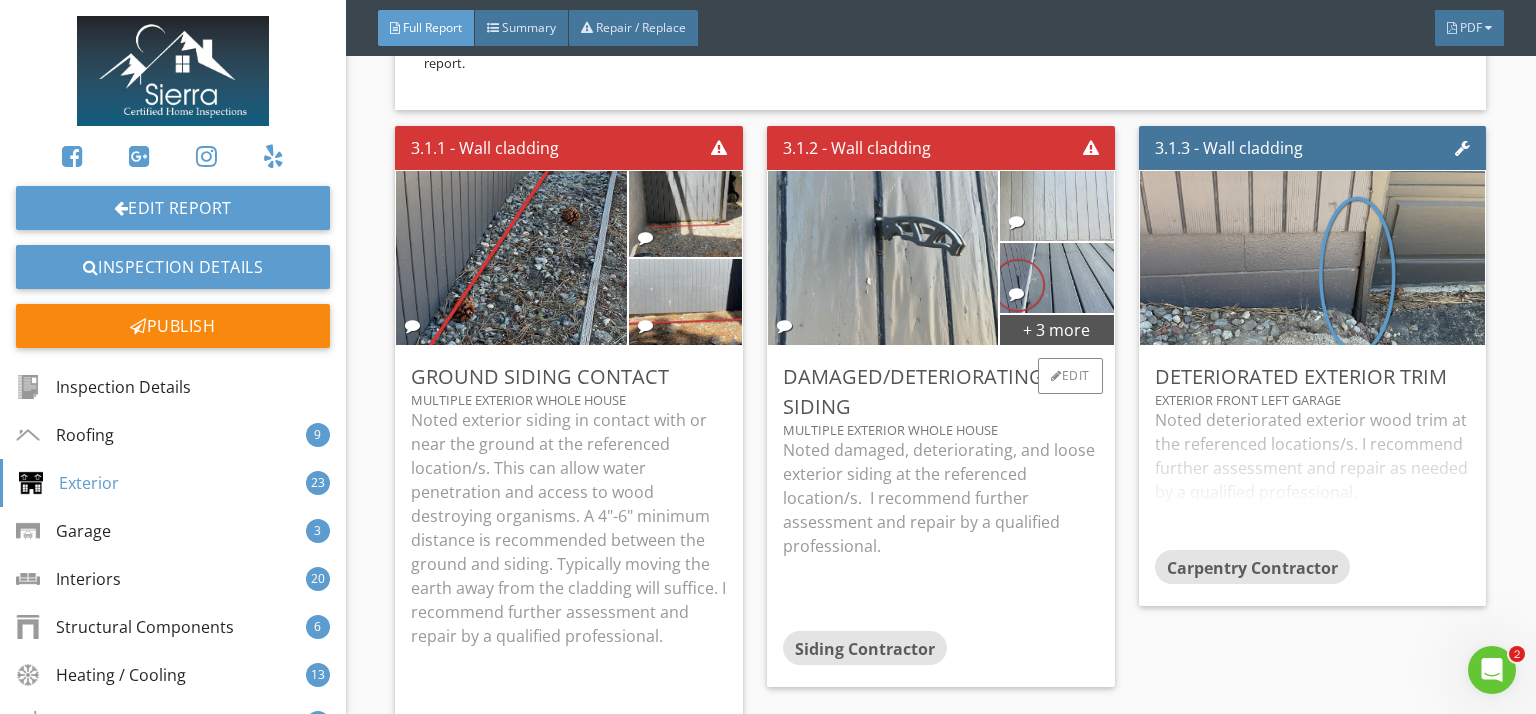 click at bounding box center (1056, 205) 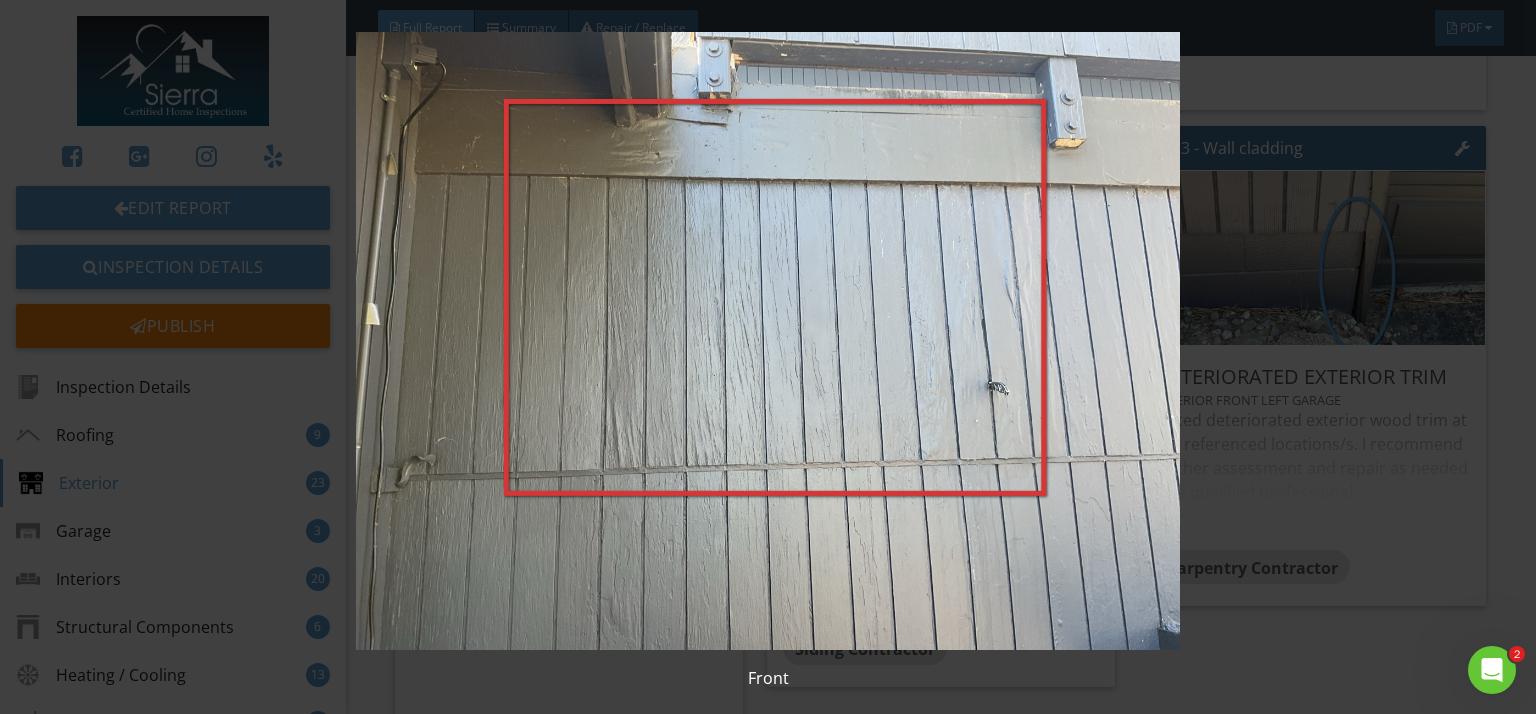 click at bounding box center [768, 341] 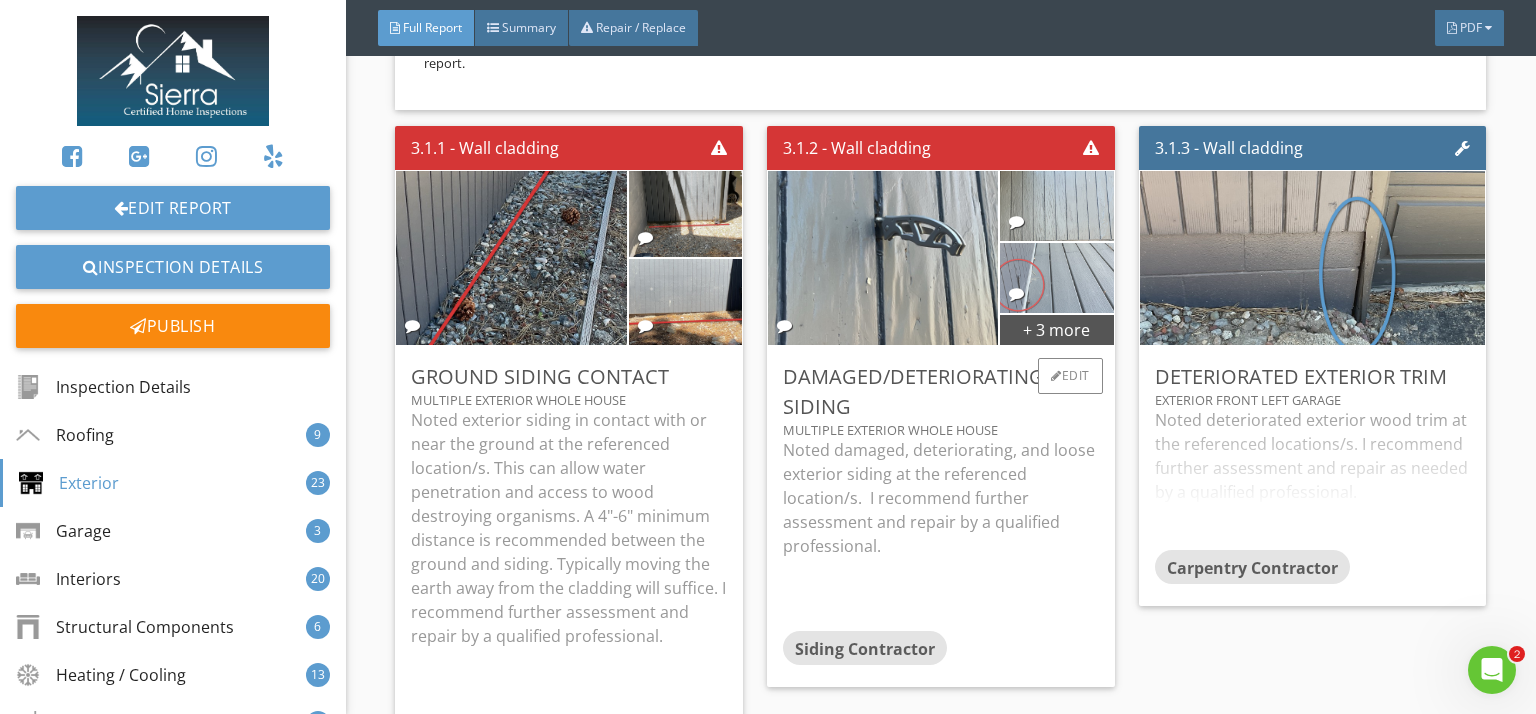 click at bounding box center [1056, 277] 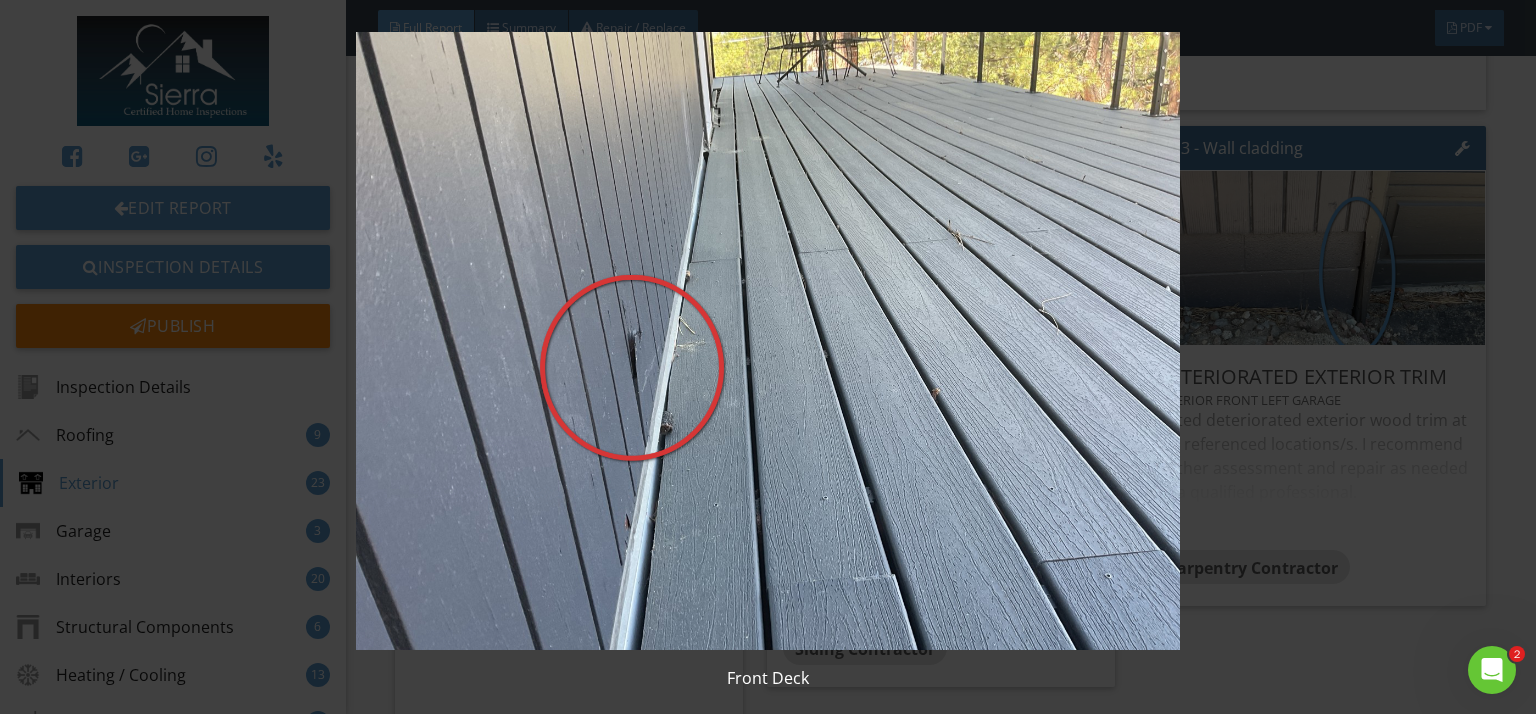 click at bounding box center [768, 341] 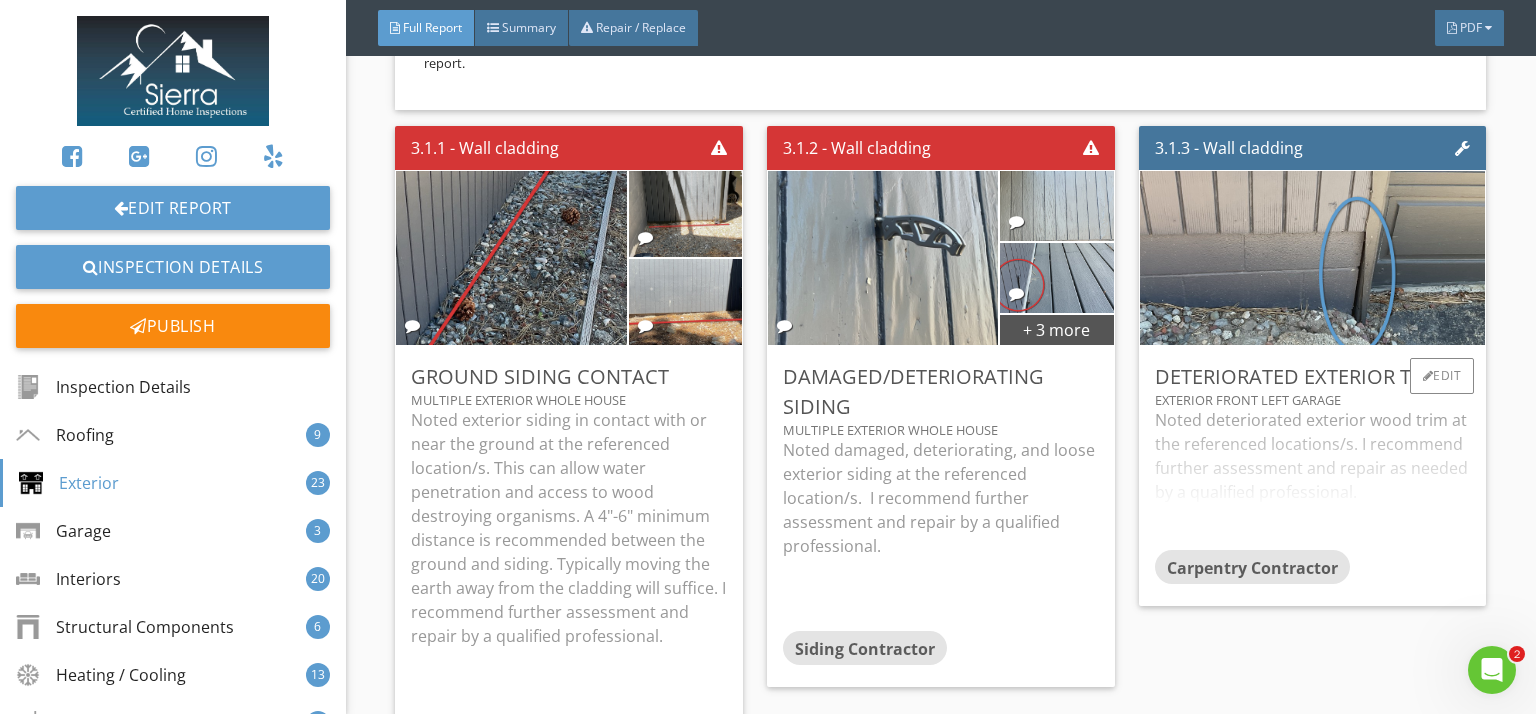 click on "Noted deteriorated exterior wood trim at the referenced locations/s. I recommend further assessment and repair as needed by a qualified professional." at bounding box center [1313, 479] 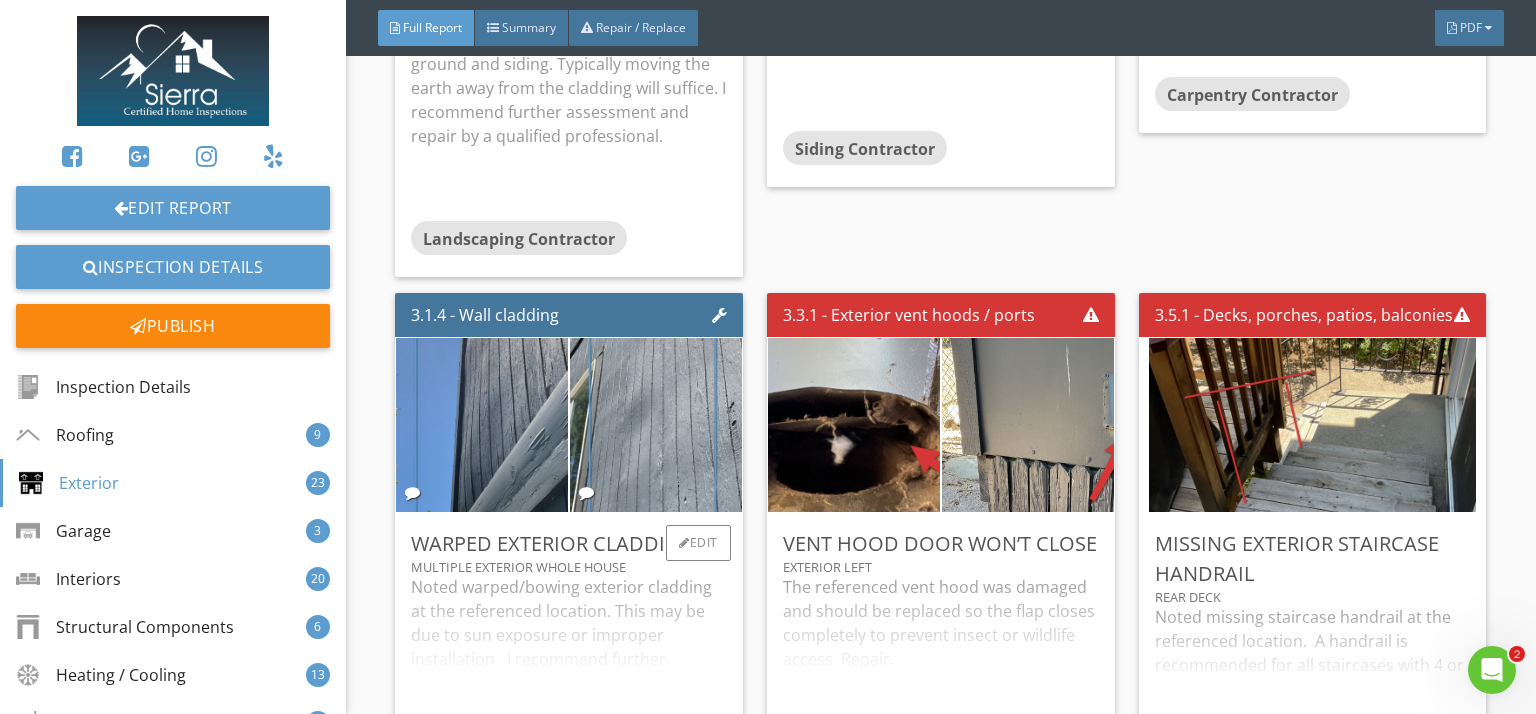 scroll, scrollTop: 7956, scrollLeft: 0, axis: vertical 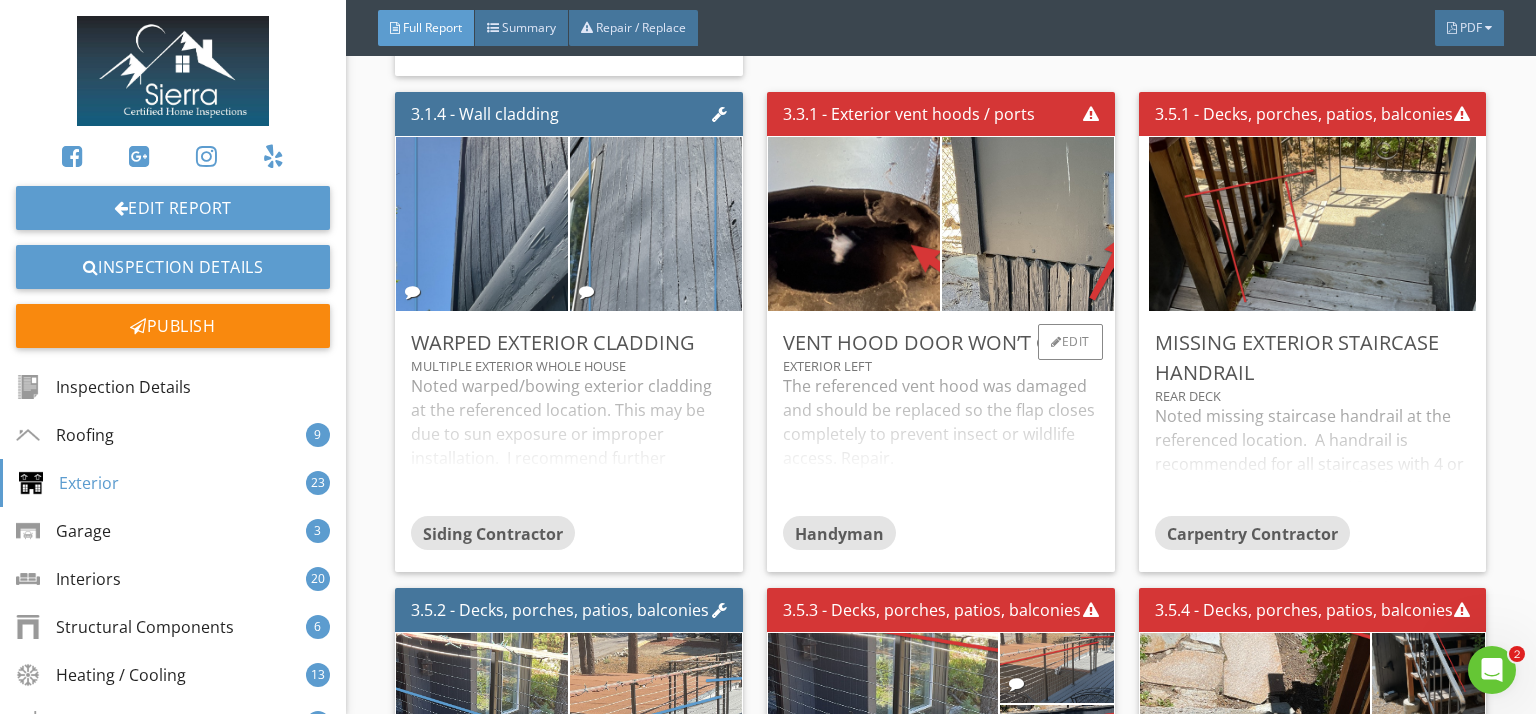 click on "The referenced vent hood was damaged and should be replaced so the flap closes completely to prevent insect or wildlife access. Repair." at bounding box center (941, 445) 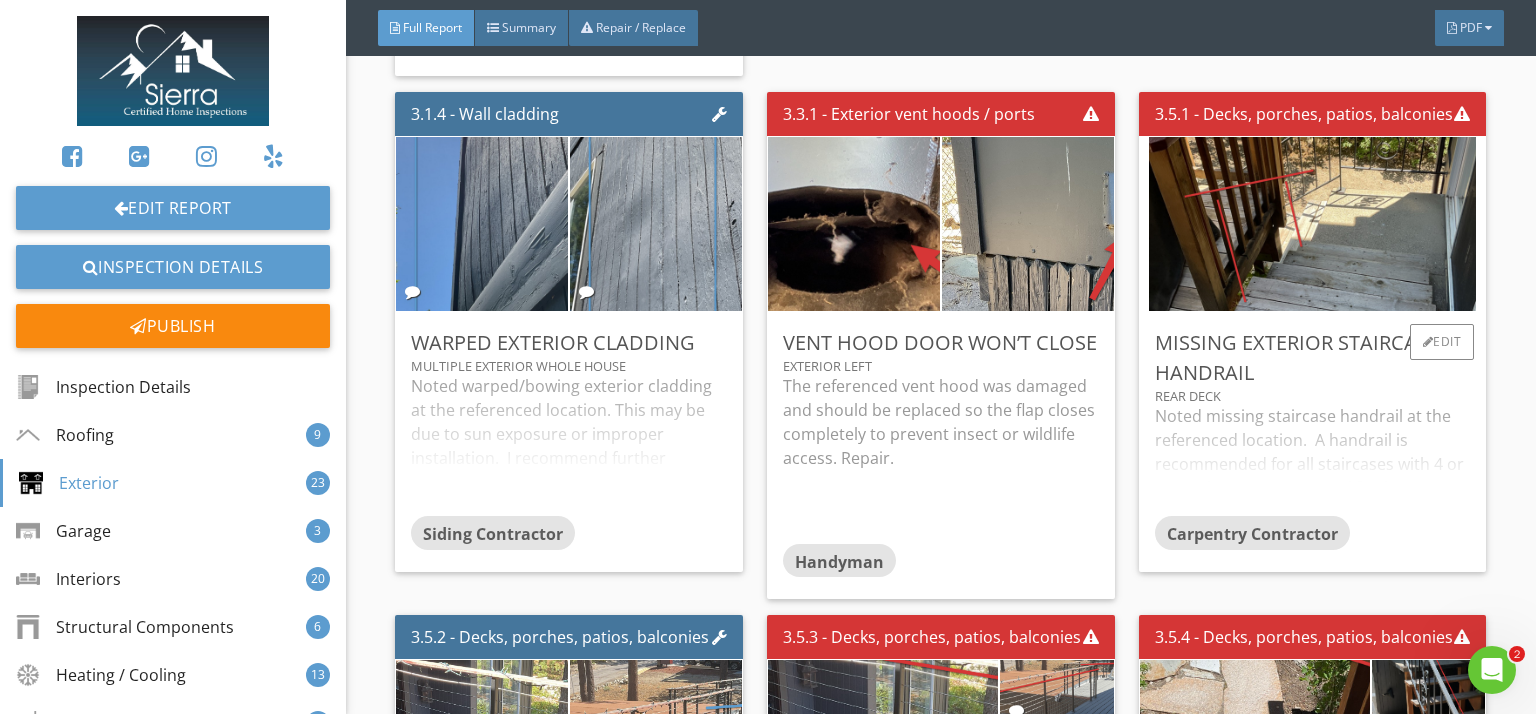 click on "Noted missing staircase handrail at the referenced location.  A handrail is recommended for all staircases with 4 or more risers. I recommend further assessment and repair by a qualified professional." at bounding box center (1313, 460) 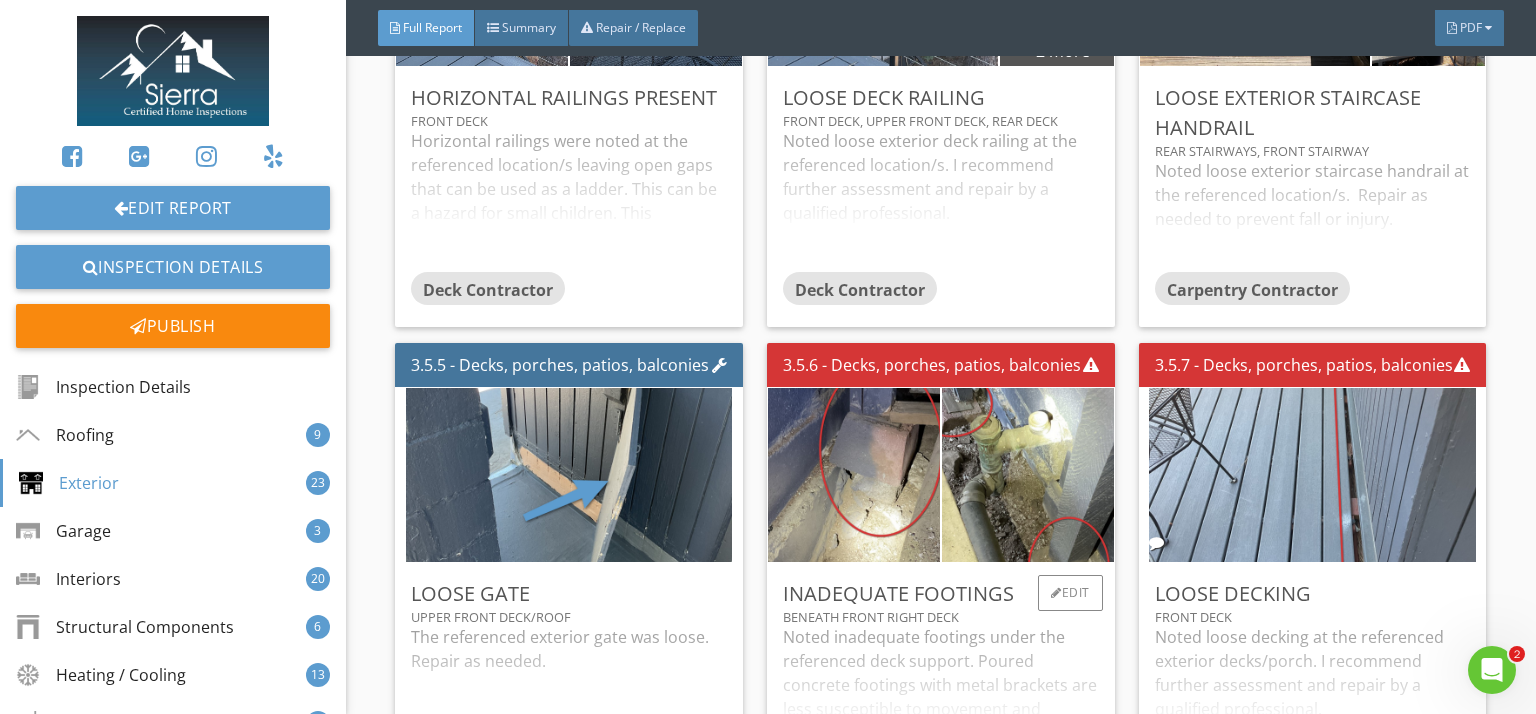 scroll, scrollTop: 8904, scrollLeft: 0, axis: vertical 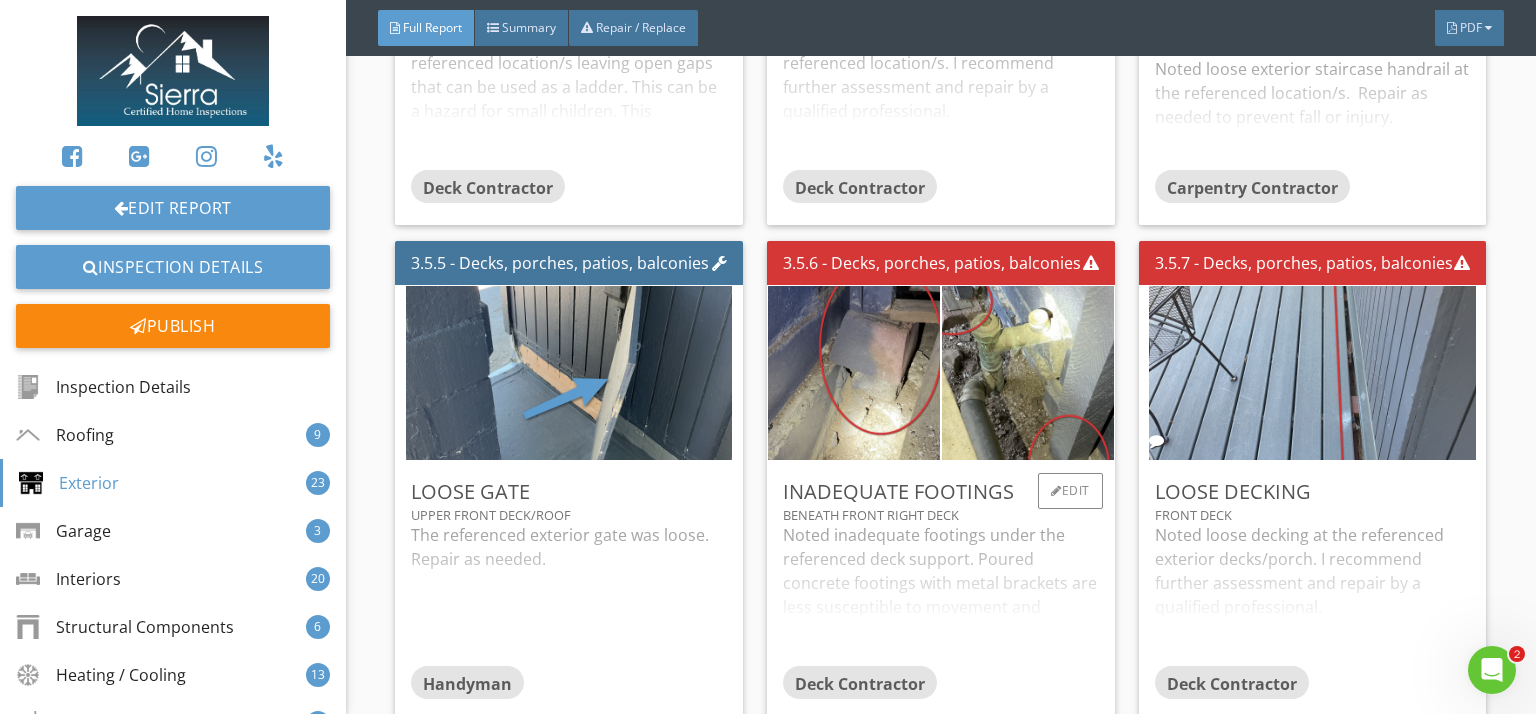 click on "Noted inadequate footings under the referenced deck support. Poured concrete footings with metal brackets are less susceptible to movement and settlement. The posts should also be centered on the footings. I recommend further assessment and repair by a qualified professional." at bounding box center [941, 594] 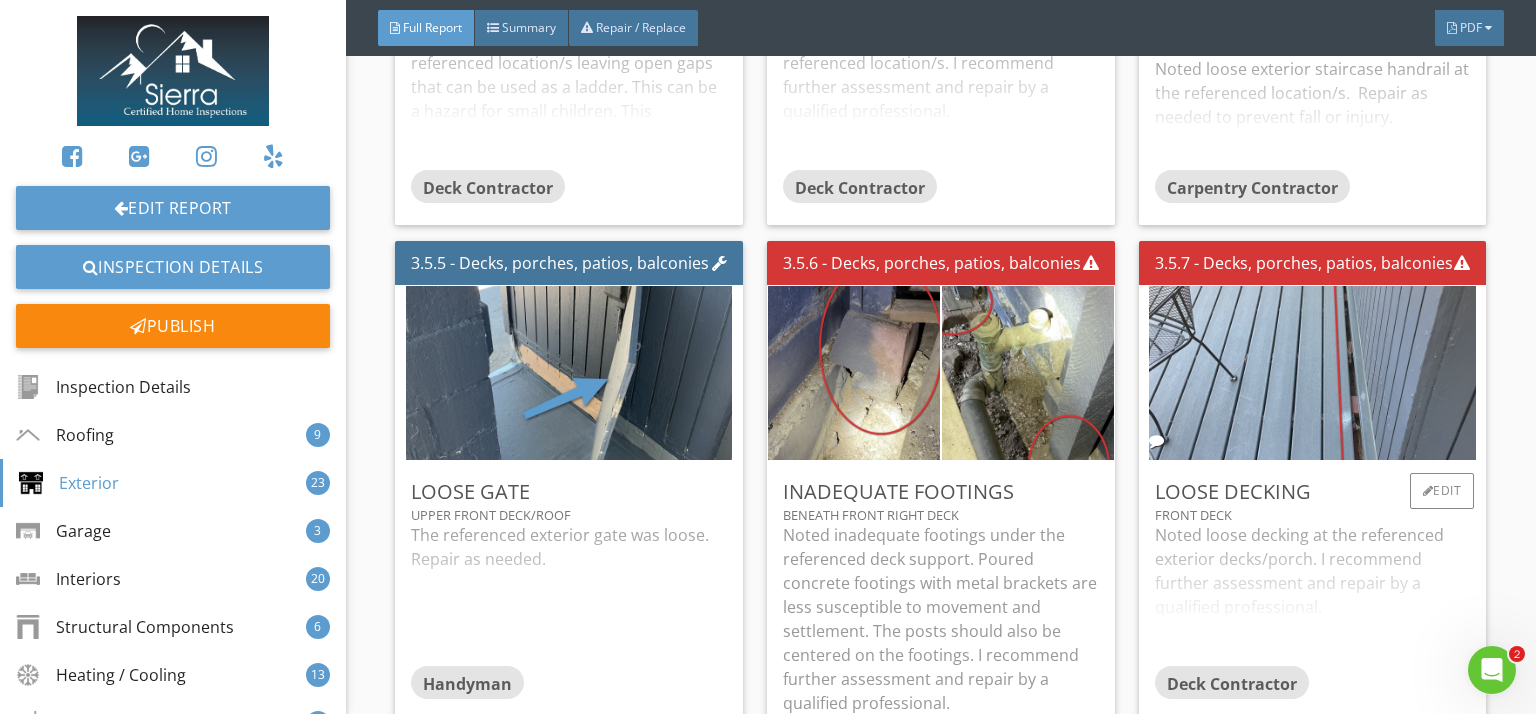 click on "Noted loose decking at the referenced exterior decks/porch. I recommend further assessment and repair by a qualified professional." at bounding box center [1313, 594] 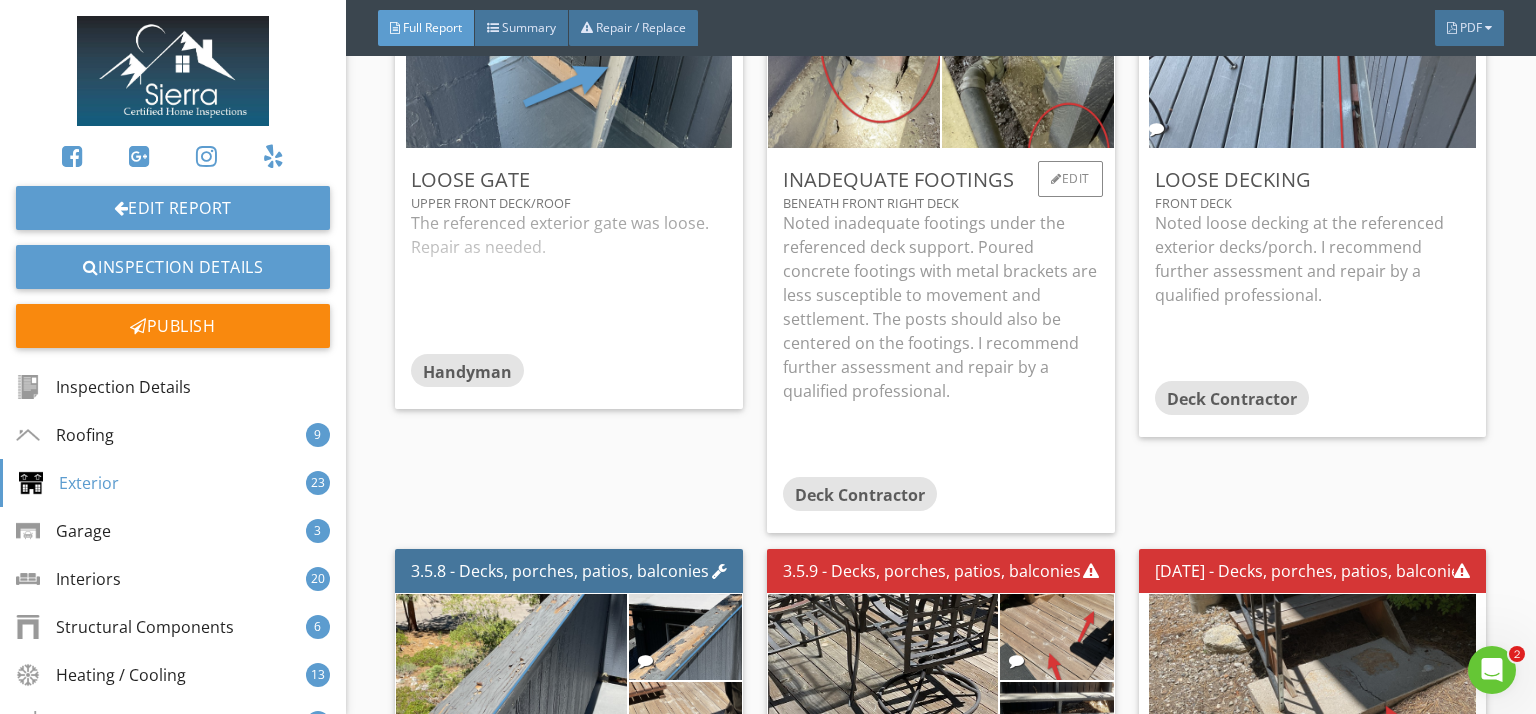 scroll, scrollTop: 9236, scrollLeft: 0, axis: vertical 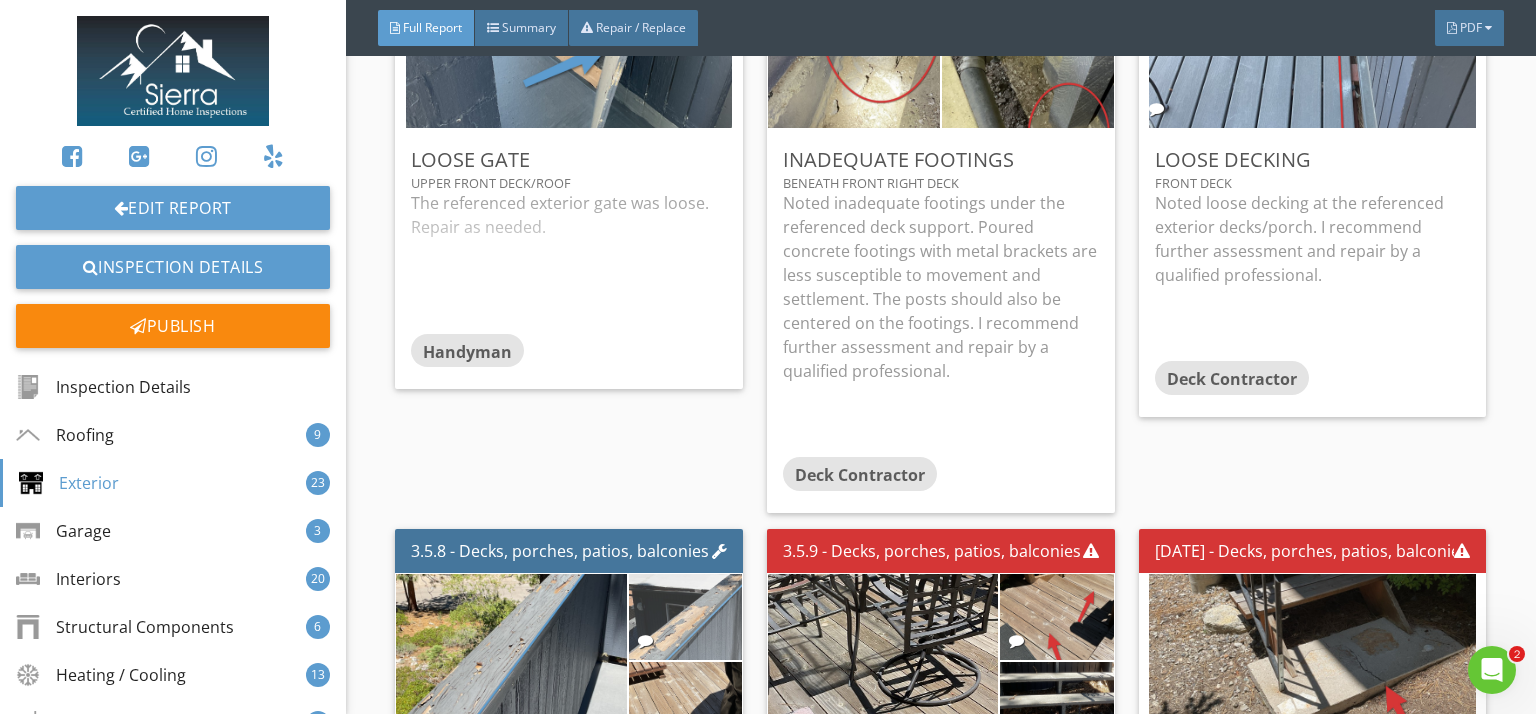 click at bounding box center [685, 617] 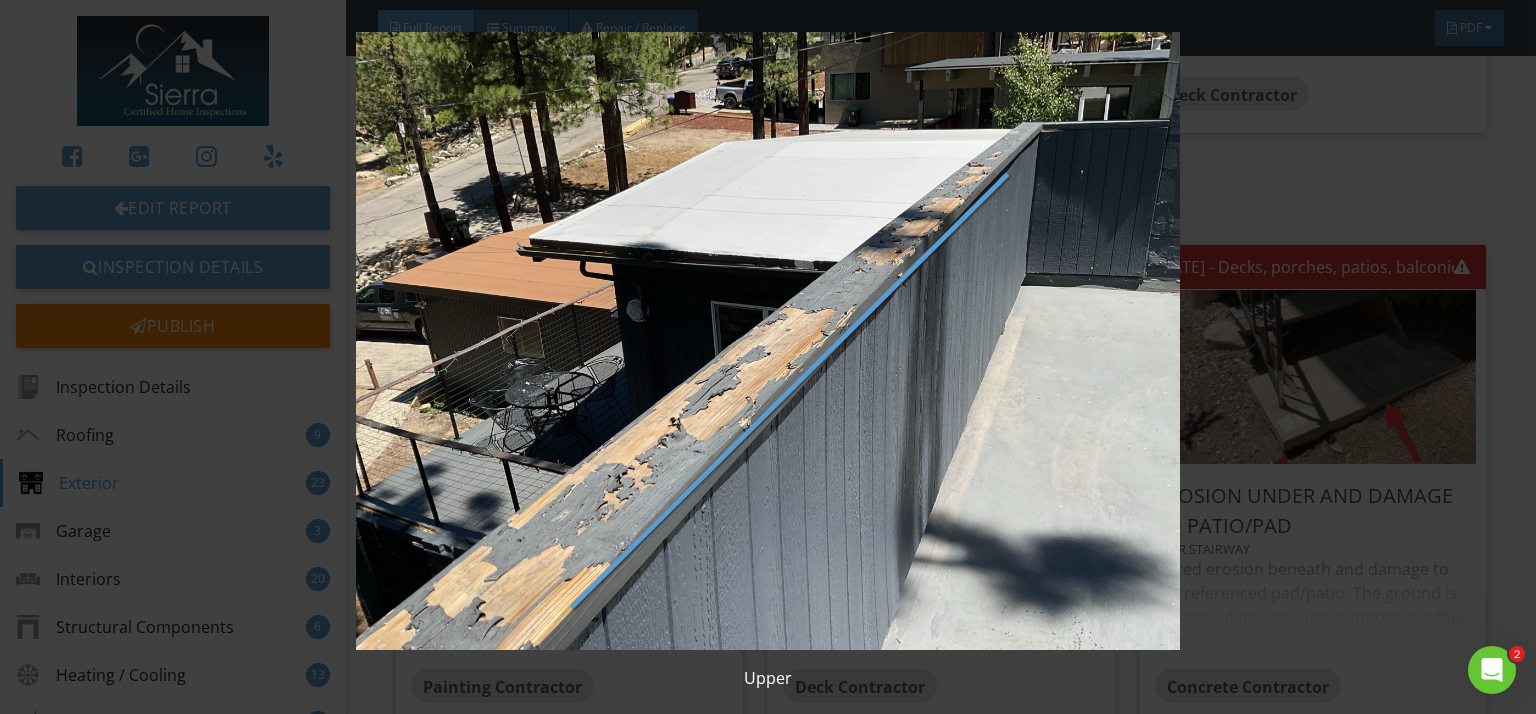 click at bounding box center [768, 341] 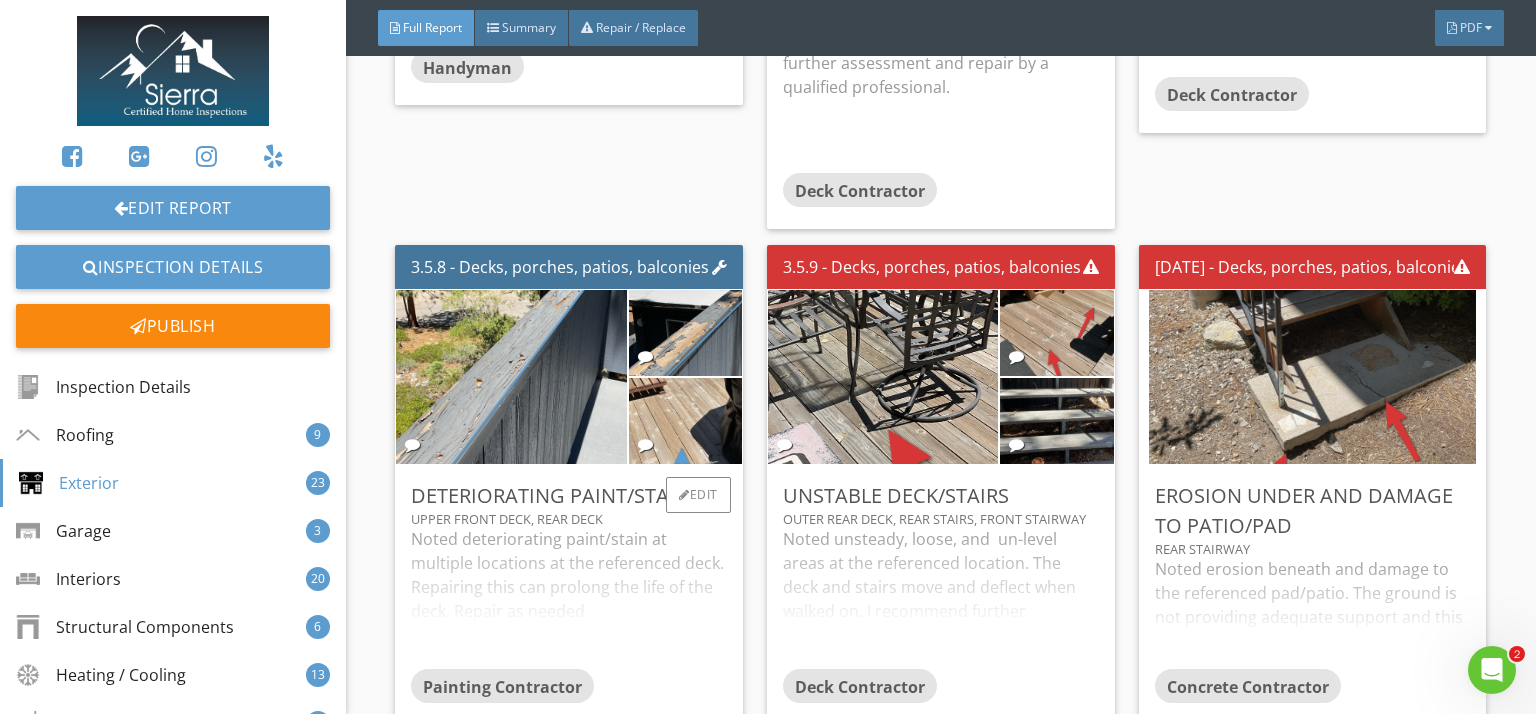 click on "Noted deteriorating paint/stain at multiple locations at the referenced deck. Repairing this can prolong the life of the deck. Repair as needed." at bounding box center (569, 598) 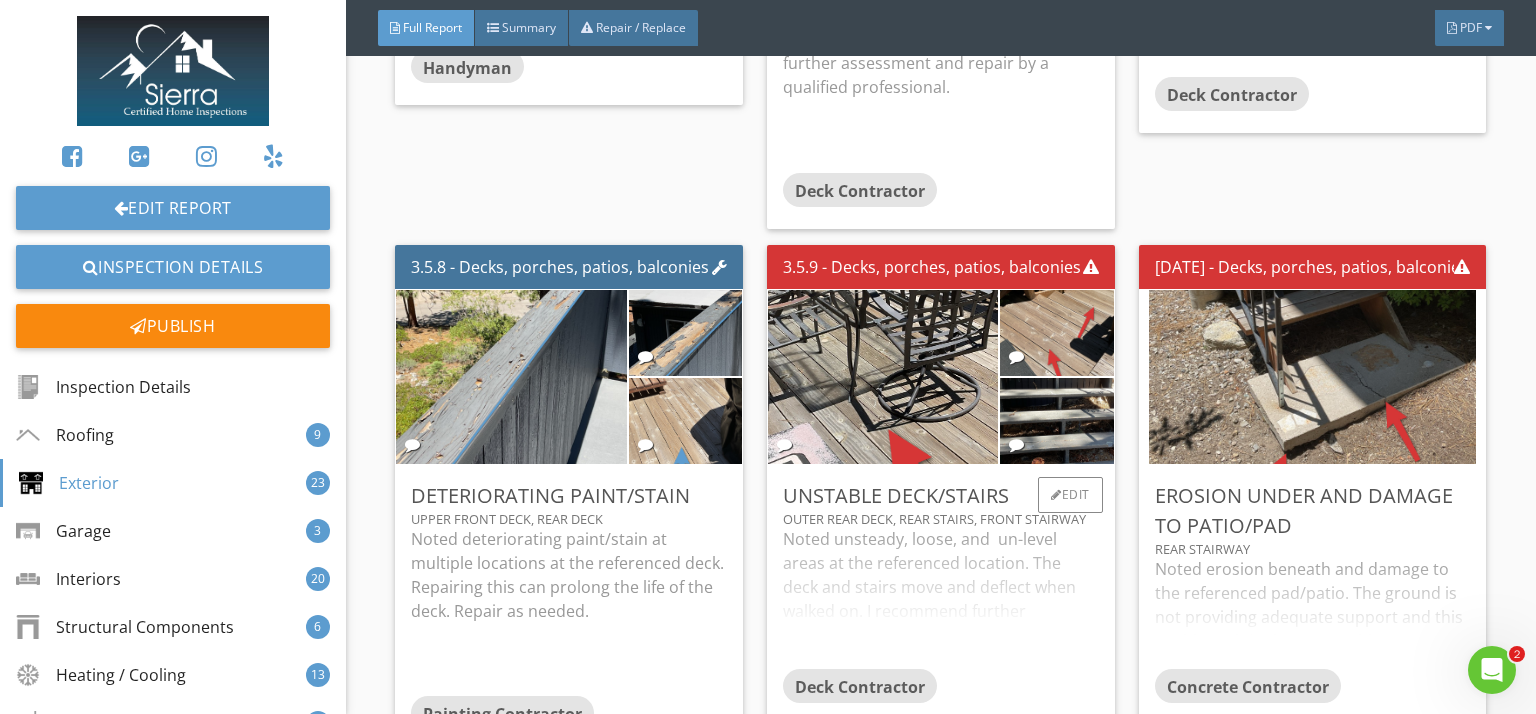 click on "Noted unsteady, loose, and  un-level areas at the referenced location. The deck and stairs move and deflect when walked on. I recommend further assessment and repair by a qualified professional." at bounding box center (941, 598) 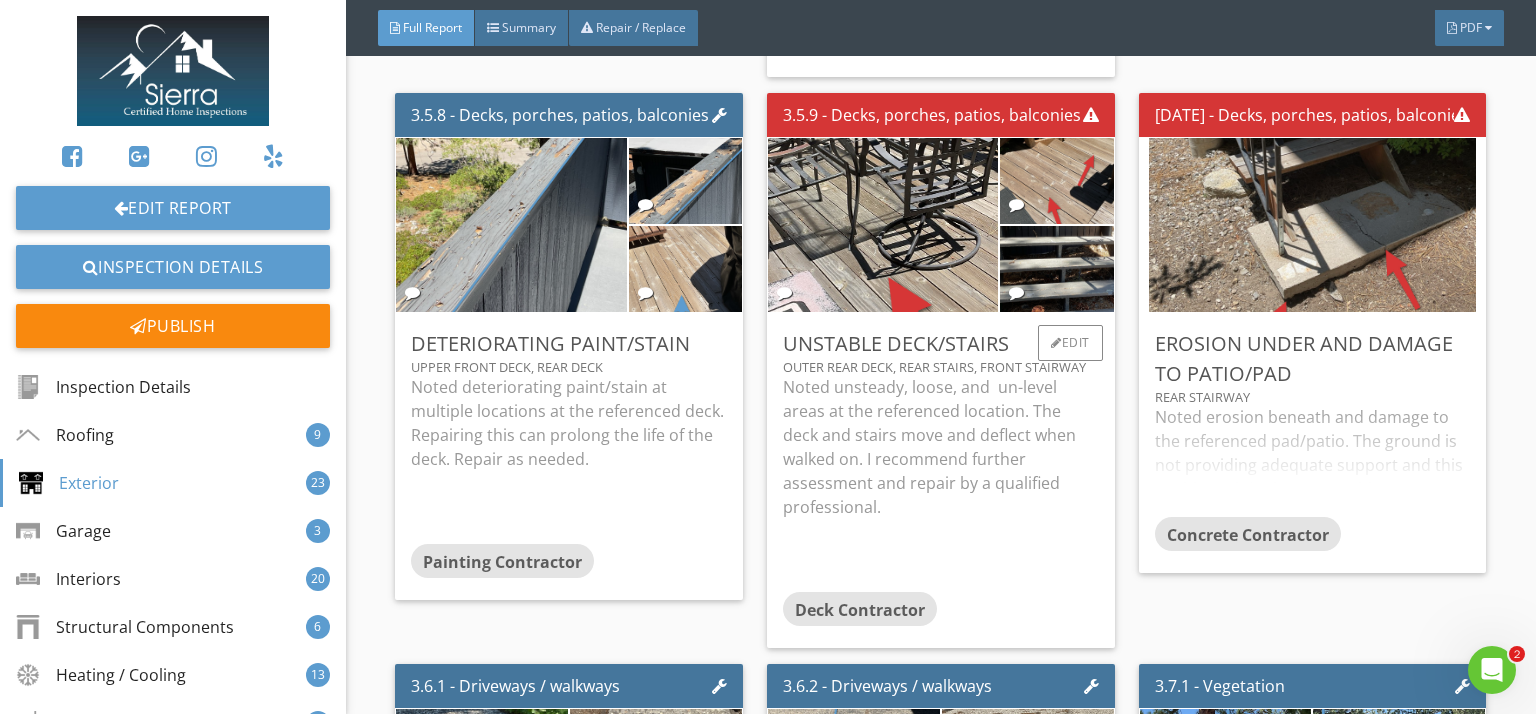 scroll, scrollTop: 9720, scrollLeft: 0, axis: vertical 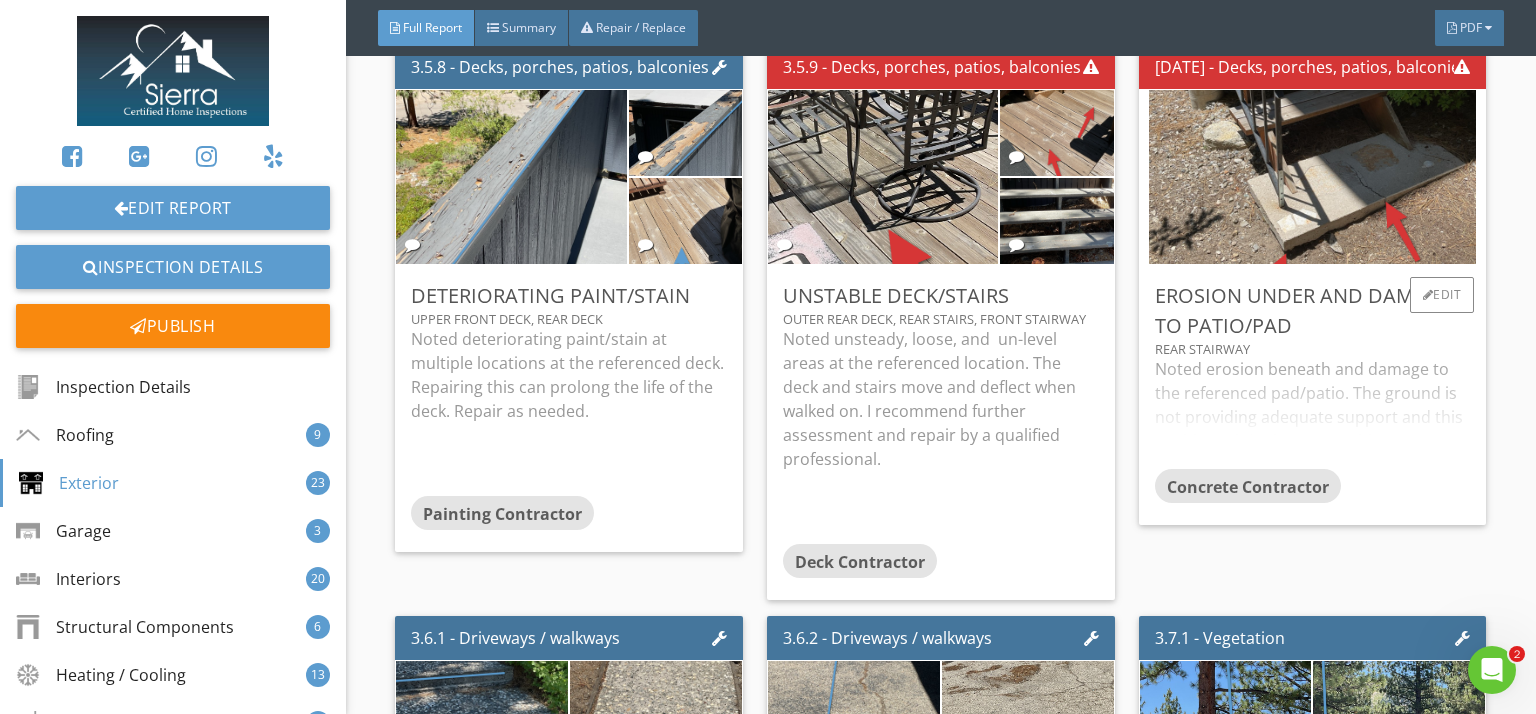 click on "Noted erosion beneath and damage to the referenced pad/patio. The ground is not providing adequate support and this could result in damage to this area. I recommend further assessment and repair by a qualified professional." at bounding box center (1313, 413) 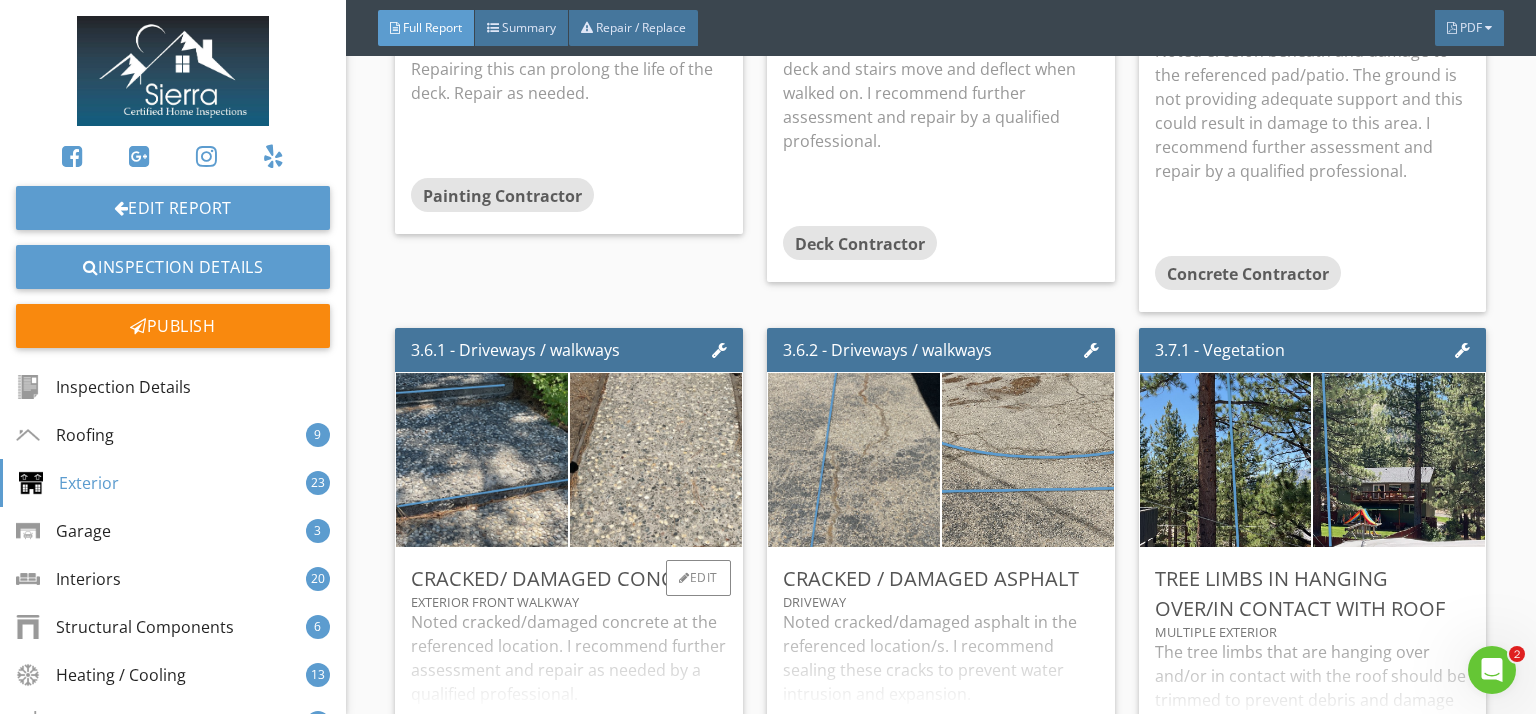 scroll, scrollTop: 10187, scrollLeft: 0, axis: vertical 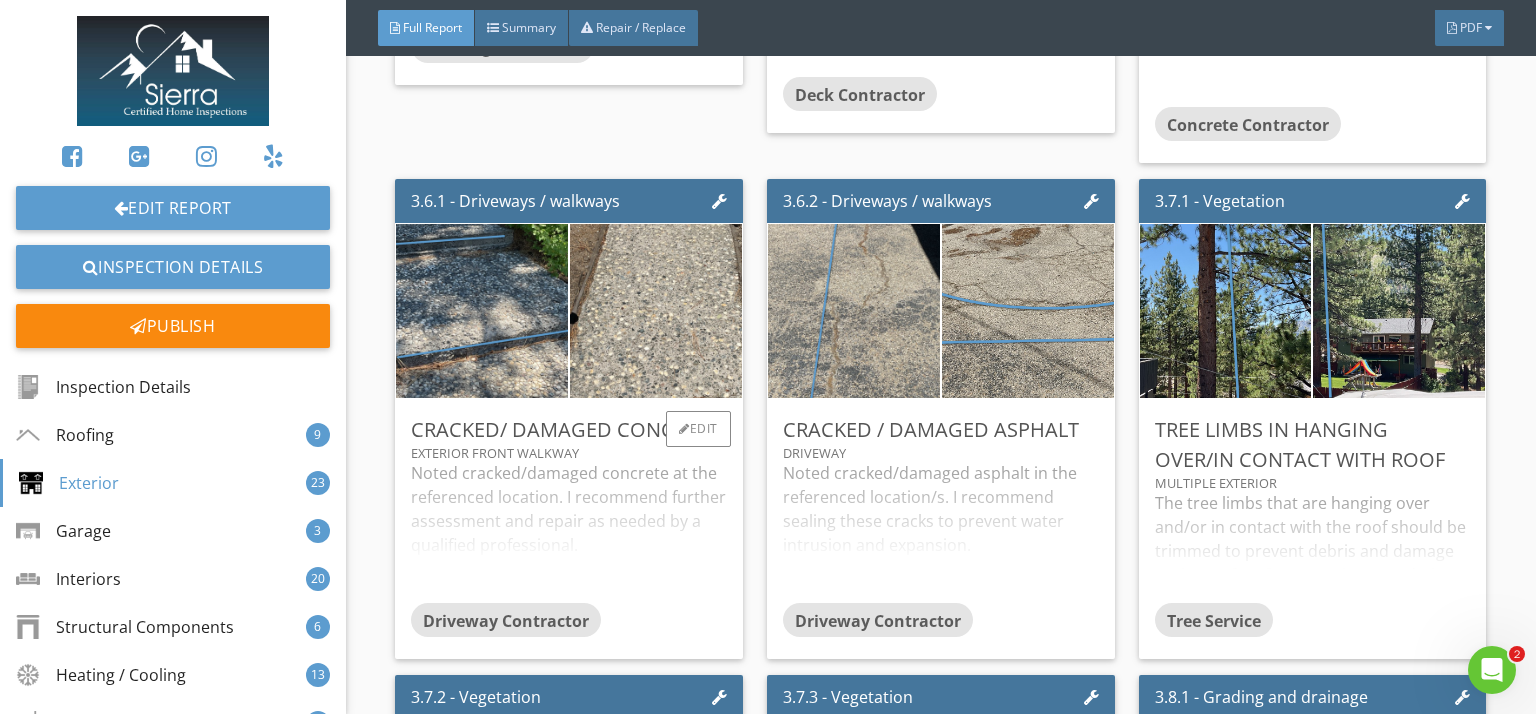 click on "Noted cracked/damaged concrete at the referenced location. I recommend further assessment and repair as needed by a qualified professional." at bounding box center [569, 532] 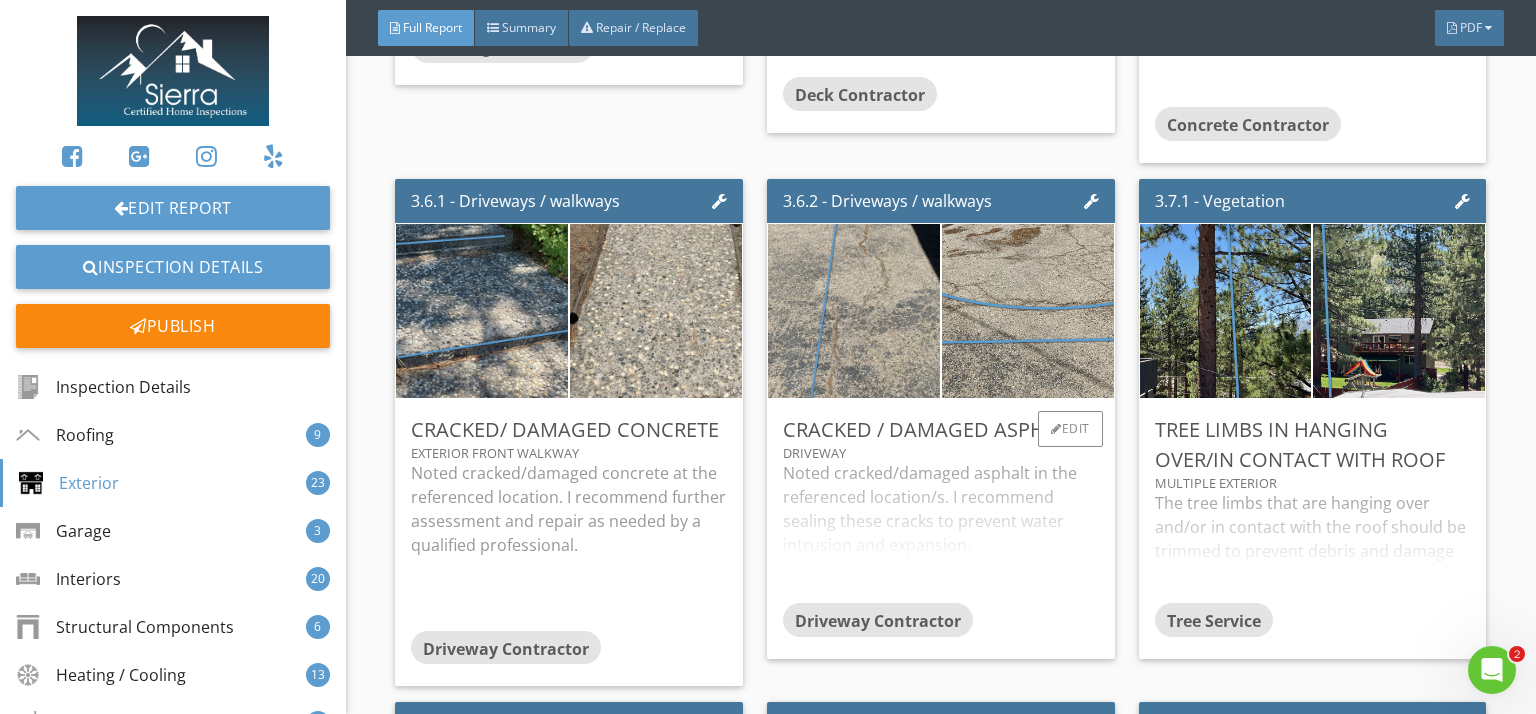 click on "Noted cracked/damaged asphalt in the referenced location/s. I recommend sealing these cracks to prevent water intrusion and expansion." at bounding box center (941, 532) 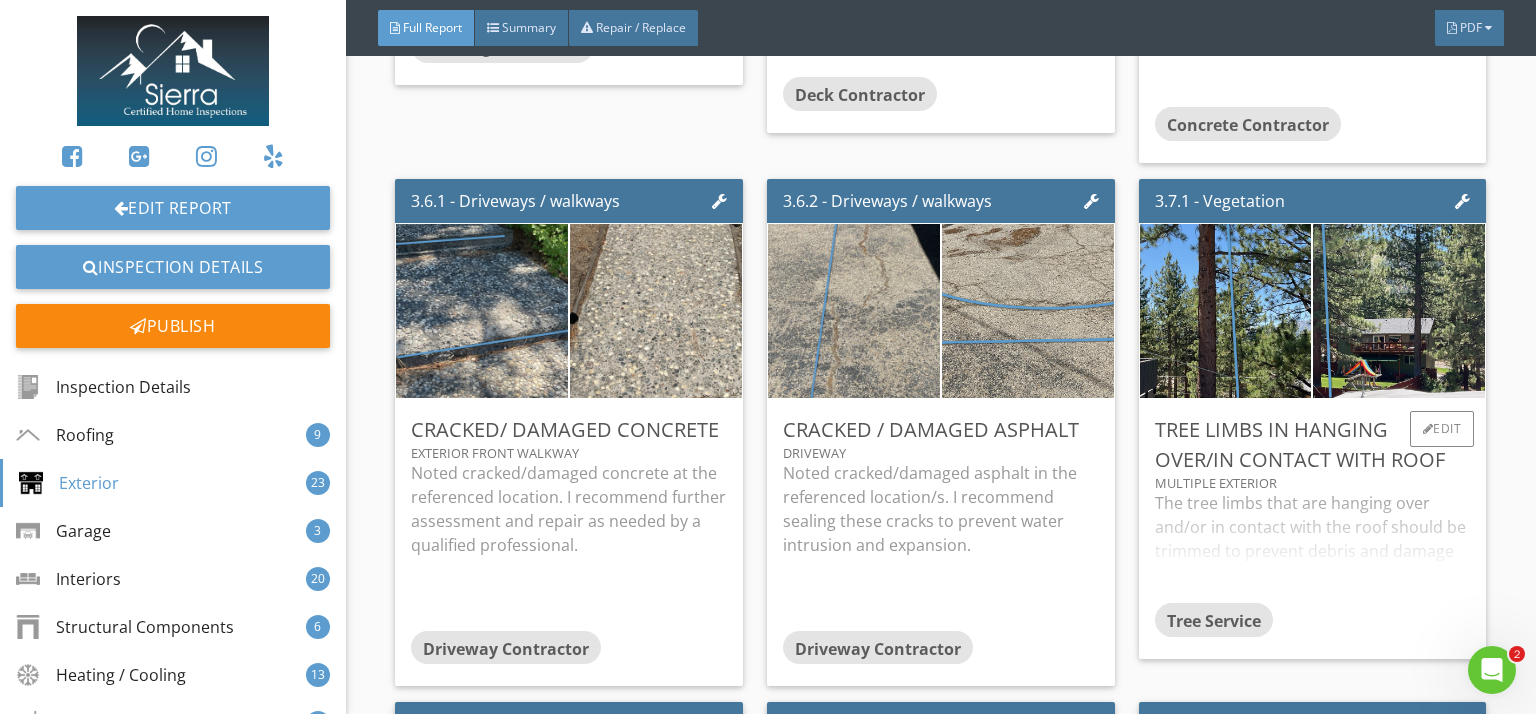 click on "The tree limbs that are hanging over and/or in contact with the roof should be trimmed to prevent debris and damage to the roof surface. Repair as needed." at bounding box center [1313, 547] 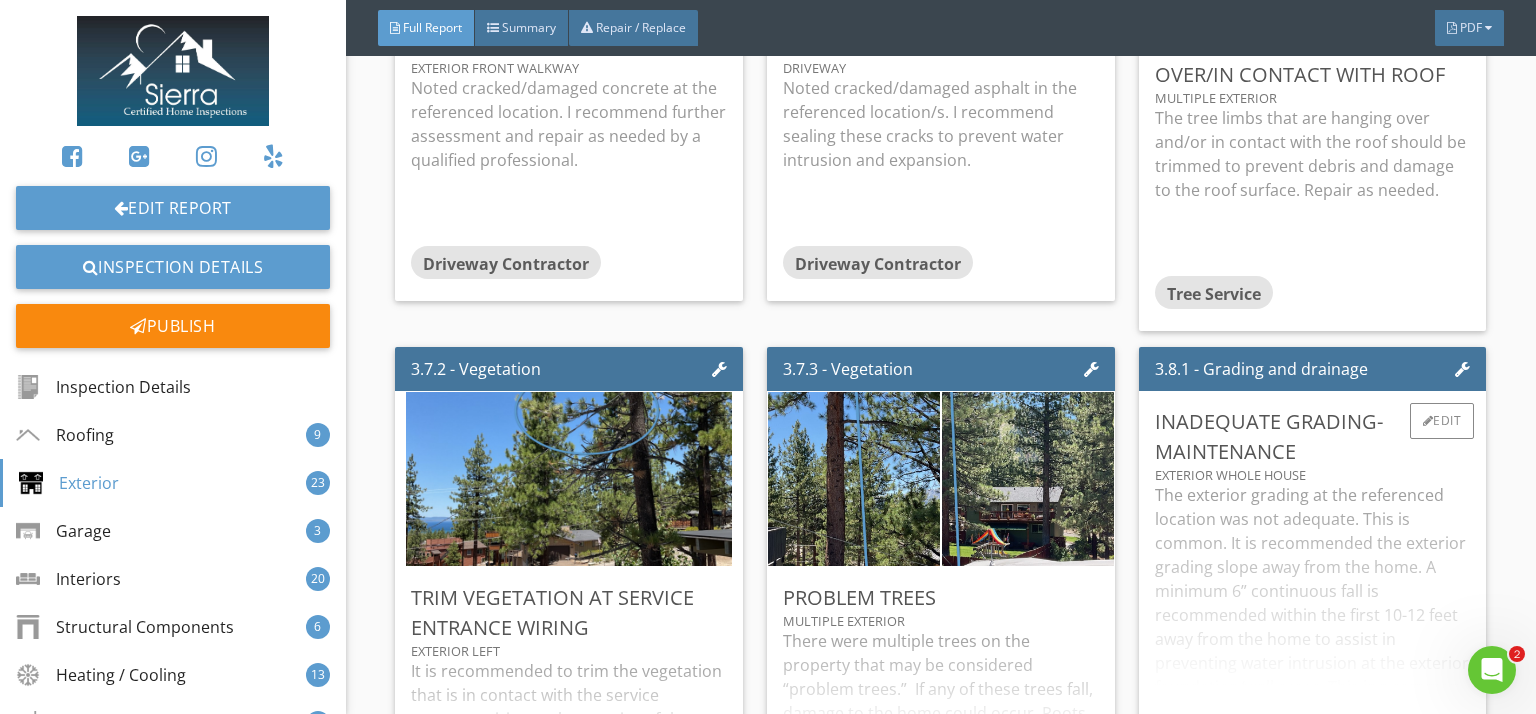 scroll, scrollTop: 10644, scrollLeft: 0, axis: vertical 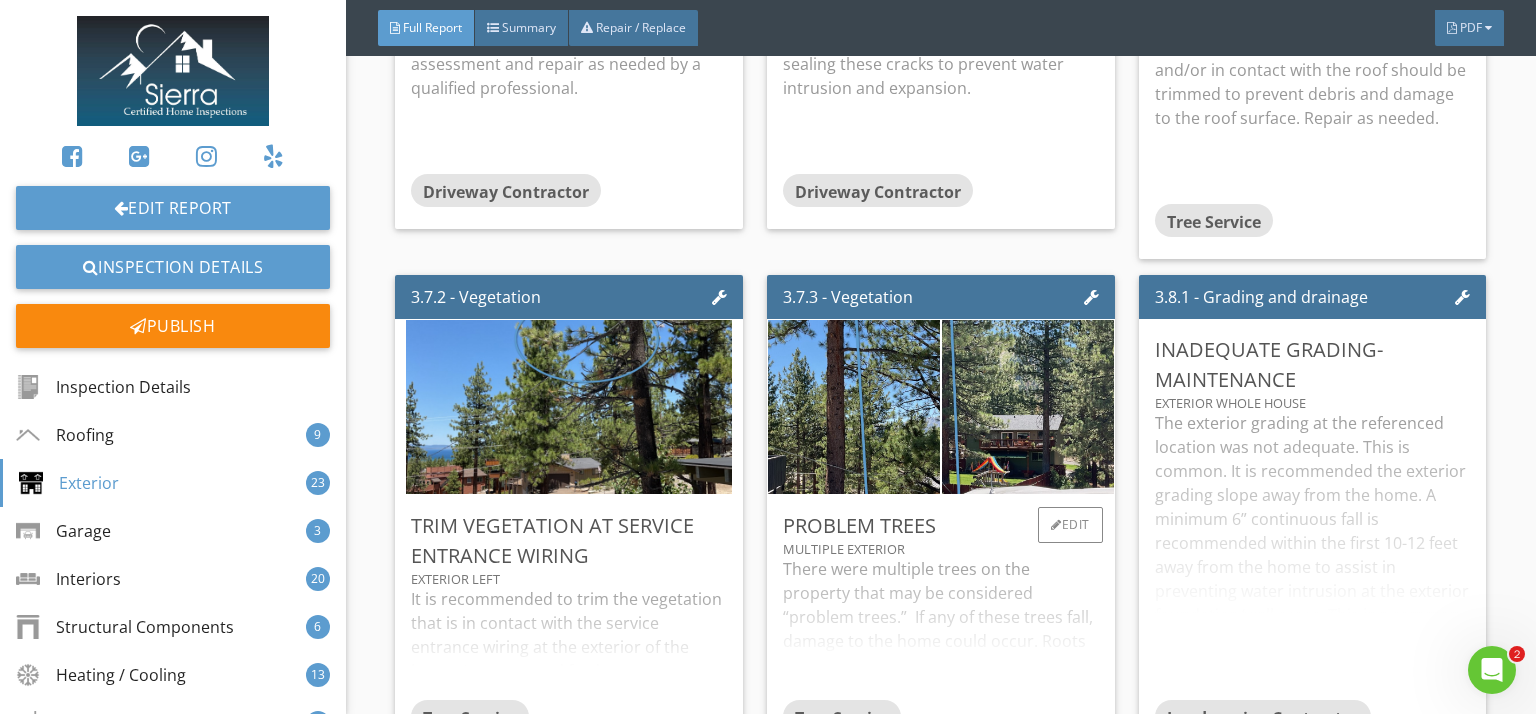 click on "Trim Vegetation At Service Entrance Wiring" at bounding box center [569, 541] 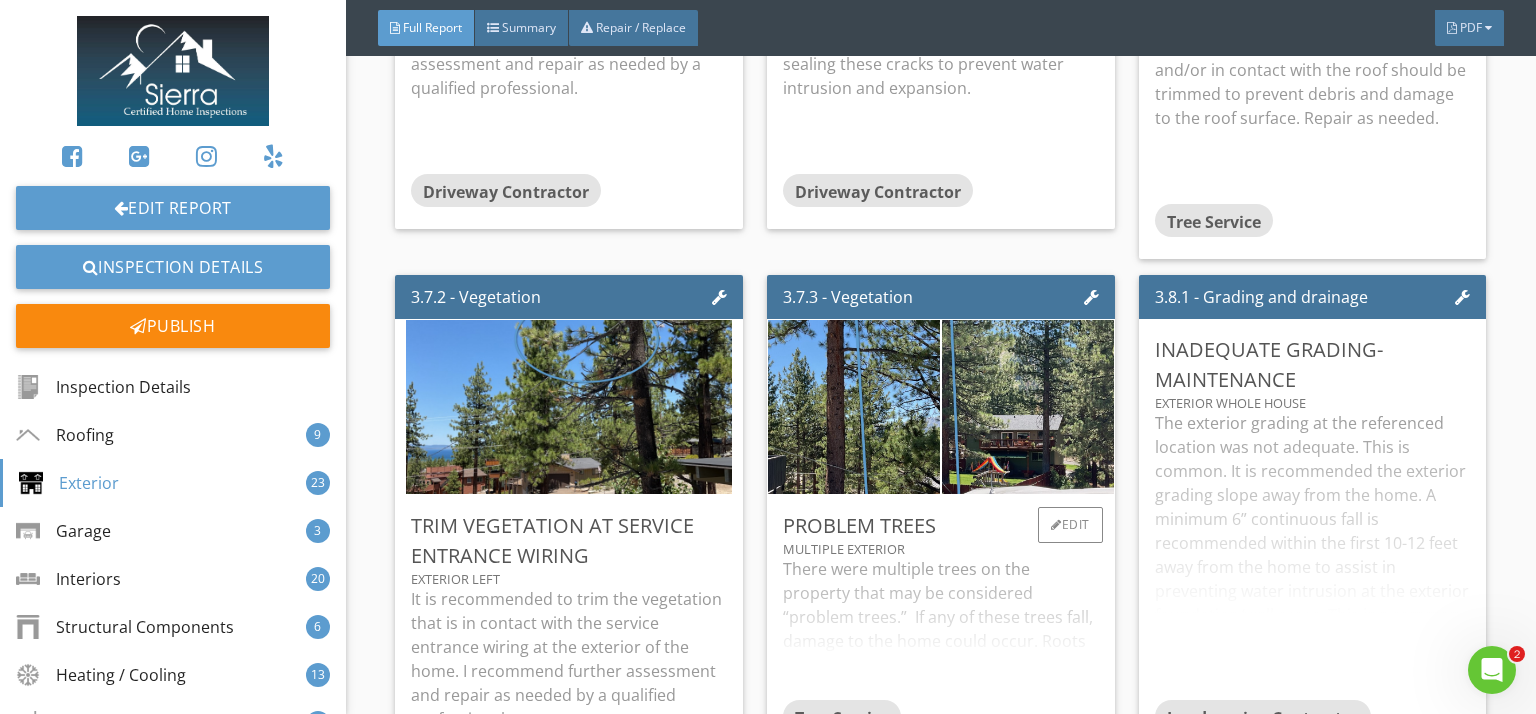 scroll, scrollTop: 10722, scrollLeft: 0, axis: vertical 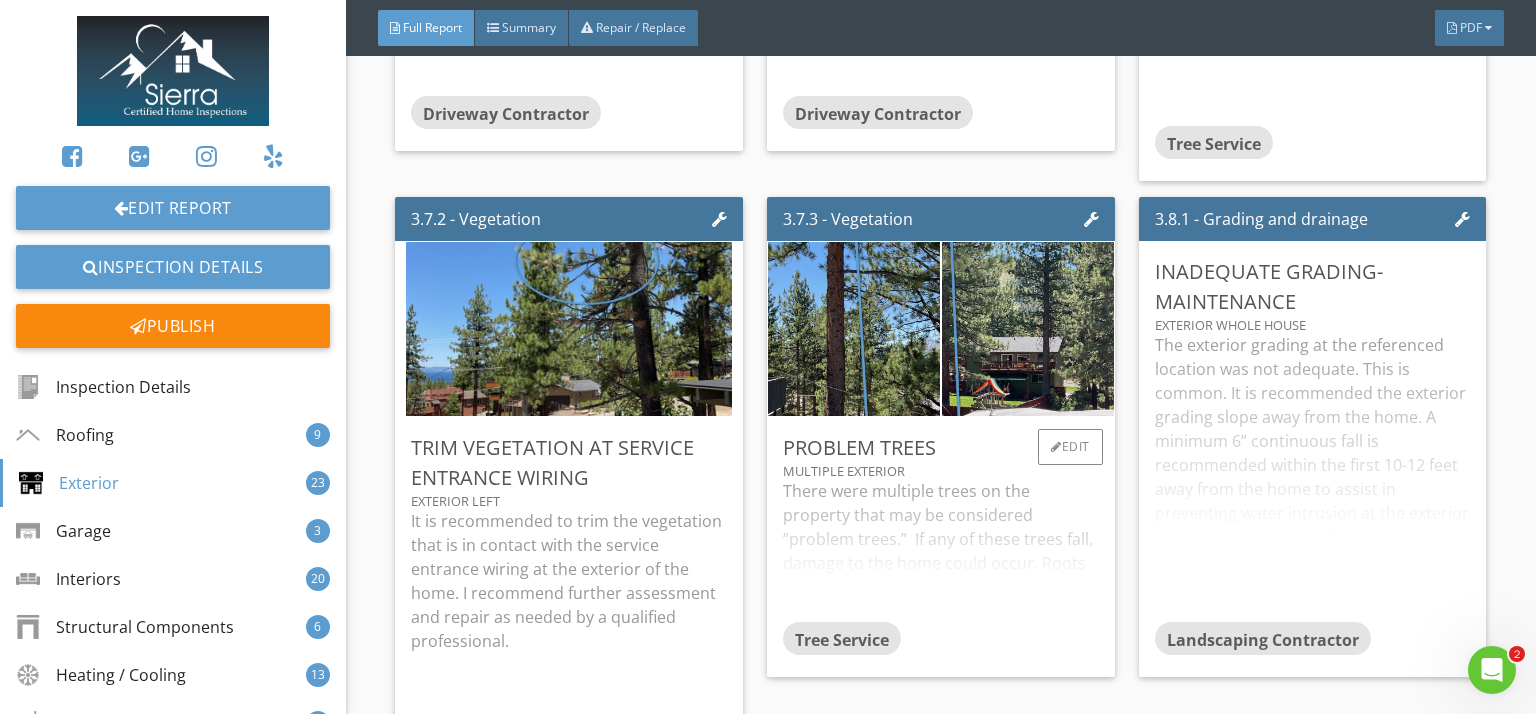 click on "There were multiple trees on the property that may be considered “problem trees.”  If any of these trees fall, damage to the home could occur. Roots from these tress could also possibly compromise underground plumbing or the foundation of the house. I cannot determine if or when the trees will fall or if the roots are problematic. These trees could also be considered a wildfire risk. If you have concerns on this issue, you should consult a qualified professional. I also recommend speaking to your agent or a contractor about Best Management Practices." at bounding box center [941, 550] 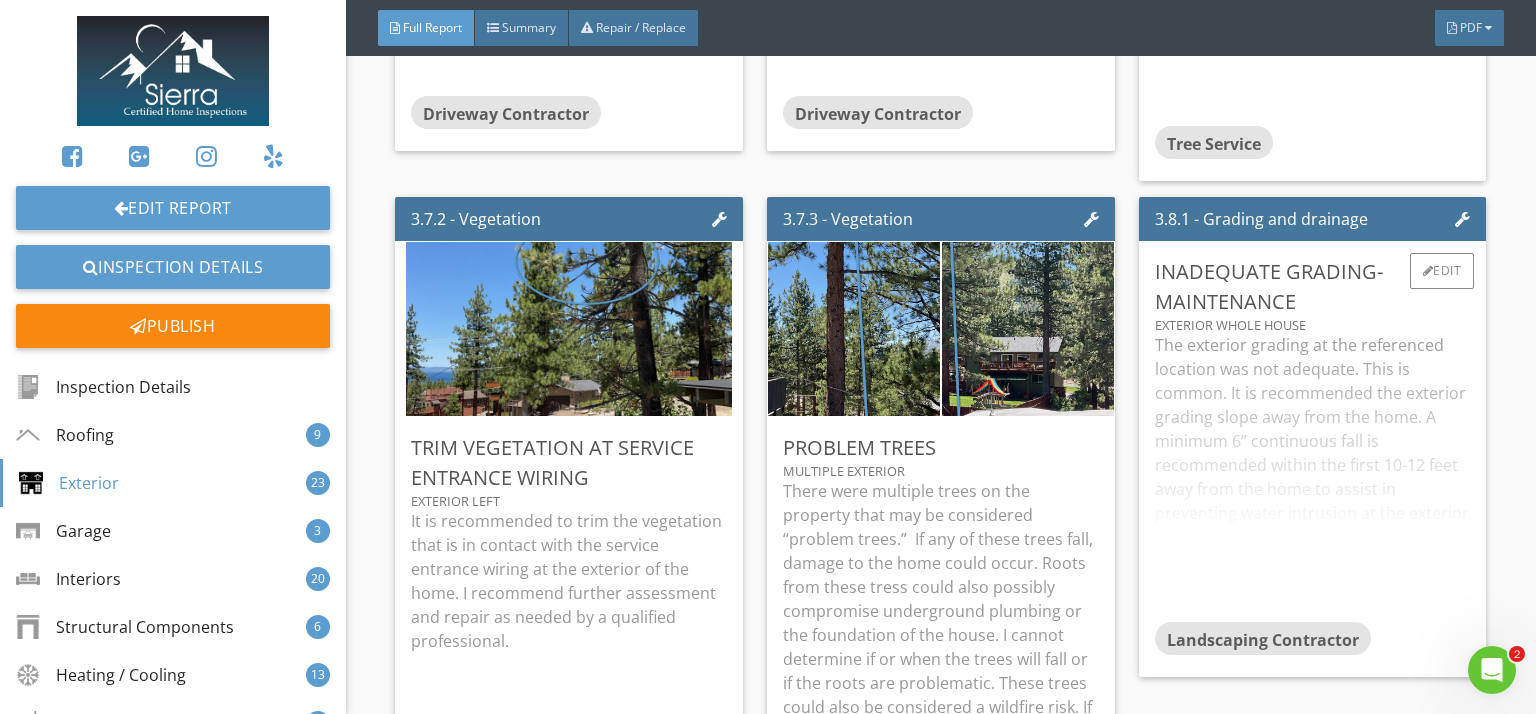click on "The exterior grading at the referenced location was not adequate. This is common. It is recommended the exterior grading slope away from the home. A minimum 6” continuous fall is recommended within the first 10-12 feet away from the home to assist in preventing water intrusion at the exterior foundation/wall areas. This is a common observation. The “lay of the land” may prevent this from being a practical repair. Installing a drain system may be a more practical solution. I did not observe any deficiencies related to this observation at the time of the inspection. I recommend further assessment and repair as needed." at bounding box center [1313, 477] 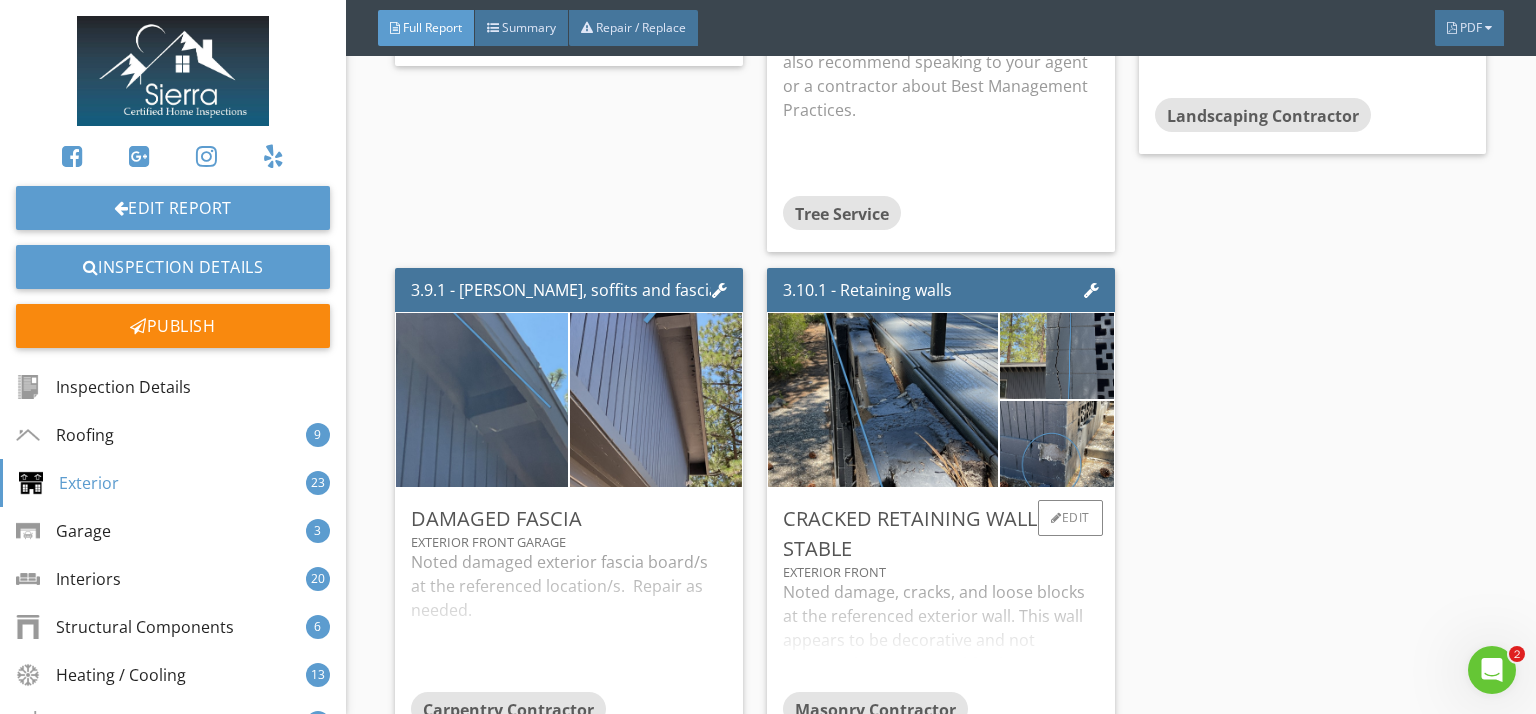 scroll, scrollTop: 11527, scrollLeft: 0, axis: vertical 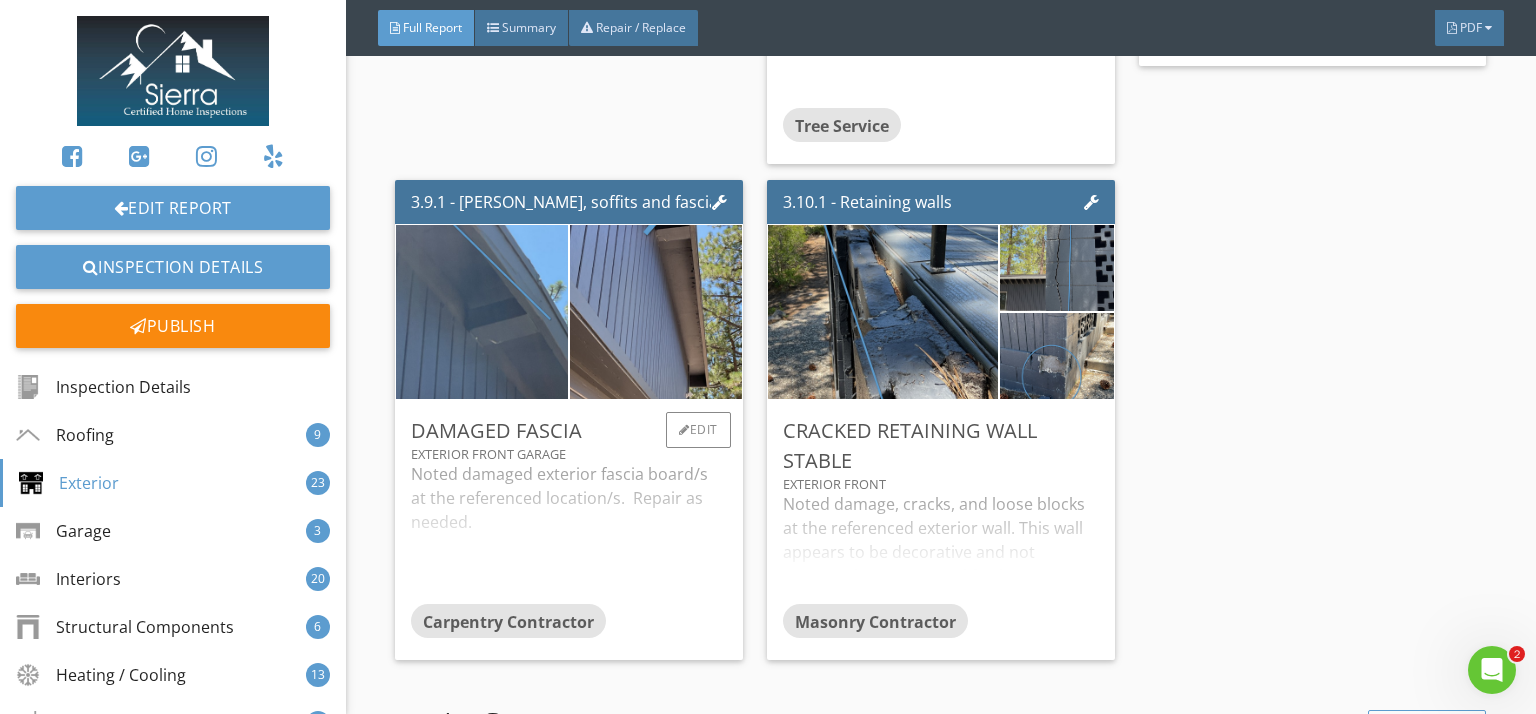 click on "Noted damaged exterior fascia board/s at the referenced location/s.  Repair as needed." at bounding box center (569, 533) 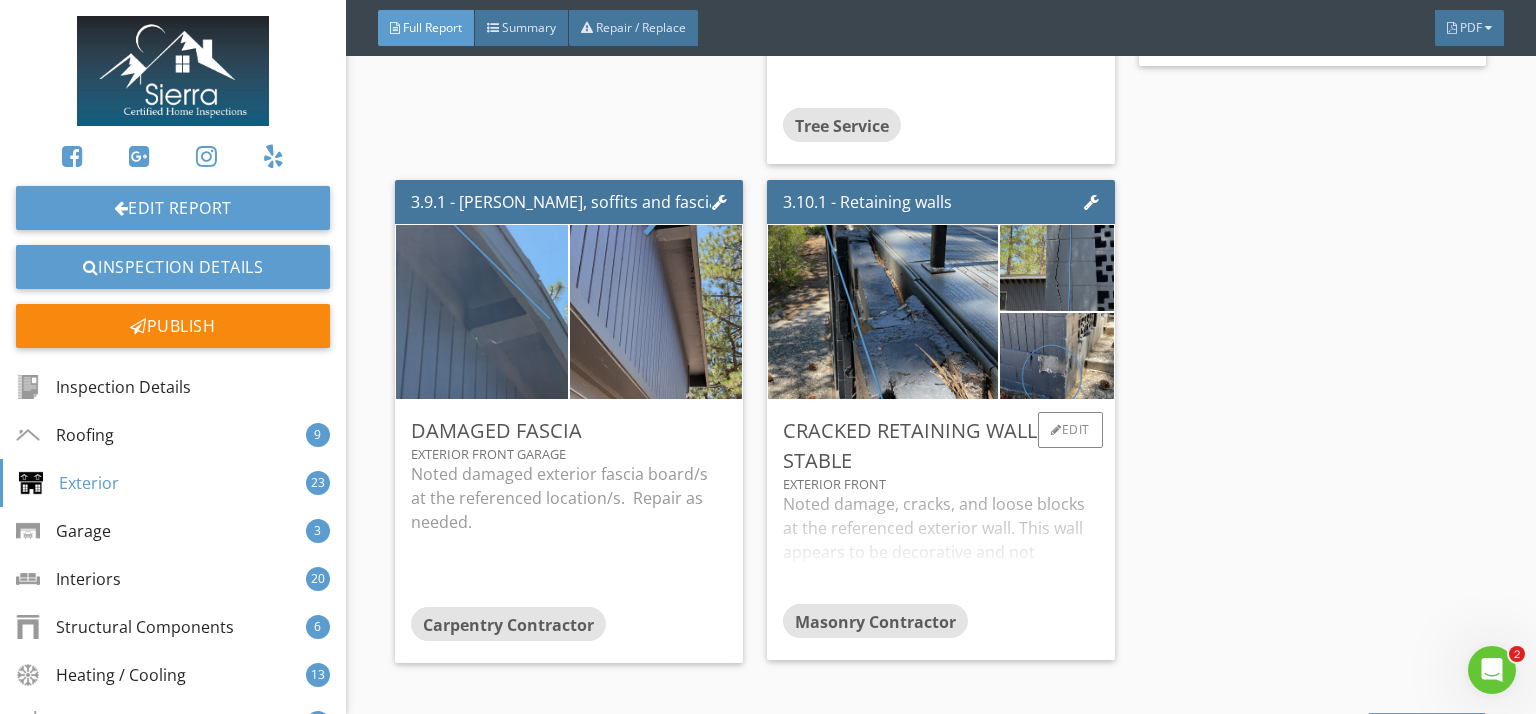 click on "Noted damage, cracks, and loose blocks at the referenced exterior wall. This wall appears to be decorative and not structural. I recommend further assessment and repair by a qualified professional." at bounding box center (941, 548) 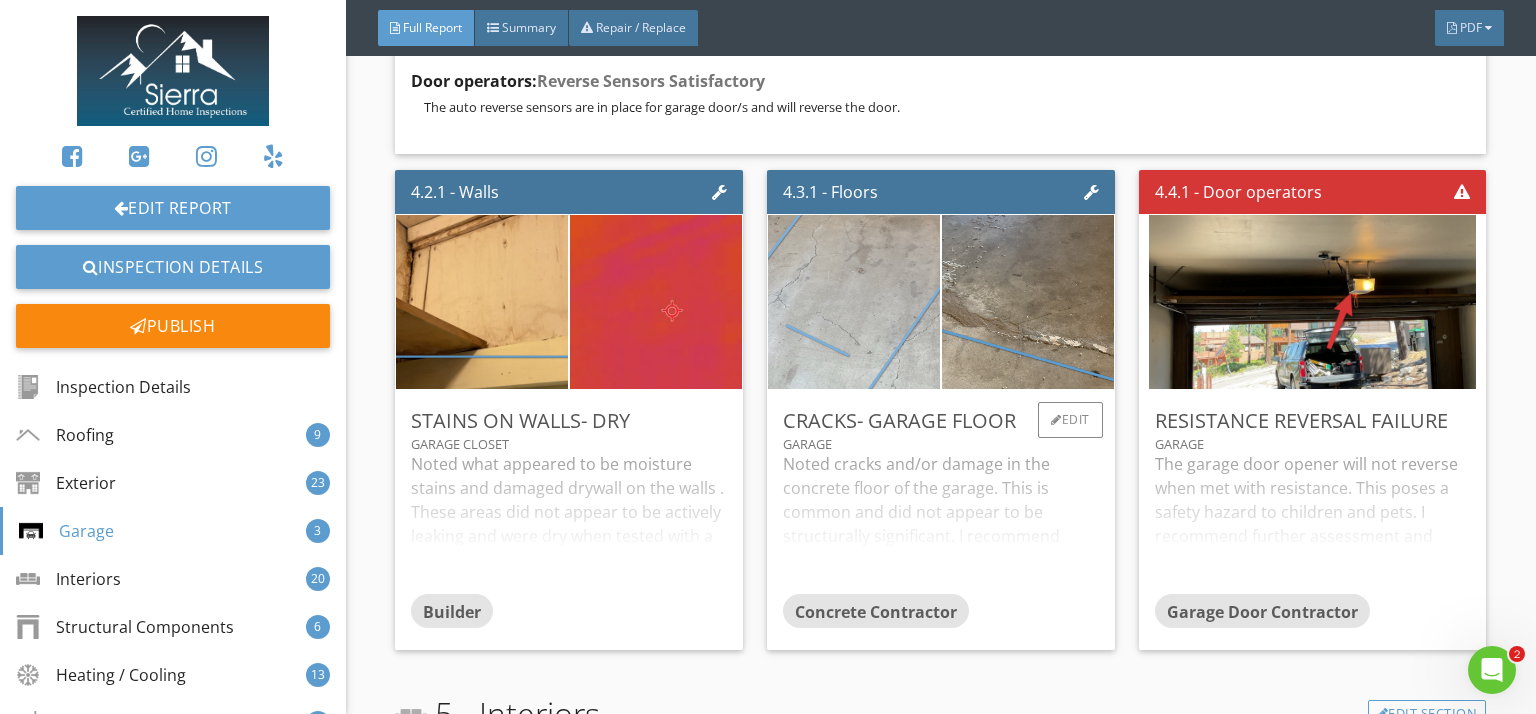 scroll, scrollTop: 12720, scrollLeft: 0, axis: vertical 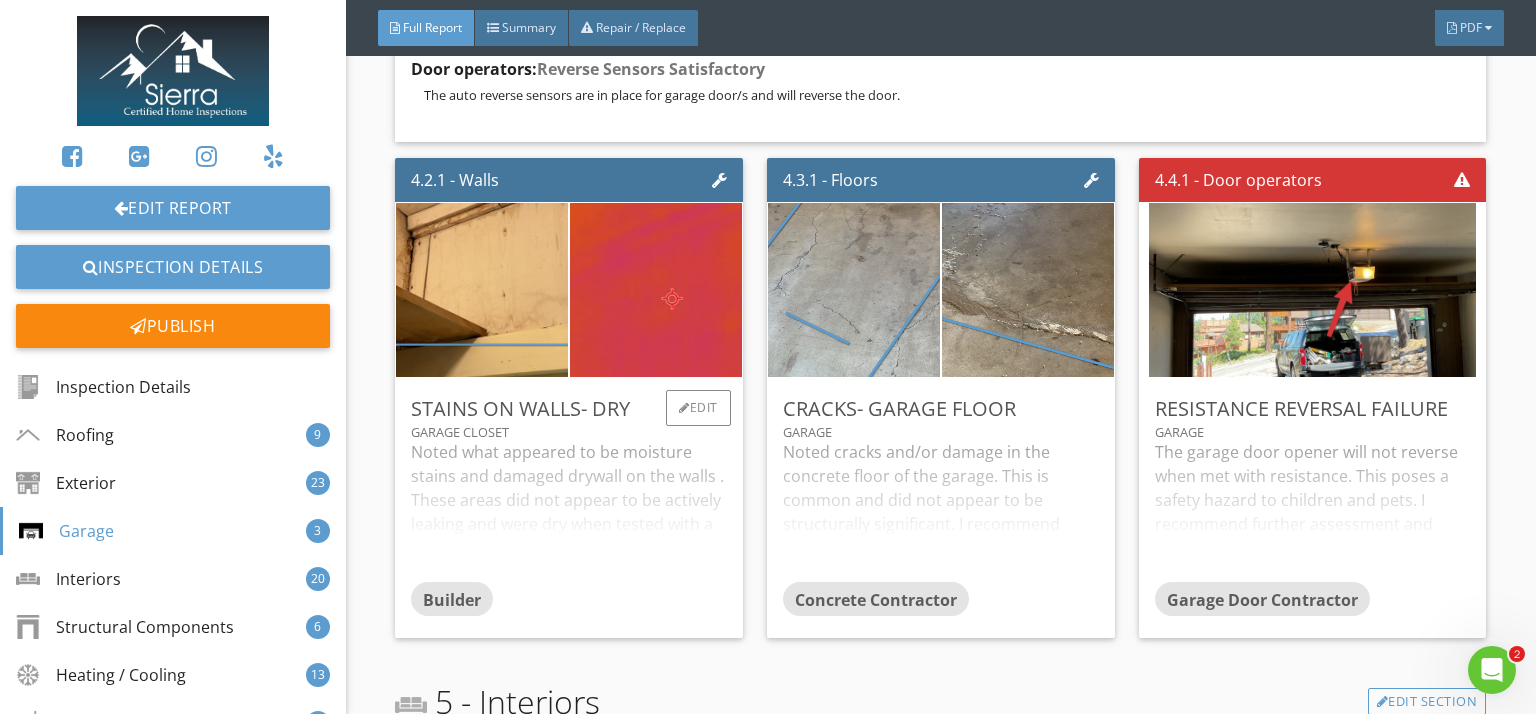 click on "Noted what appeared to be moisture stains and damaged drywall on the walls . These areas did not appear to be actively leaking and were dry when tested with a moisture meter. I recommend further assessment and repair as needed by a qualified professional." at bounding box center (569, 511) 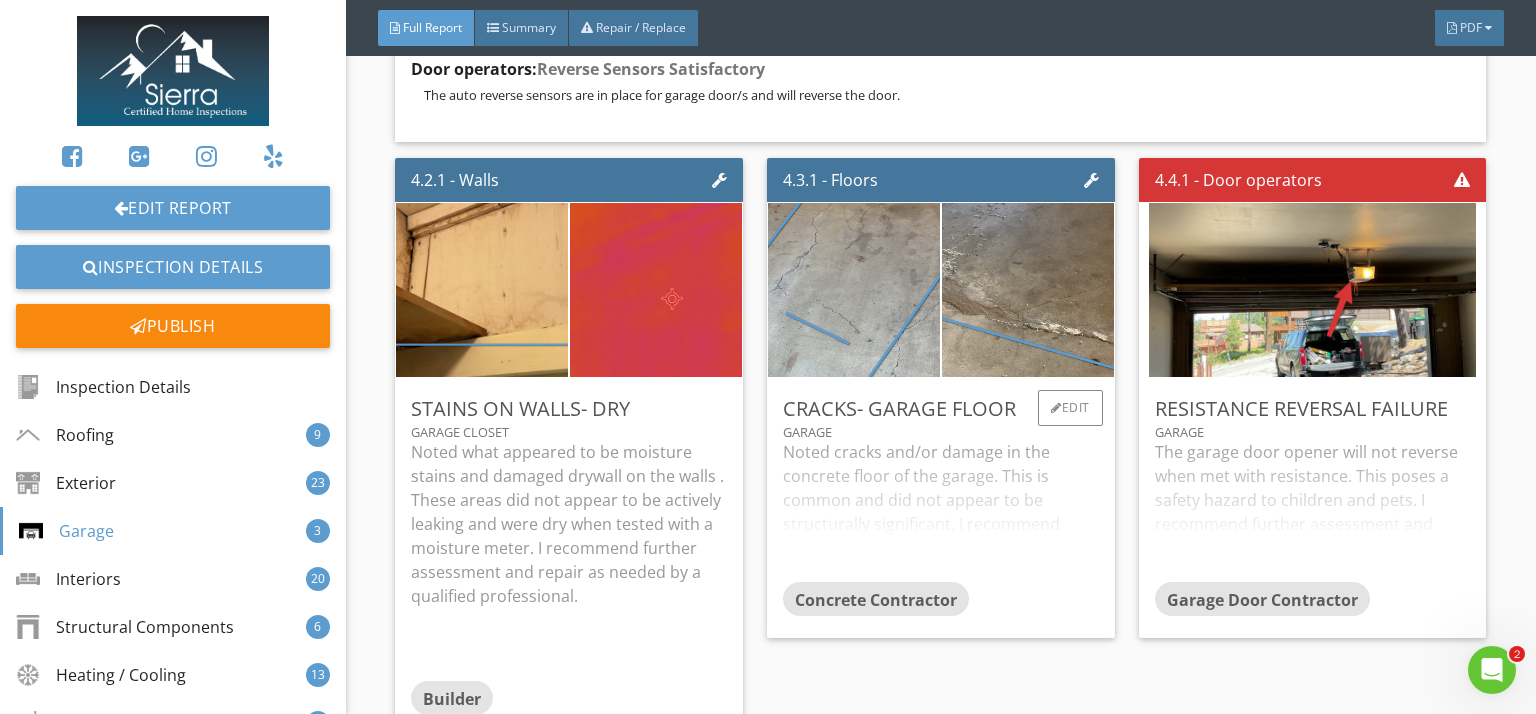 click on "Noted cracks and/or damage in the concrete floor of the garage. This is common and did not appear to be structurally significant. I recommend sealing as needed and monitoring for further movement." at bounding box center [941, 511] 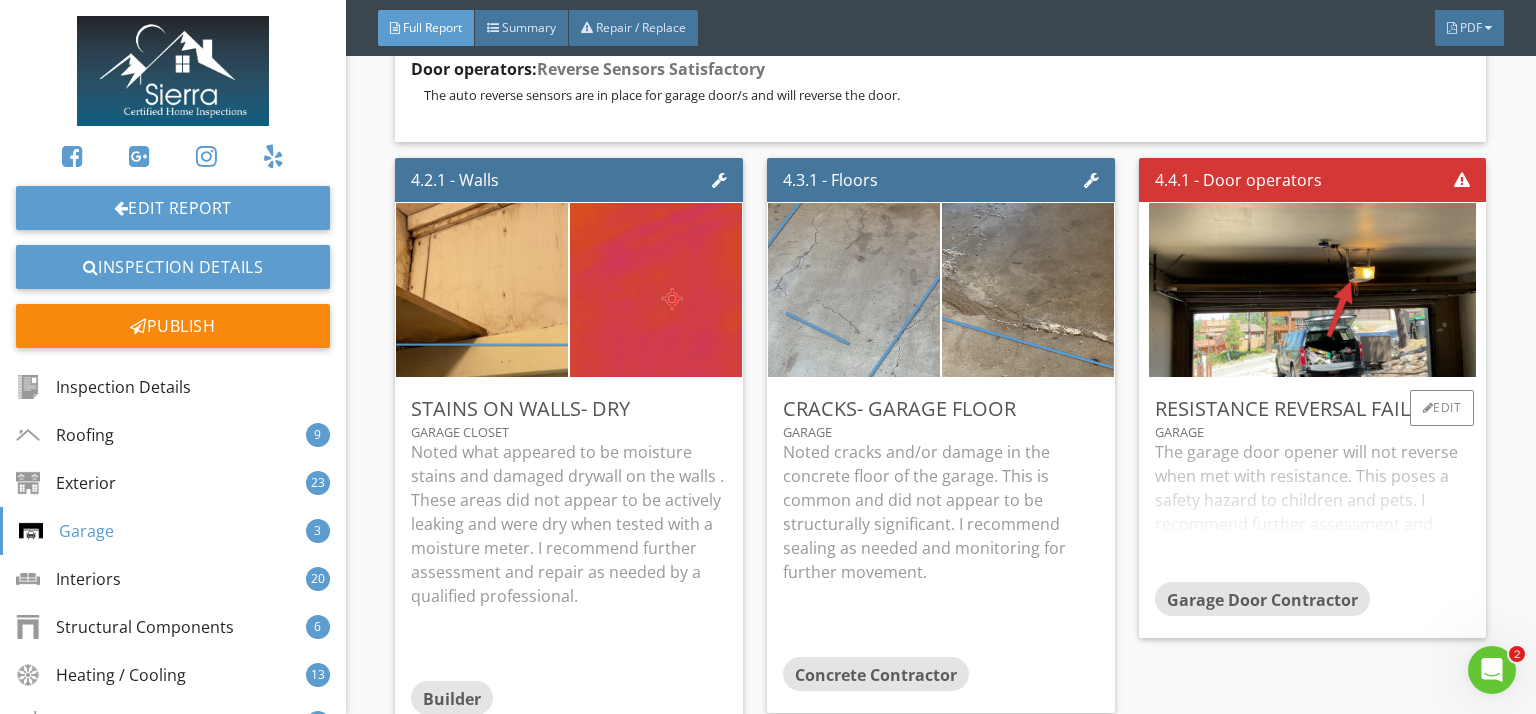 click on "The garage door opener will not reverse when met with resistance. This poses a safety hazard to children and pets. I recommend further assessment and repair by a qualified professional." at bounding box center [1313, 511] 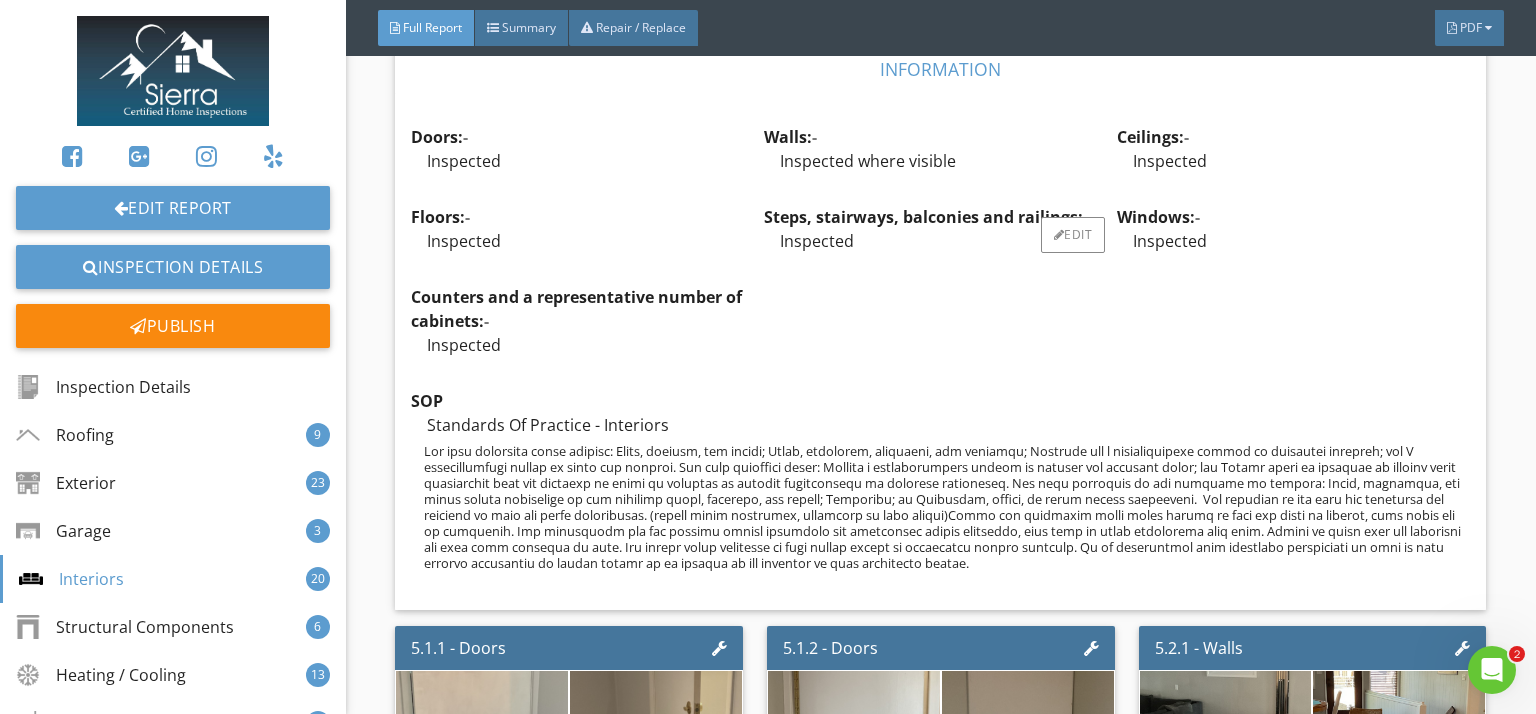 scroll, scrollTop: 13304, scrollLeft: 0, axis: vertical 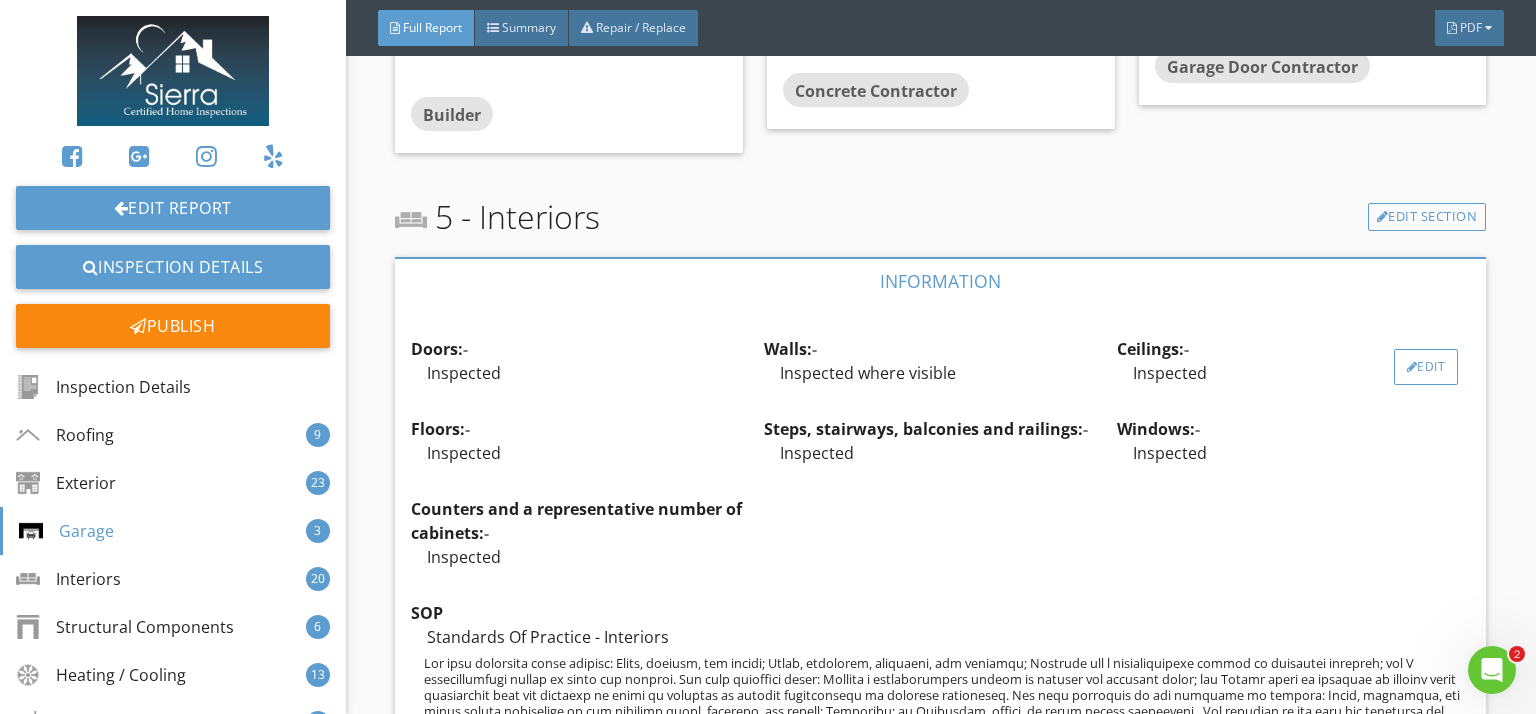 click on "Edit" at bounding box center [1426, 367] 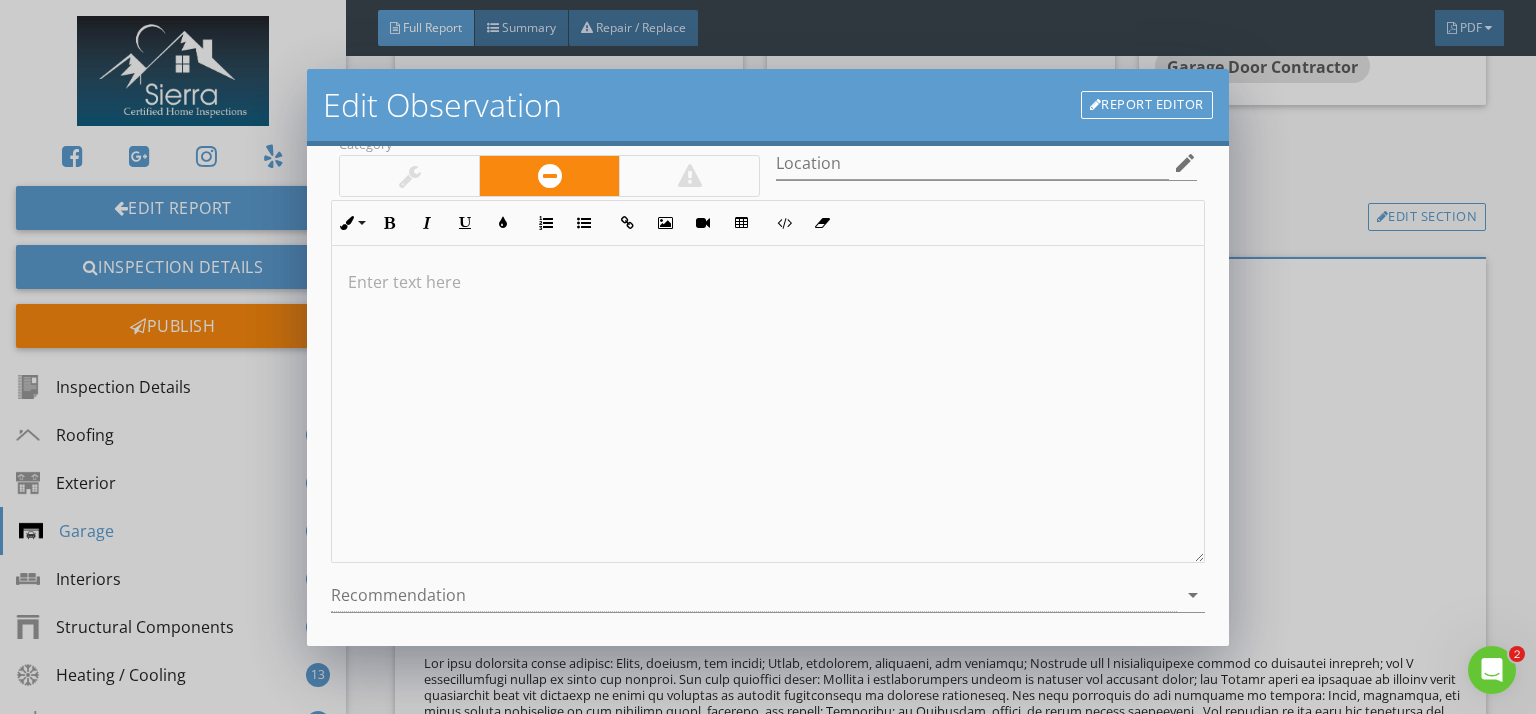 scroll, scrollTop: 0, scrollLeft: 0, axis: both 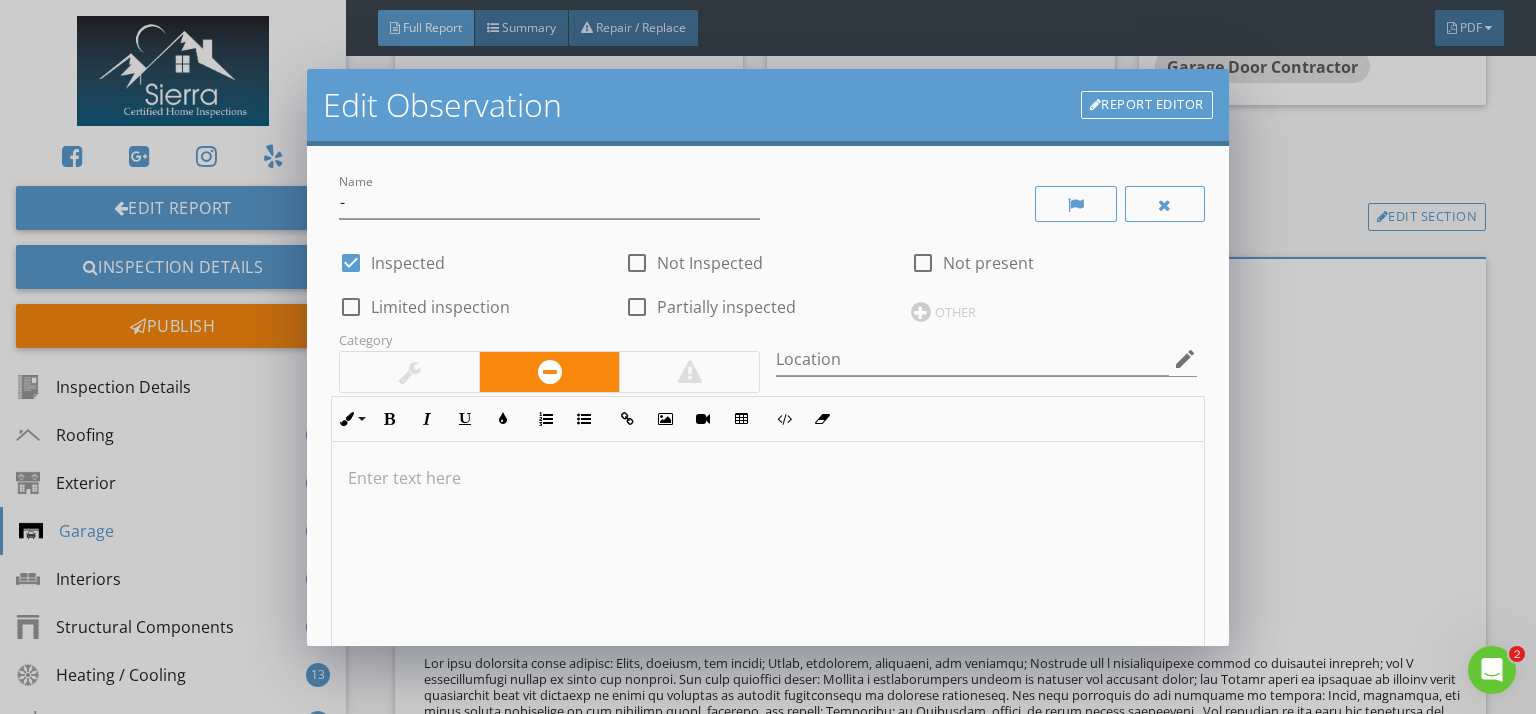 click on "Edit Observation
Report Editor
Name -       check_box Inspected check_box_outline_blank Not Inspected check_box_outline_blank Not present check_box_outline_blank Limited inspection check_box_outline_blank Partially inspected     OTHER           Category               Location edit   Inline Style XLarge Large Normal Small Light Small/Light Bold Italic Underline Colors Ordered List Unordered List Insert Link Insert Image Insert Video Insert Table Code View Clear Formatting Enter text here   Recommendation arrow_drop_down     check_box_outline_blank Save as default name/text for this comment   Cancel
Save Changes" at bounding box center (768, 357) 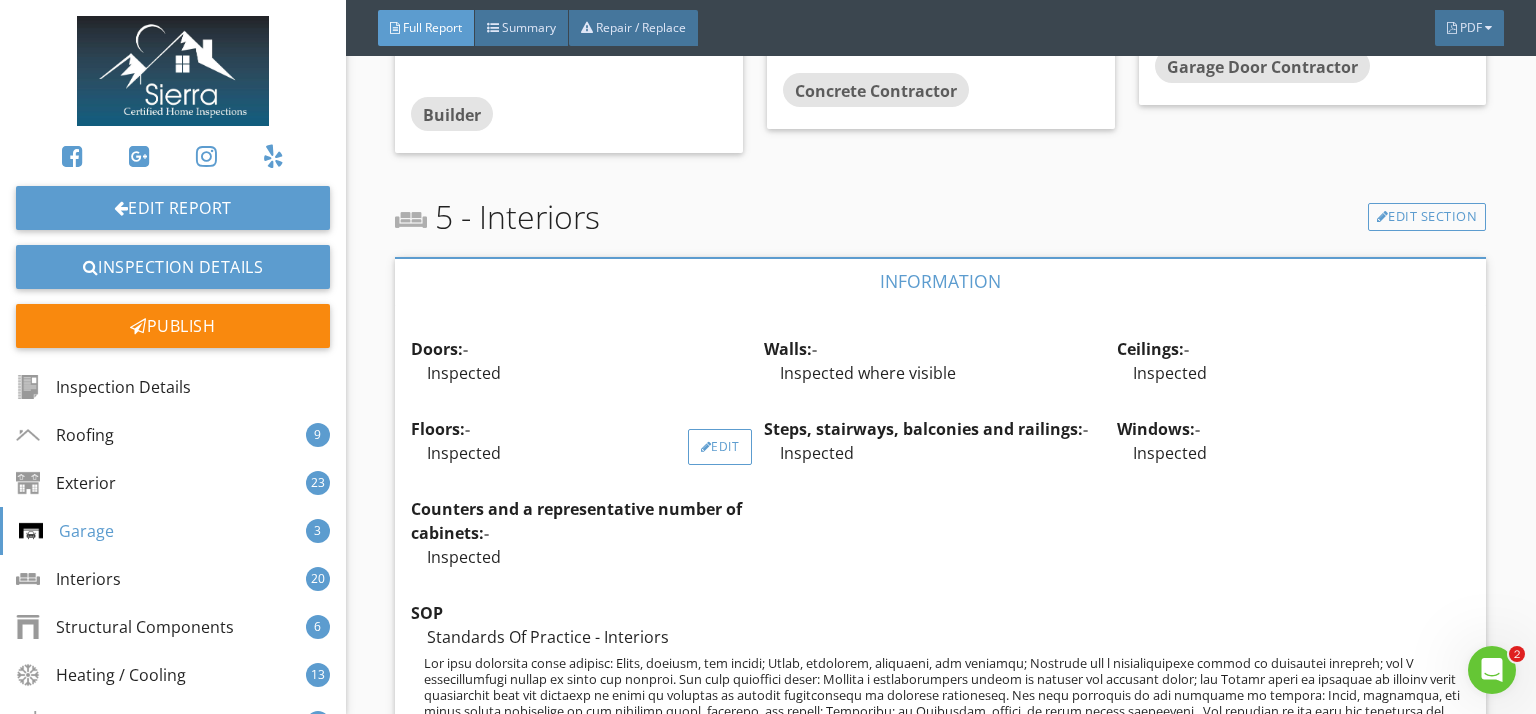 click on "Edit" at bounding box center [720, 447] 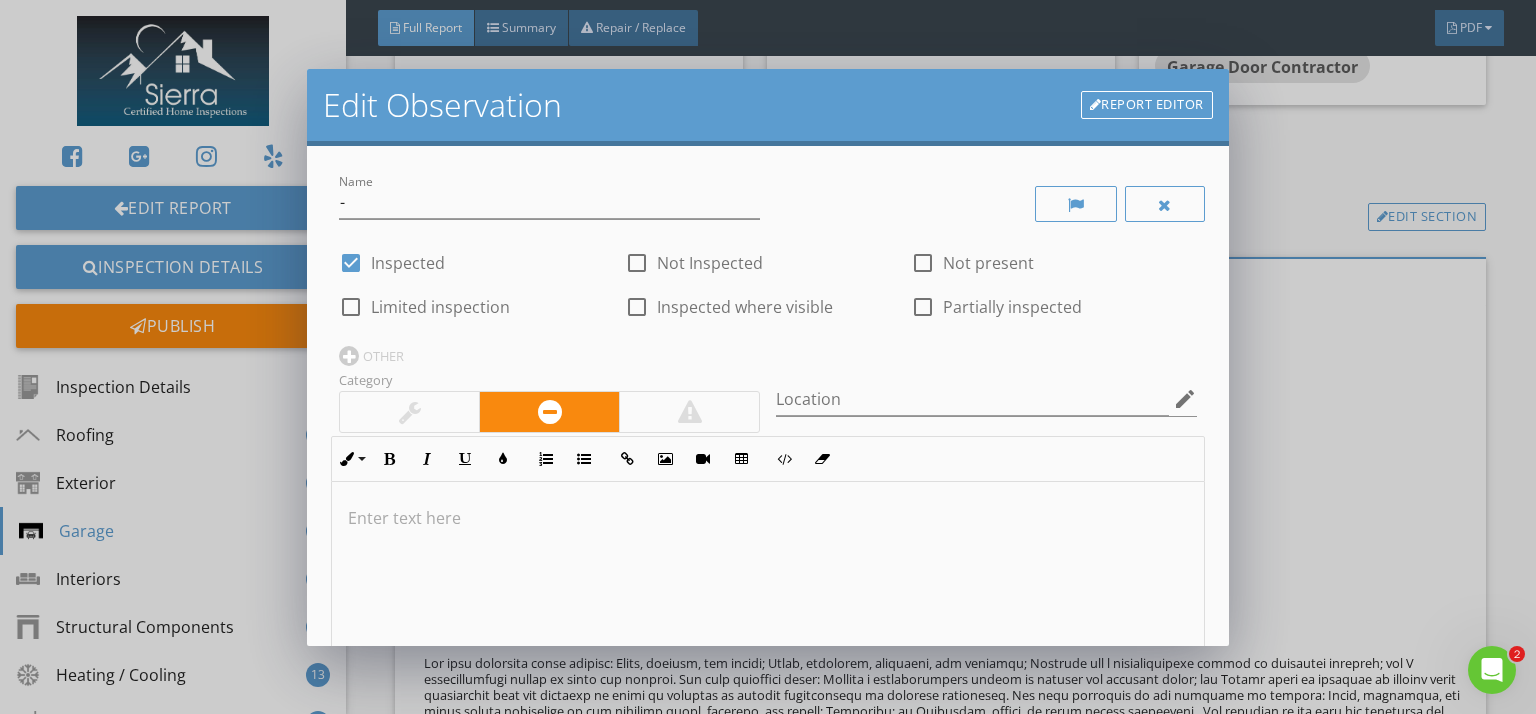 click at bounding box center (637, 307) 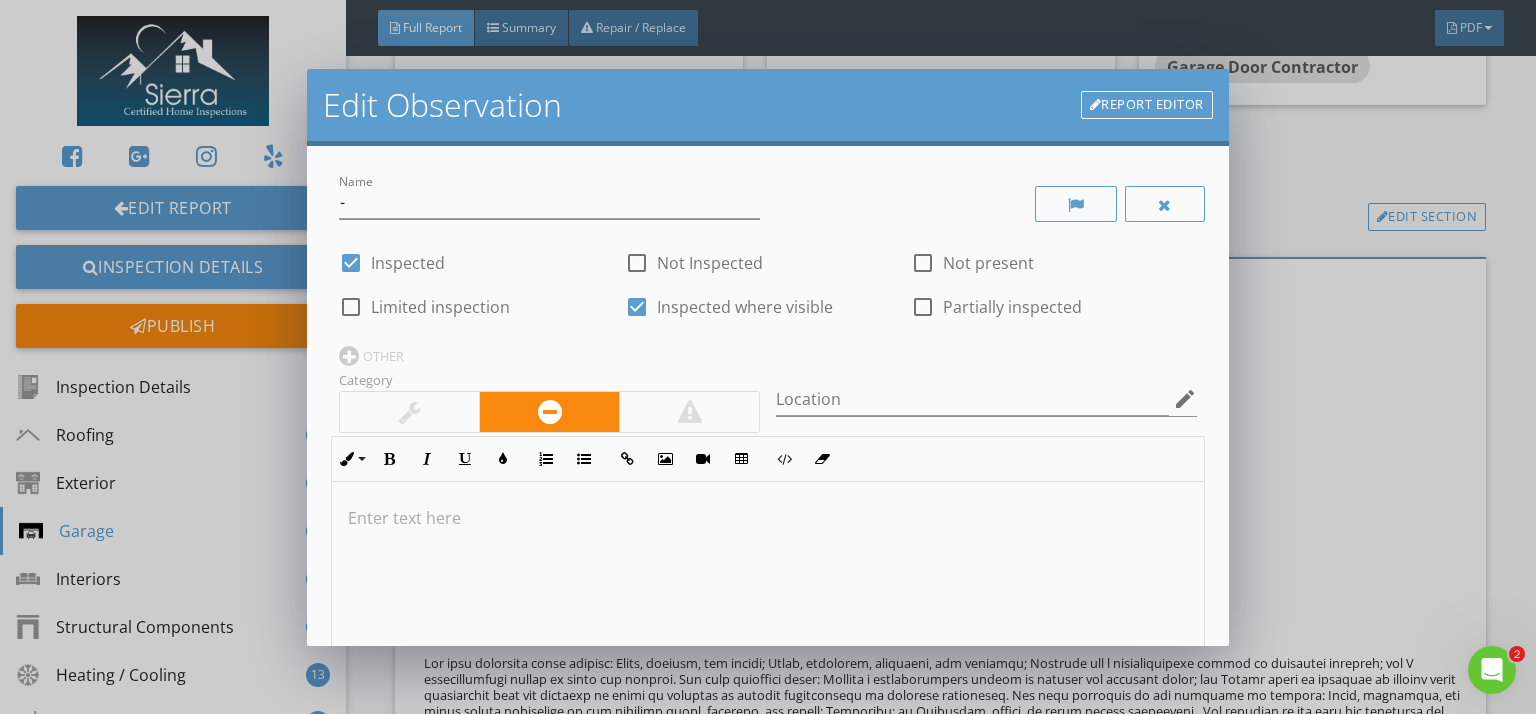 click on "Name -       check_box Inspected check_box_outline_blank Not Inspected check_box_outline_blank Not present check_box_outline_blank Limited inspection check_box Inspected where visible check_box_outline_blank Partially inspected     OTHER           Category               Location edit   Inline Style XLarge Large Normal Small Light Small/Light Bold Italic Underline Colors Ordered List Unordered List Insert Link Insert Image Insert Video Insert Table Code View Clear Formatting Enter text here   Recommendation arrow_drop_down     check_box_outline_blank Save as default name/text for this comment   Cancel
Save Changes" at bounding box center (768, 396) 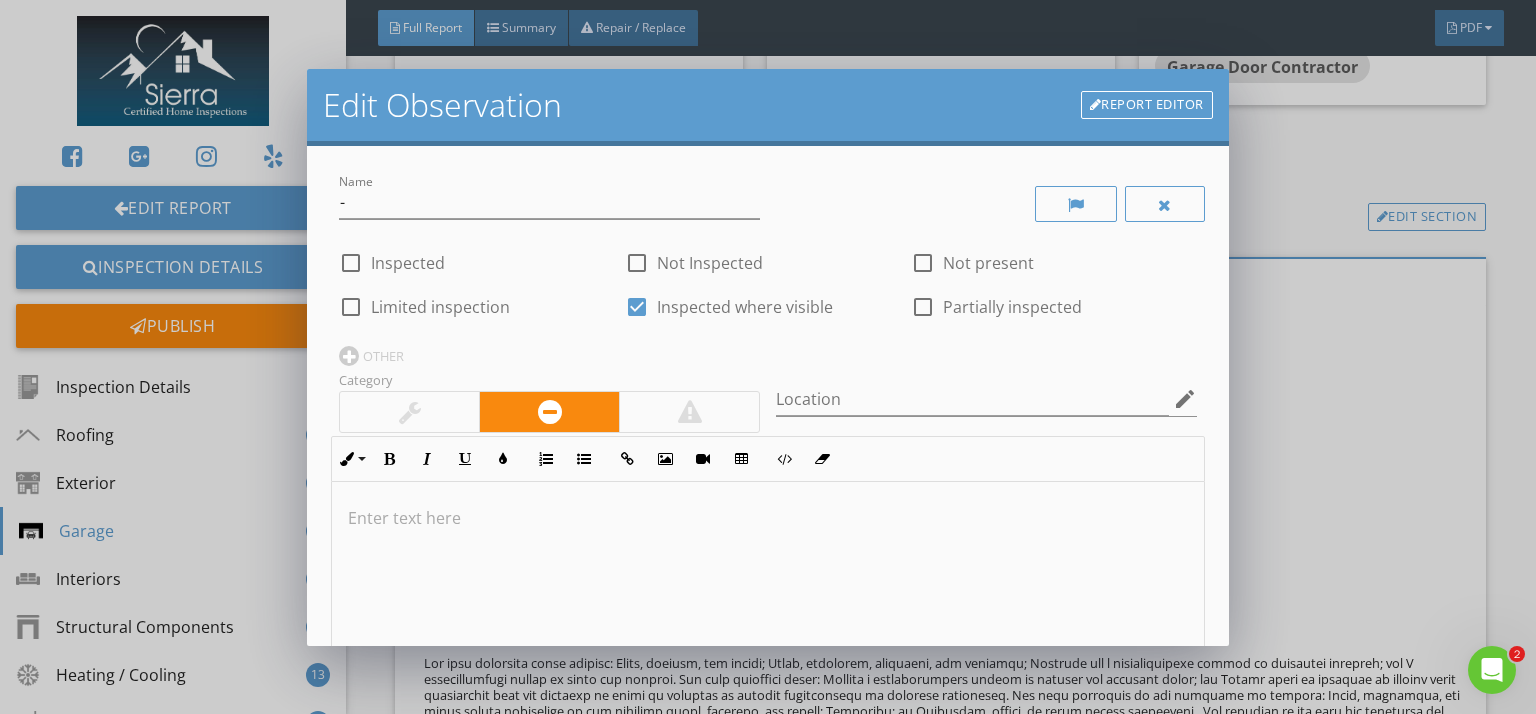 scroll, scrollTop: 415, scrollLeft: 0, axis: vertical 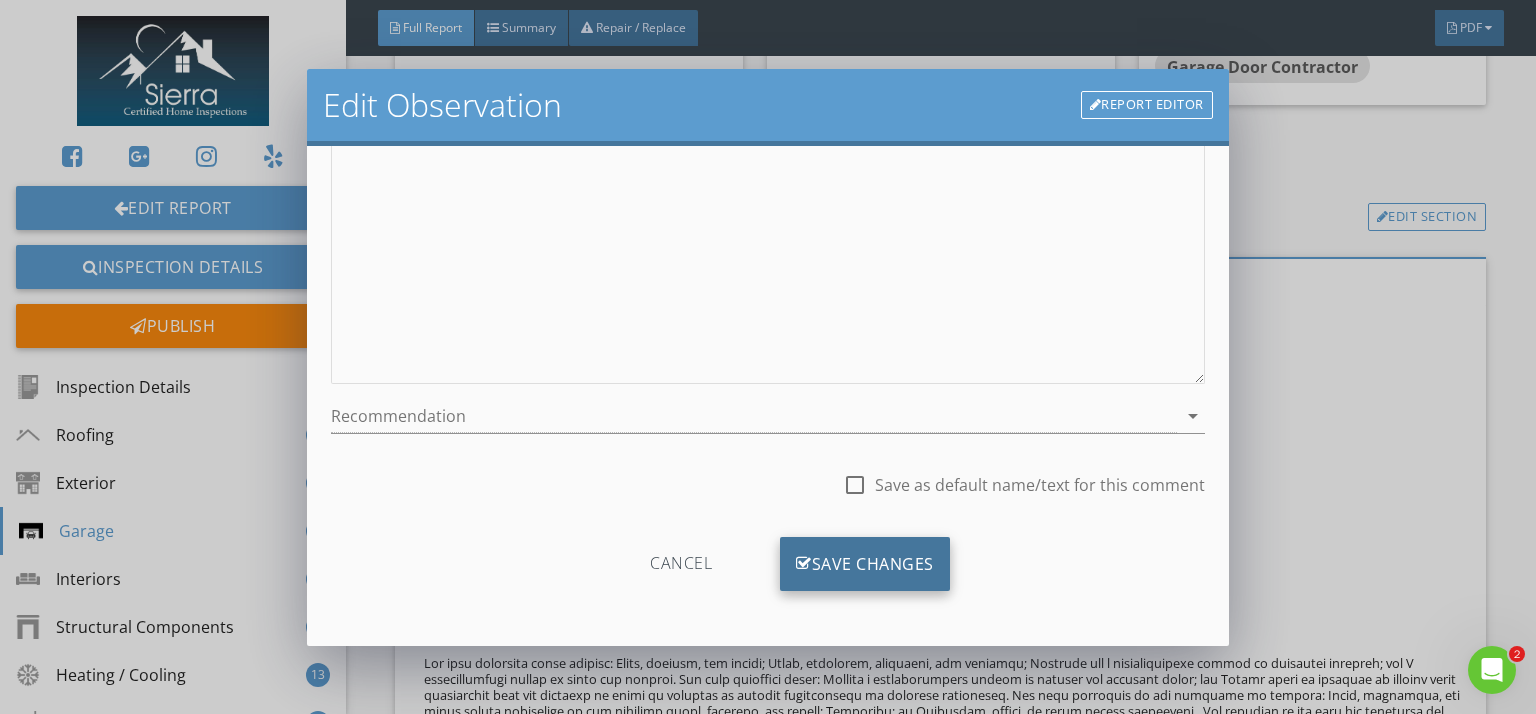 click on "Save Changes" at bounding box center (865, 564) 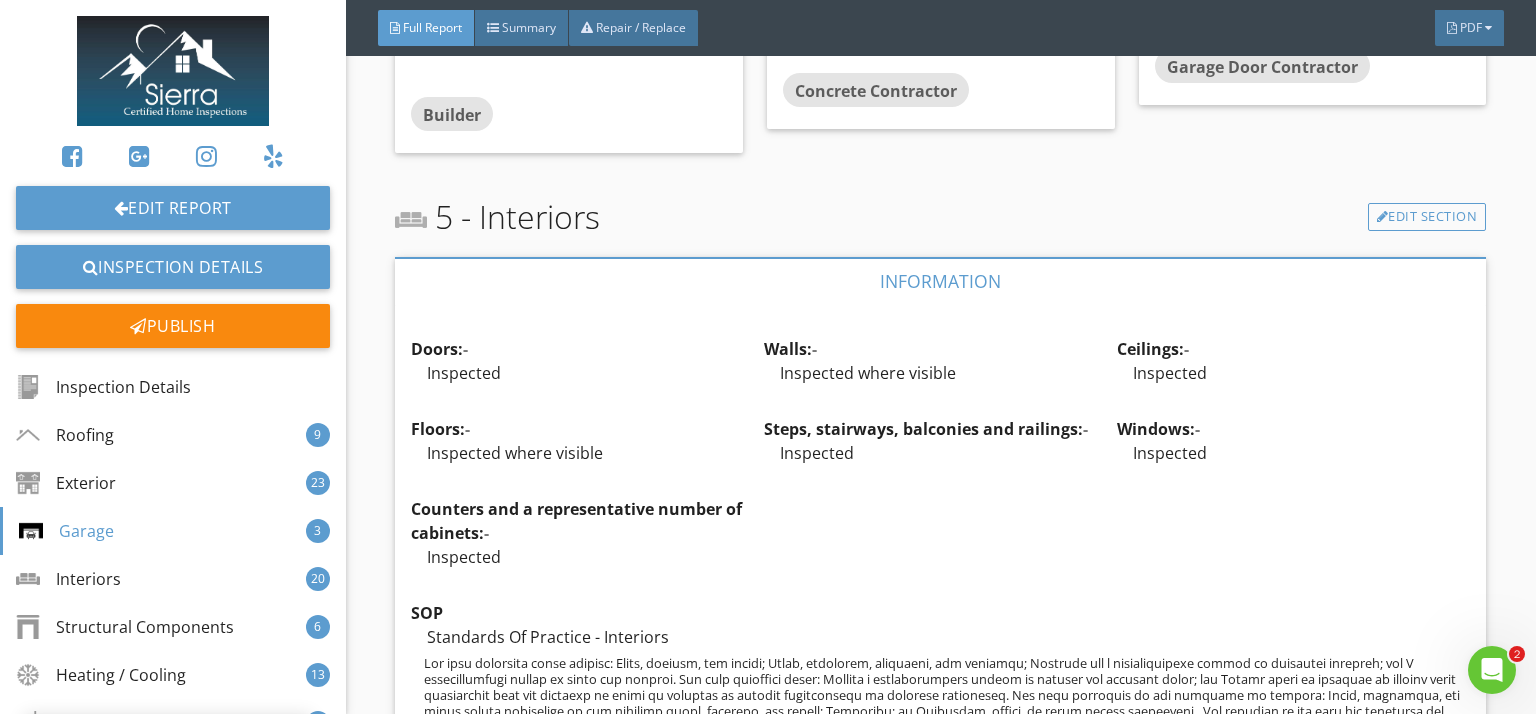 scroll, scrollTop: 178, scrollLeft: 0, axis: vertical 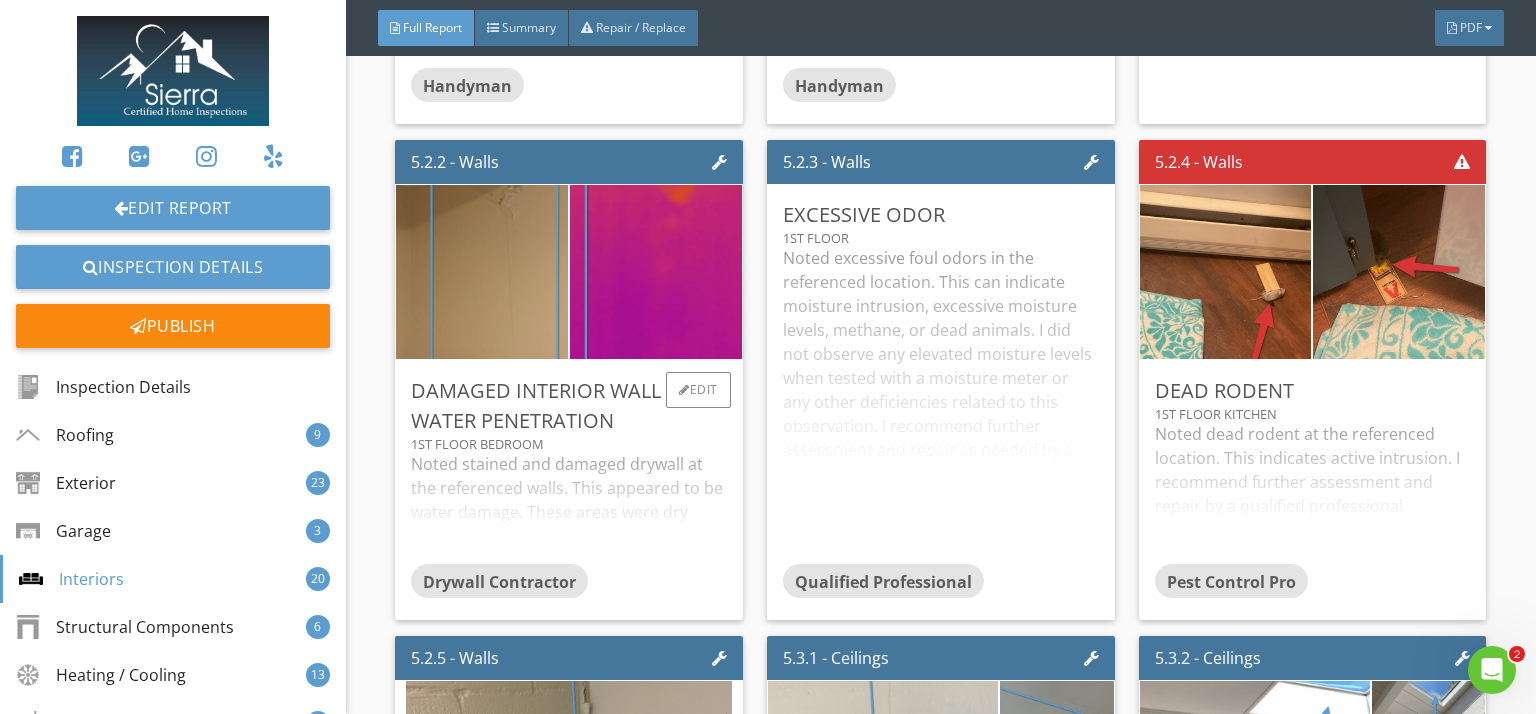 click on "Noted stained and damaged drywall at the referenced walls. This appeared to be water damage. These areas were dry when tested with a moisture meter and I did not observe any indications of an active leak. I recommend further assessment and repair as needed by a qualified professional. I did not open the wall cavity to determine the extent or exact source of the damage." at bounding box center [569, 508] 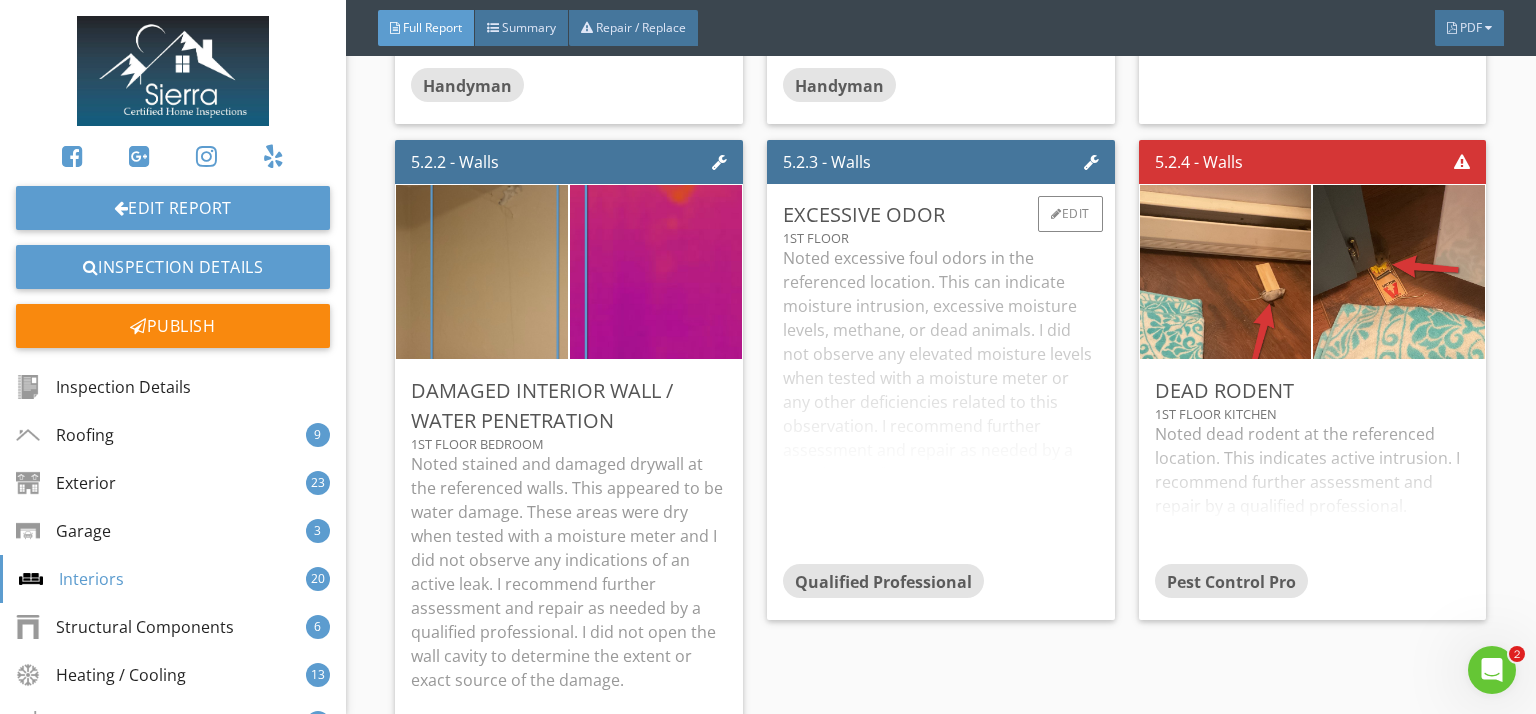 click on "Noted excessive foul odors in the referenced location. This can indicate moisture intrusion, excessive moisture levels, methane, or dead animals. I did not observe any elevated moisture levels when tested with a moisture meter or any other deficiencies related to this observation. I recommend further assessment and repair as needed by a qualified professional." at bounding box center [941, 405] 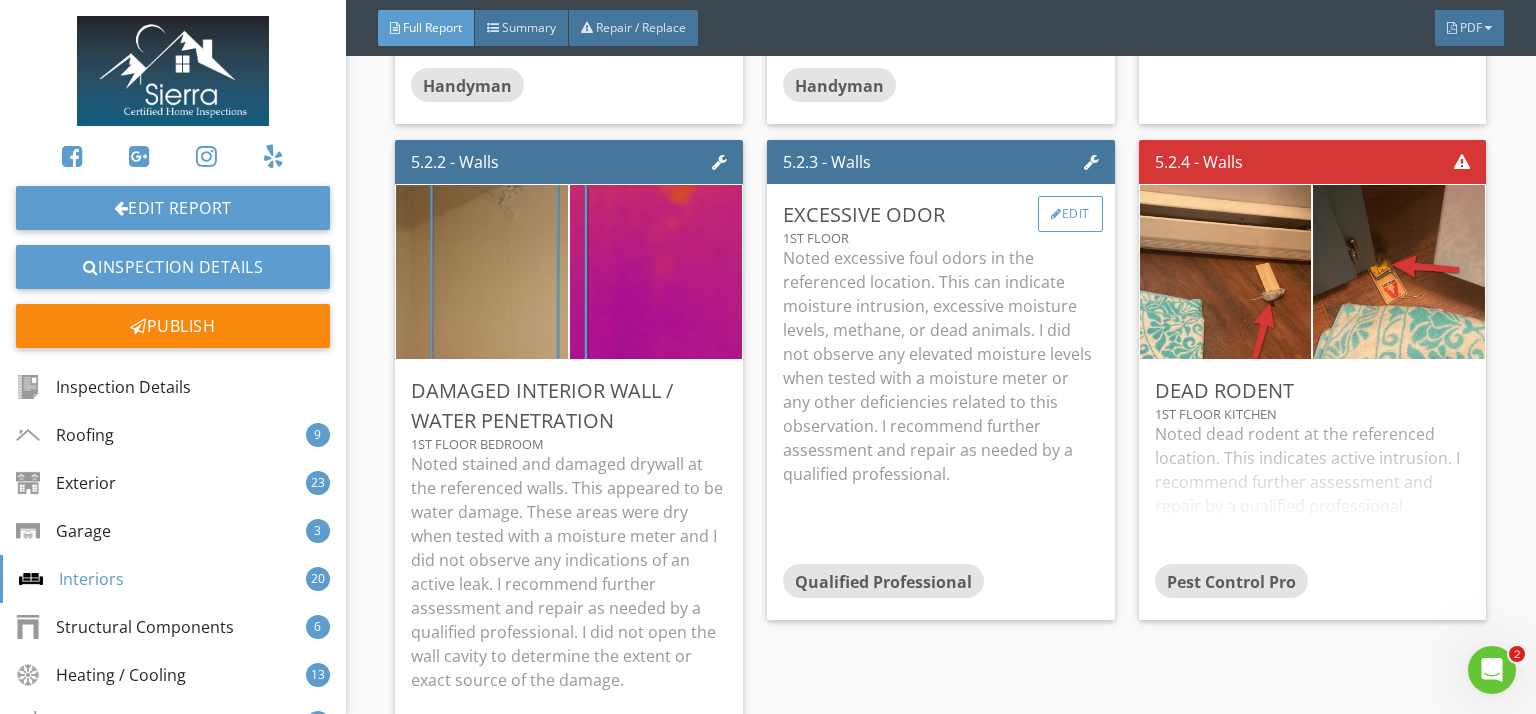 click on "Edit" at bounding box center [1070, 214] 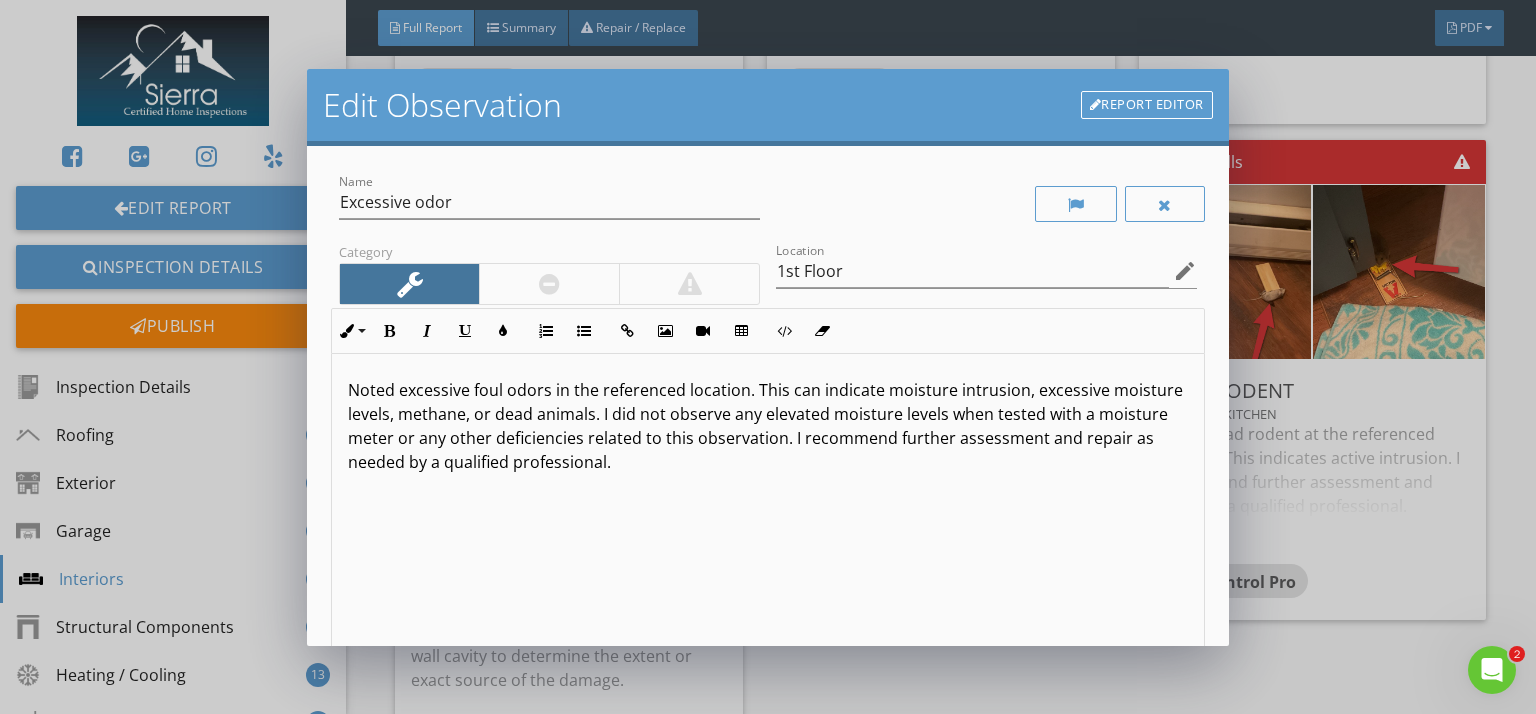 click on "Noted excessive foul odors in the referenced location. This can indicate moisture intrusion, excessive moisture levels, methane, or dead animals. I did not observe any elevated moisture levels when tested with a moisture meter or any other deficiencies related to this observation. I recommend further assessment and repair as needed by a qualified professional." at bounding box center [768, 426] 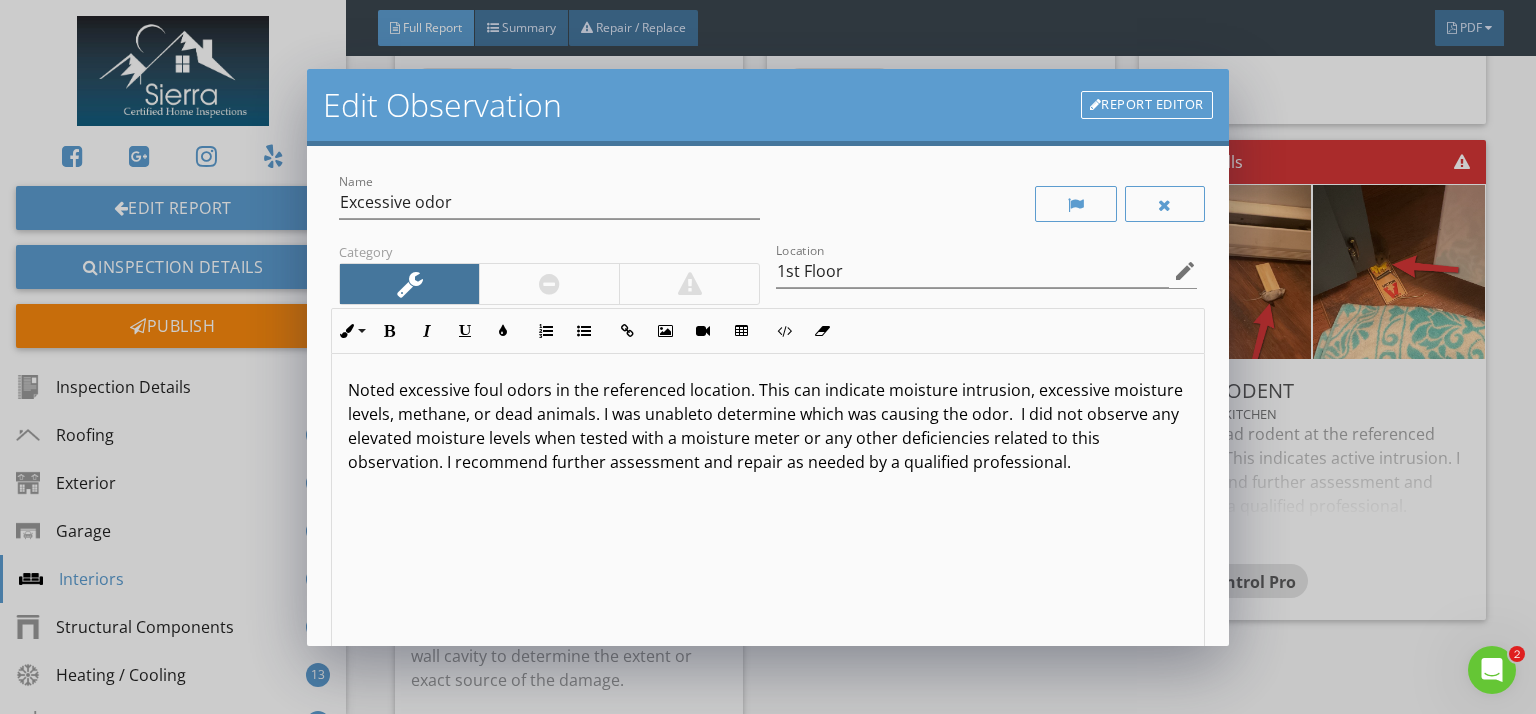 click on "Noted excessive foul odors in the referenced location. This can indicate moisture intrusion, excessive moisture levels, methane, or dead animals. I was unableto determine which was causing the odor.  I did not observe any elevated moisture levels when tested with a moisture meter or any other deficiencies related to this observation. I recommend further assessment and repair as needed by a qualified professional." at bounding box center (768, 426) 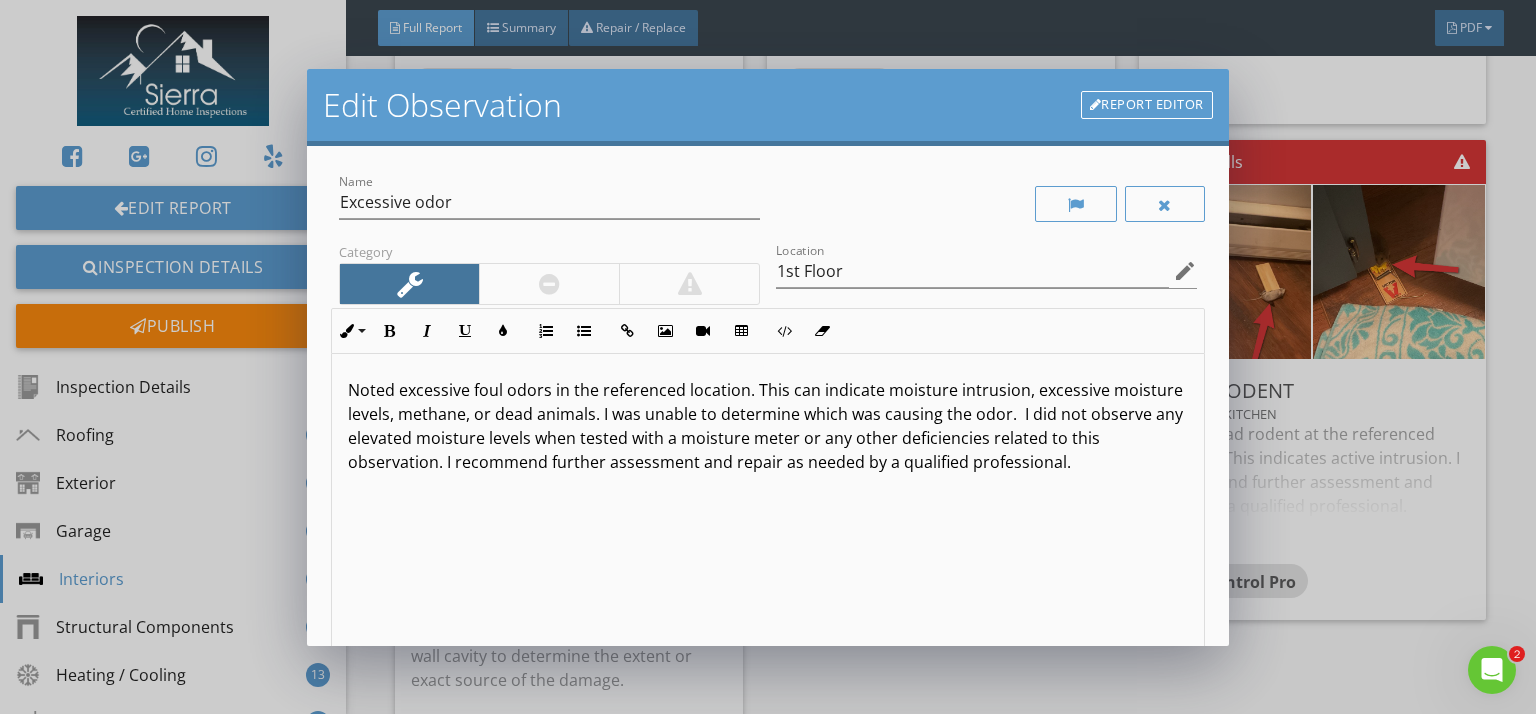 scroll, scrollTop: 0, scrollLeft: 0, axis: both 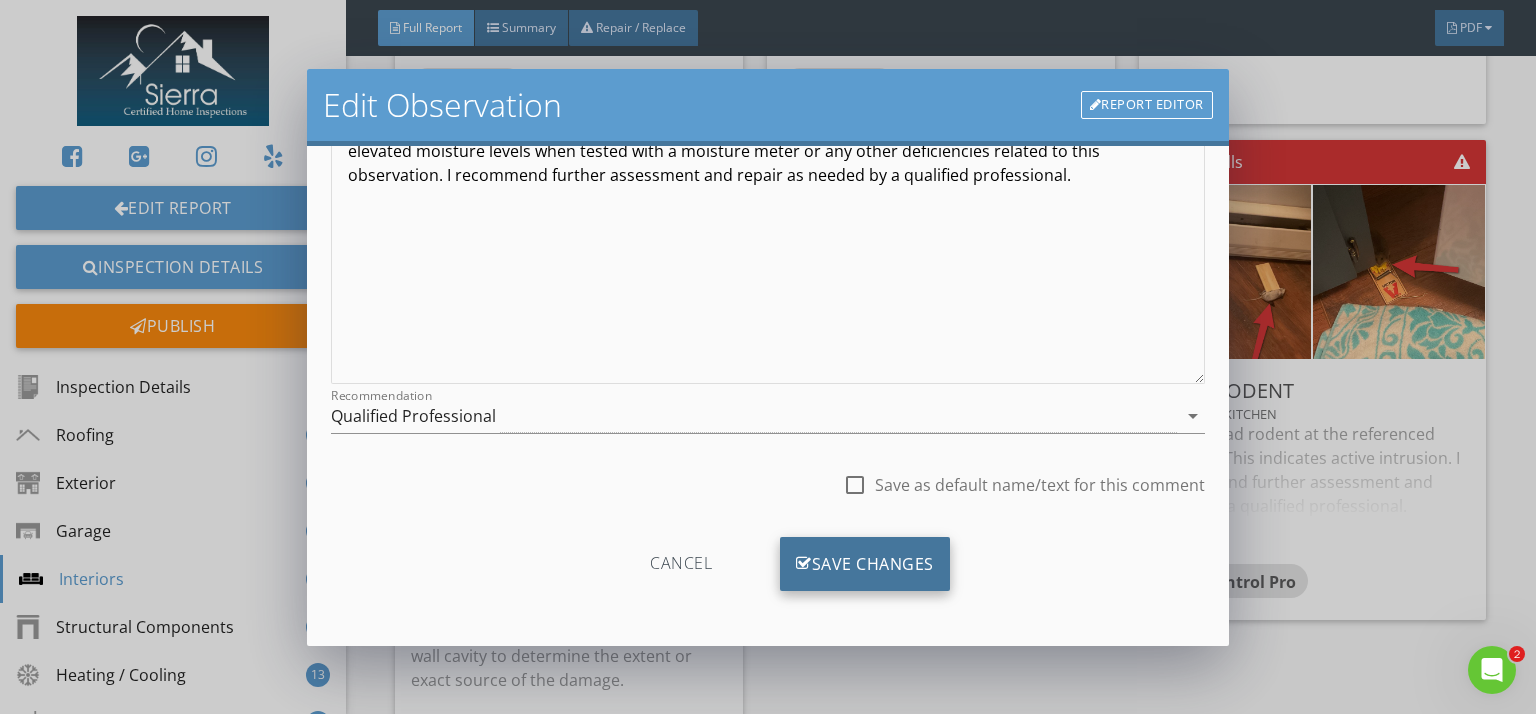 click on "Save Changes" at bounding box center (865, 564) 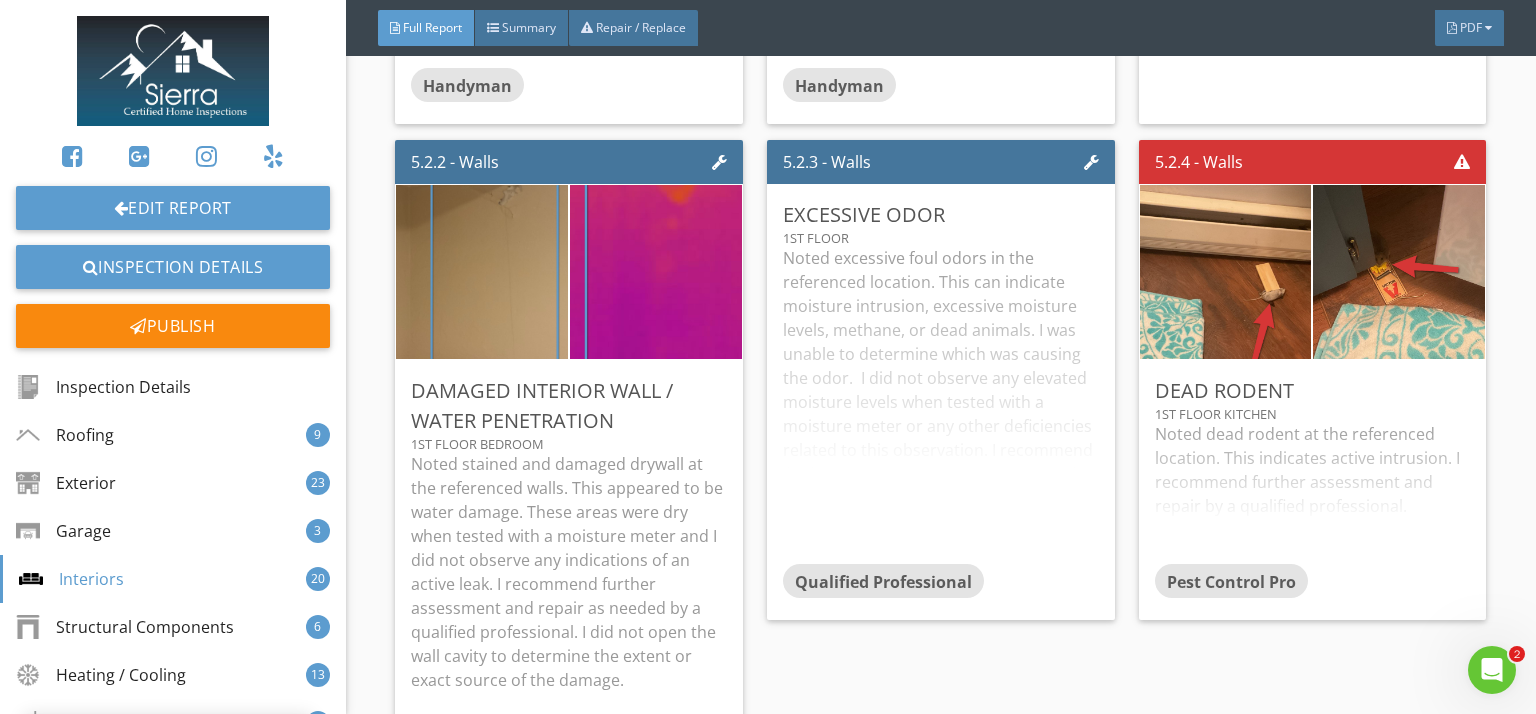 scroll, scrollTop: 50, scrollLeft: 0, axis: vertical 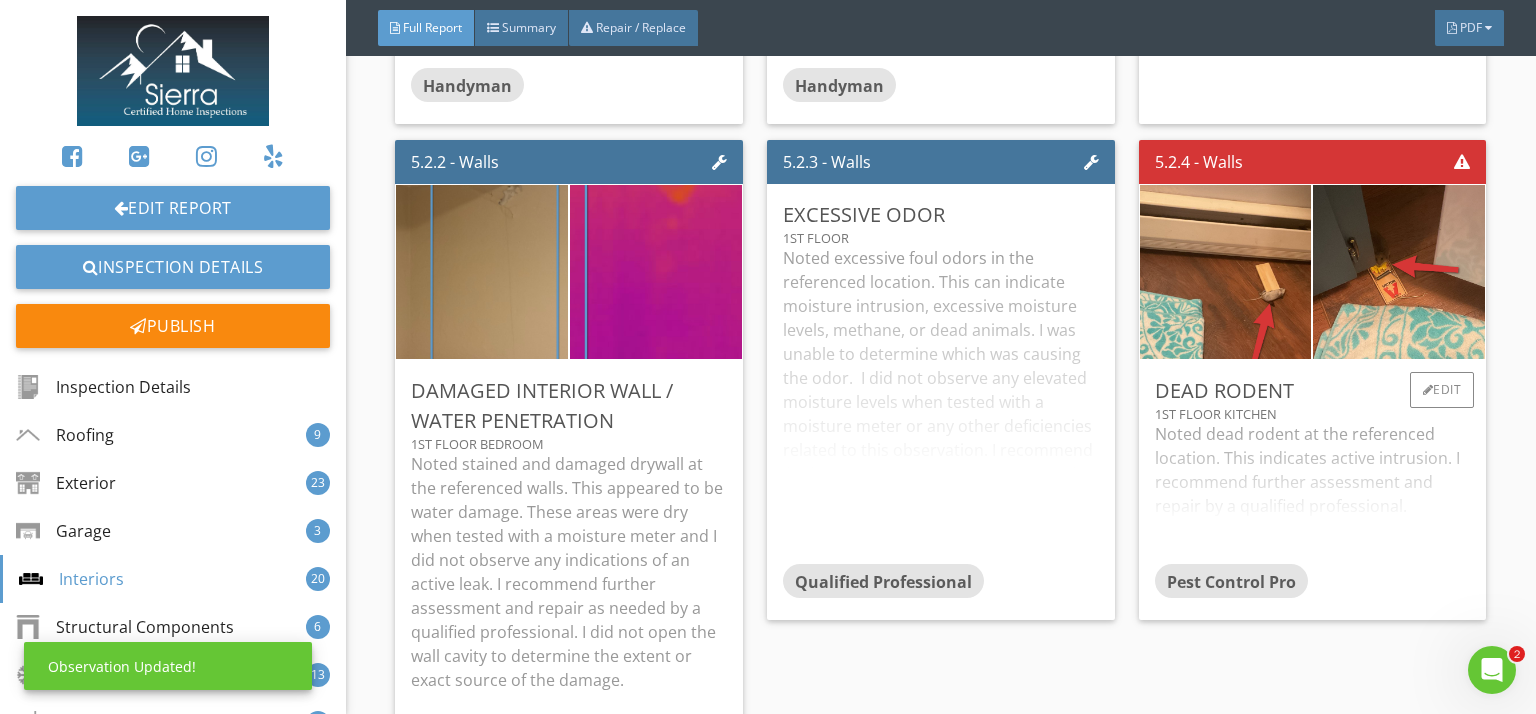 click on "Noted dead rodent at the referenced location. This indicates active intrusion. I recommend further assessment and repair by a qualified professional." at bounding box center (1313, 493) 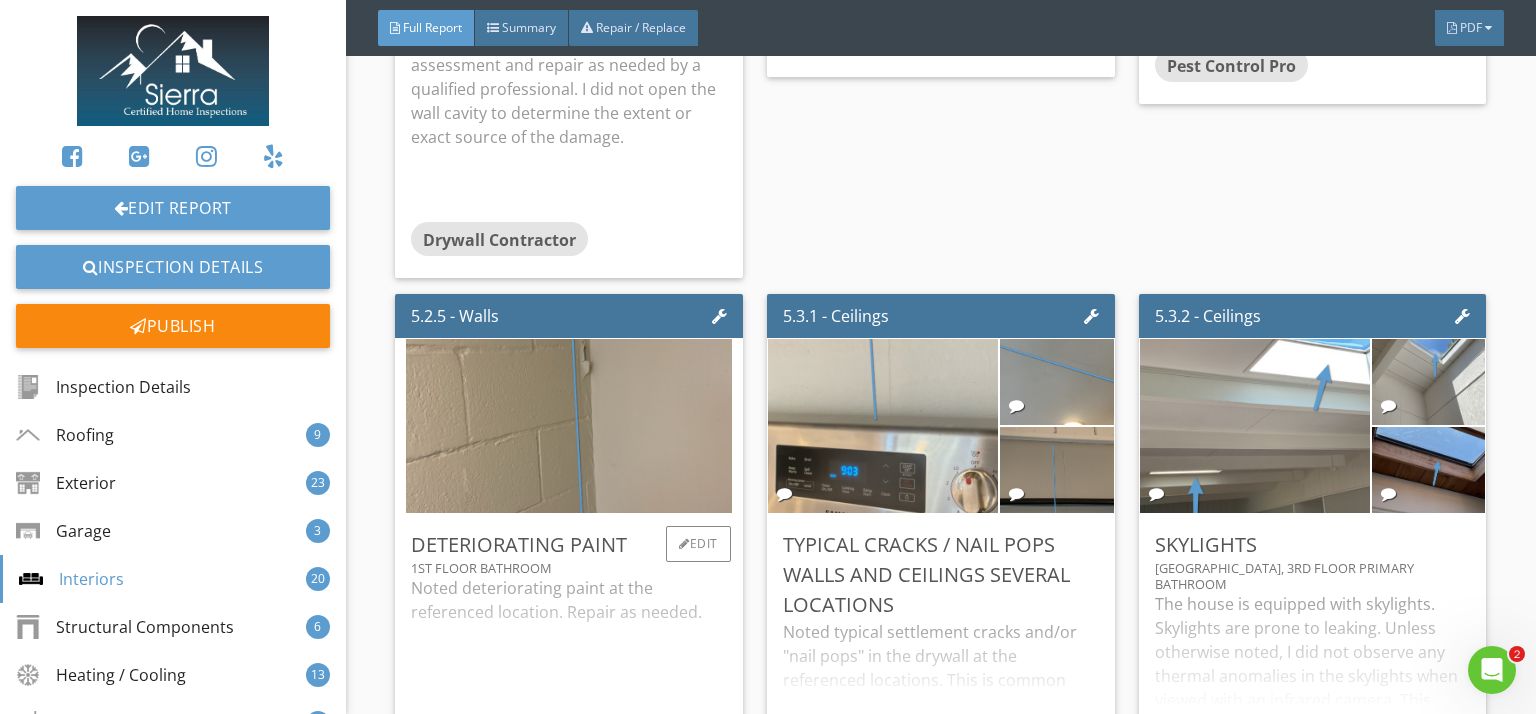 scroll, scrollTop: 15239, scrollLeft: 0, axis: vertical 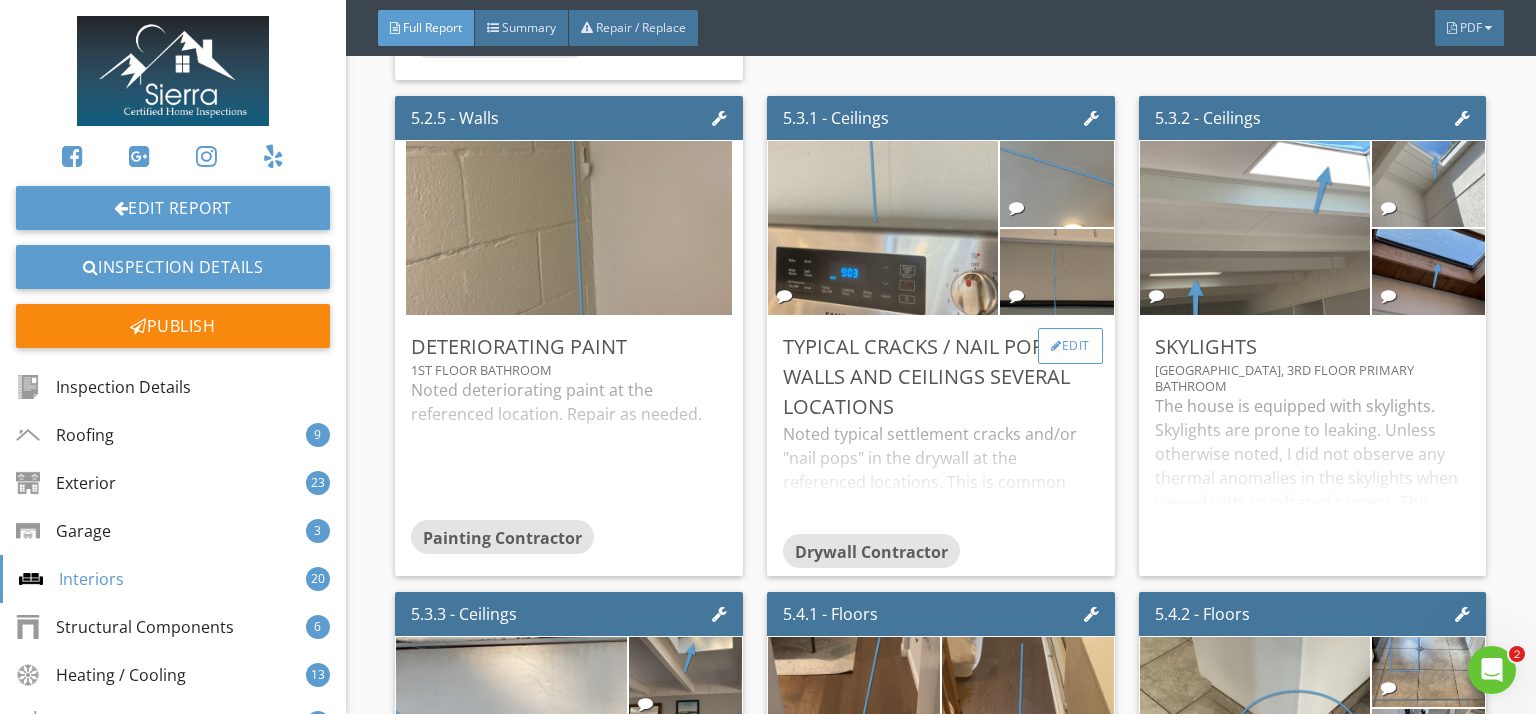 click on "Edit" at bounding box center [1070, 346] 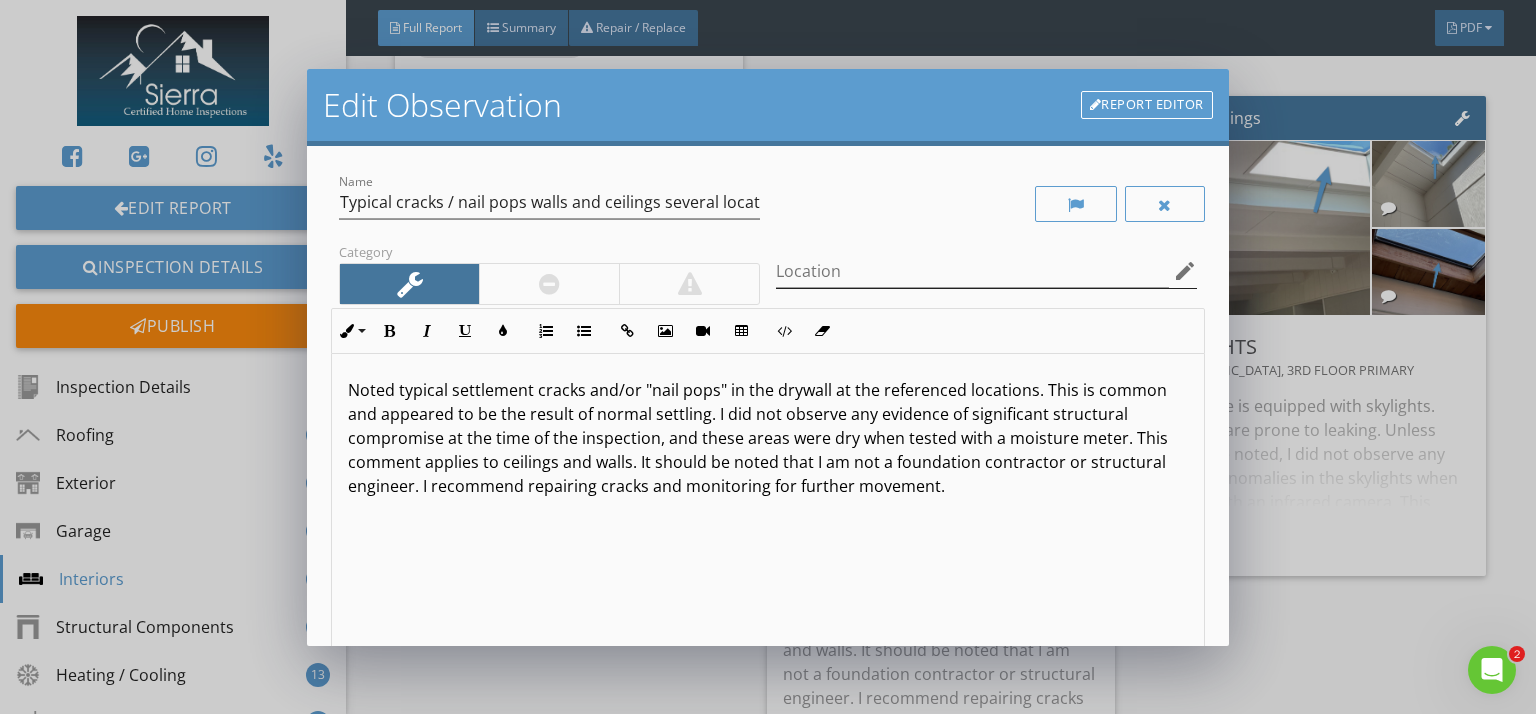 click on "edit" at bounding box center [1185, 271] 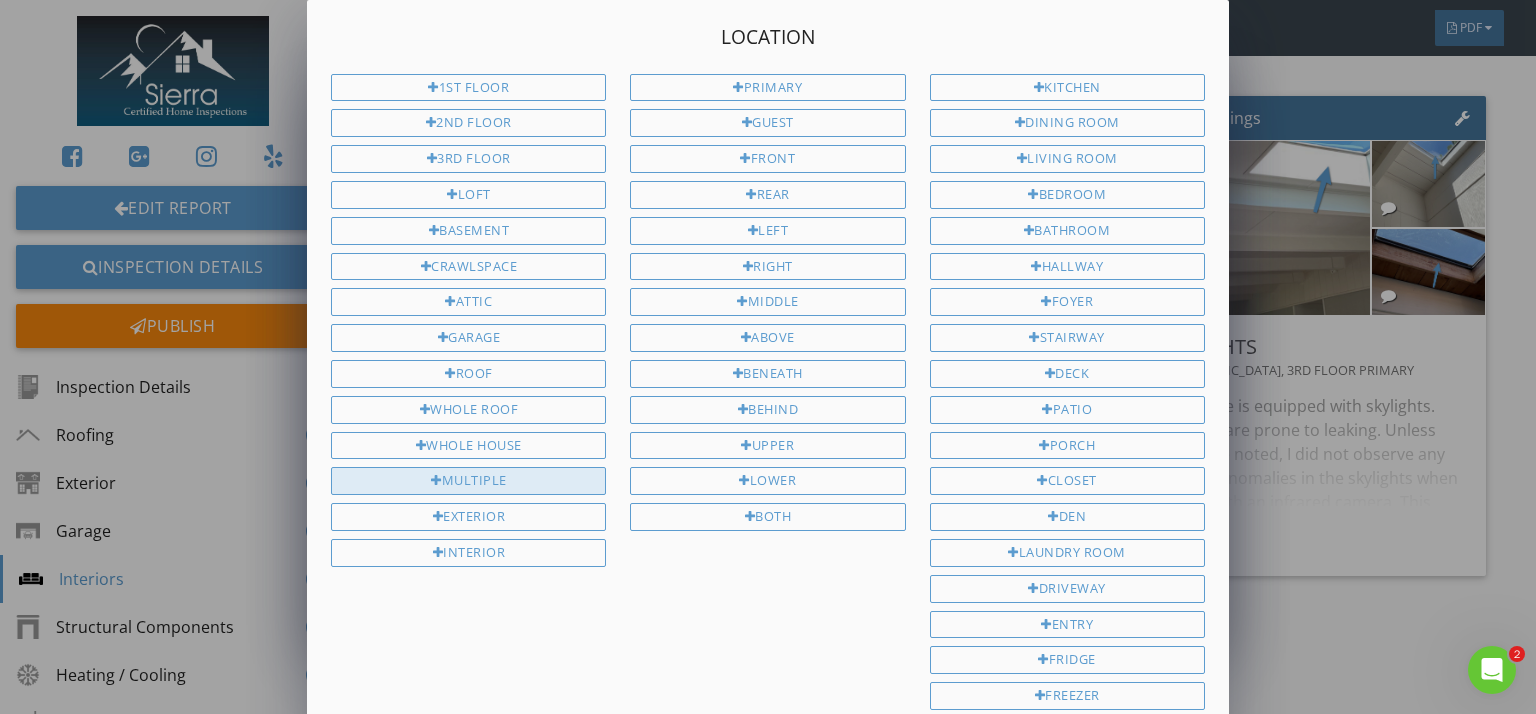 click on "Multiple" at bounding box center (468, 481) 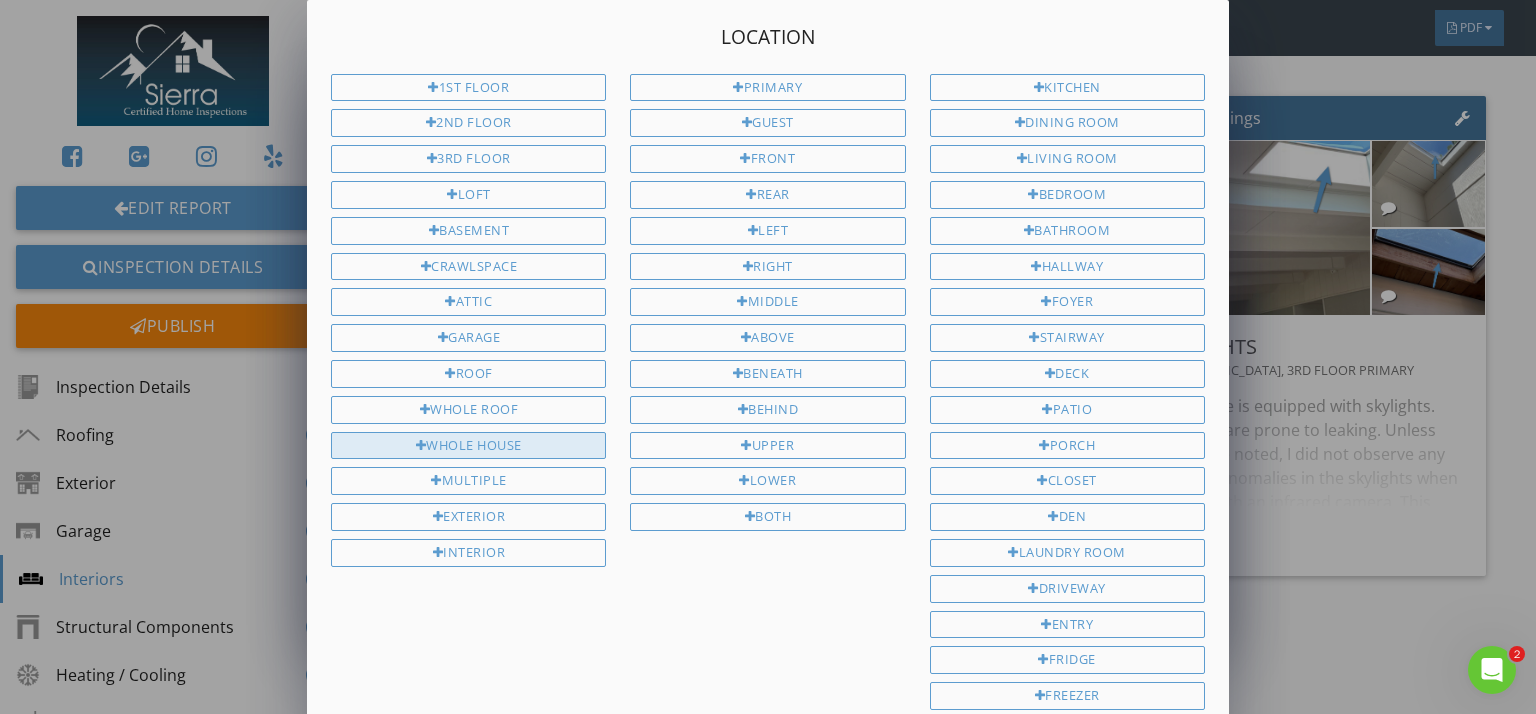 click on "Whole house" at bounding box center [468, 446] 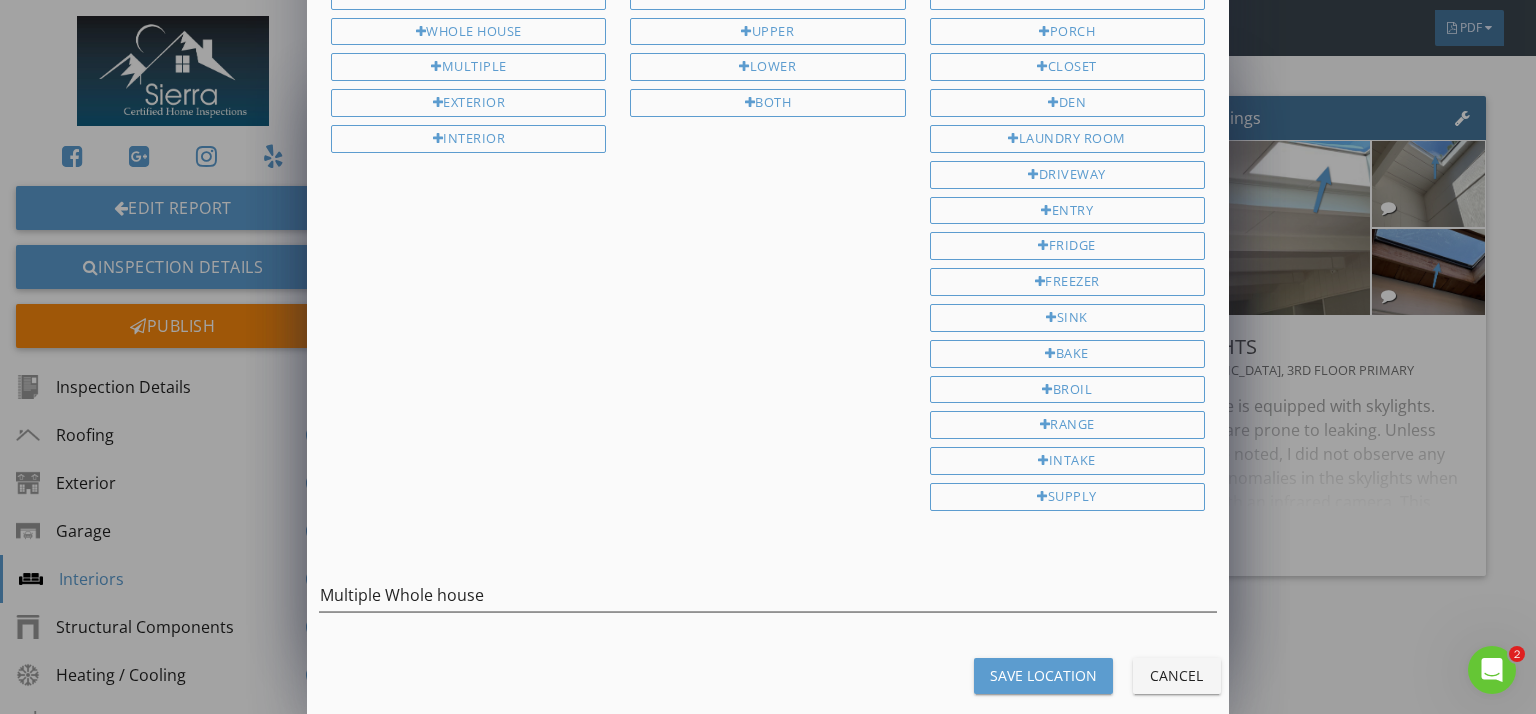 scroll, scrollTop: 426, scrollLeft: 0, axis: vertical 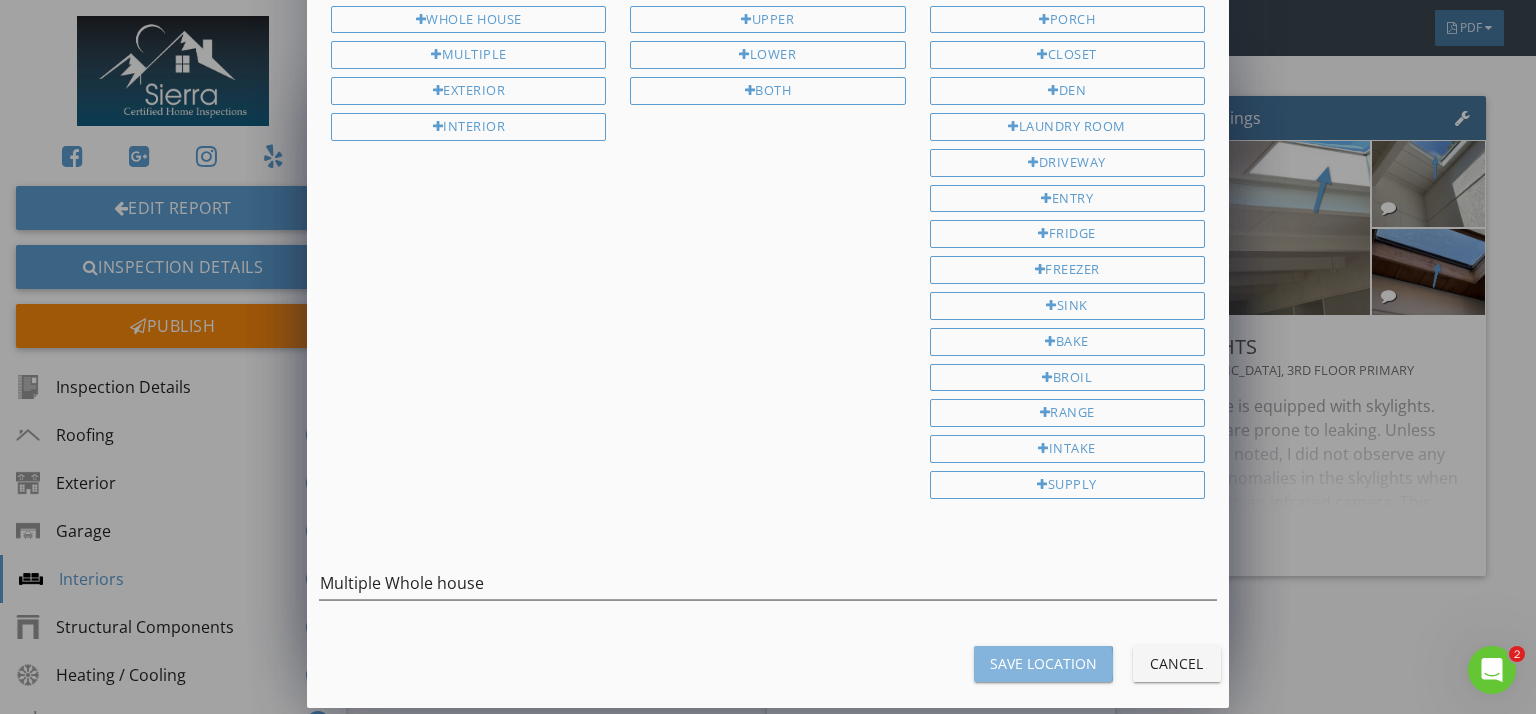 click on "Save Location" at bounding box center [1043, 663] 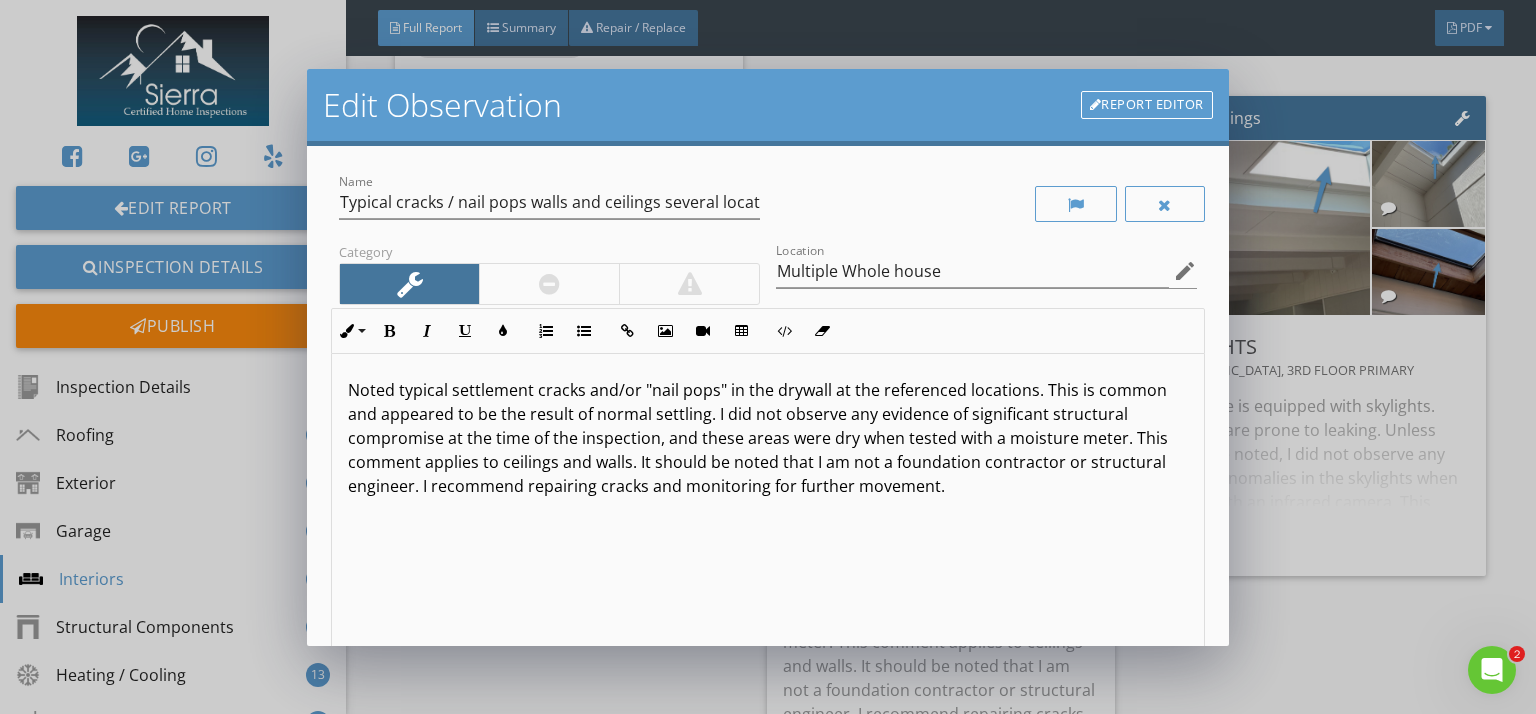 scroll, scrollTop: 0, scrollLeft: 0, axis: both 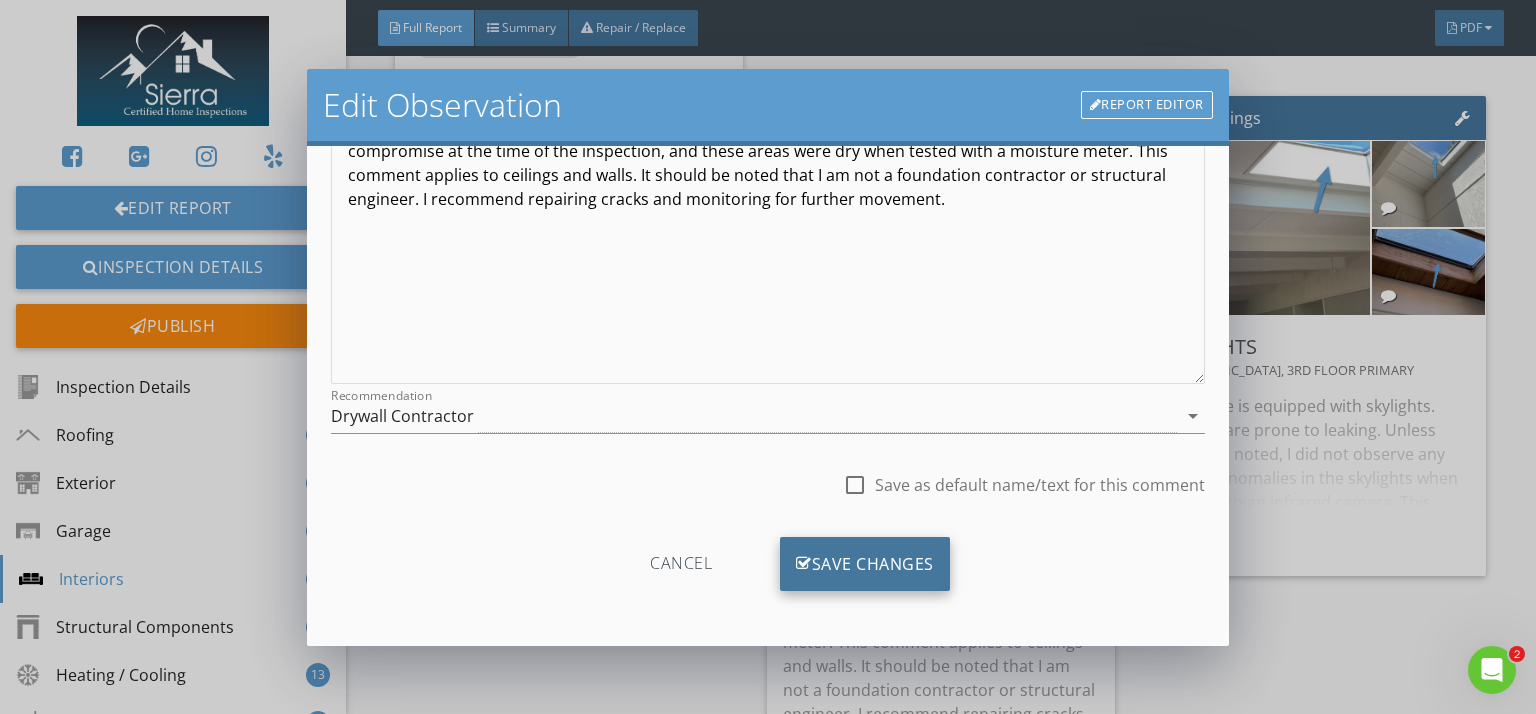click on "Save Changes" at bounding box center (865, 564) 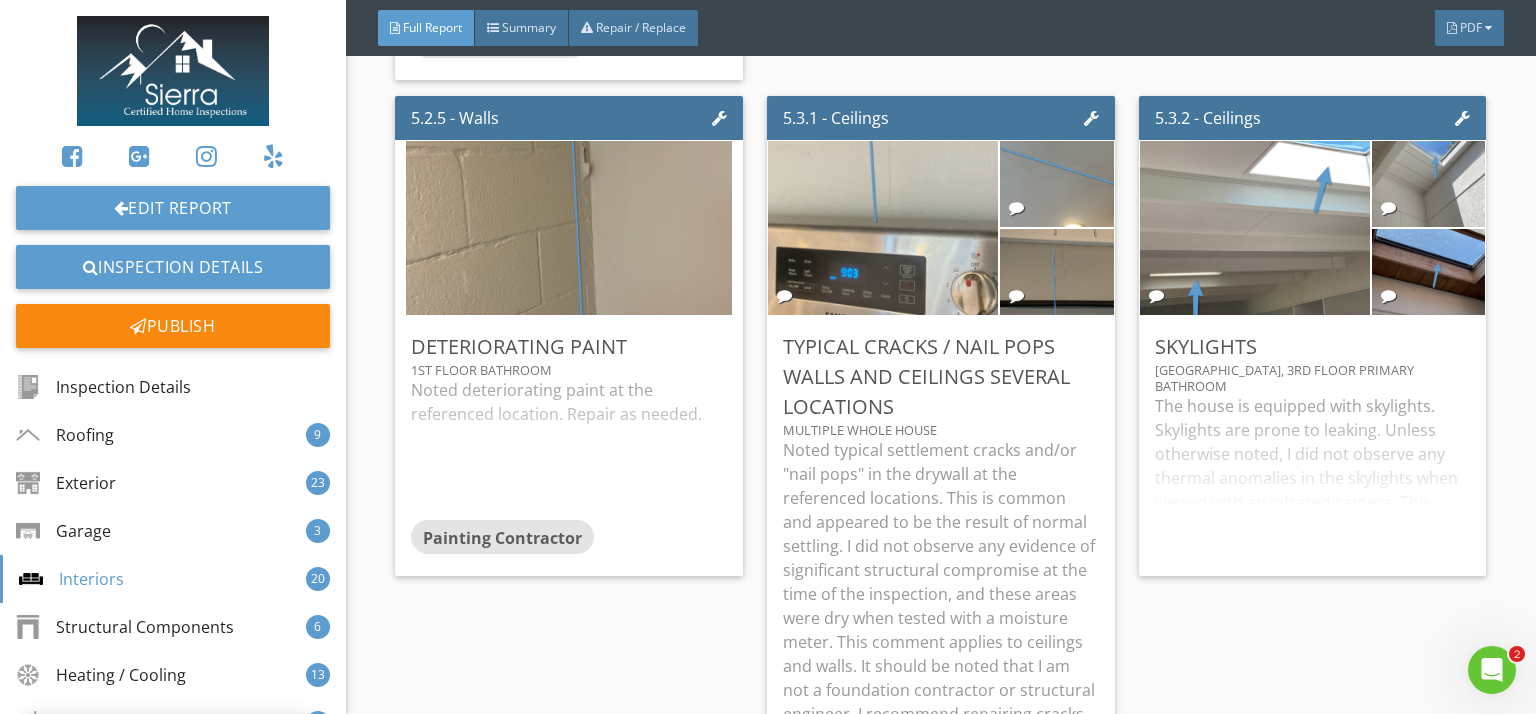 scroll, scrollTop: 50, scrollLeft: 0, axis: vertical 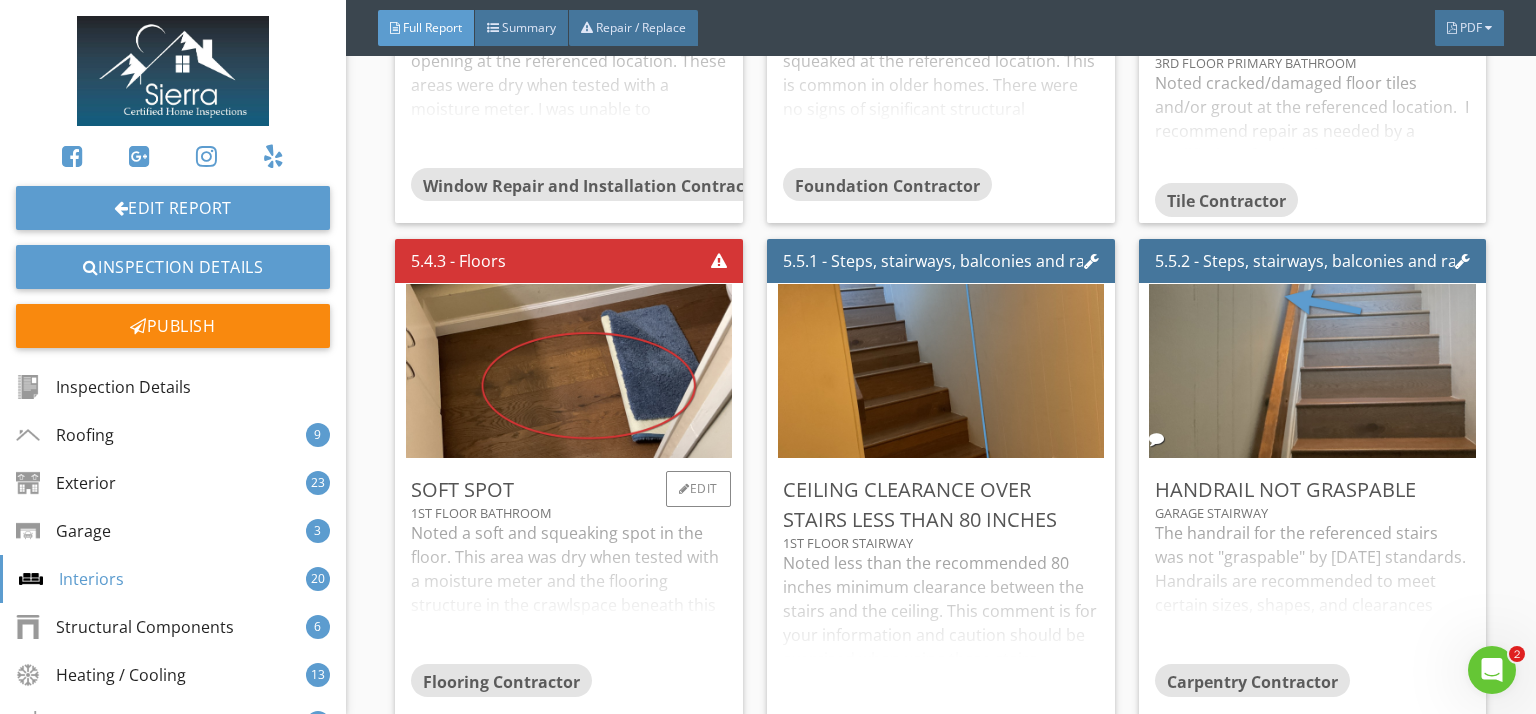 click on "Noted a soft and squeaking spot in the floor. This area was dry when tested with a moisture meter and the flooring structure in the crawlspace beneath this area was intact. I recommend further assessment and repair as needed by a qualified professional." at bounding box center [569, 592] 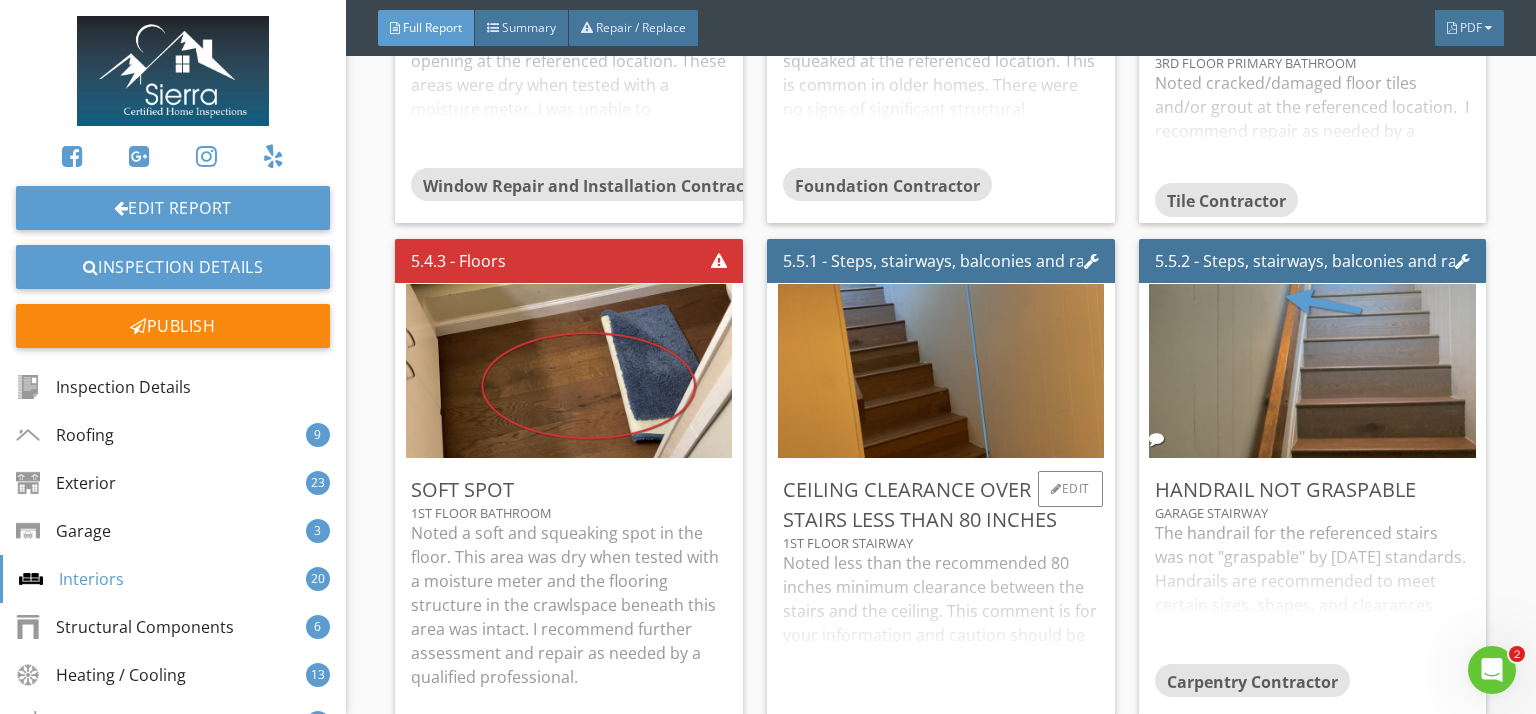 click on "Noted less than the recommended 80 inches minimum clearance between the stairs and the ceiling. This comment is for your information and caution should be exercised when using these stairs." at bounding box center (941, 627) 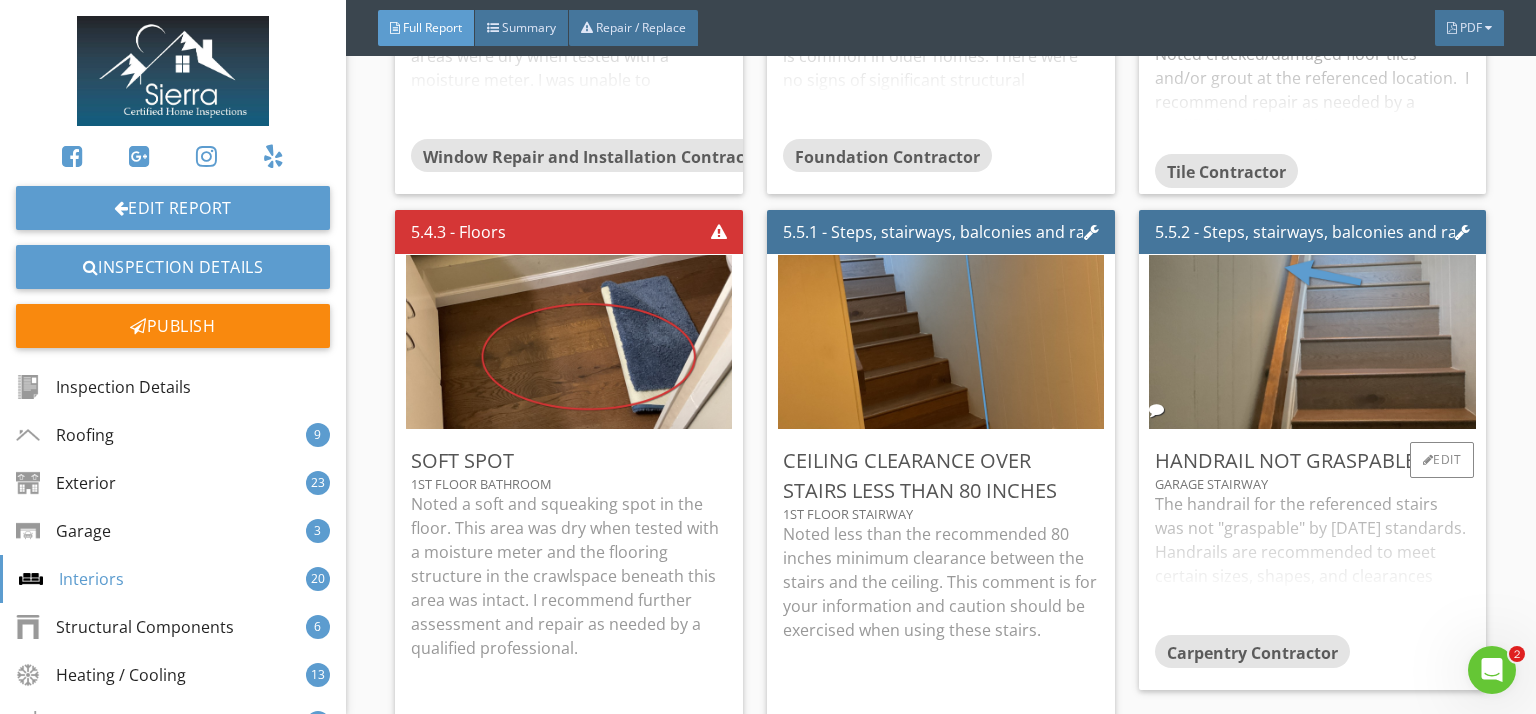 scroll, scrollTop: 16420, scrollLeft: 0, axis: vertical 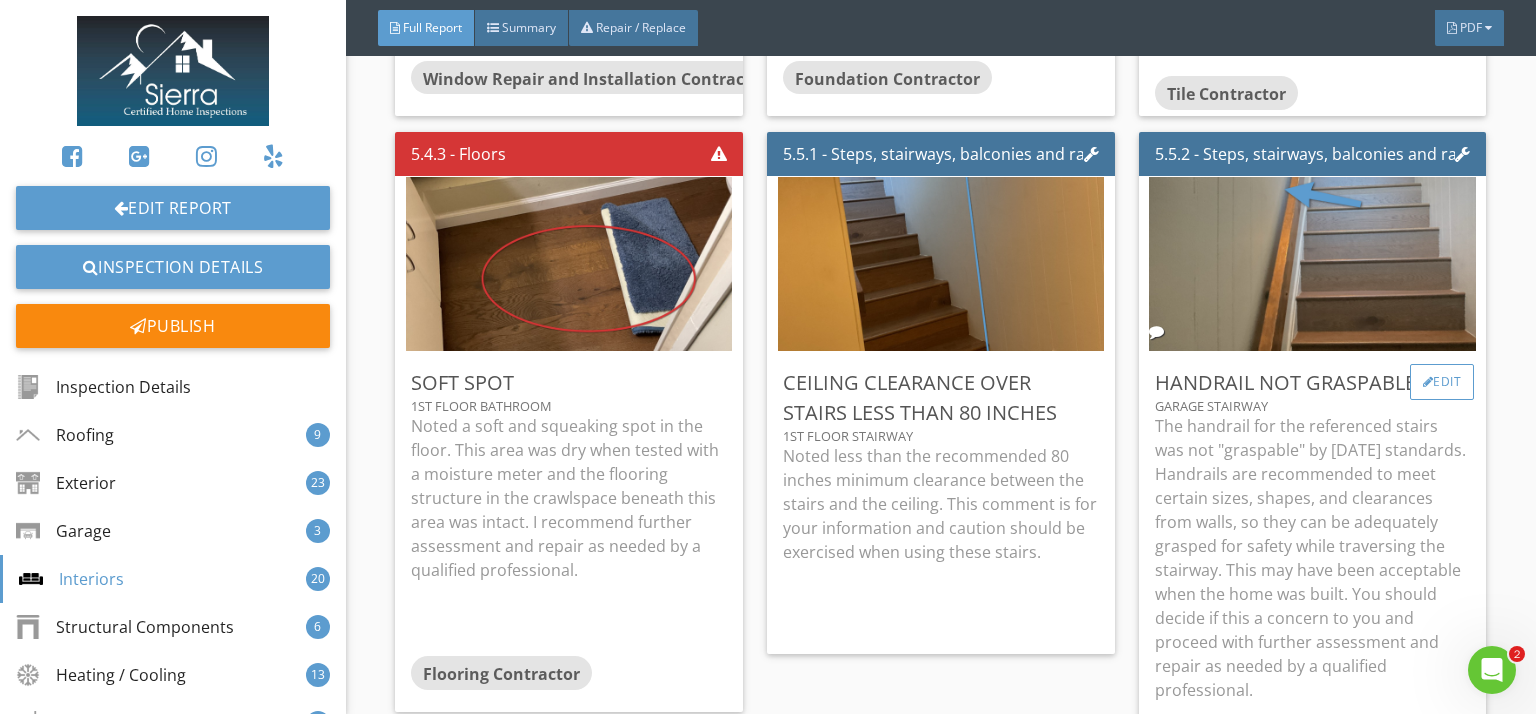 click on "Edit" at bounding box center (1442, 382) 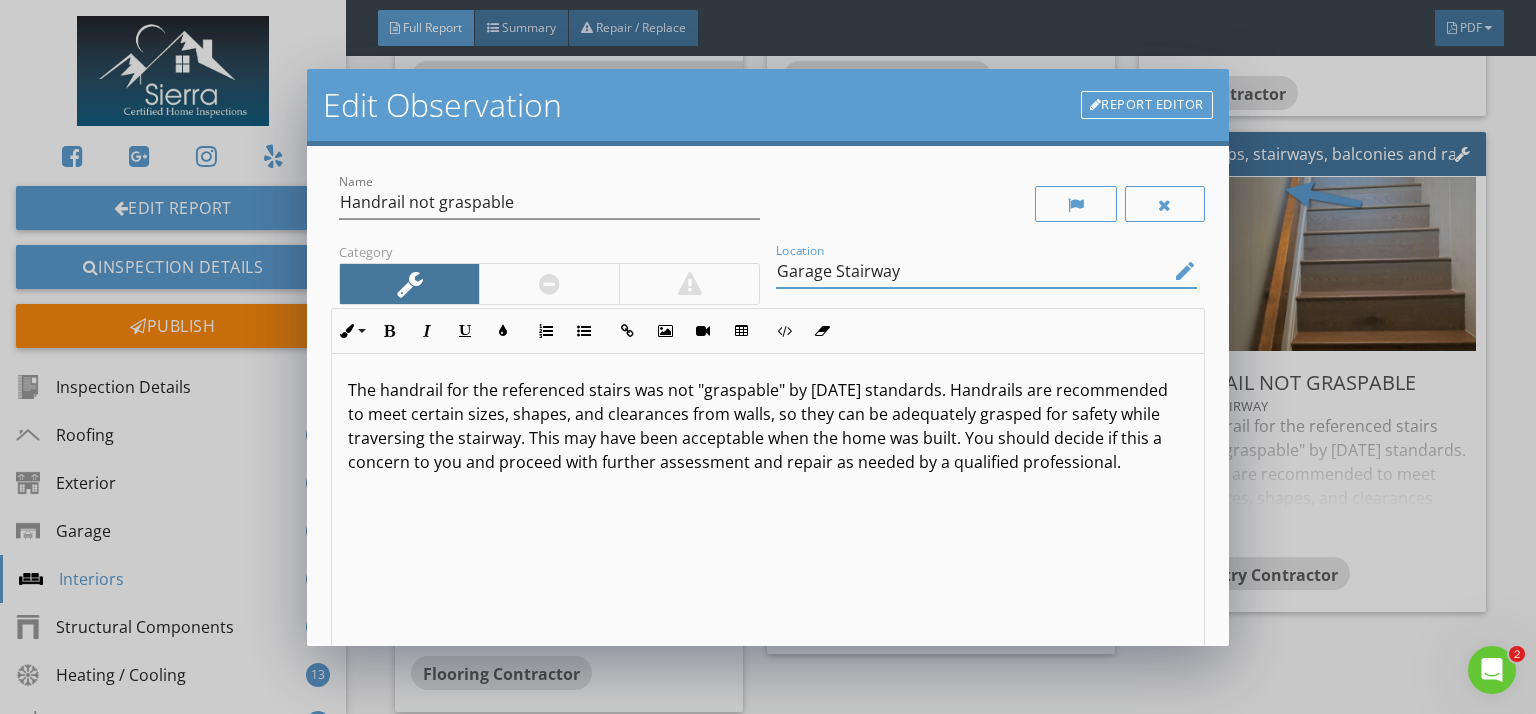 drag, startPoint x: 830, startPoint y: 271, endPoint x: 752, endPoint y: 274, distance: 78.05767 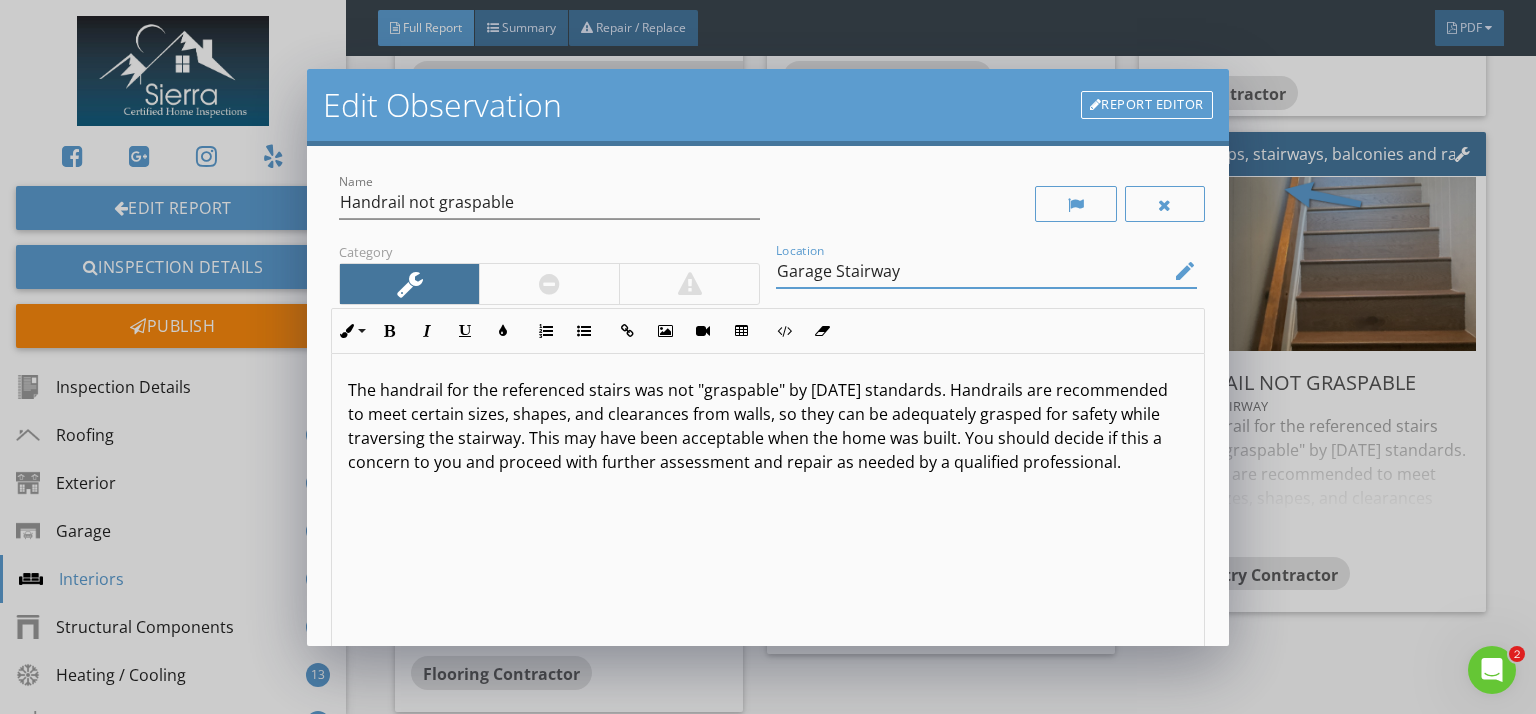 click on "Name Handrail not graspable                 Category               Location Garage Stairway edit   Inline Style XLarge Large Normal Small Light Small/Light Bold Italic Underline Colors Ordered List Unordered List Insert Link Insert Image Insert Video Insert Table Code View Clear Formatting The handrail for the referenced stairs was not "graspable" by today's standards. Handrails are recommended to meet certain sizes, shapes, and clearances from walls, so they can be adequately grasped for safety while traversing the stairway. This may have been acceptable when the home was built. You should decide if this a concern to you and proceed with further assessment and repair as needed by a qualified professional. Enter text here   Recommendation Carpentry Contractor arrow_drop_down     check_box_outline_blank Save as default name/text for this comment" at bounding box center [768, 489] 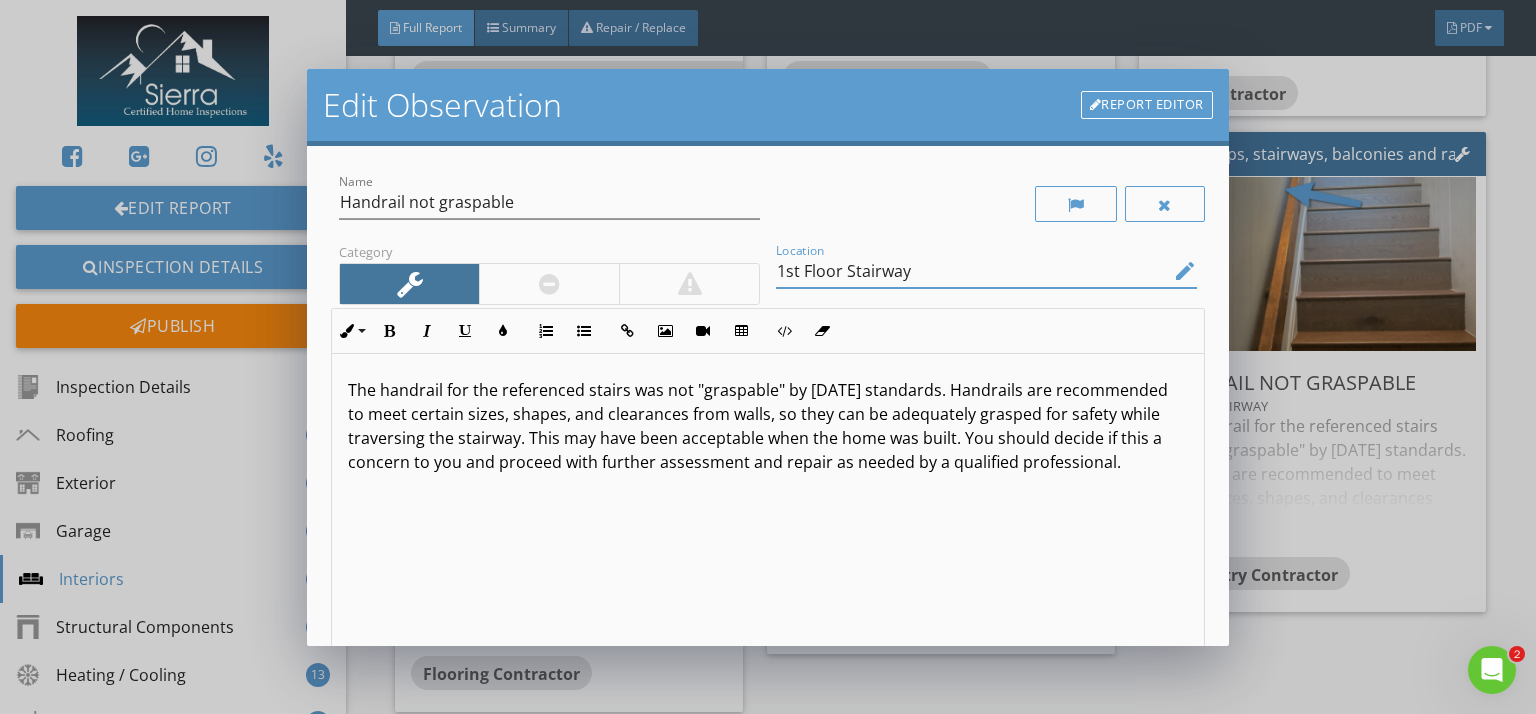 scroll, scrollTop: 0, scrollLeft: 0, axis: both 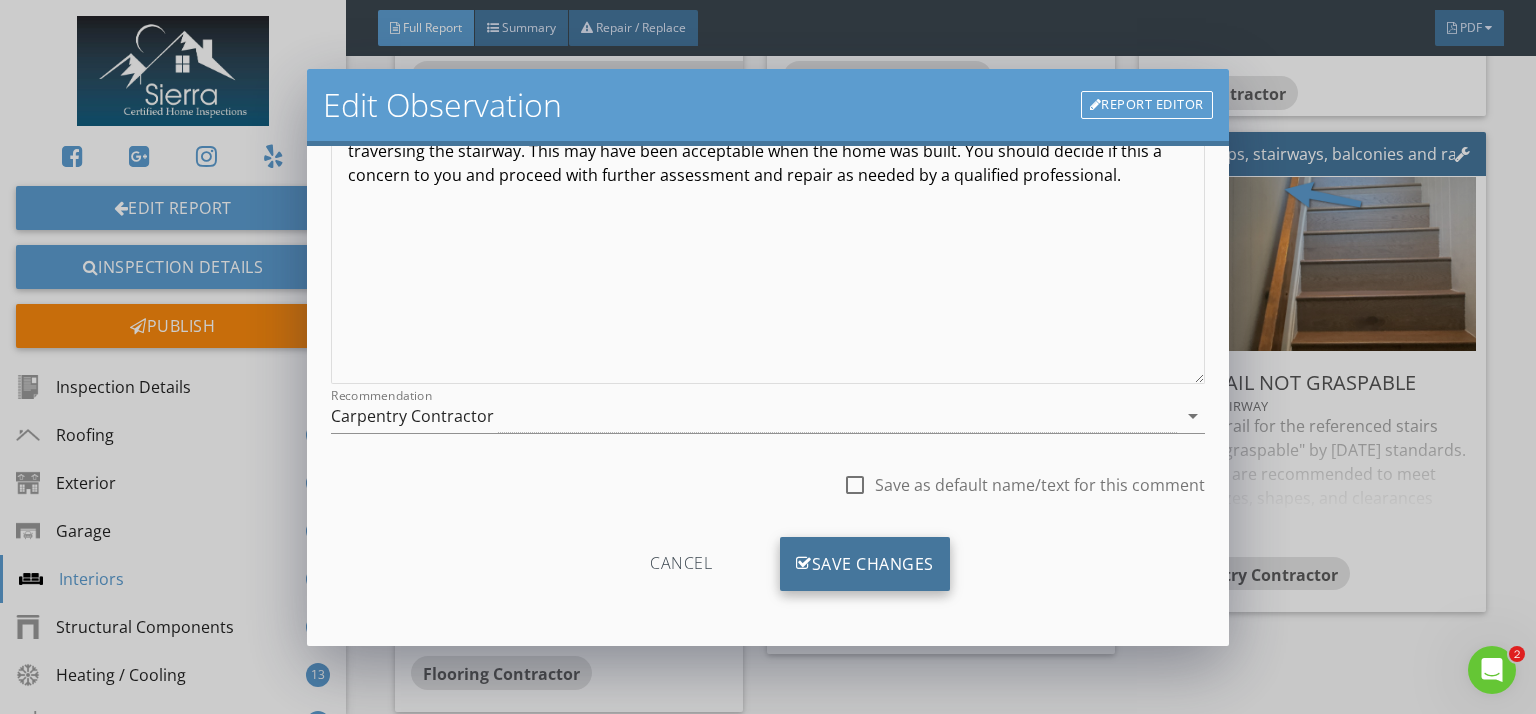 type on "1st Floor Stairway" 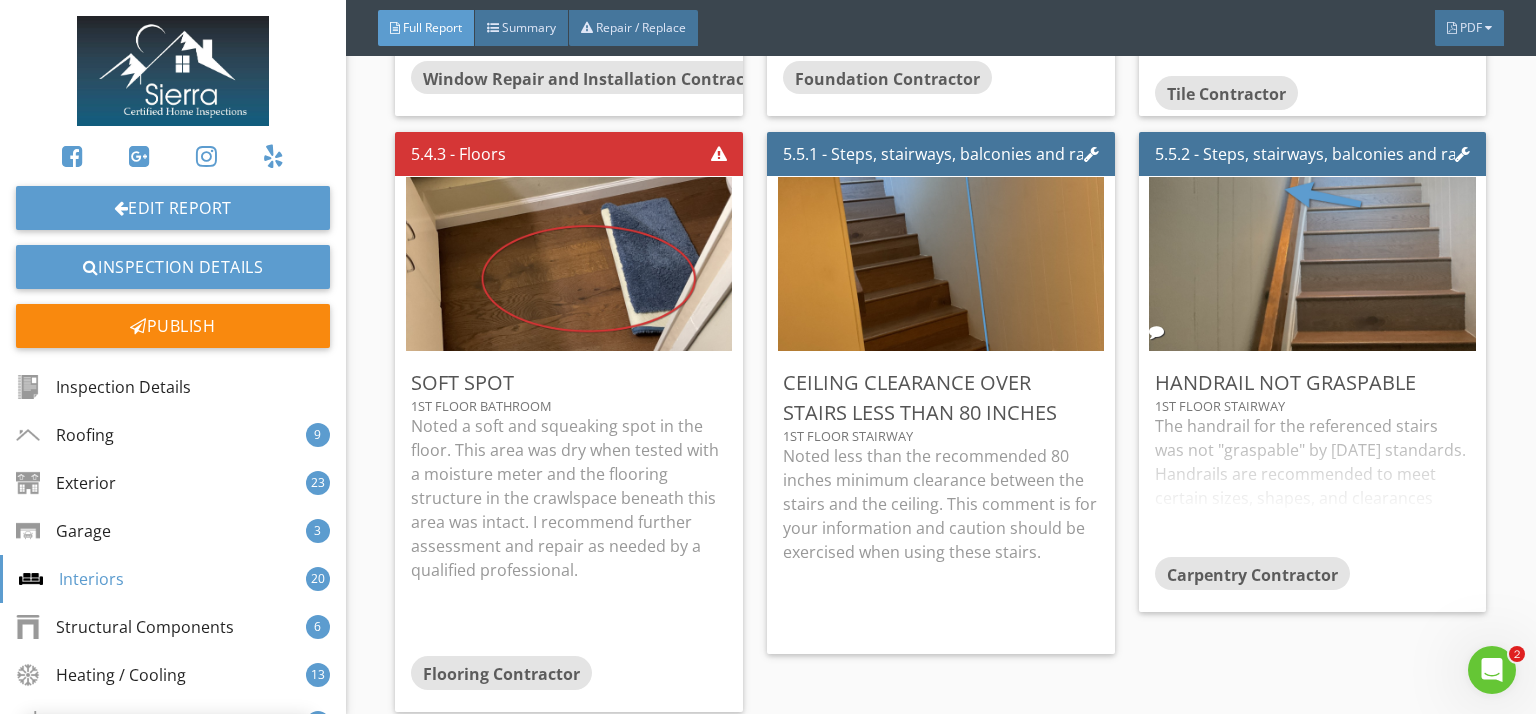 scroll, scrollTop: 50, scrollLeft: 0, axis: vertical 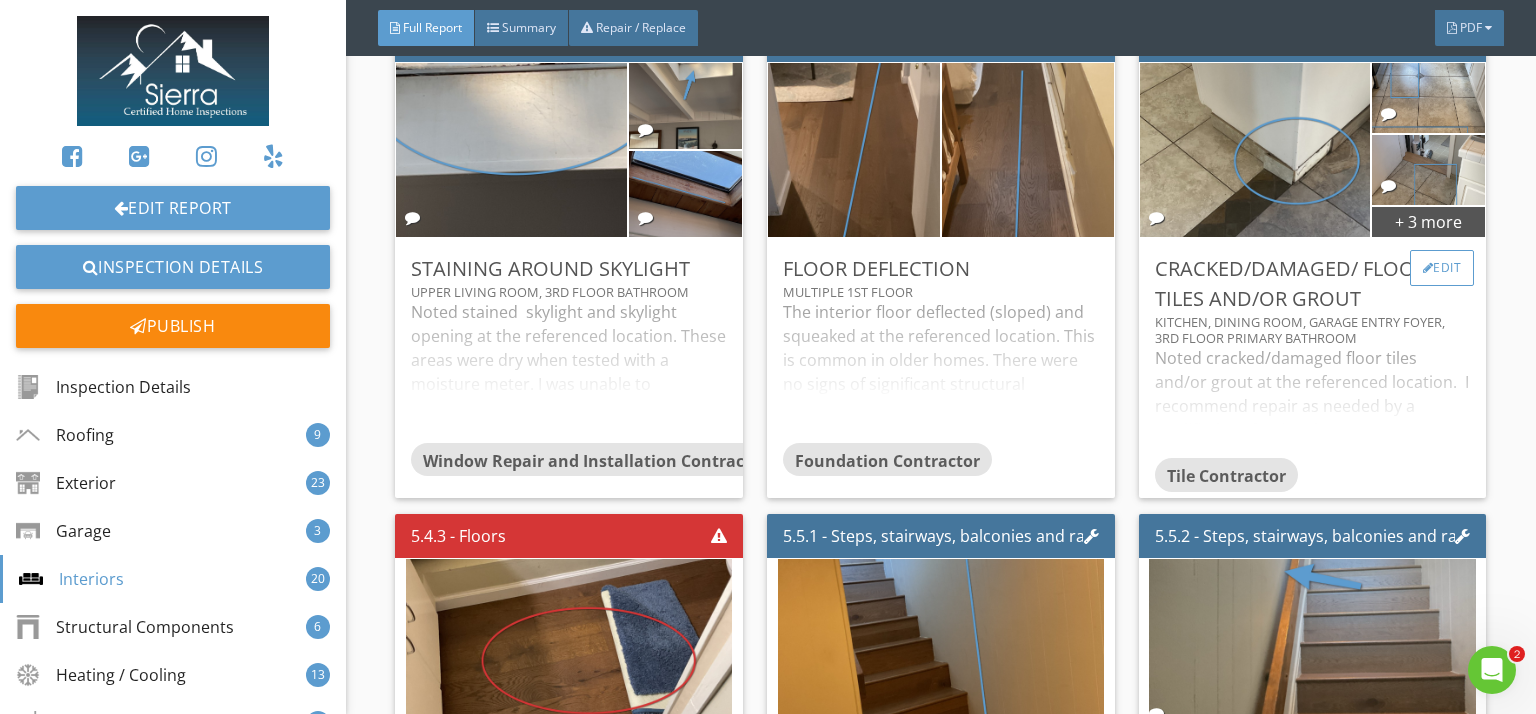 click on "Edit" at bounding box center (1442, 268) 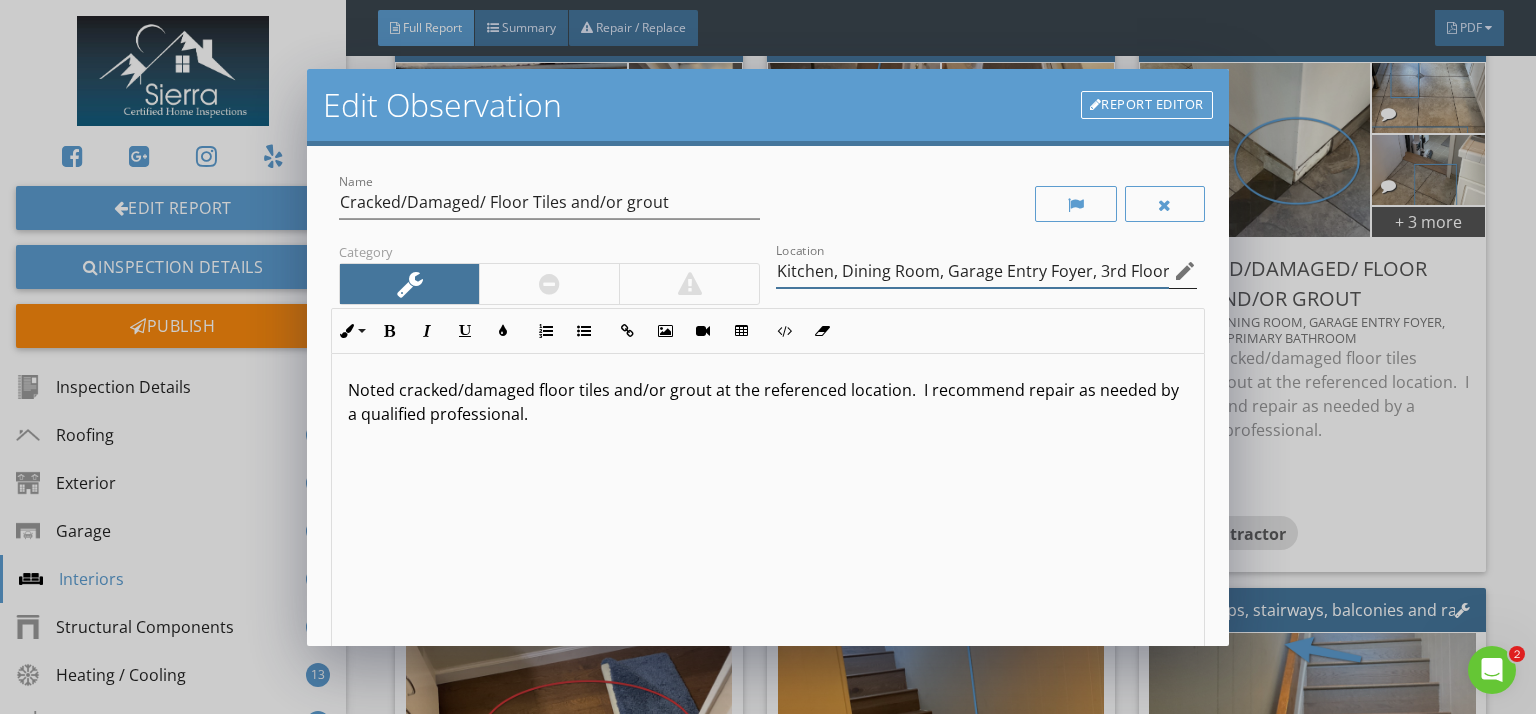 click on "Kitchen, Dining Room, Garage Entry Foyer, 3rd Floor Primary Bathroom" at bounding box center (972, 271) 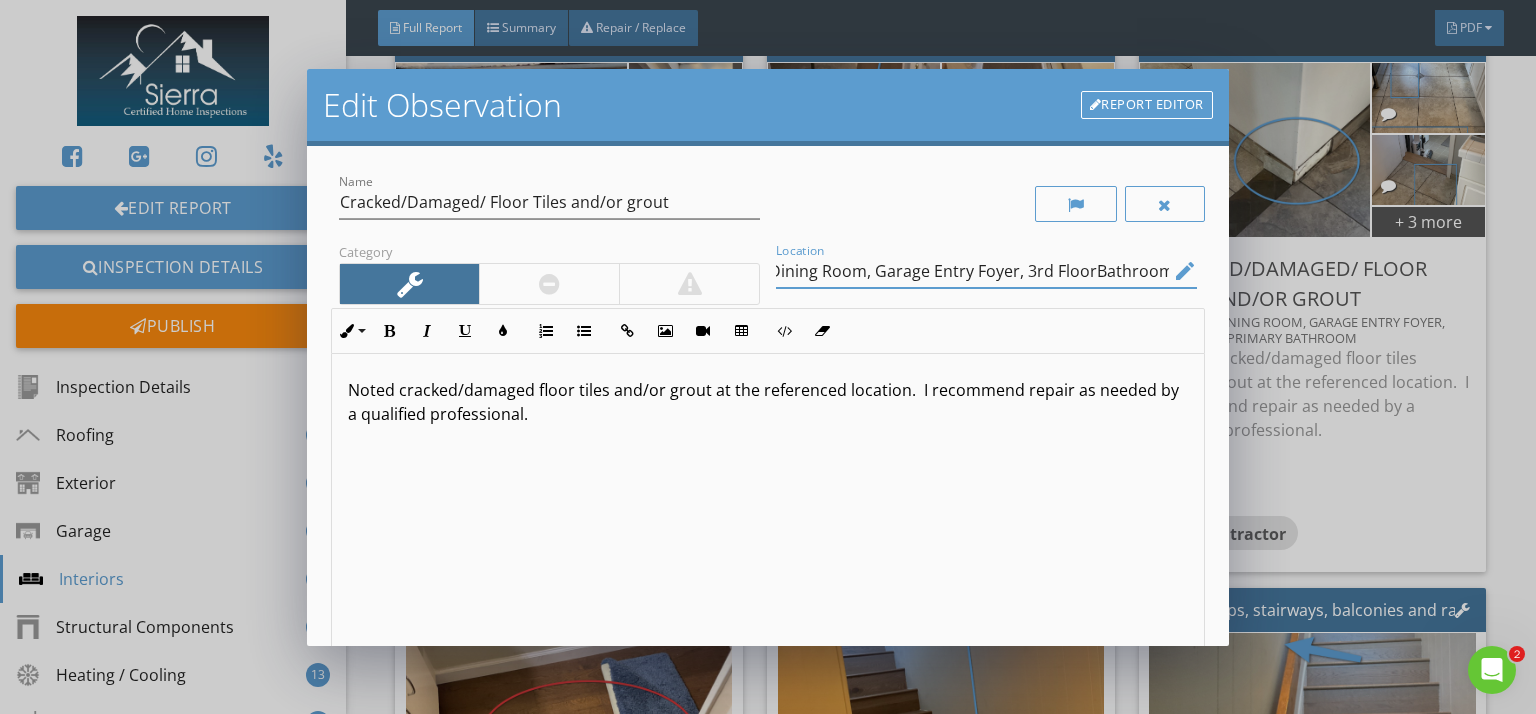 scroll, scrollTop: 0, scrollLeft: 70, axis: horizontal 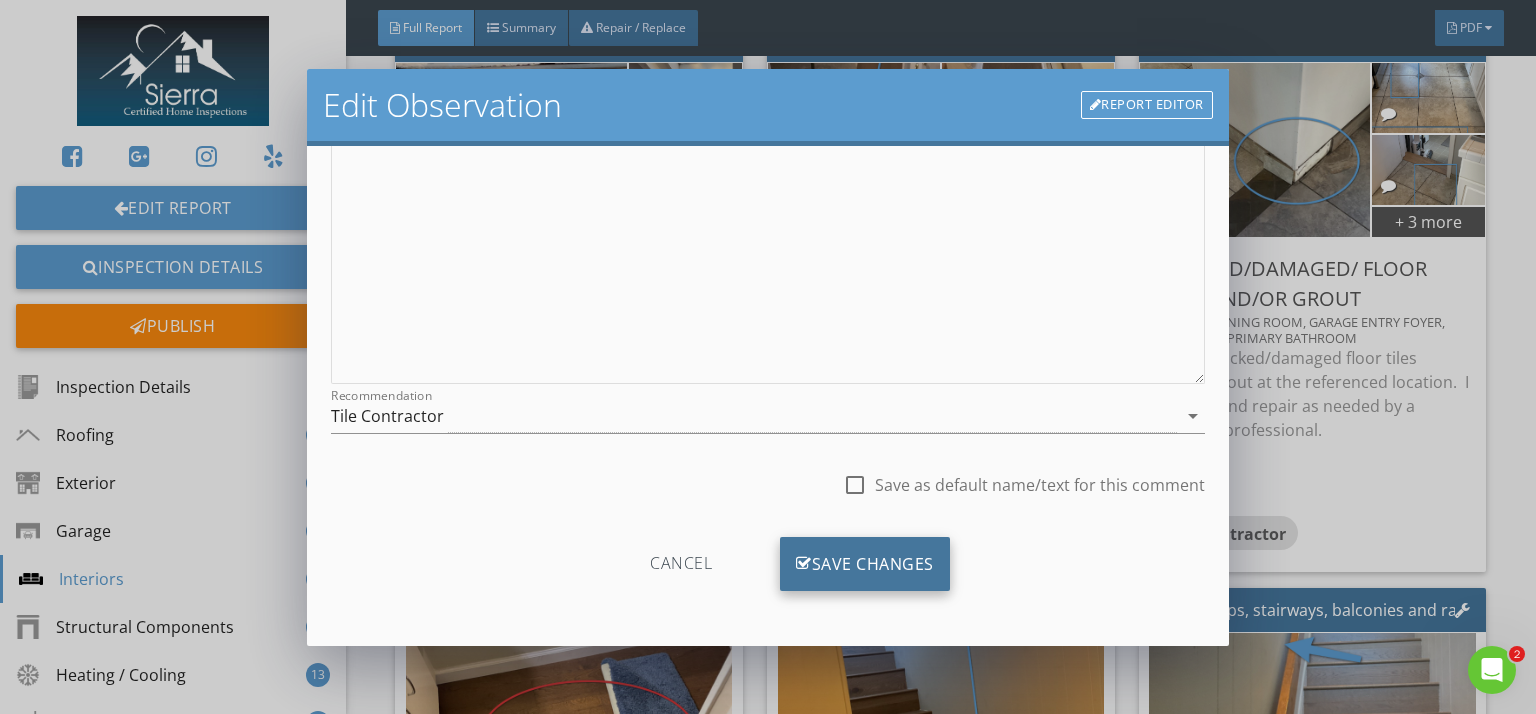 type on "Kitchen, Dining Room, Garage Entry Foyer, 3rd Floor Bathroom" 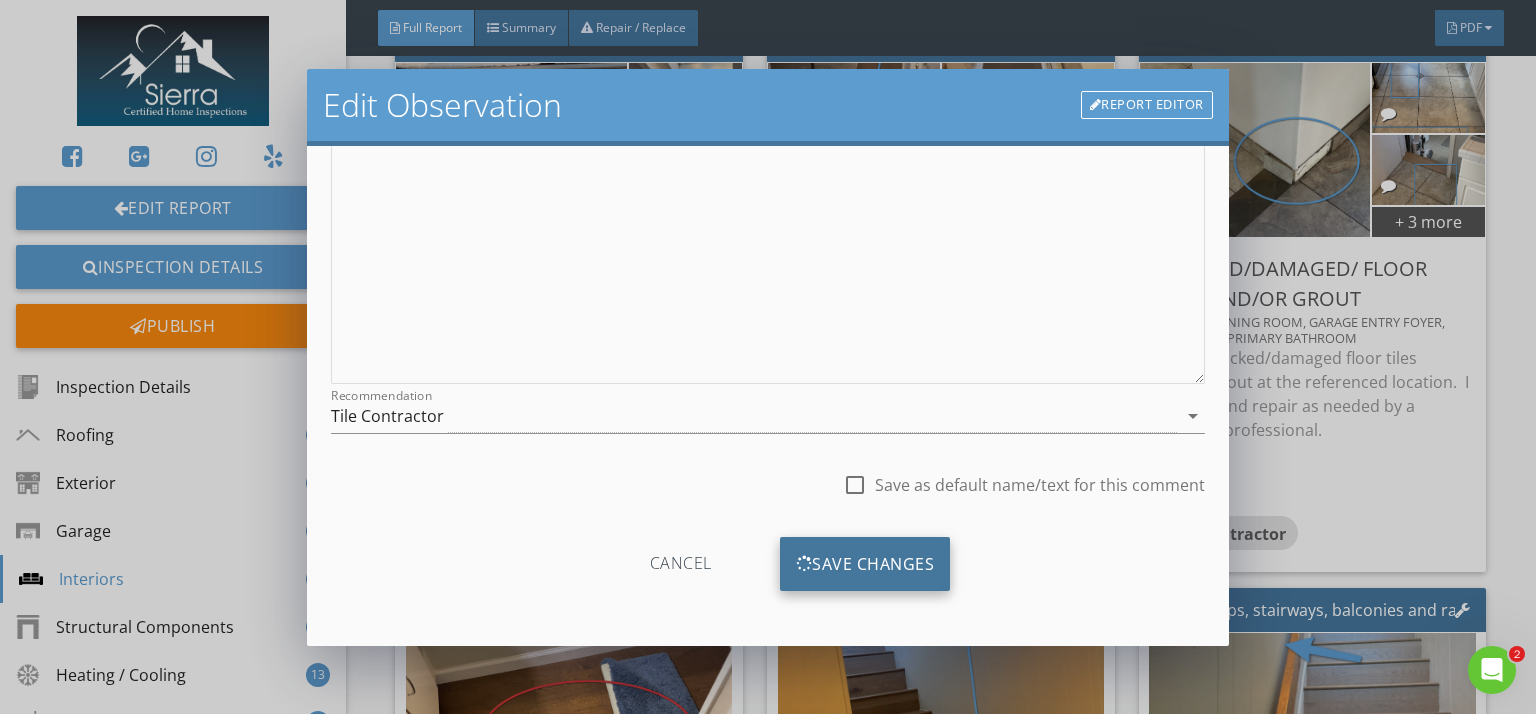 scroll, scrollTop: 0, scrollLeft: 0, axis: both 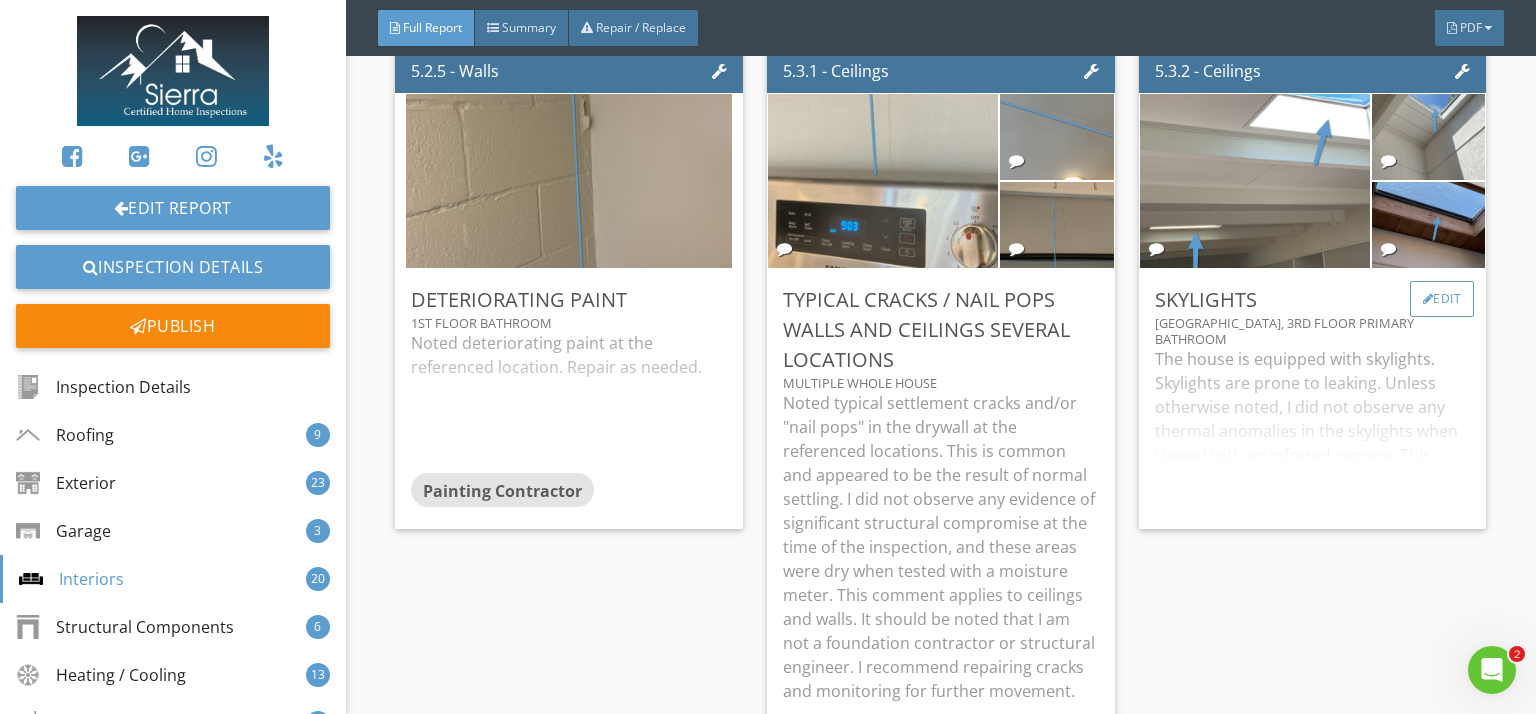 click on "Edit" at bounding box center (1442, 299) 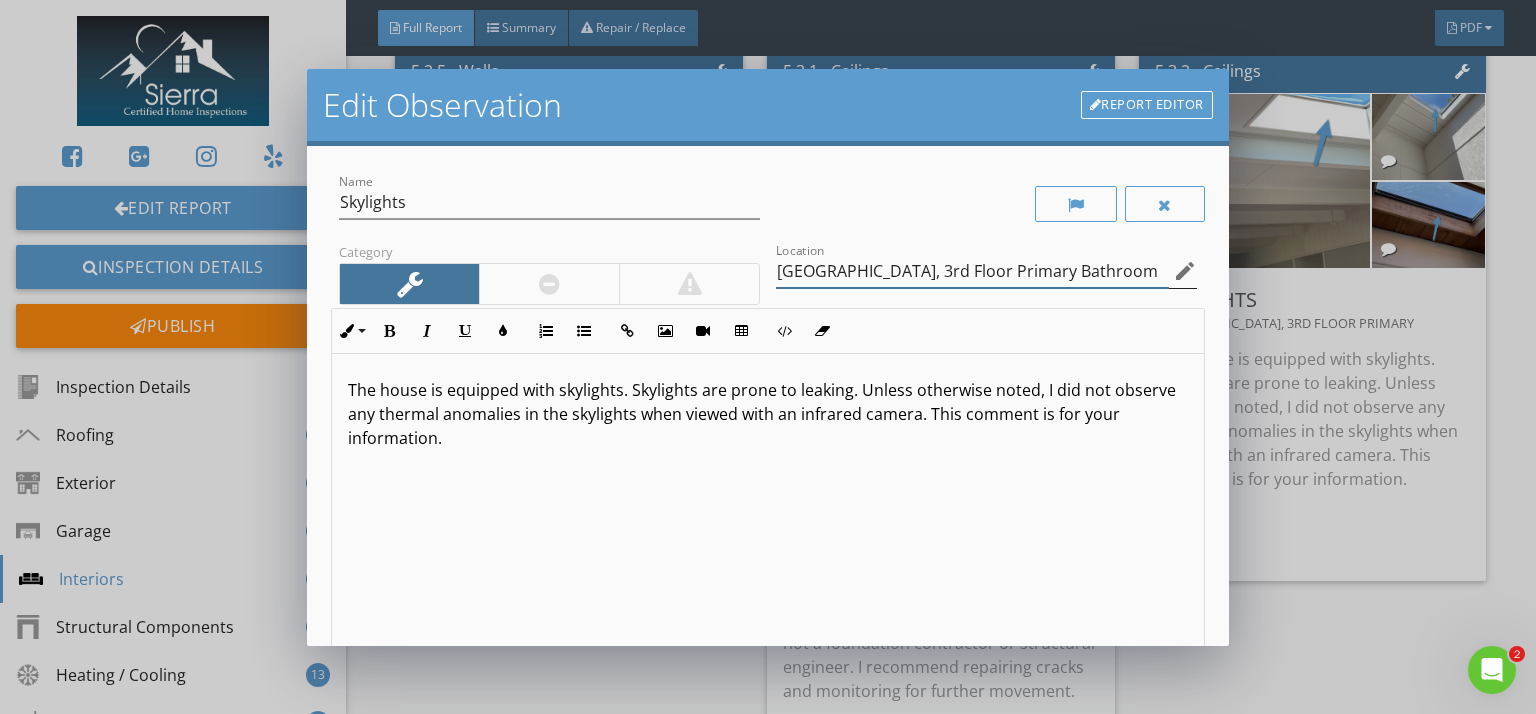 click on "Upper Living Room, 3rd Floor Stairway, 3rd Floor Primary Bathroom" at bounding box center [972, 271] 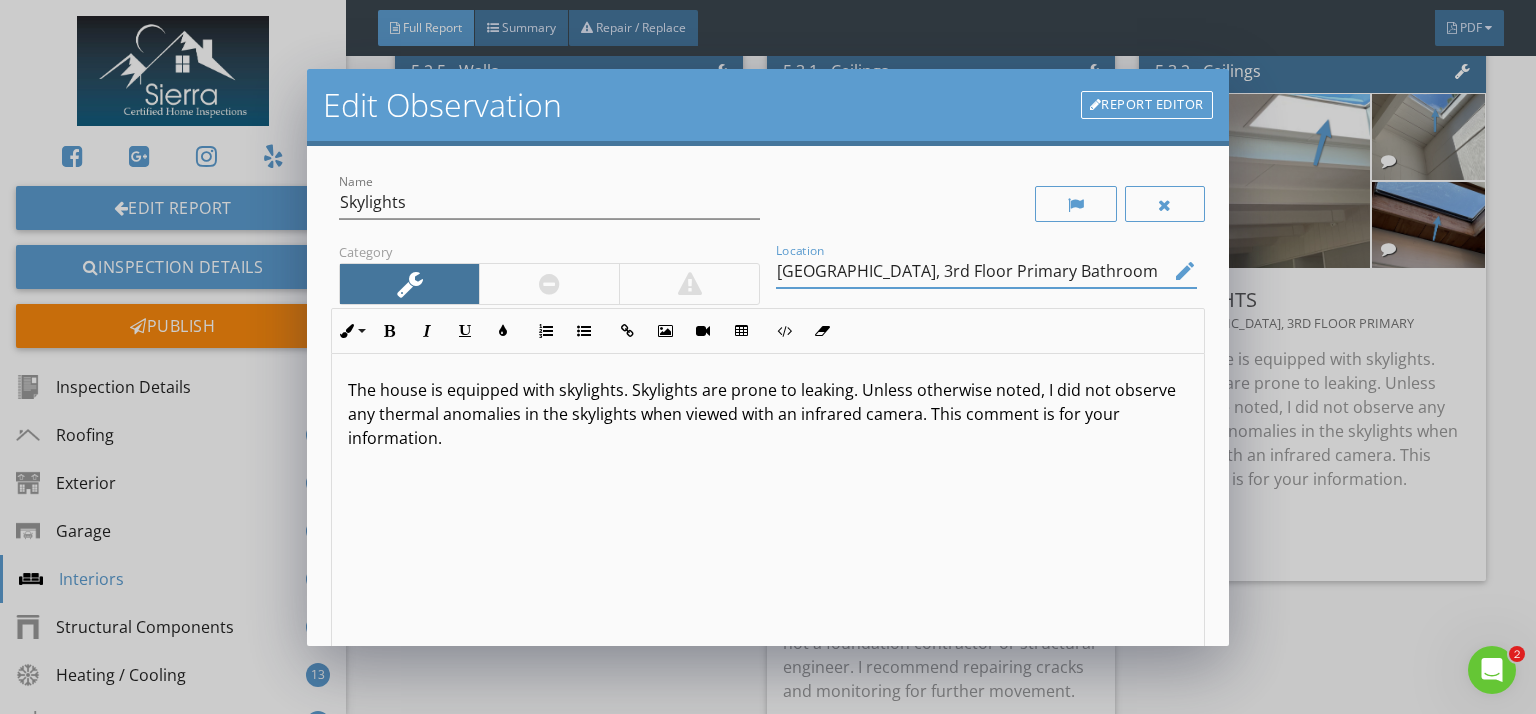 scroll, scrollTop: 0, scrollLeft: 33, axis: horizontal 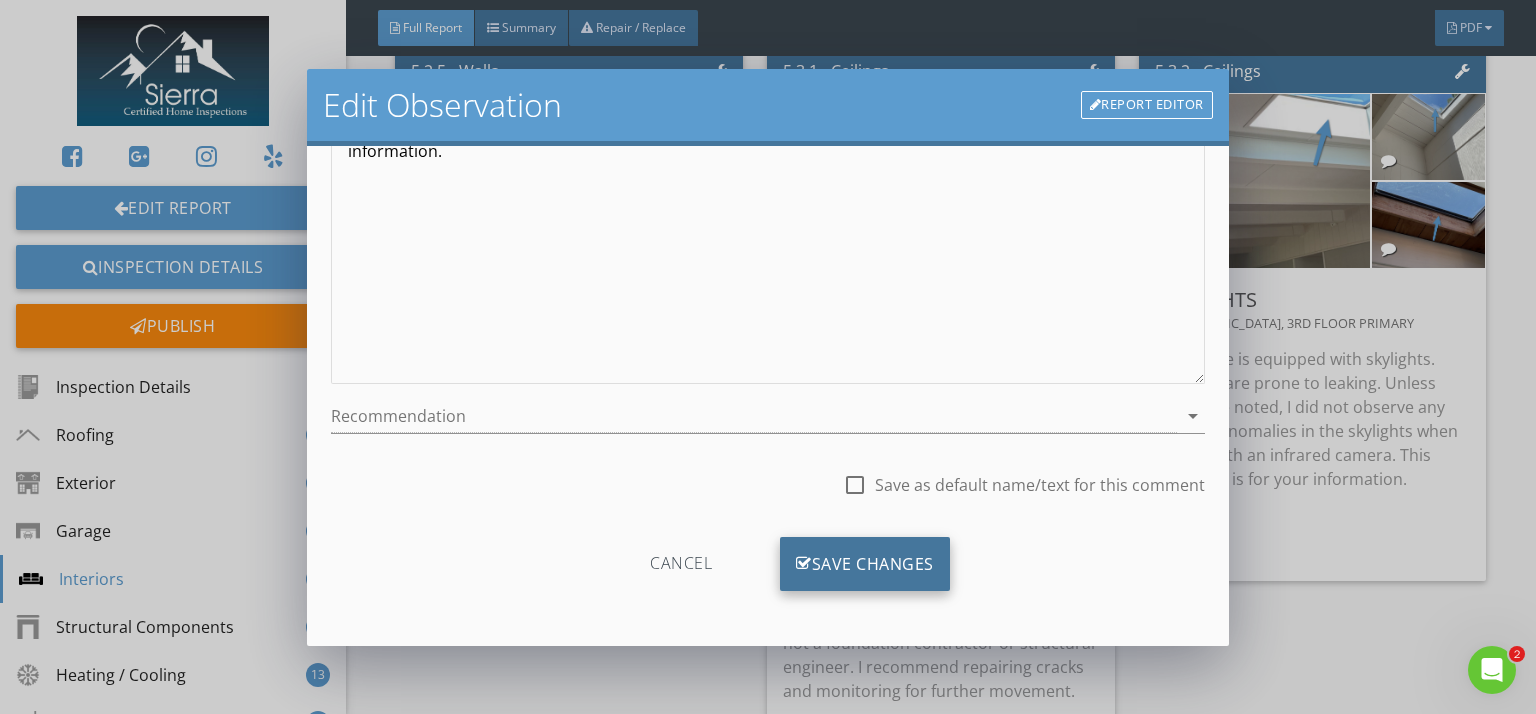 type on "Upper Living Room, 3rd Floor Stairway, 3rd Floor Bathroom" 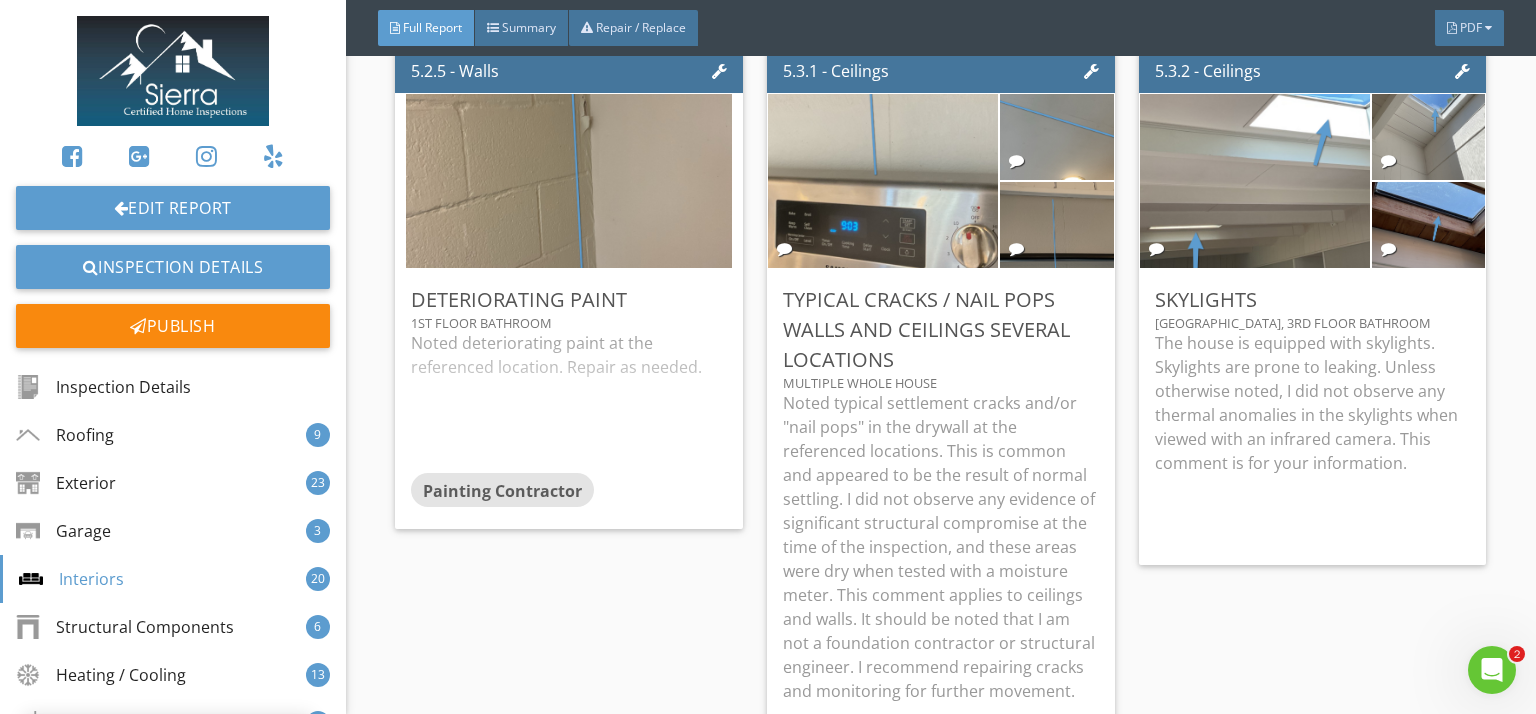 scroll, scrollTop: 50, scrollLeft: 0, axis: vertical 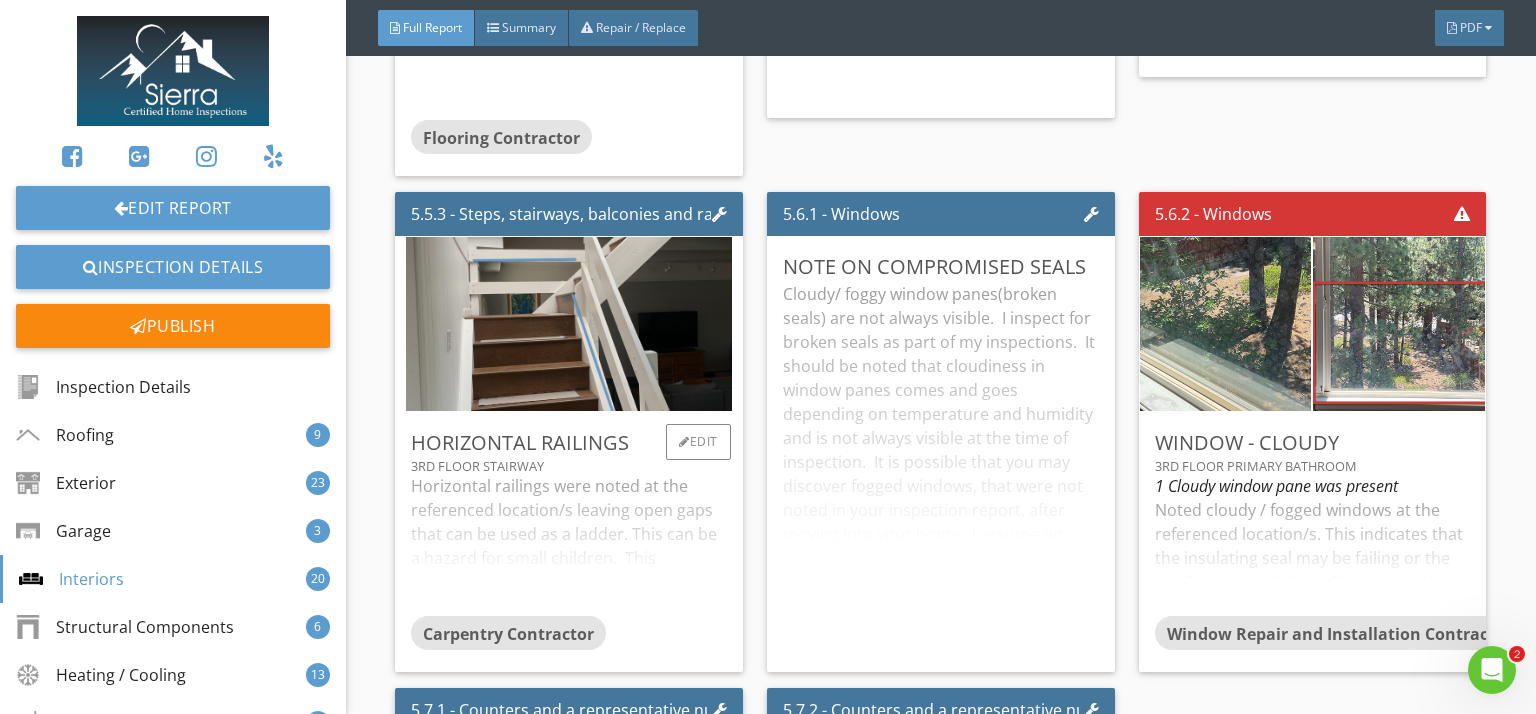 click on "Horizontal railings were noted at the referenced location/s leaving open gaps that can be used as a ladder. This can be a hazard for small children.  This comment is for your information. If this item is a concern to you, I recommend further assessment and repair by a qualified professional." at bounding box center [569, 545] 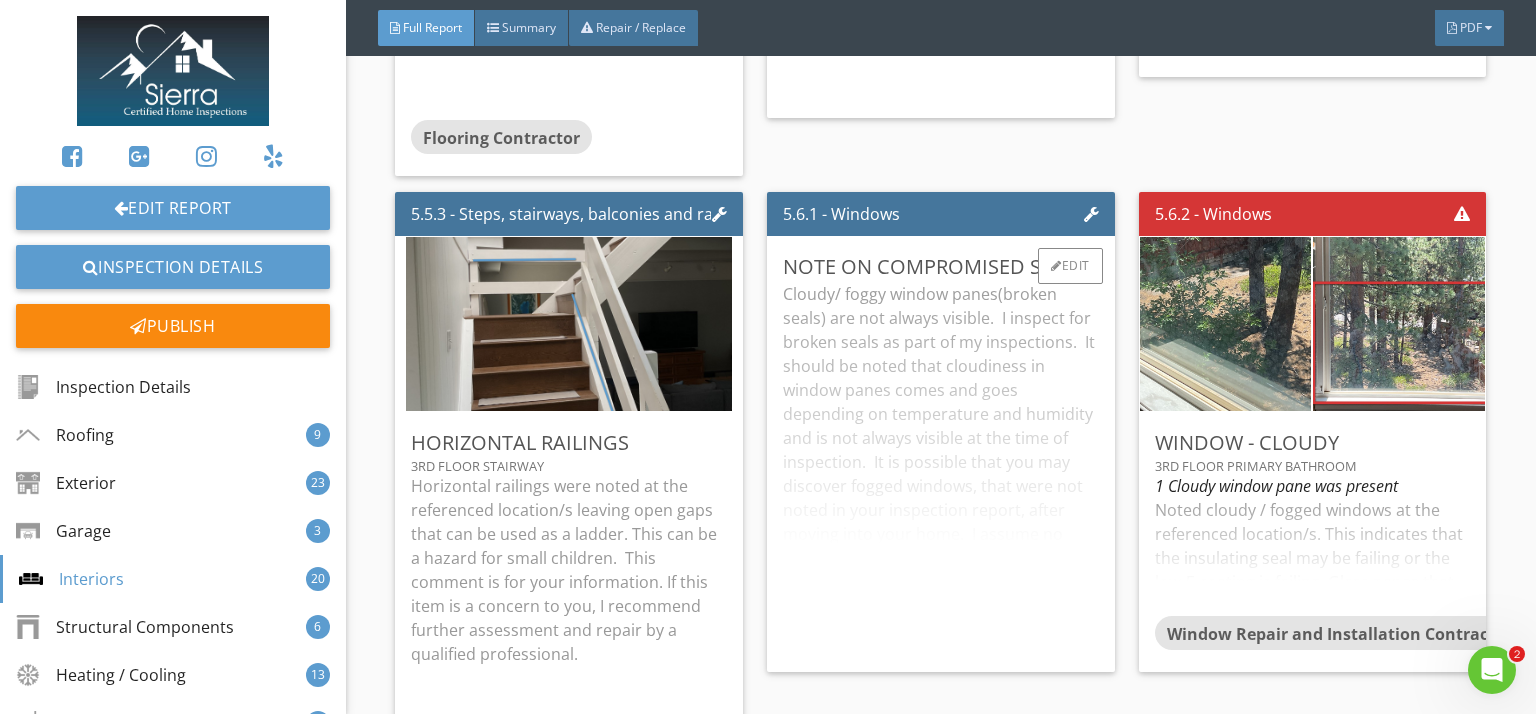 click on "Cloudy/ foggy window panes(broken seals) are not always visible.  I inspect for broken seals as part of my inspections.  It should be noted that cloudiness in window panes comes and goes depending on temperature and humidity and is not always visible at the time of inspection.  It is possible that you may discover fogged windows, that were not noted in your inspection report, after moving into your home.  I assume no responsibility for fogged windows discovered after the date of inspection. Unless otherwise noted, I did not observe any fogged windows at the time of the inspection." at bounding box center (941, 469) 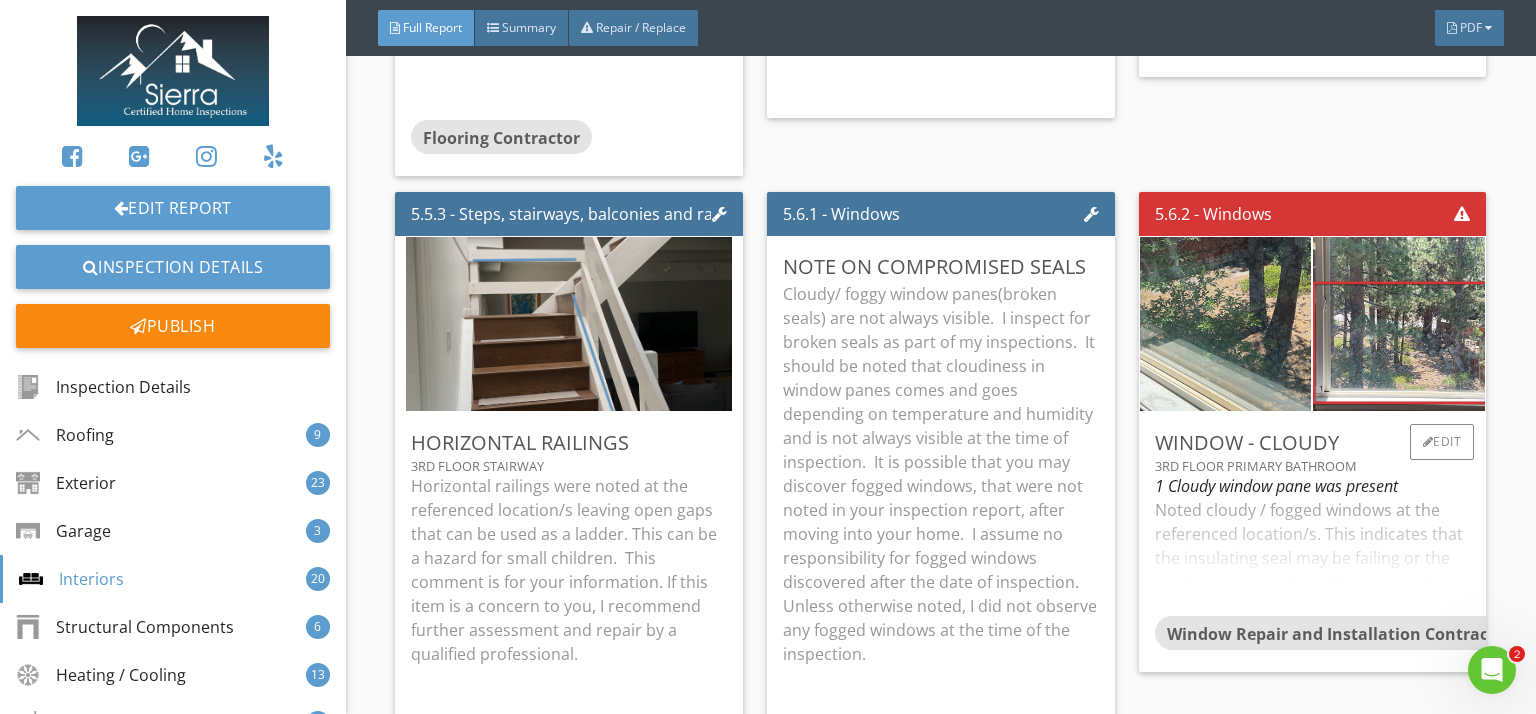 click on "Noted cloudy / fogged windows at the referenced location/s. This indicates that the insulating seal may be failing or the low-E coating is failing. Glass panes that have become cloudy can sometimes be replaced without having to replace the entire window. I recommend further assessment and repair by a qualified professional." at bounding box center (1313, 557) 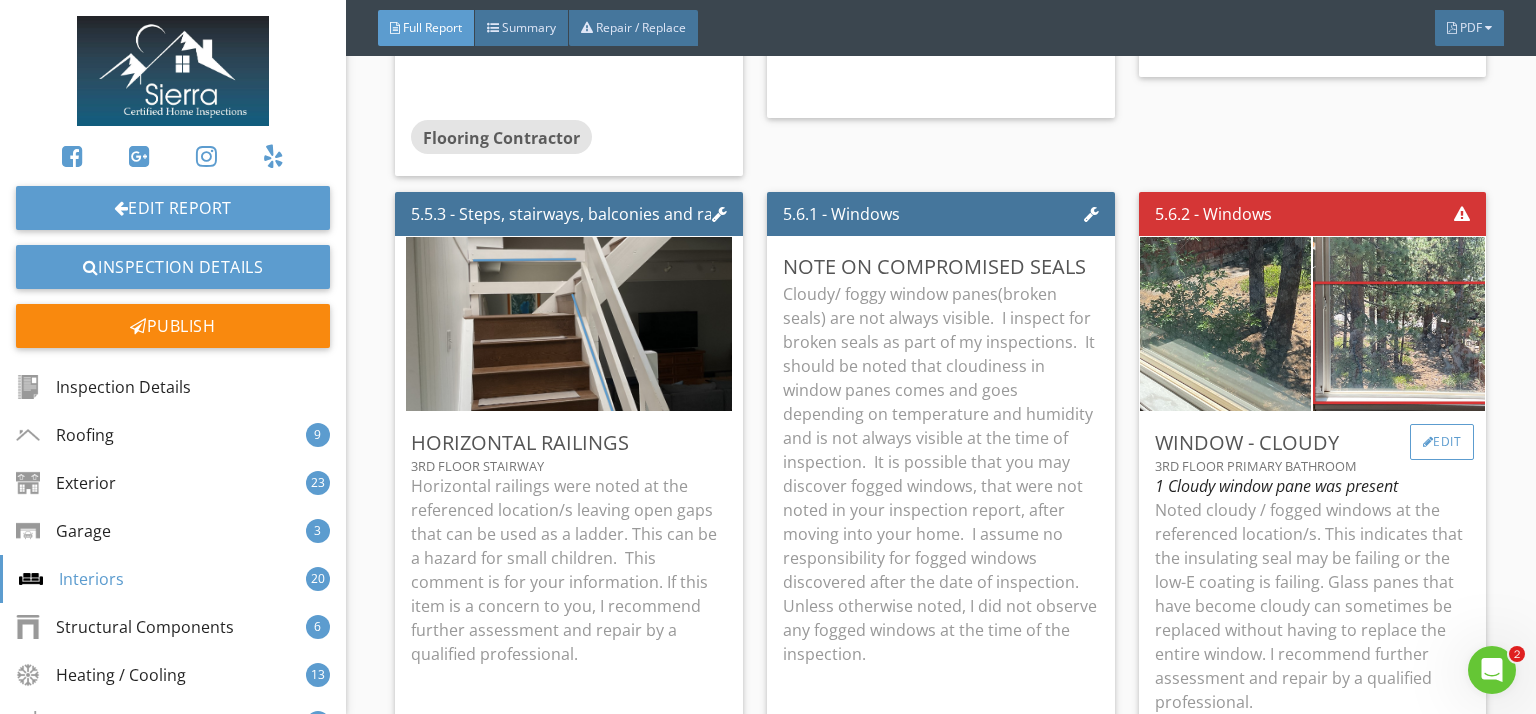 click at bounding box center [1428, 442] 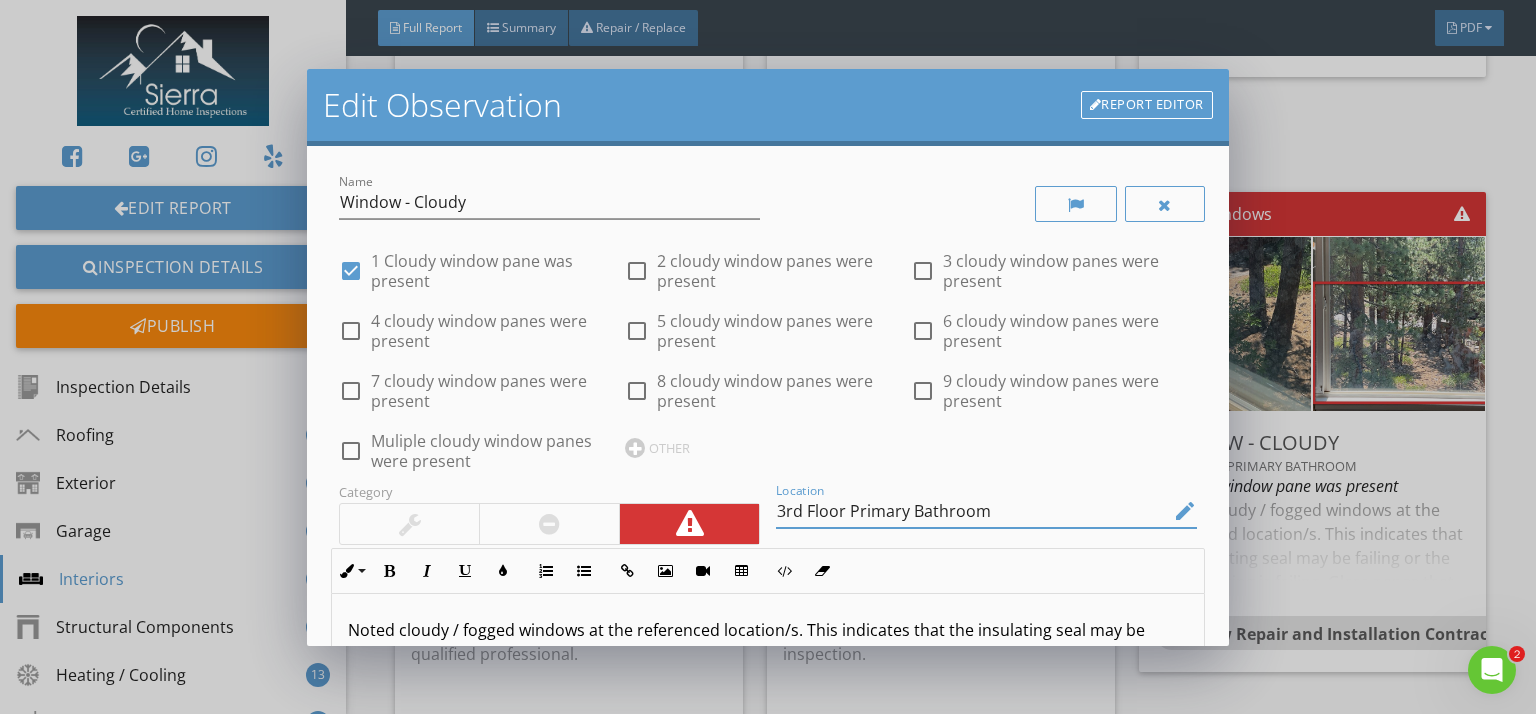 click on "3rd Floor Primary Bathroom" at bounding box center [972, 511] 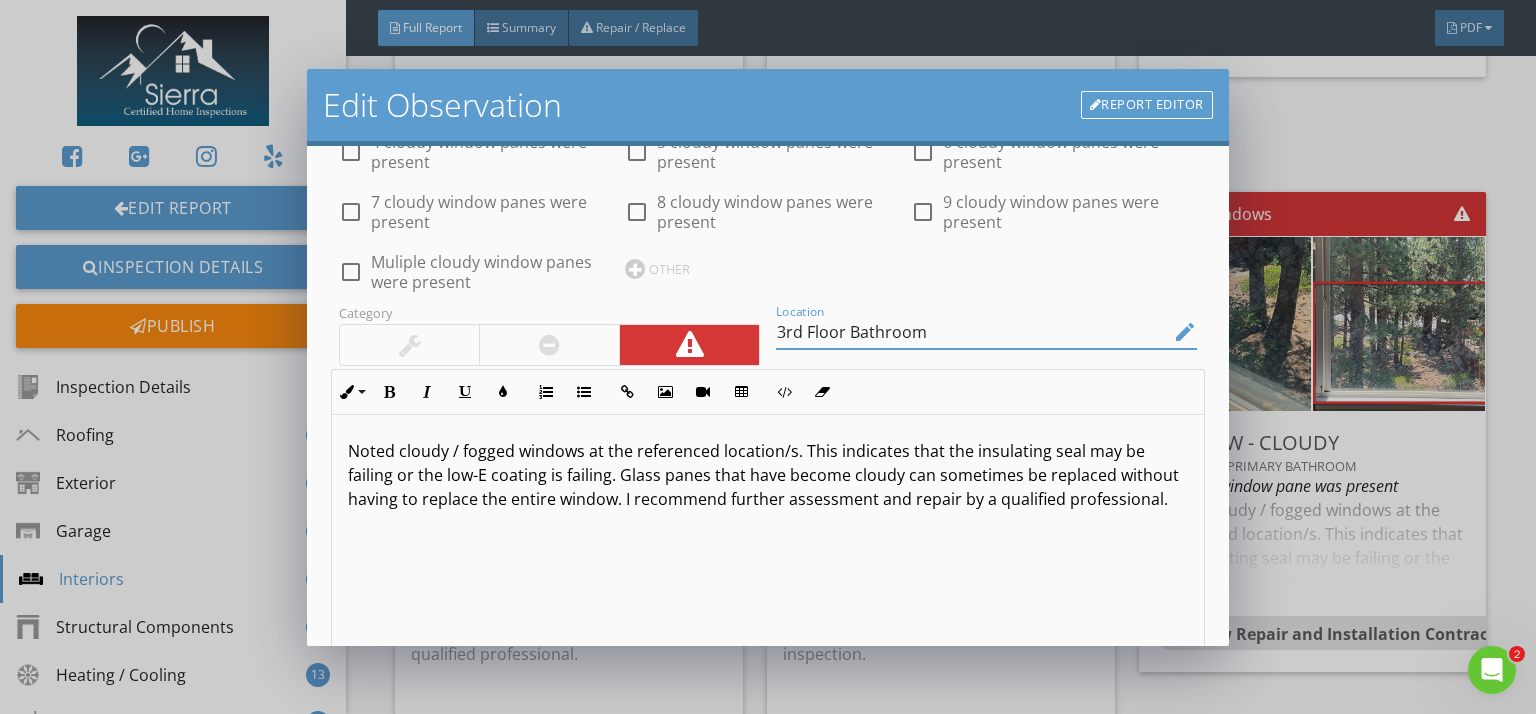 scroll, scrollTop: 203, scrollLeft: 0, axis: vertical 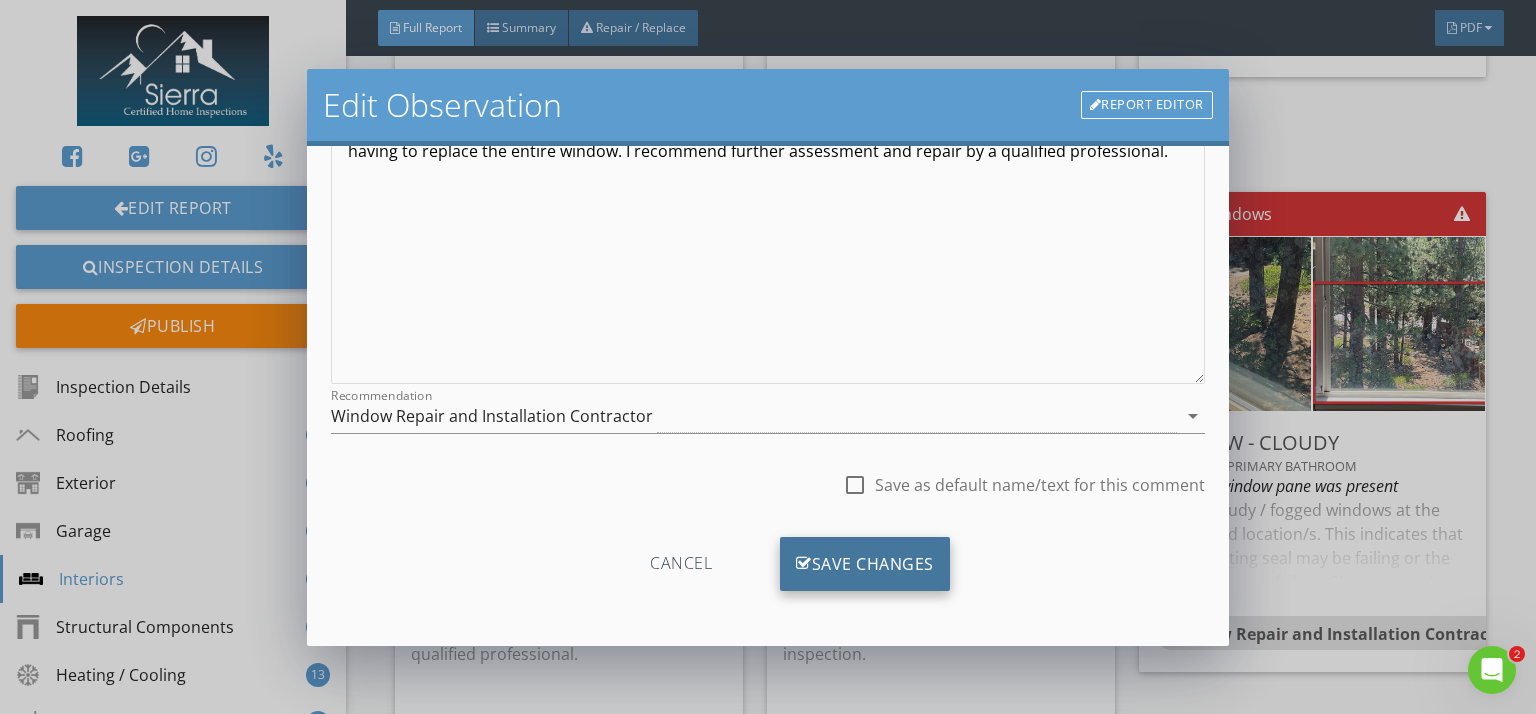 type on "3rd Floor Bathroom" 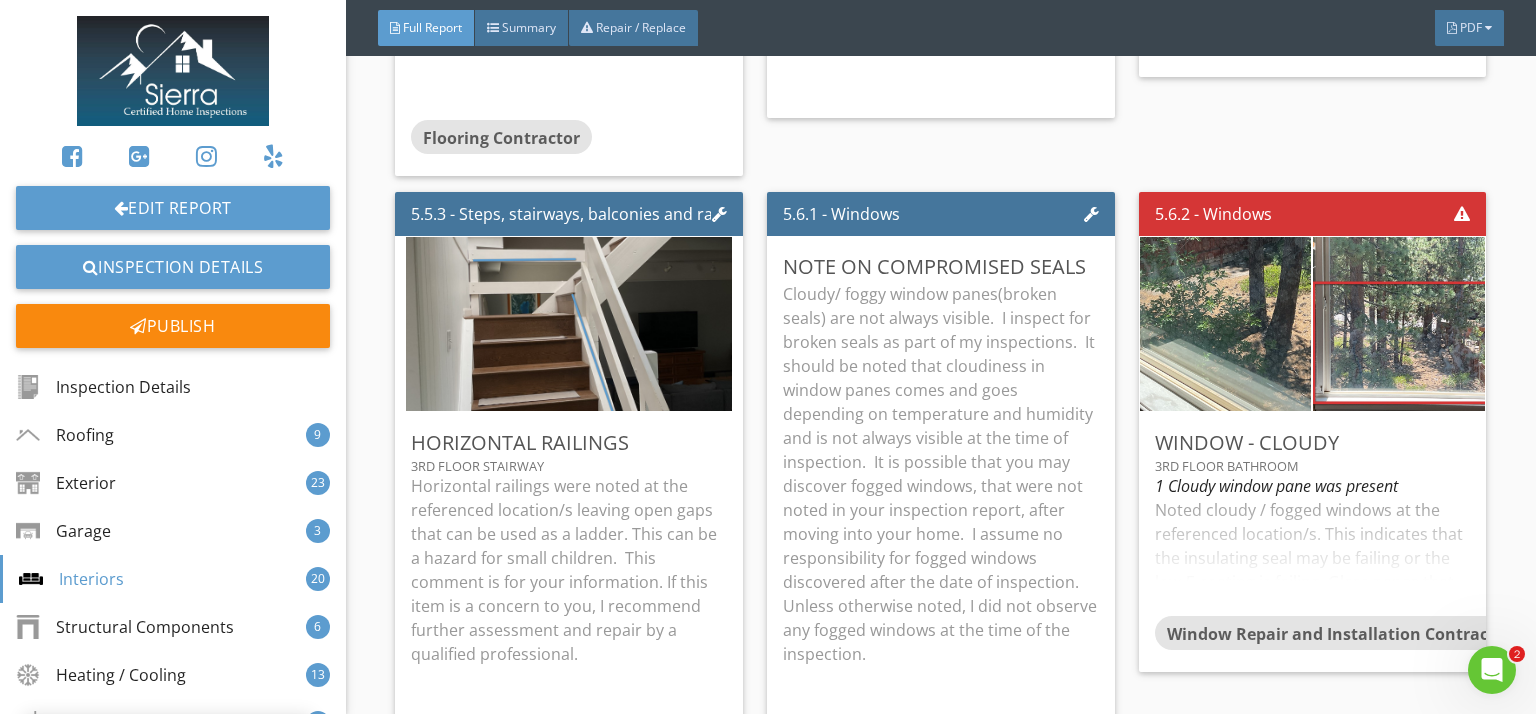 scroll, scrollTop: 290, scrollLeft: 0, axis: vertical 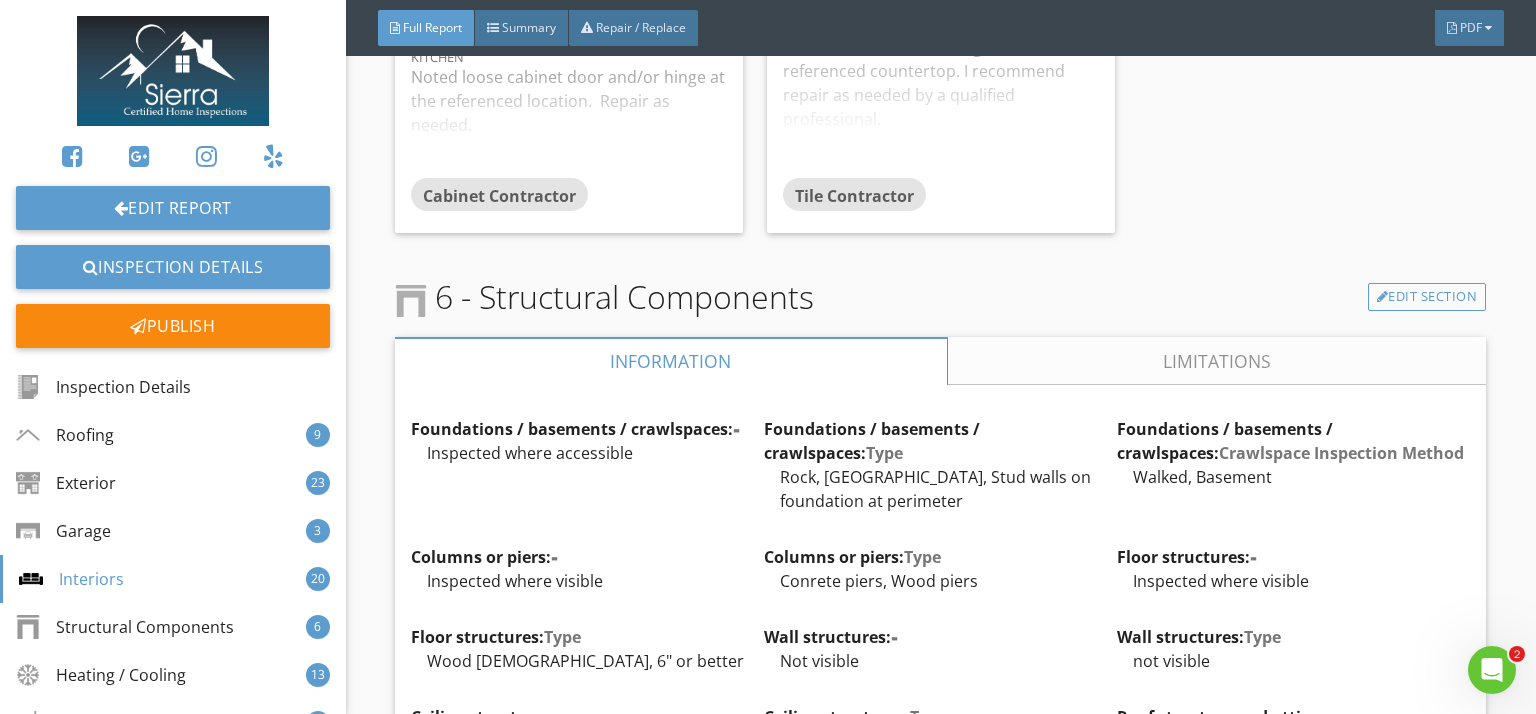 click on "Limitations" at bounding box center [1217, 361] 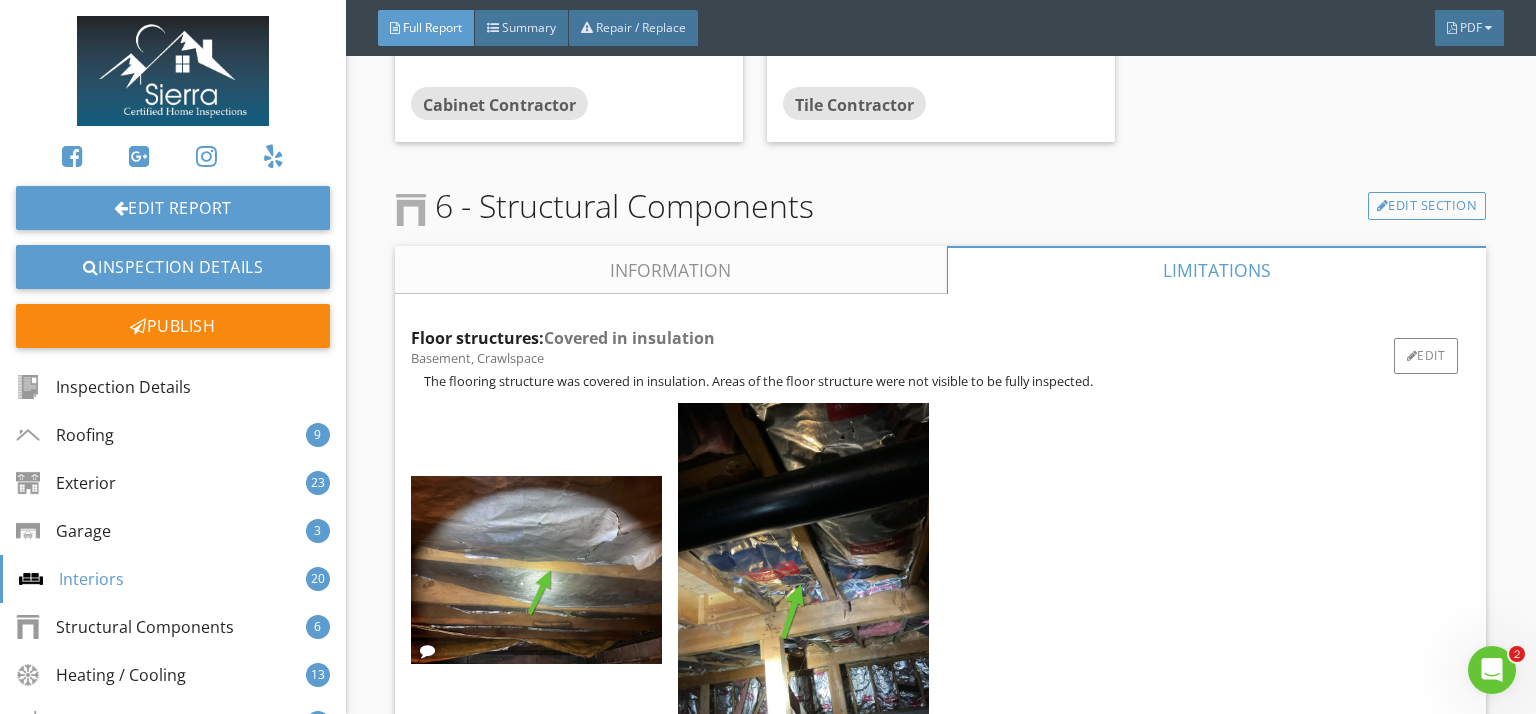 scroll, scrollTop: 18259, scrollLeft: 0, axis: vertical 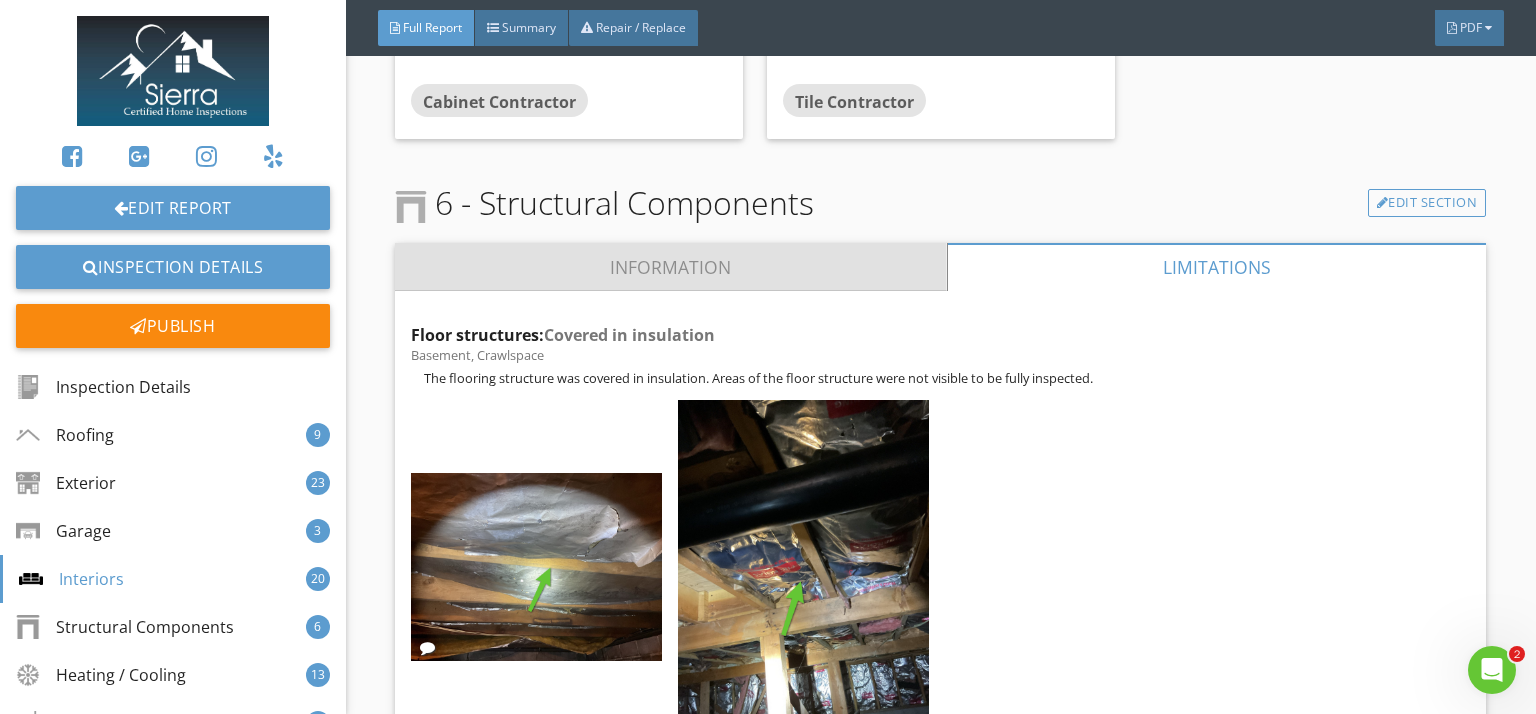 click on "Information" at bounding box center (671, 267) 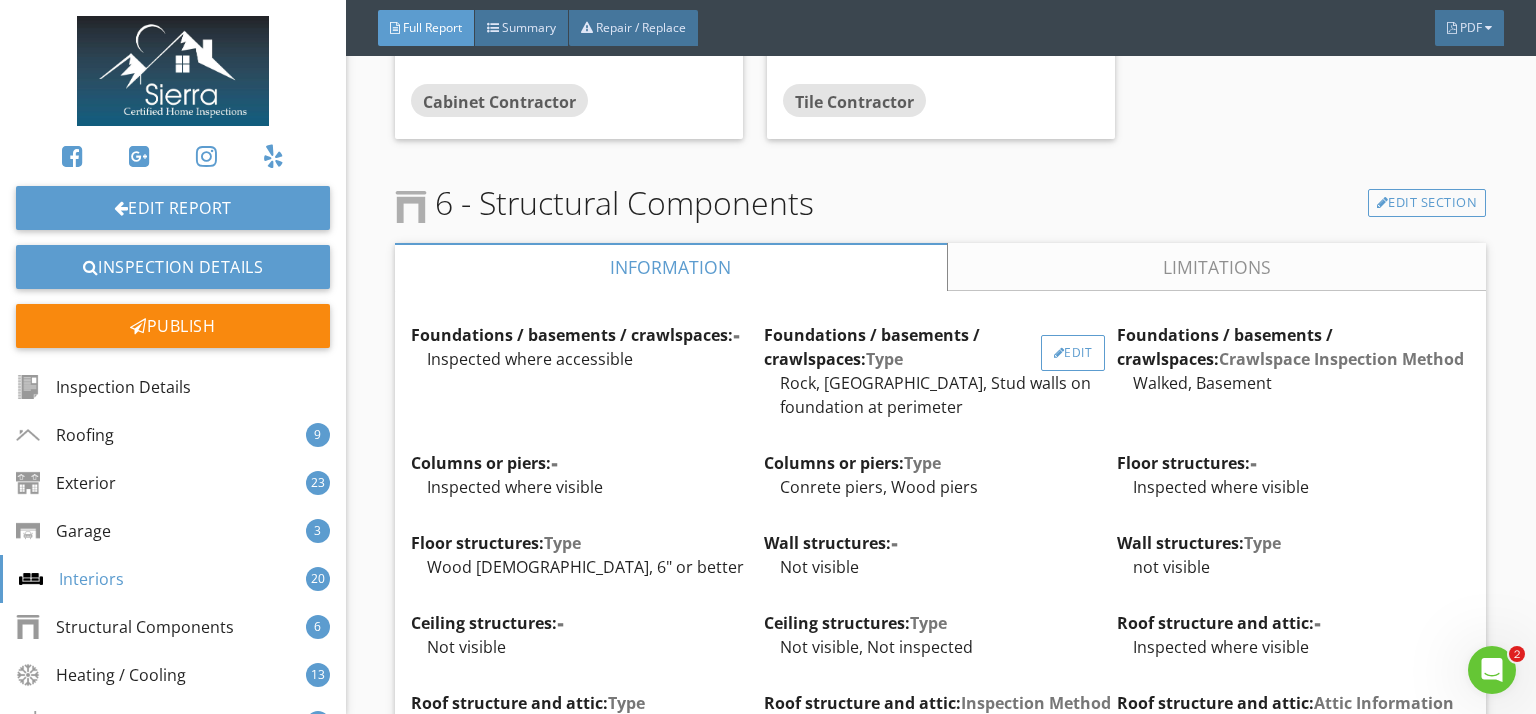 click on "Edit" at bounding box center (1073, 353) 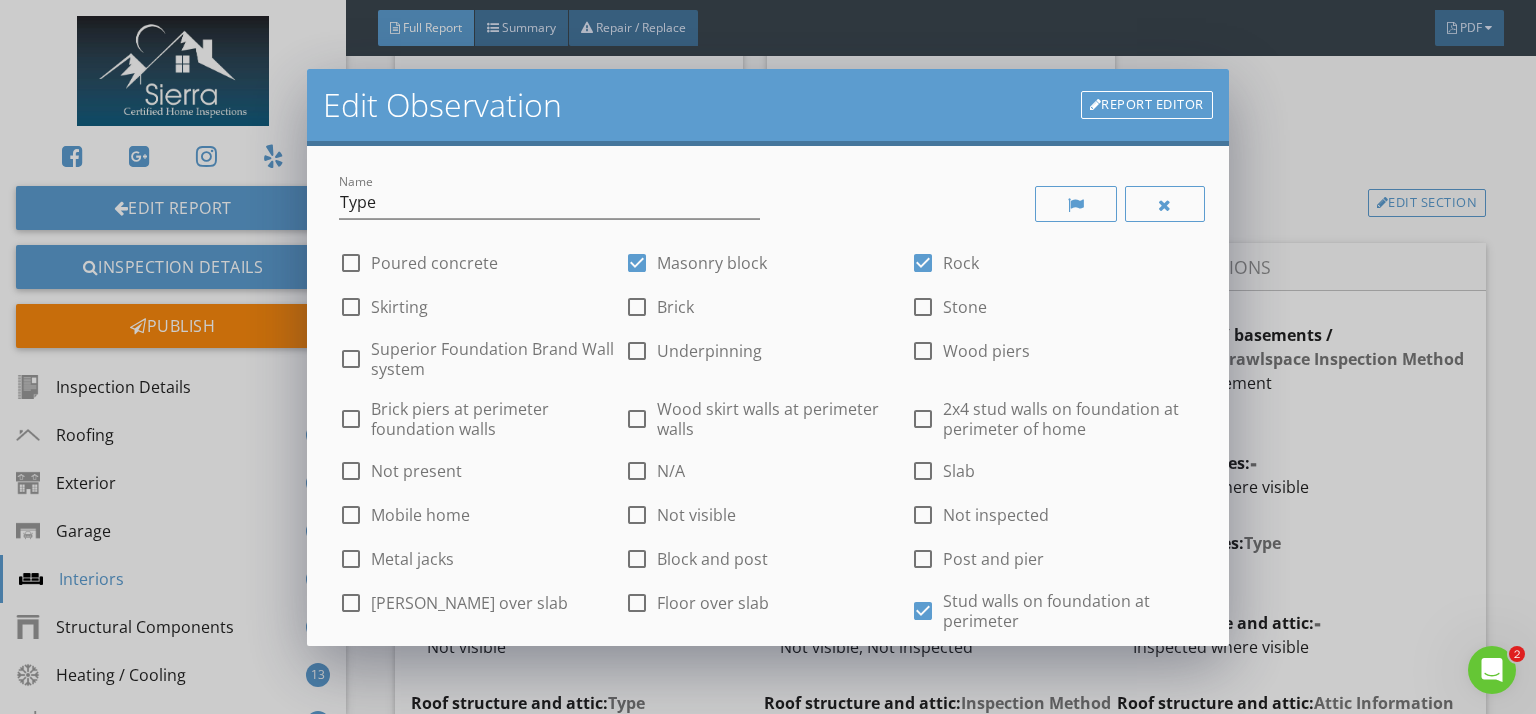 click on "Poured concrete" at bounding box center [434, 263] 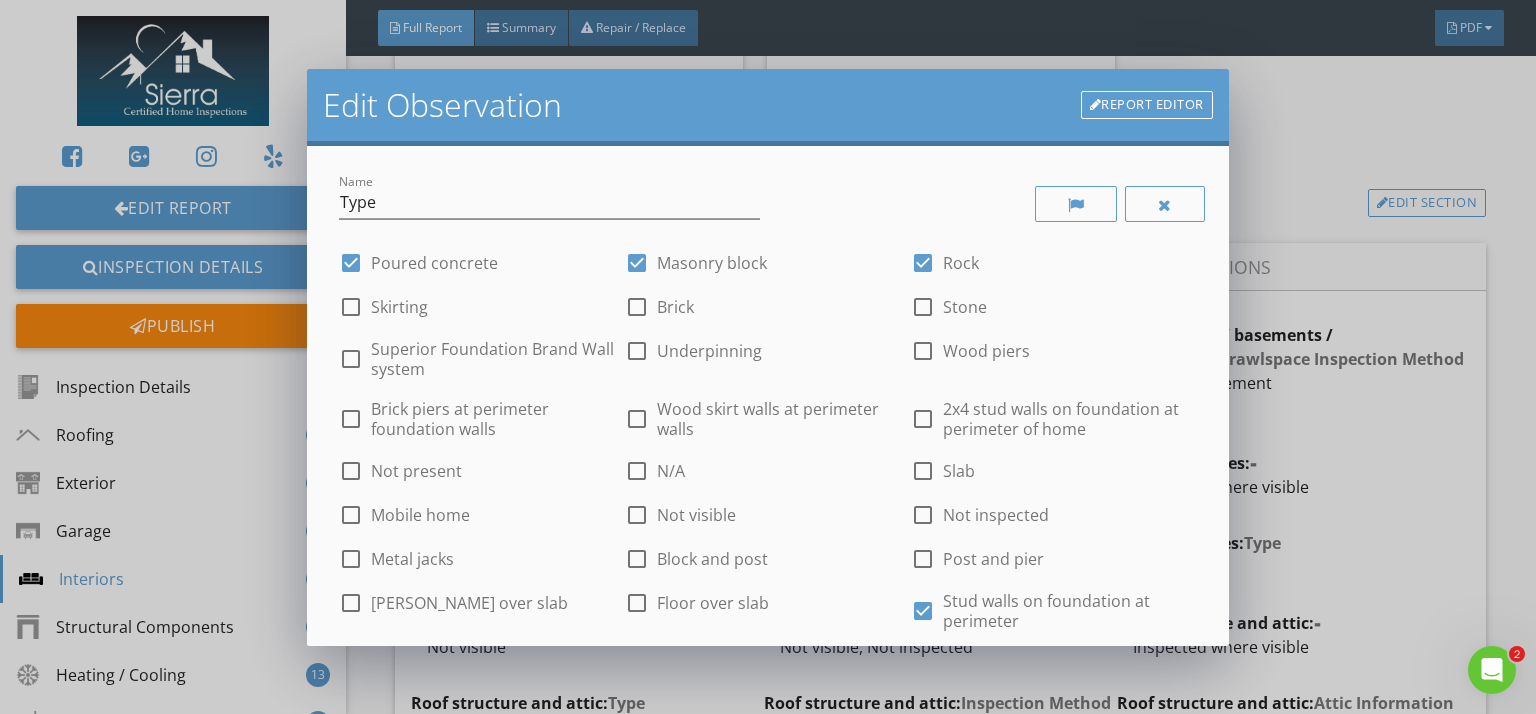 scroll, scrollTop: 727, scrollLeft: 0, axis: vertical 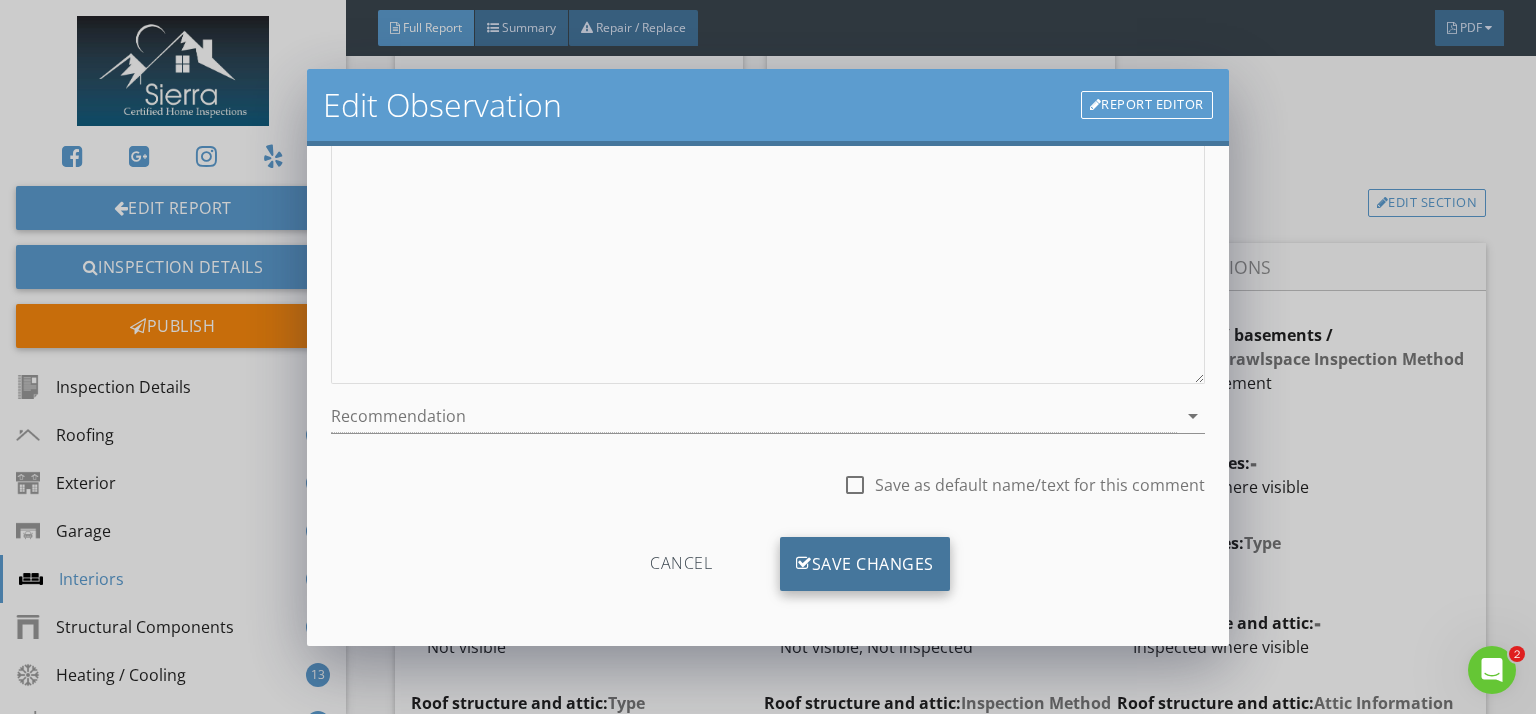 click on "Save Changes" at bounding box center [865, 564] 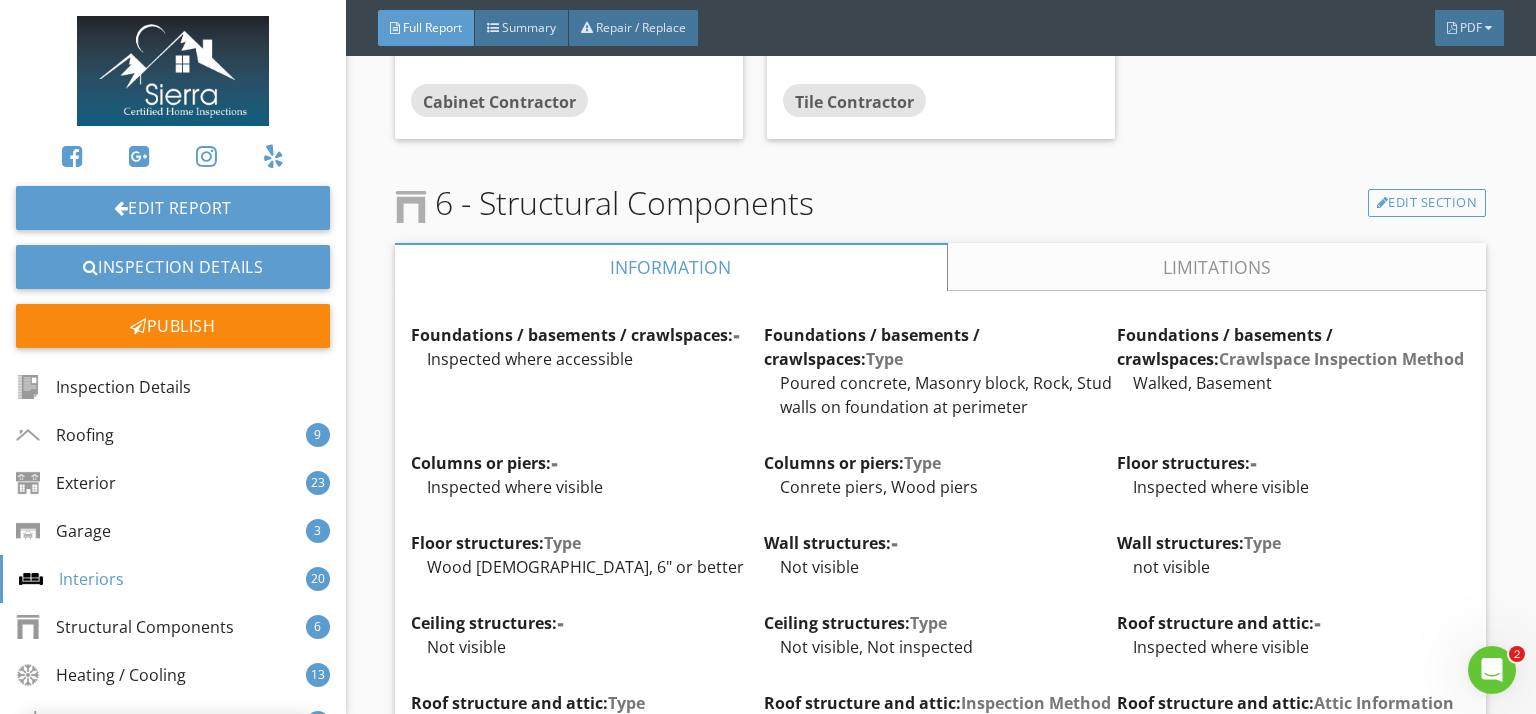 scroll, scrollTop: 490, scrollLeft: 0, axis: vertical 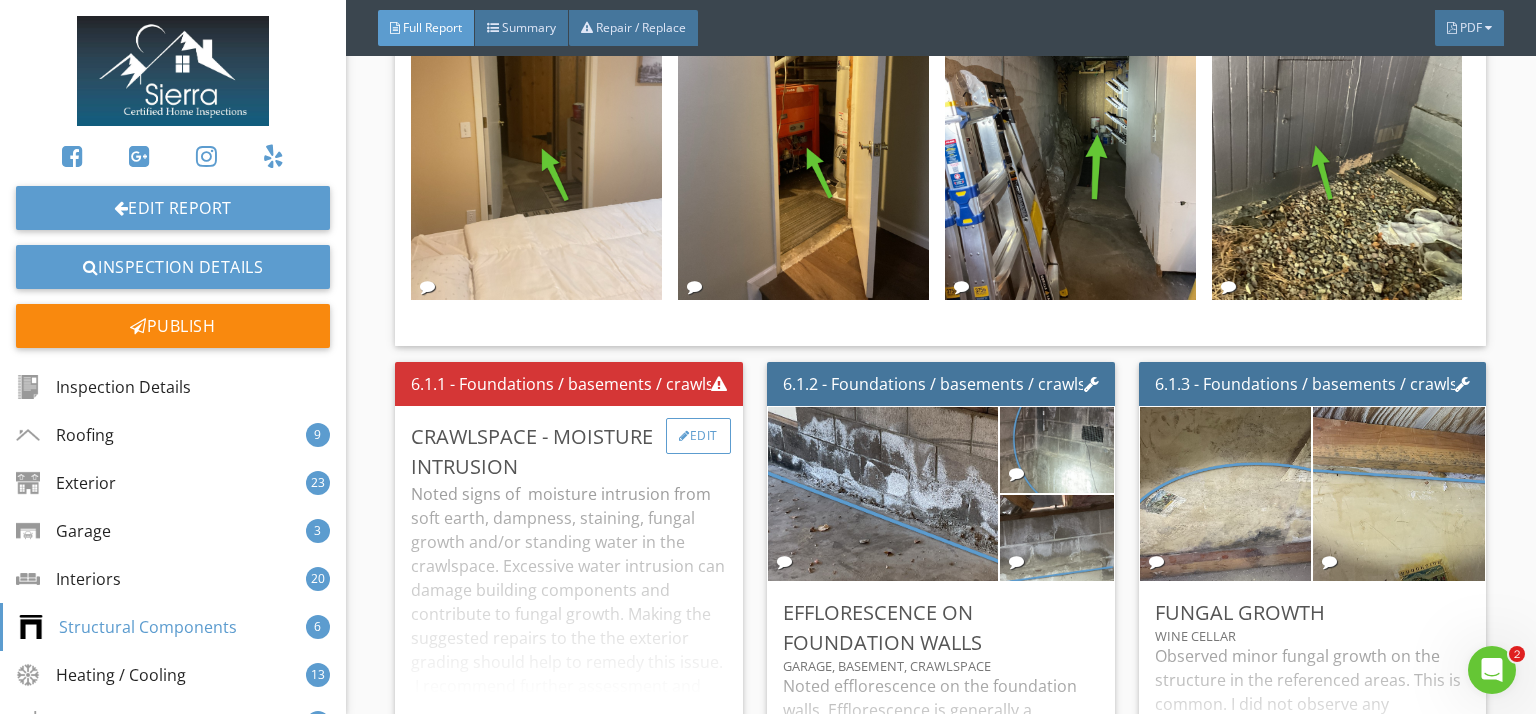 click on "Edit" at bounding box center (698, 436) 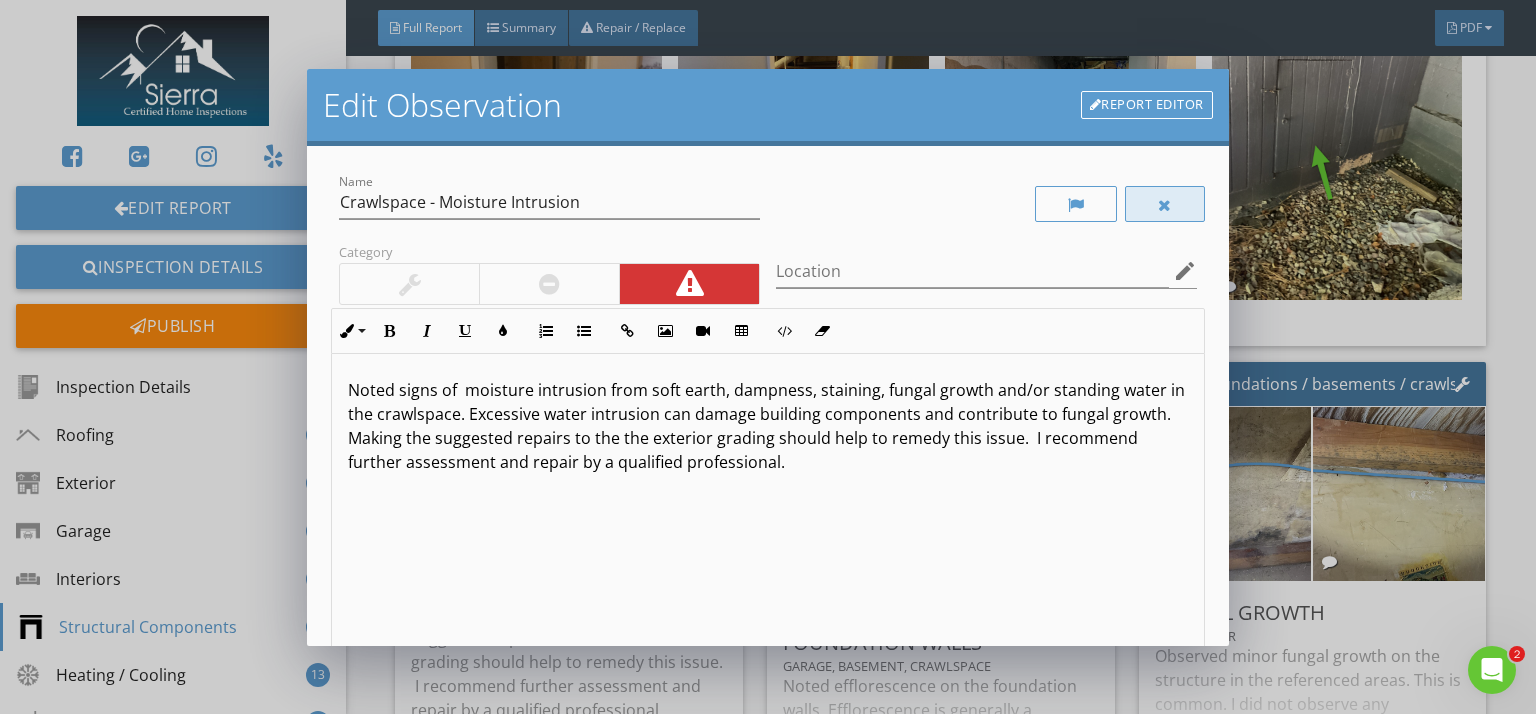 click at bounding box center (1165, 204) 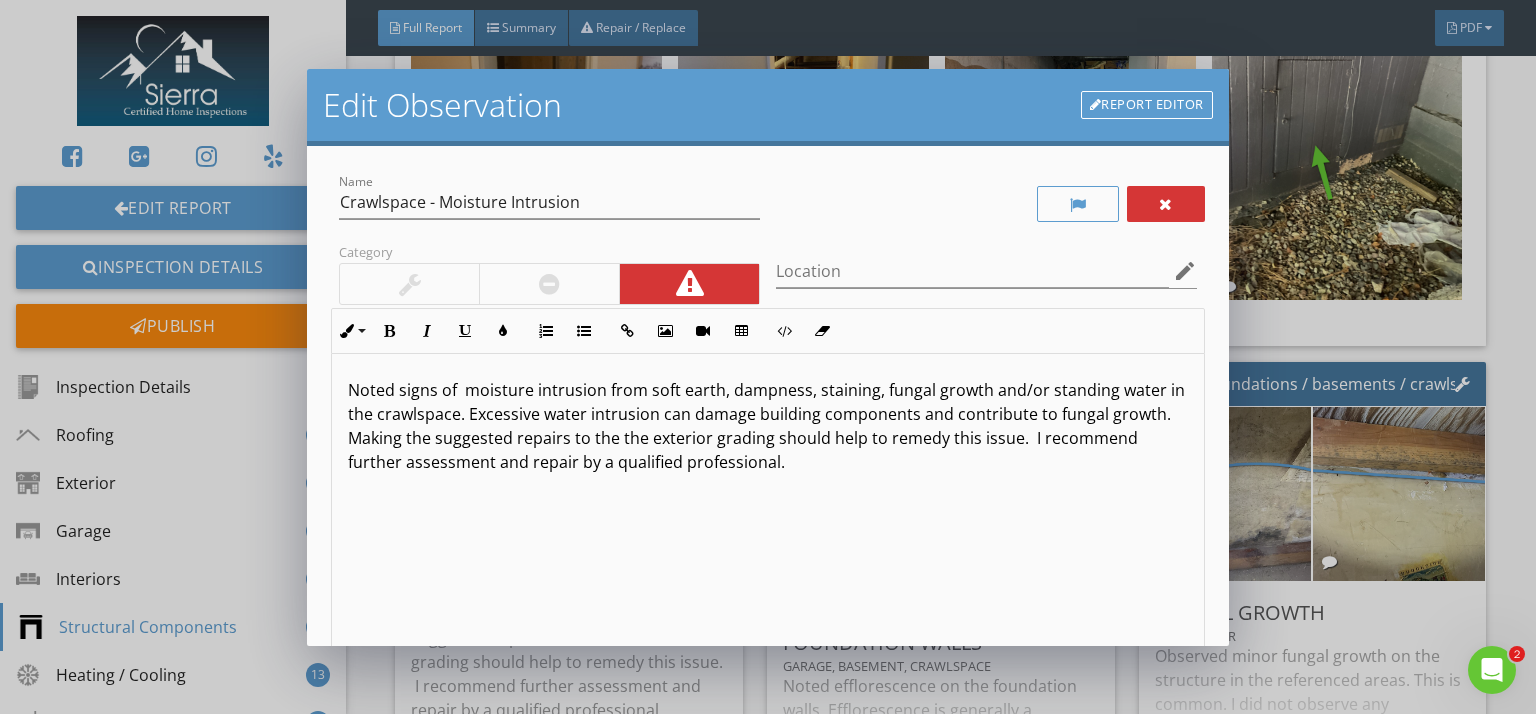 scroll, scrollTop: 0, scrollLeft: 0, axis: both 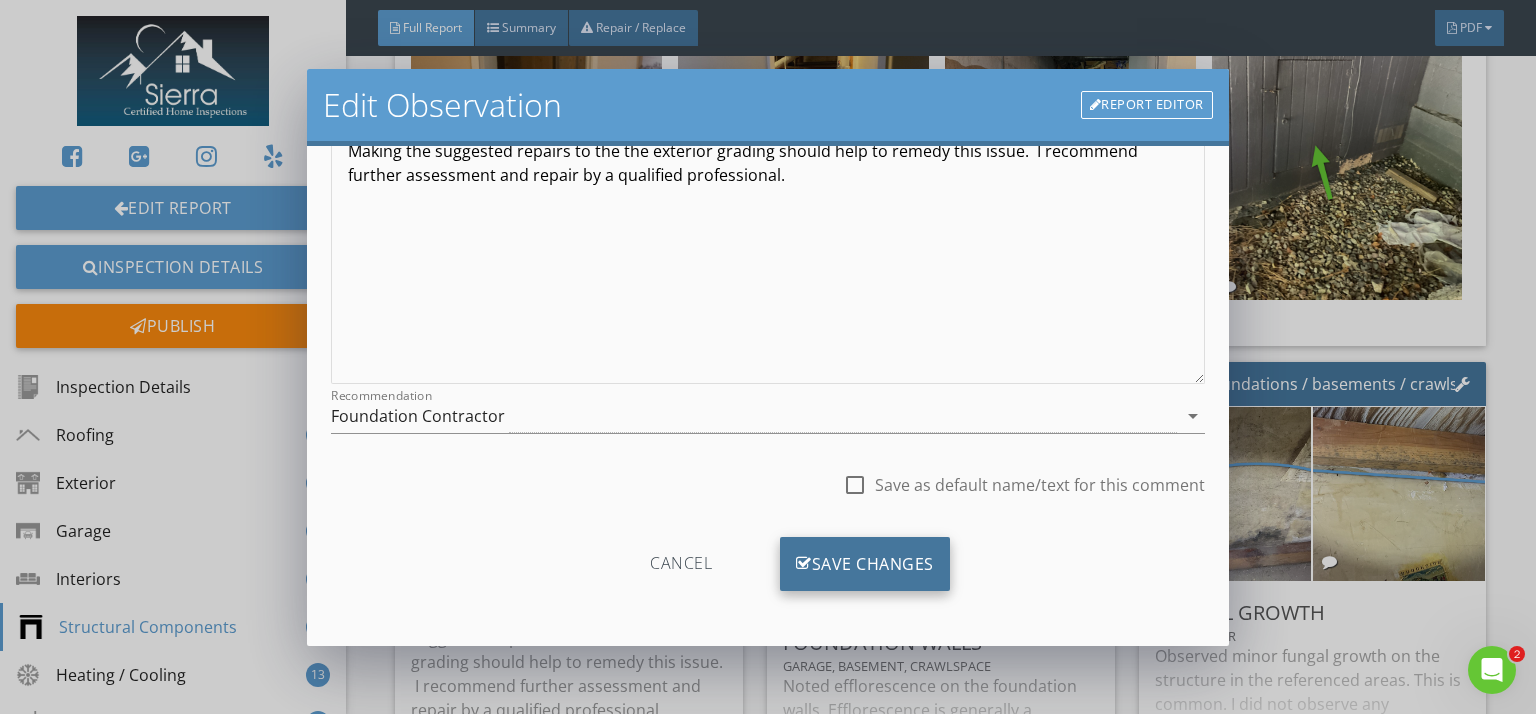 click on "Save Changes" at bounding box center (865, 564) 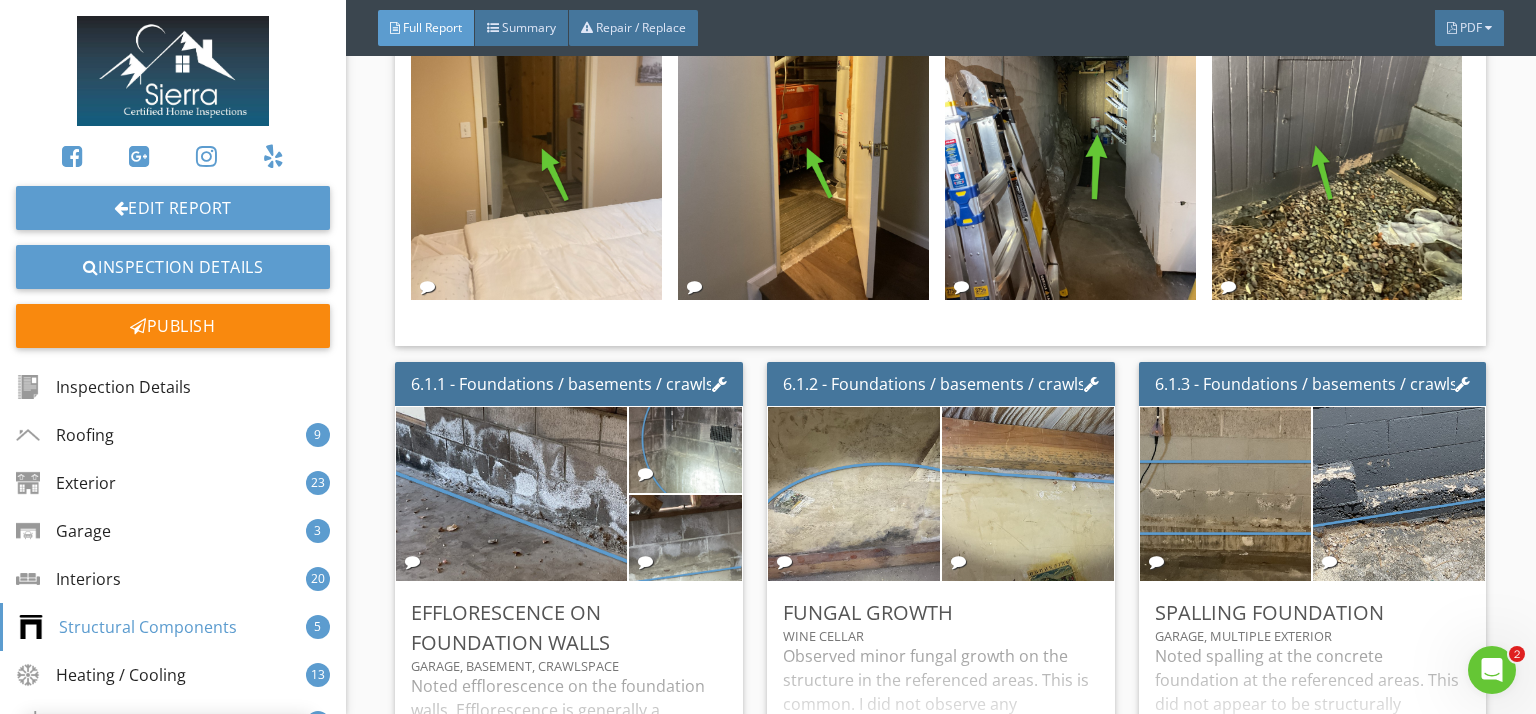 scroll, scrollTop: 50, scrollLeft: 0, axis: vertical 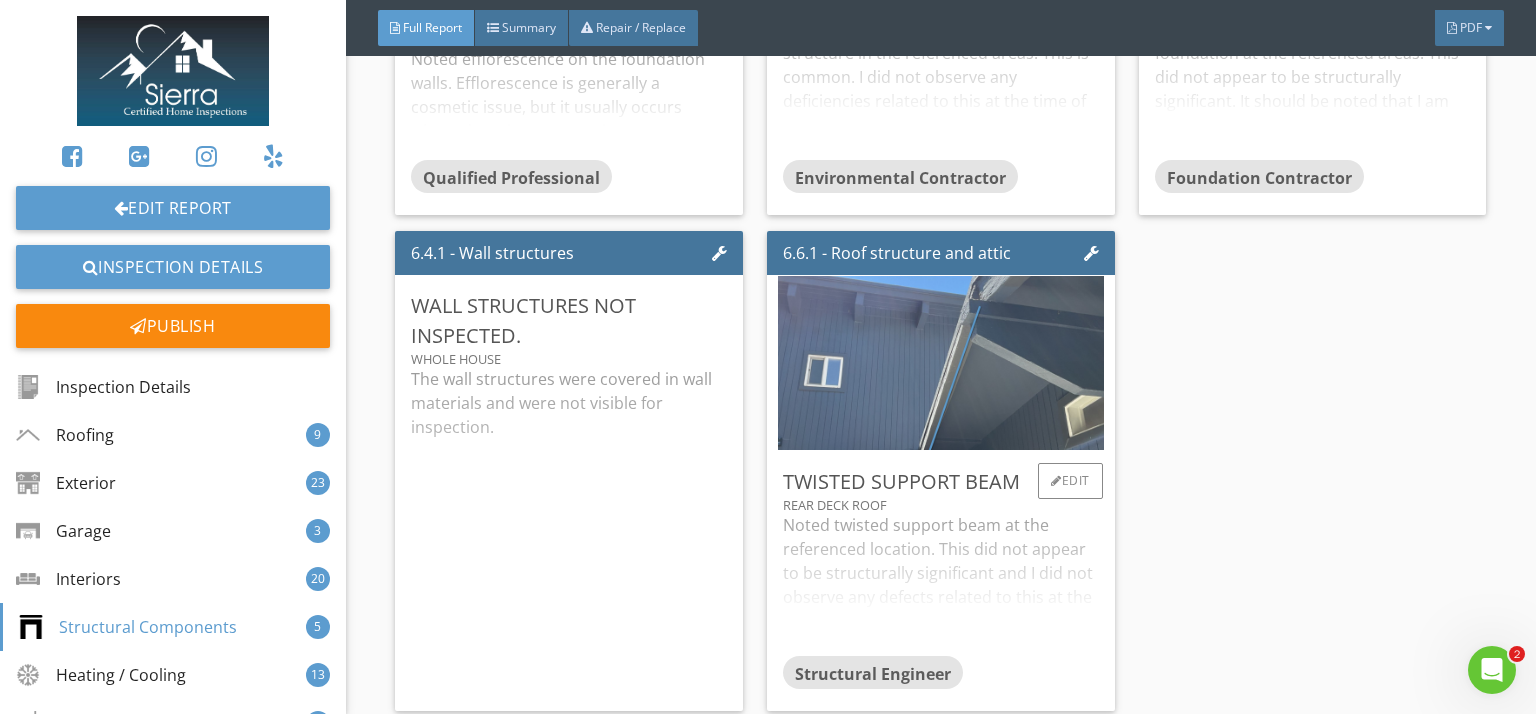 click on "Noted twisted support beam at the referenced location. This did not appear to be structurally significant and I did not observe any defects related to this at the time of the inspection. It should be noted that I am not a structural engineer. I recommend further assessment and repair as needed by a qualified professional." at bounding box center (941, 584) 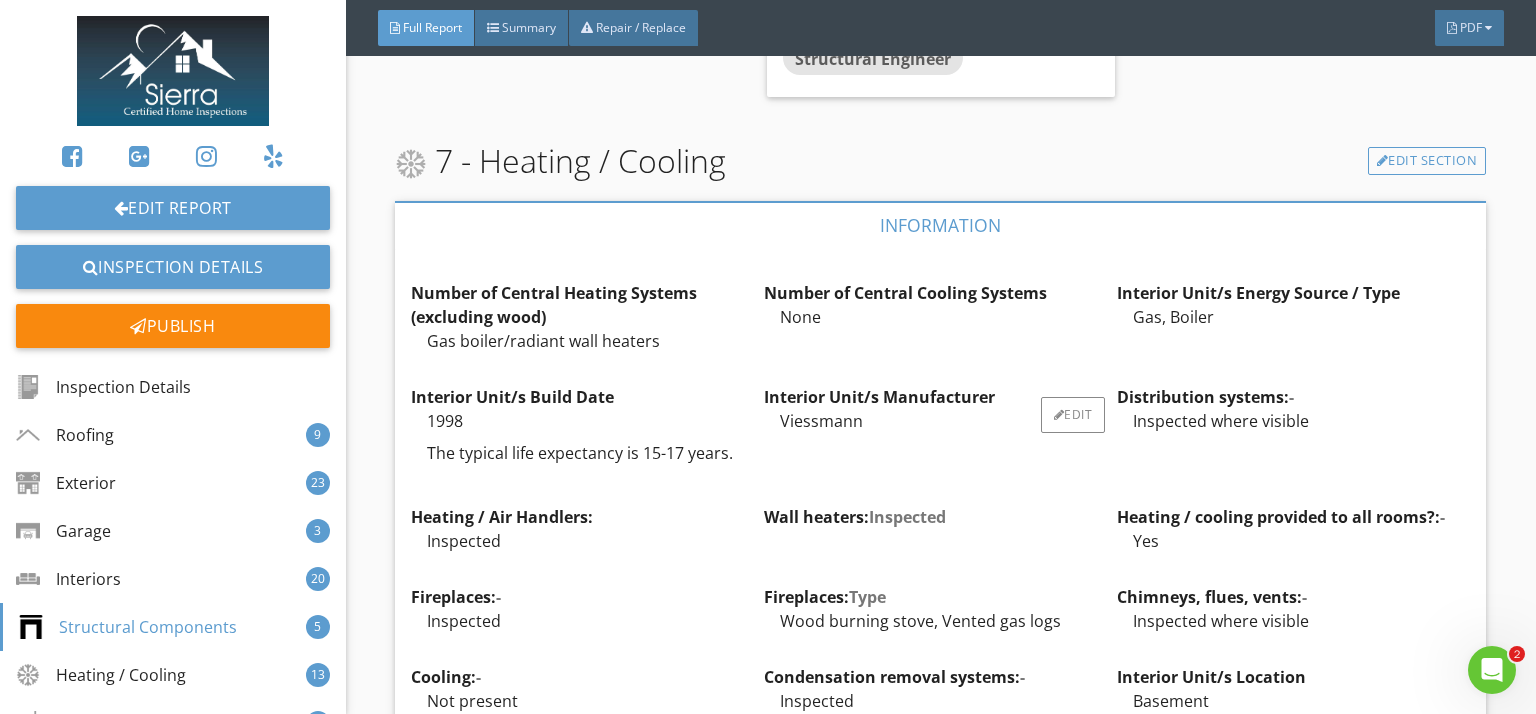 scroll, scrollTop: 20827, scrollLeft: 0, axis: vertical 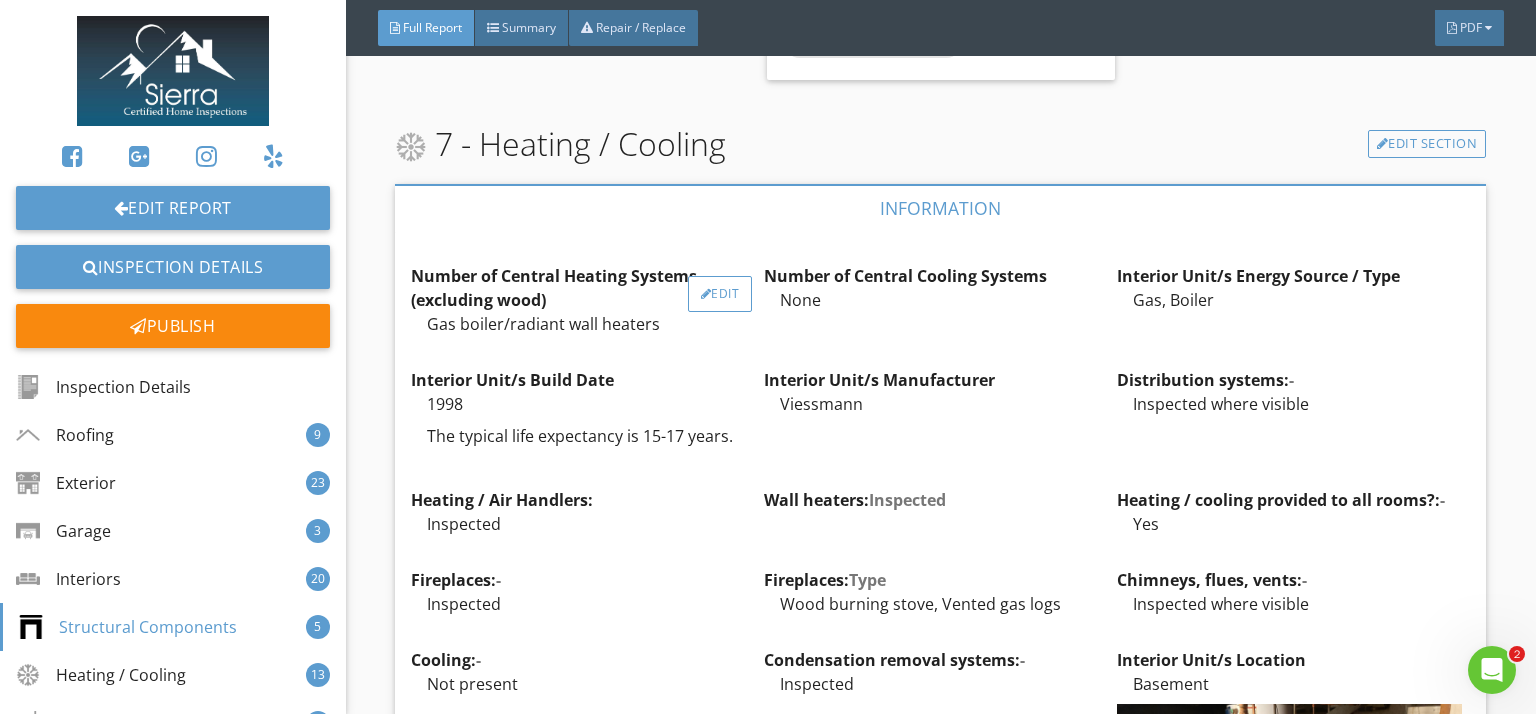 click on "Edit" at bounding box center (720, 294) 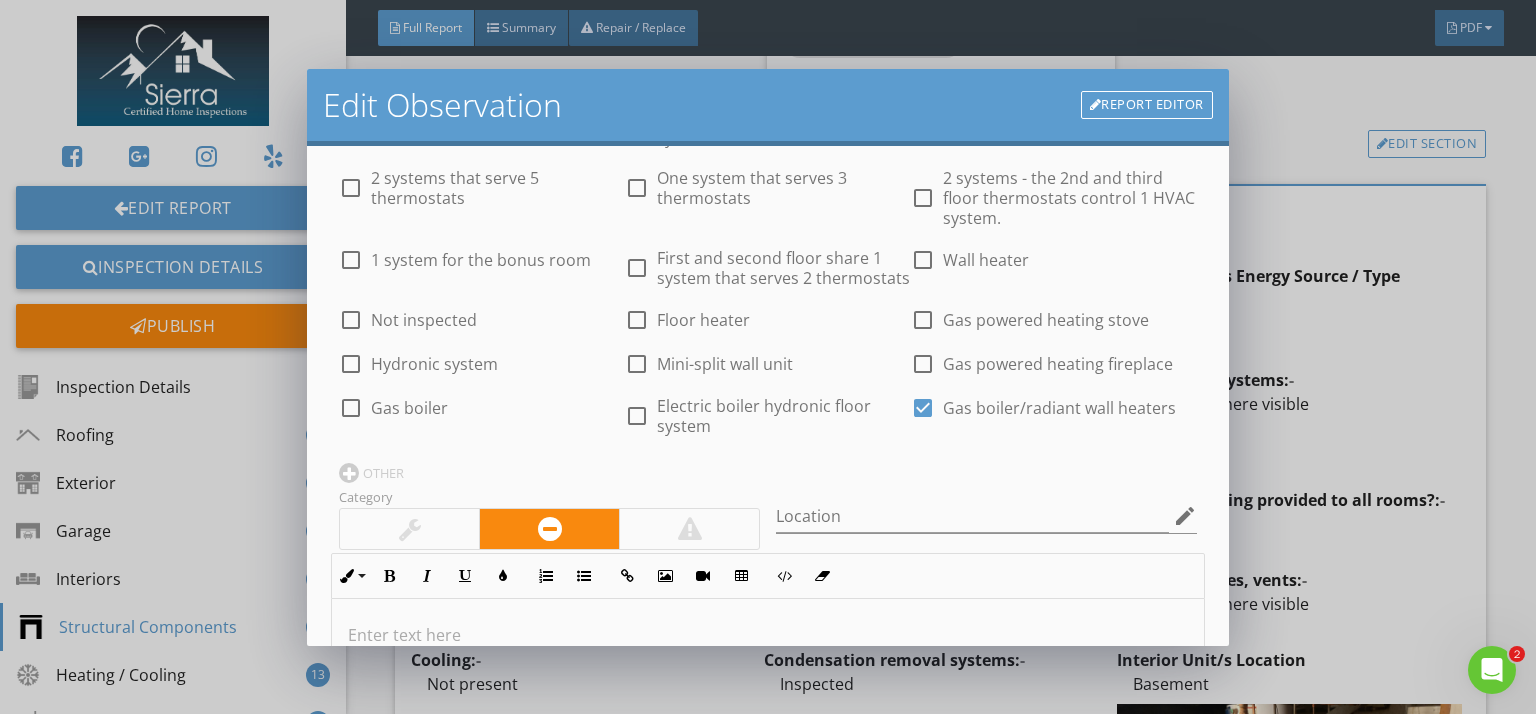 scroll, scrollTop: 310, scrollLeft: 0, axis: vertical 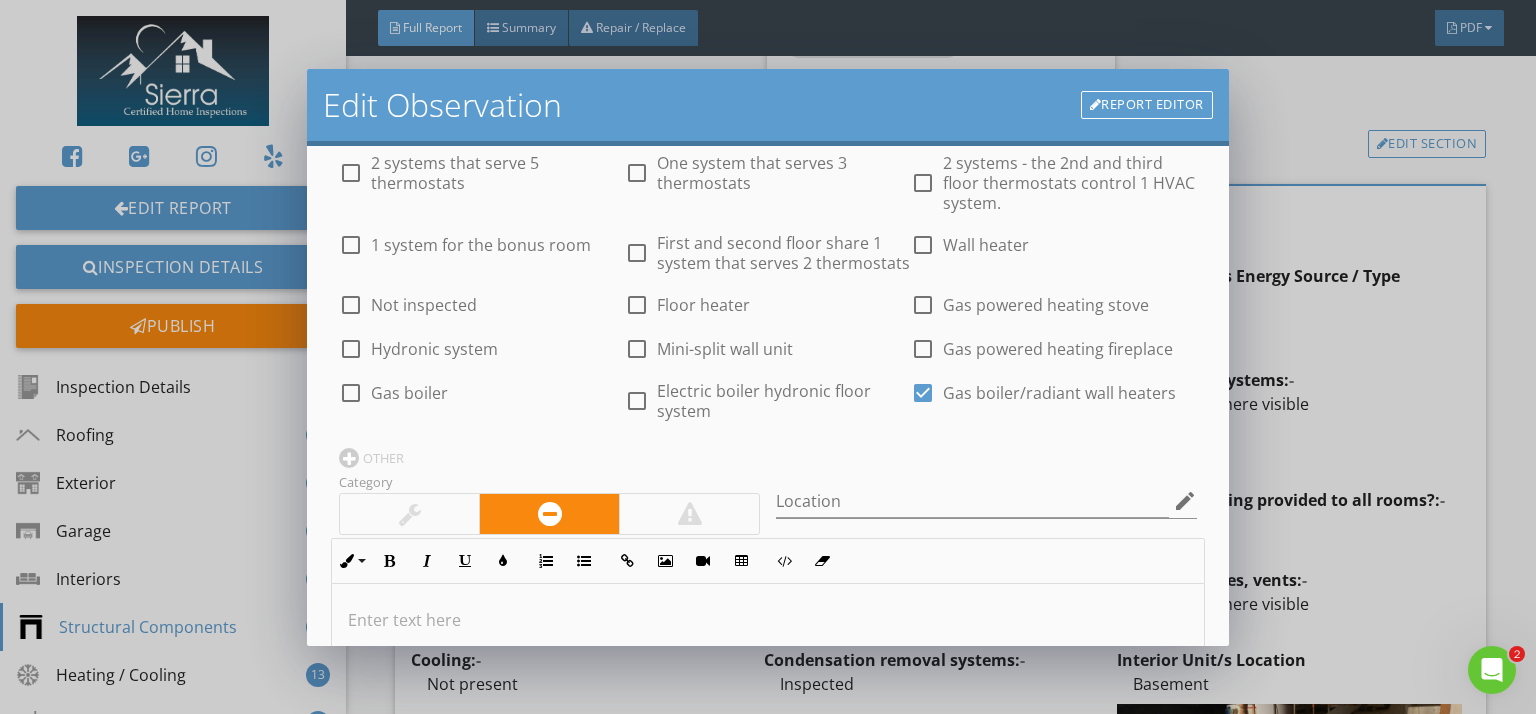 click on "Edit Observation
Report Editor
Name Number of Central Heating Systems (excluding wood)       check_box_outline_blank One check_box_outline_blank Two check_box_outline_blank Three check_box_outline_blank Four check_box_outline_blank Five check_box_outline_blank Six check_box_outline_blank Seven check_box_outline_blank Eight check_box_outline_blank NINE check_box_outline_blank One system that serves two Thermostats check_box_outline_blank 2 systems - the 1st and 2nd floor thermostats control 1 HVAC system. check_box_outline_blank None check_box_outline_blank 2 systems that serve 5 thermostats check_box_outline_blank One system that serves 3 thermostats check_box_outline_blank 2 systems - the 2nd and third floor thermostats control 1 HVAC system. check_box_outline_blank 1 system for the bonus room check_box_outline_blank First and second floor share 1 system that serves 2 thermostats check_box_outline_blank Wall heater check_box_outline_blank Not inspected check_box_outline_blank" at bounding box center (768, 357) 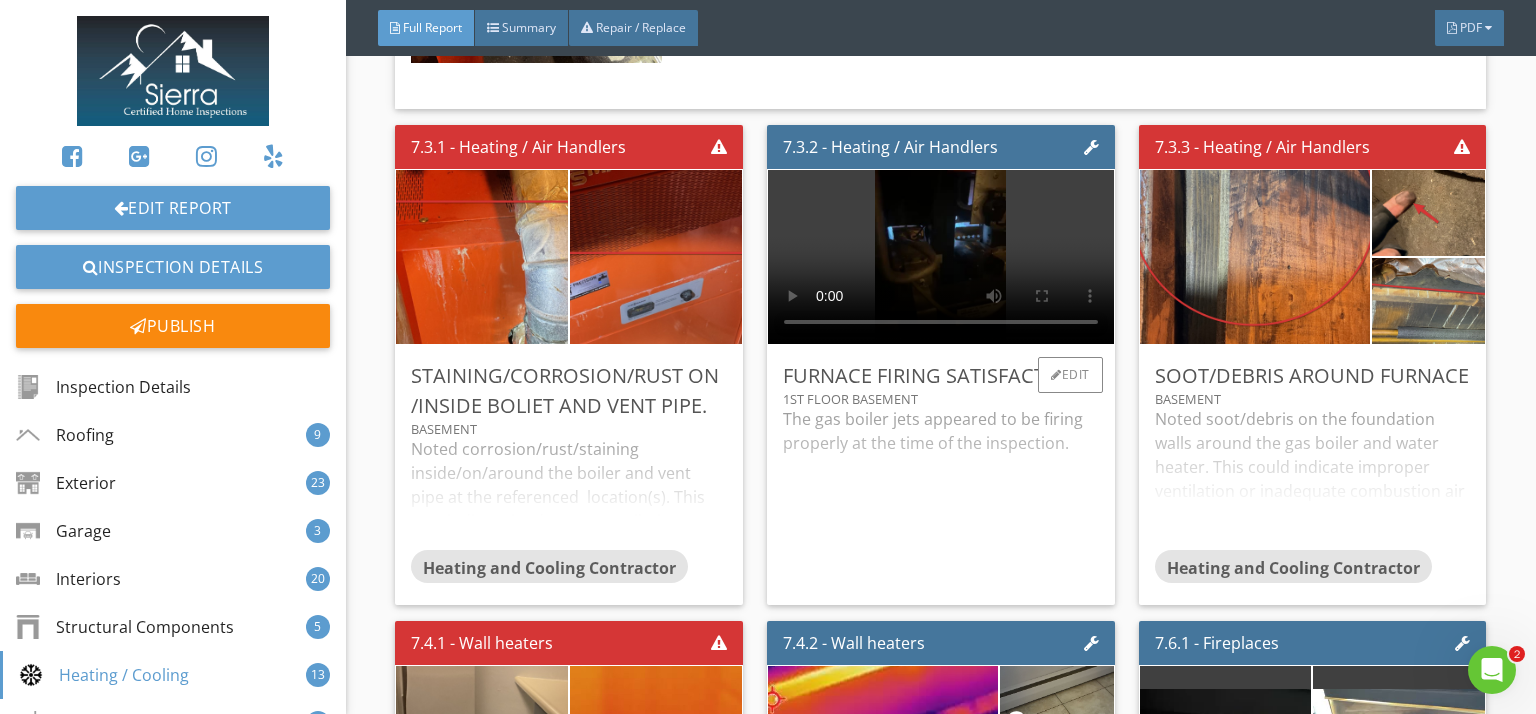 scroll, scrollTop: 23100, scrollLeft: 0, axis: vertical 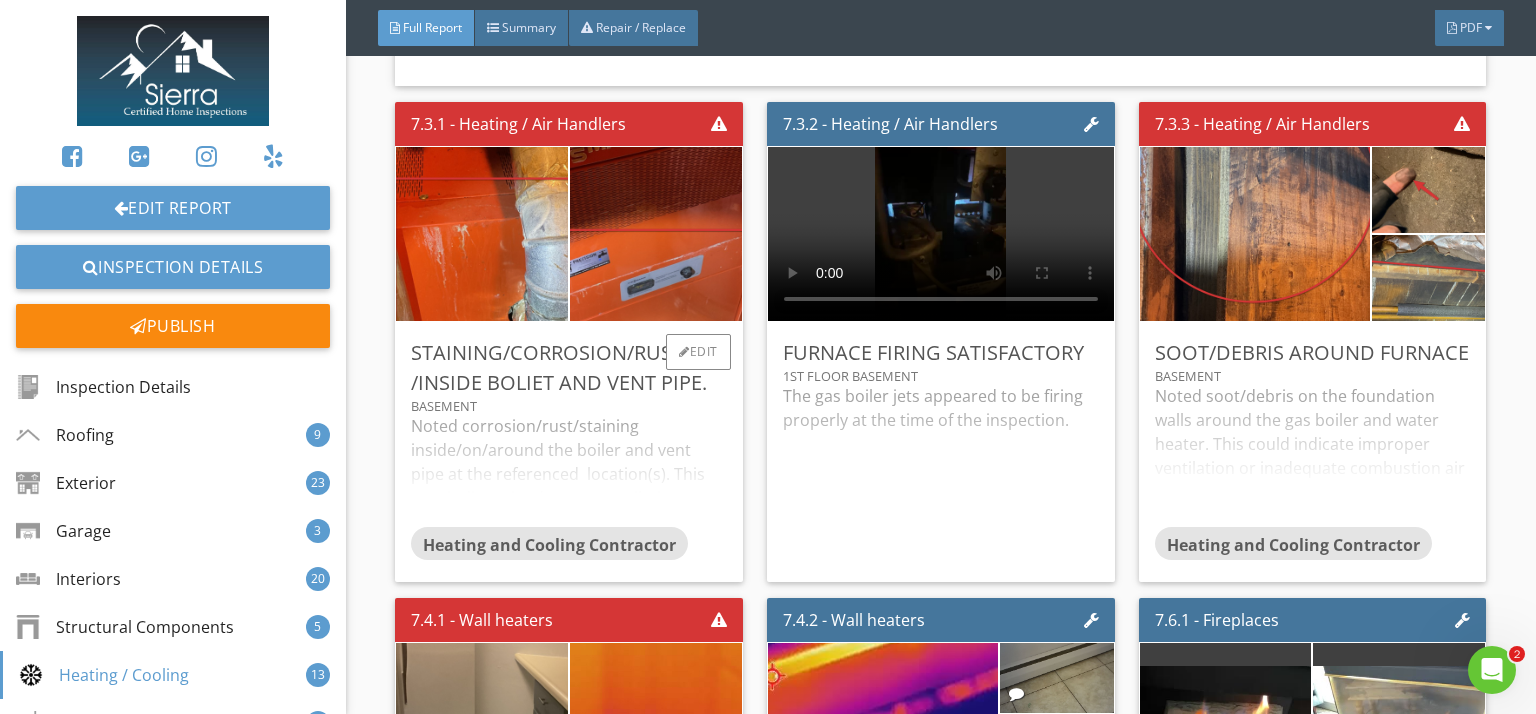 click on "Noted corrosion/rust/staining inside/on/around the boiler and vent pipe at the referenced  location(s). This may indicate inadequate ventilation or other deficiencies. I recommend further assessment and repair by a qualified professional." at bounding box center [569, 470] 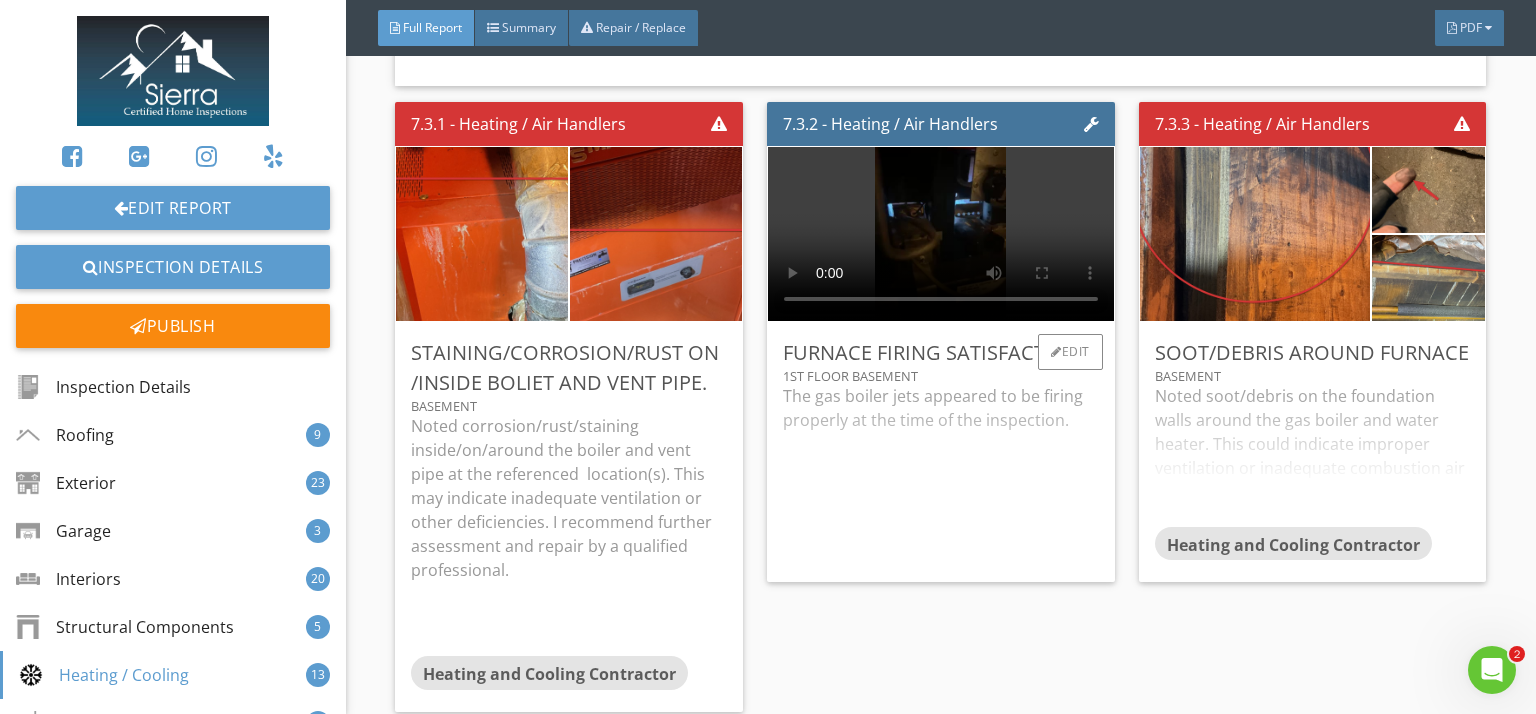 click on "The gas boiler jets appeared to be firing properly at the time of the inspection." at bounding box center [941, 475] 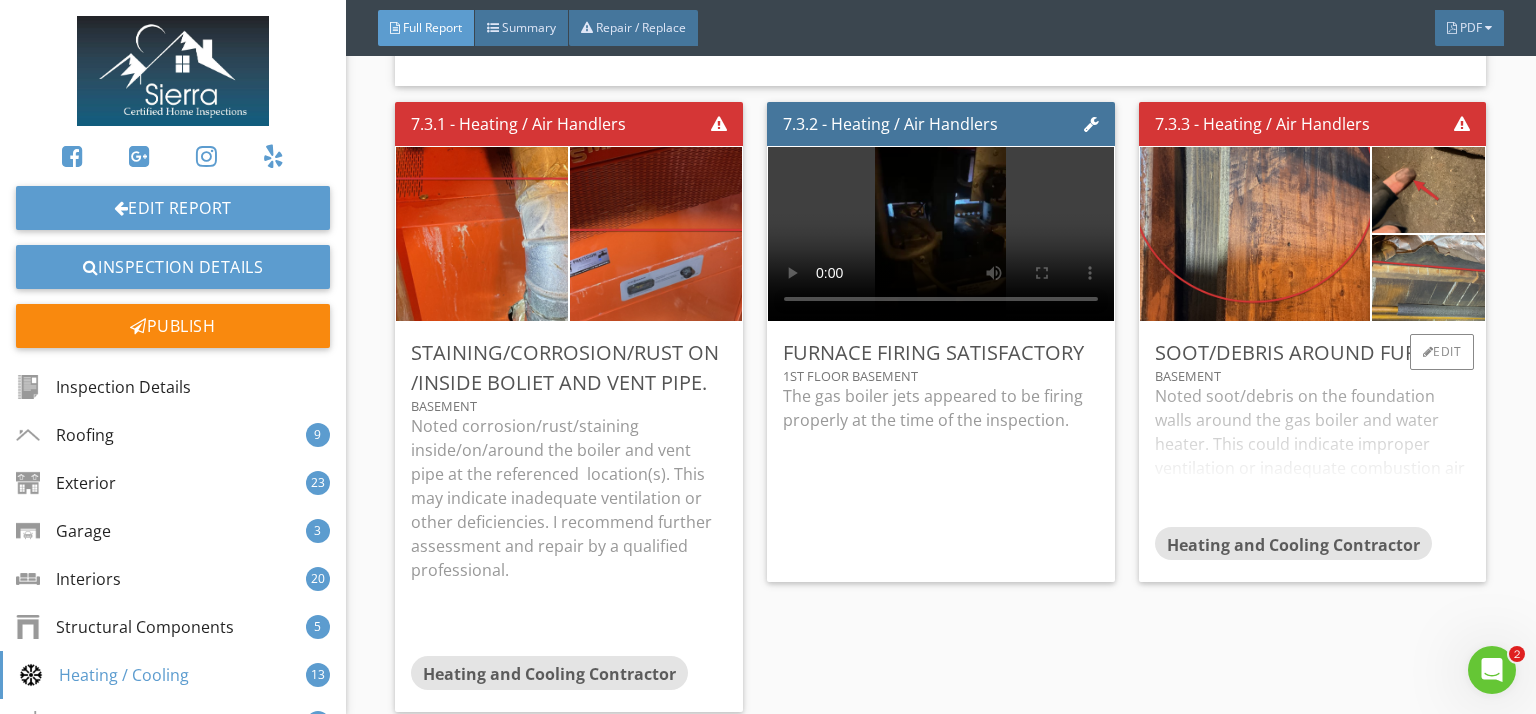 click on "Noted soot/debris on the foundation walls around the gas boiler and water heater. This could indicate improper ventilation or inadequate combustion air of the furnace and water heater. I recommend further assessment and repair by a qualified professional." at bounding box center [1313, 455] 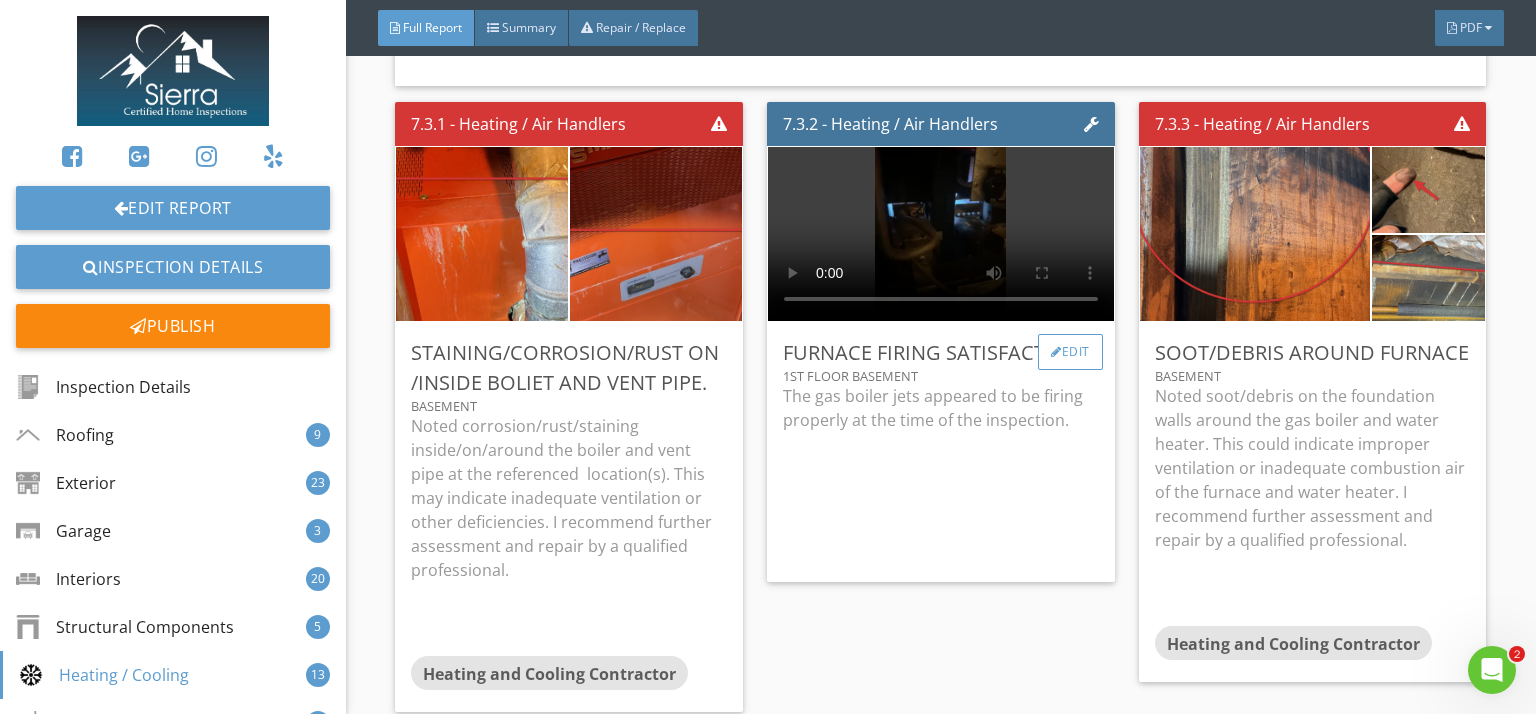click on "Edit" at bounding box center [1070, 352] 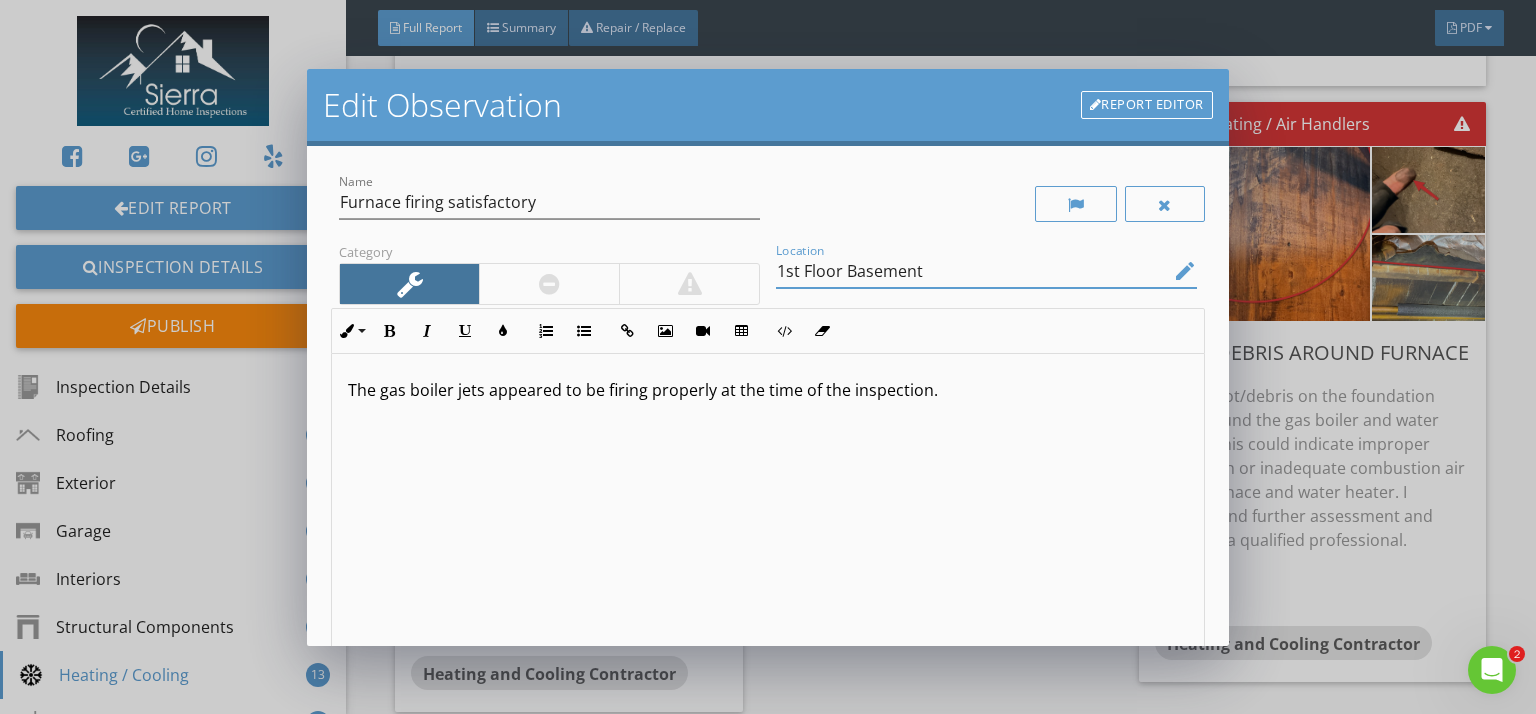 drag, startPoint x: 848, startPoint y: 266, endPoint x: 653, endPoint y: 253, distance: 195.43285 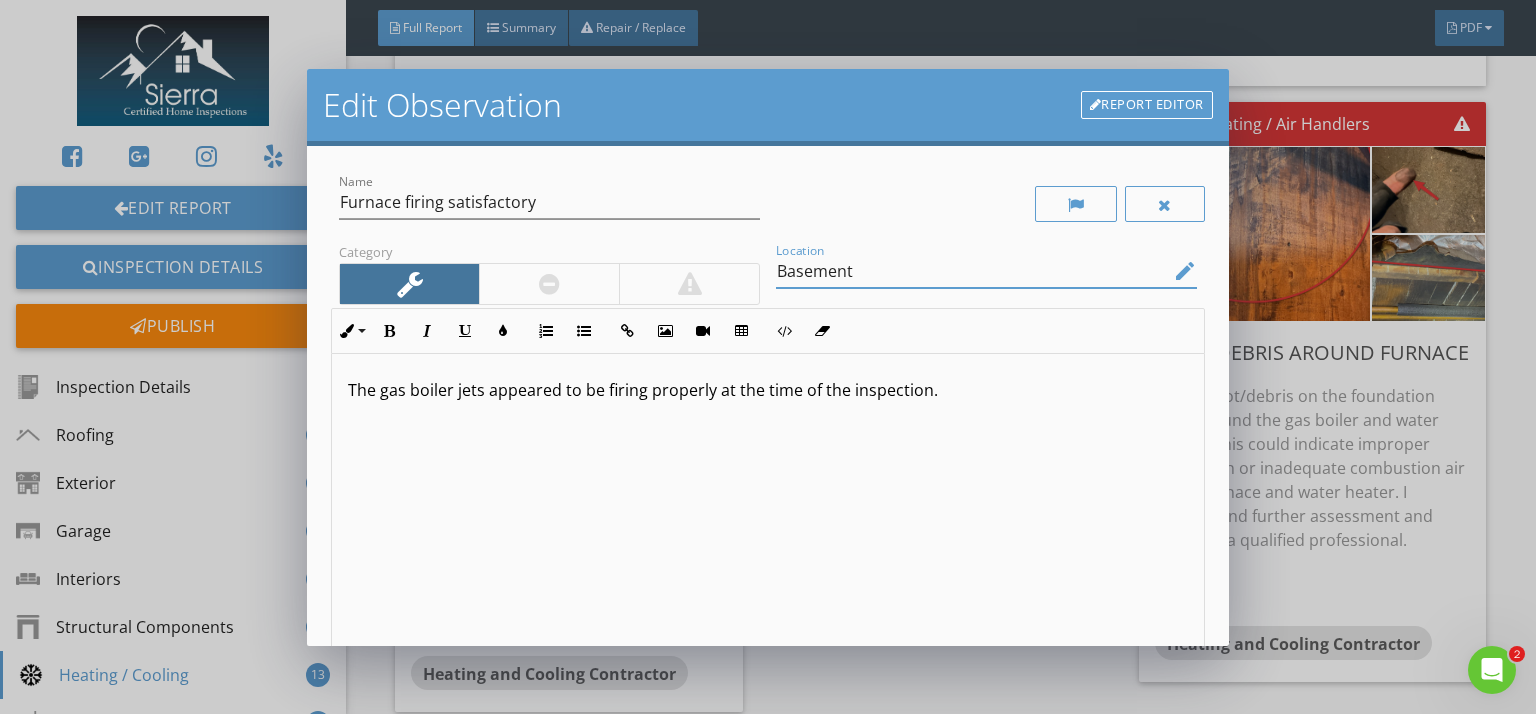 scroll, scrollTop: 287, scrollLeft: 0, axis: vertical 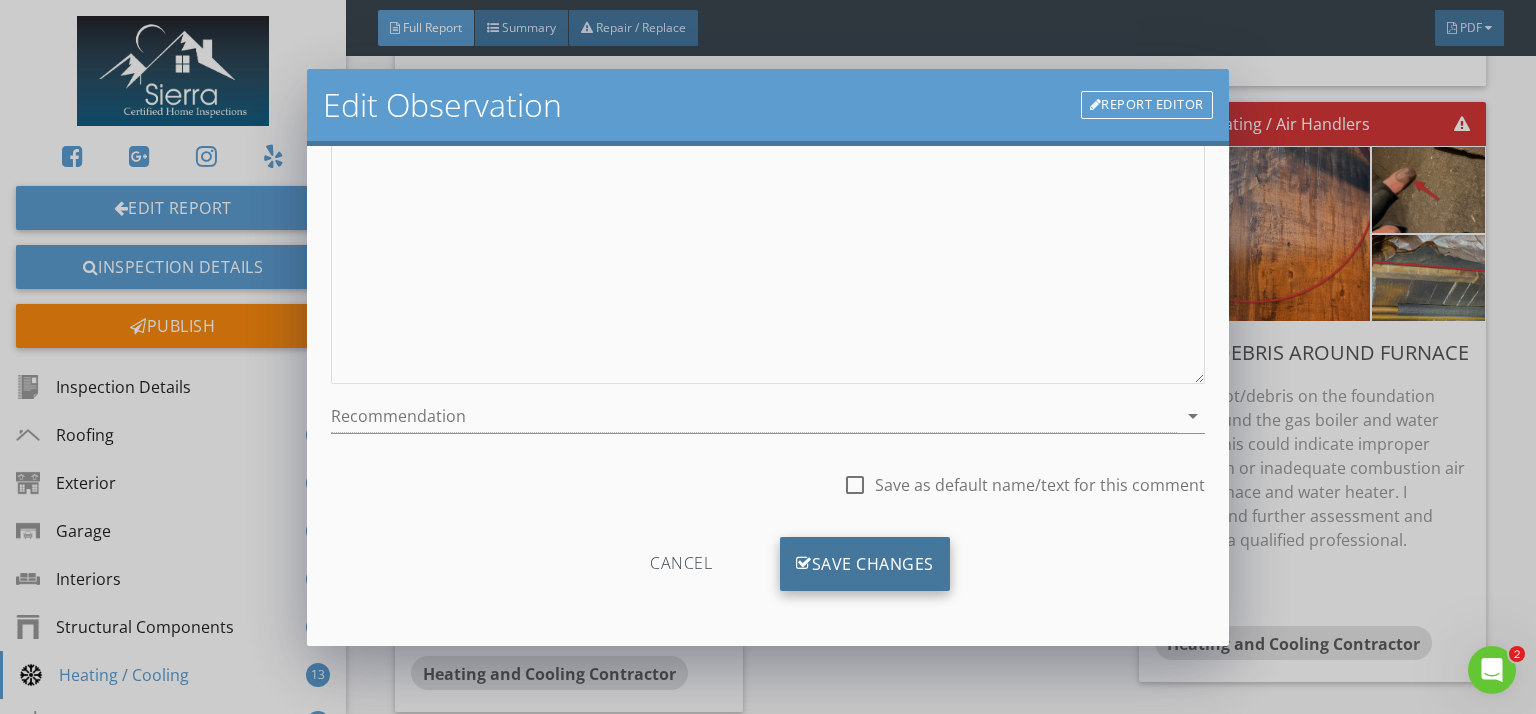 type on "Basement" 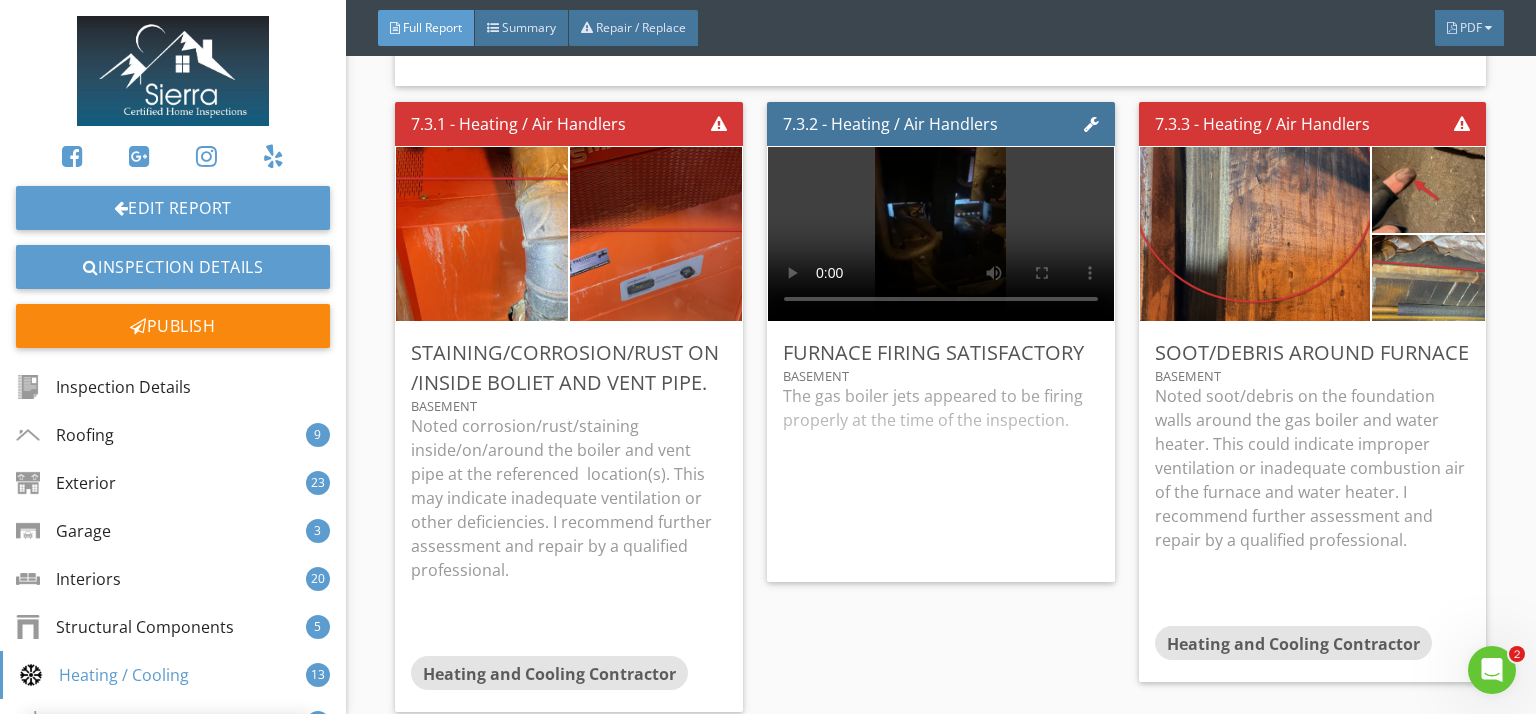 scroll, scrollTop: 50, scrollLeft: 0, axis: vertical 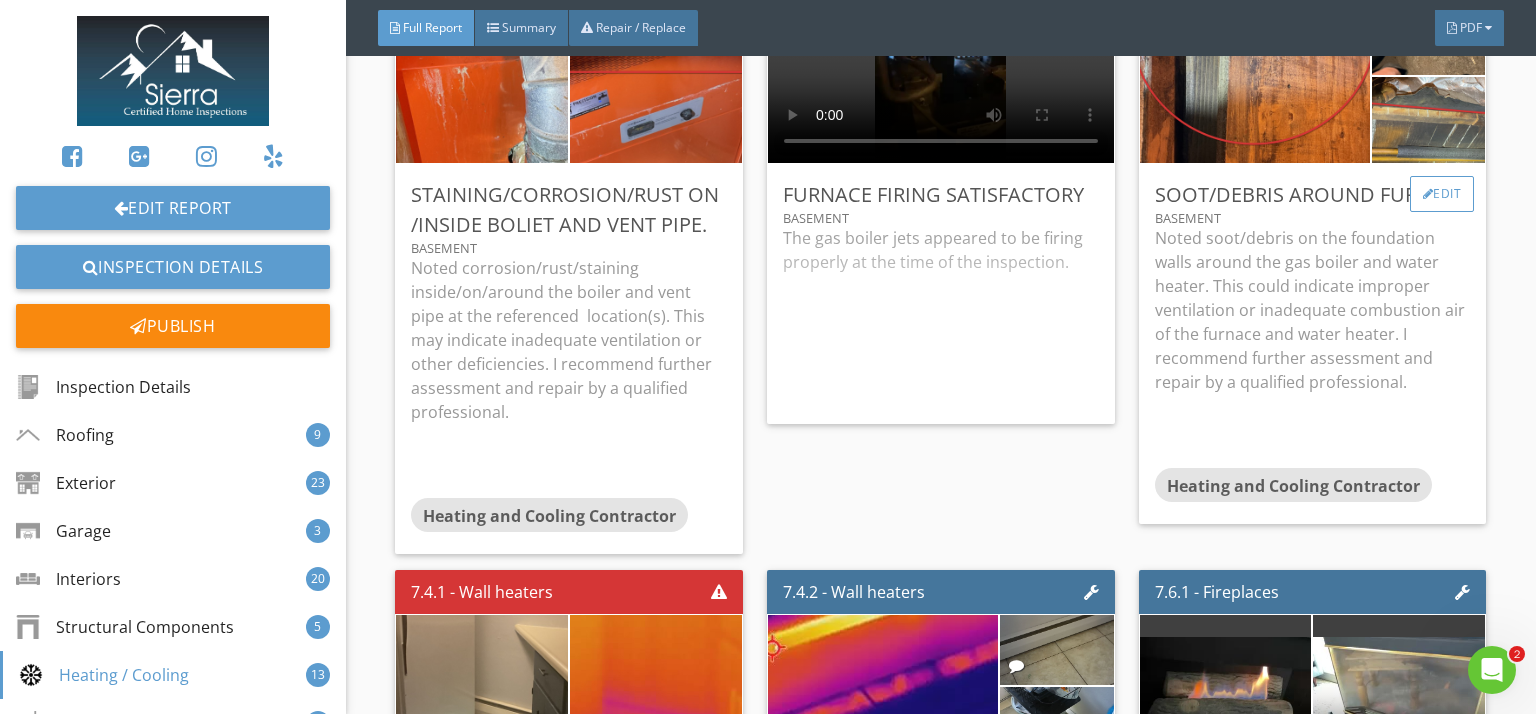 click on "Edit" at bounding box center (1442, 194) 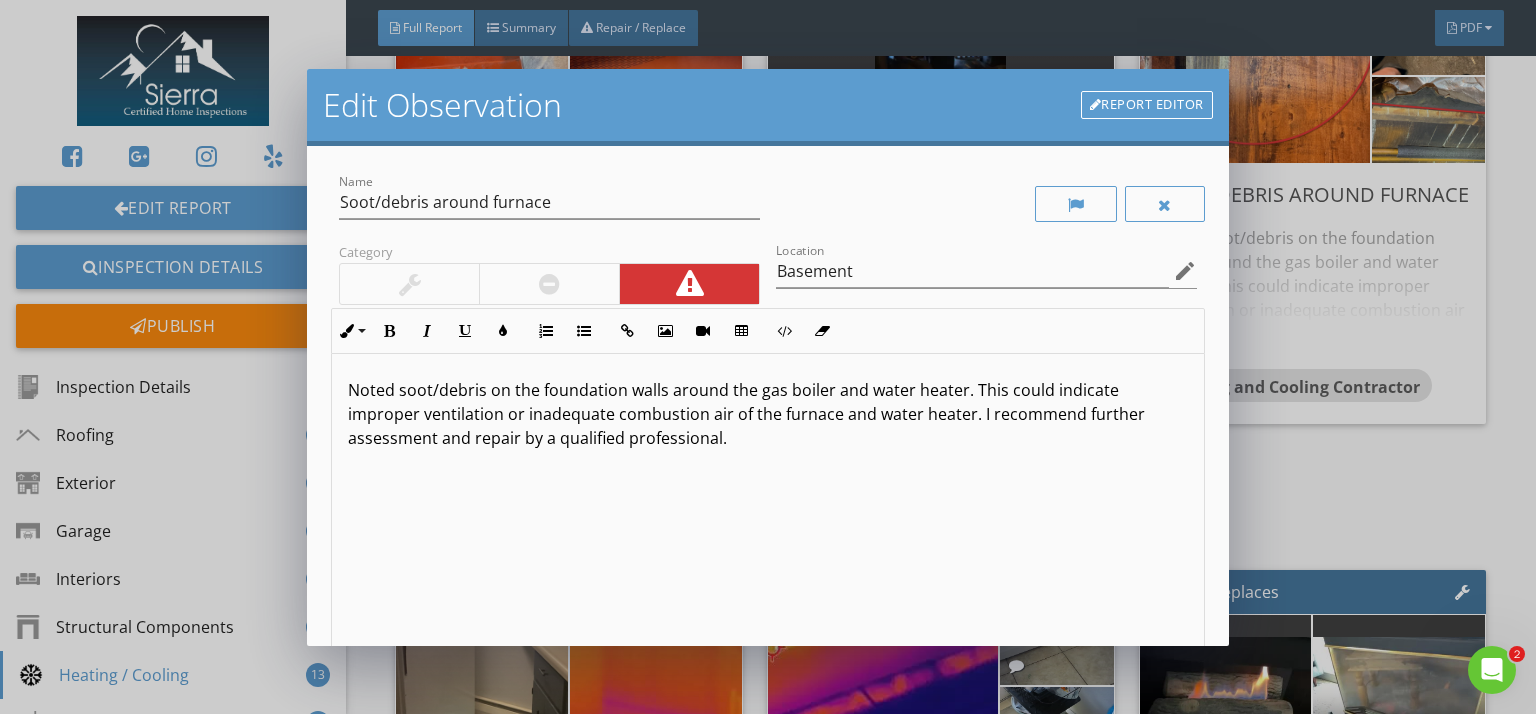 click on "Noted soot/debris on the foundation walls around the gas boiler and water heater. This could indicate improper ventilation or inadequate combustion air of the furnace and water heater. I recommend further assessment and repair by a qualified professional." at bounding box center [768, 414] 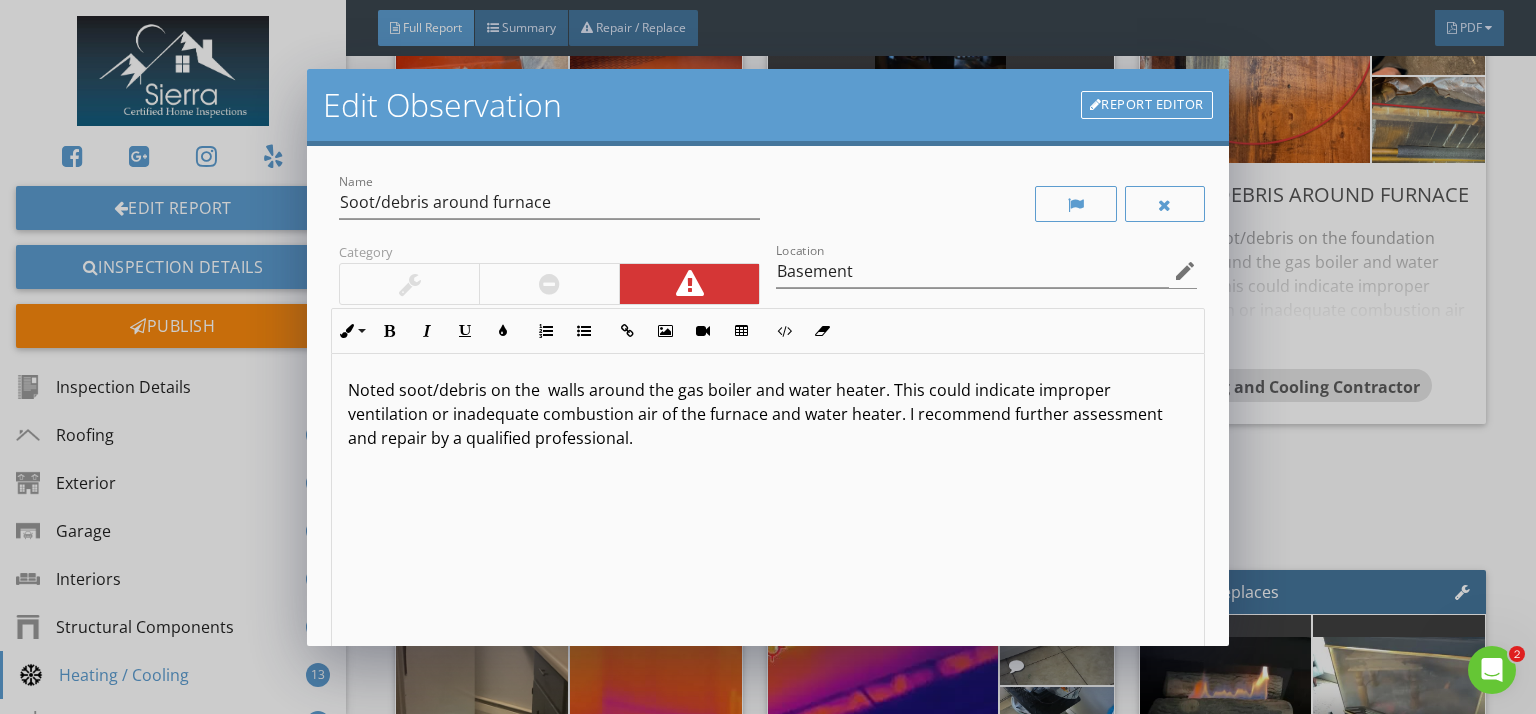 type on "<p>Noted soot/debris on the &nbsp;walls around the gas boiler and water heater. This could indicate improper ventilation or inadequate combustion air of the furnace and water heater. I recommend further assessment and repair by a qualified professional.</p>" 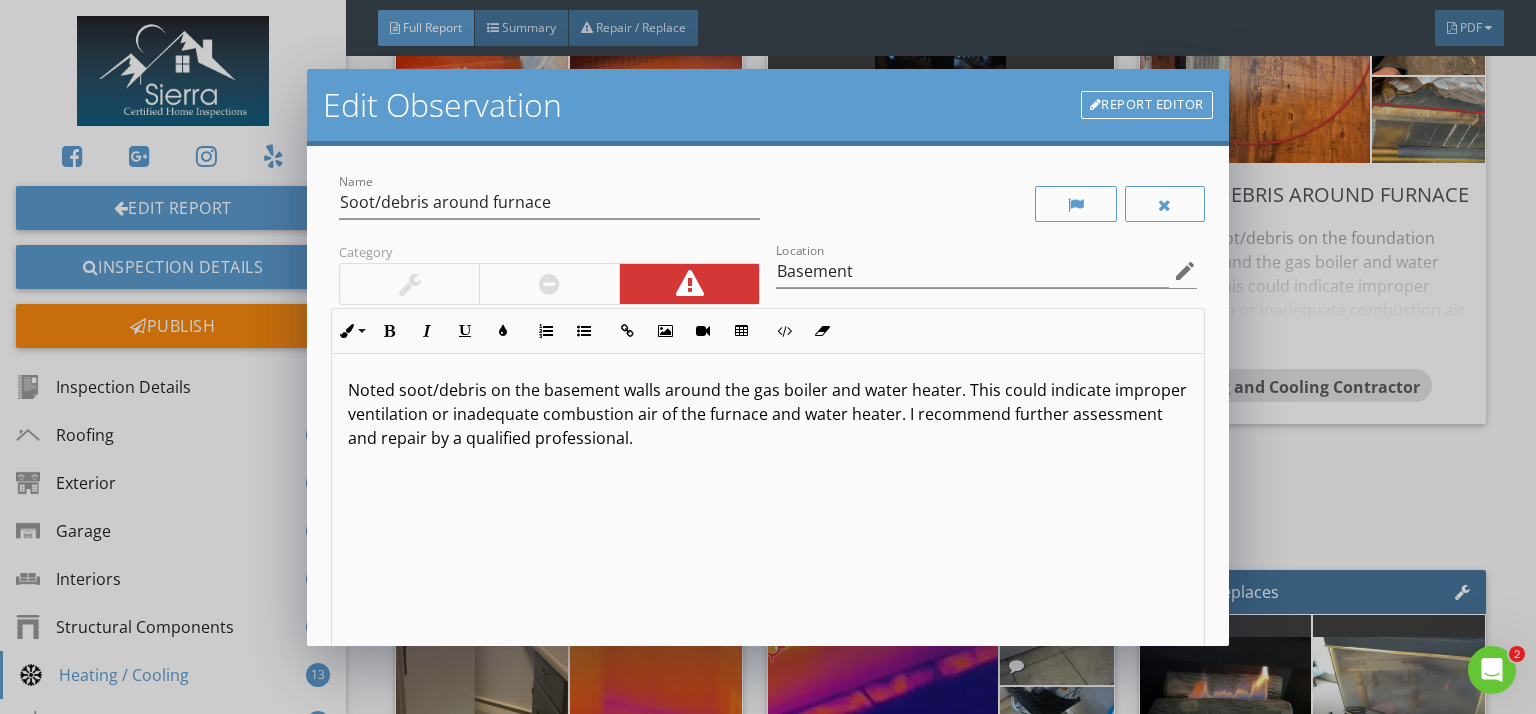 type on "<p>Noted soot/debris on the basement walls around the gas boiler and water heater. This could indicate improper ventilation or inadequate combustion air of the furnace and water heater. I recommend further assessment and repair by a qualified professional.</p>" 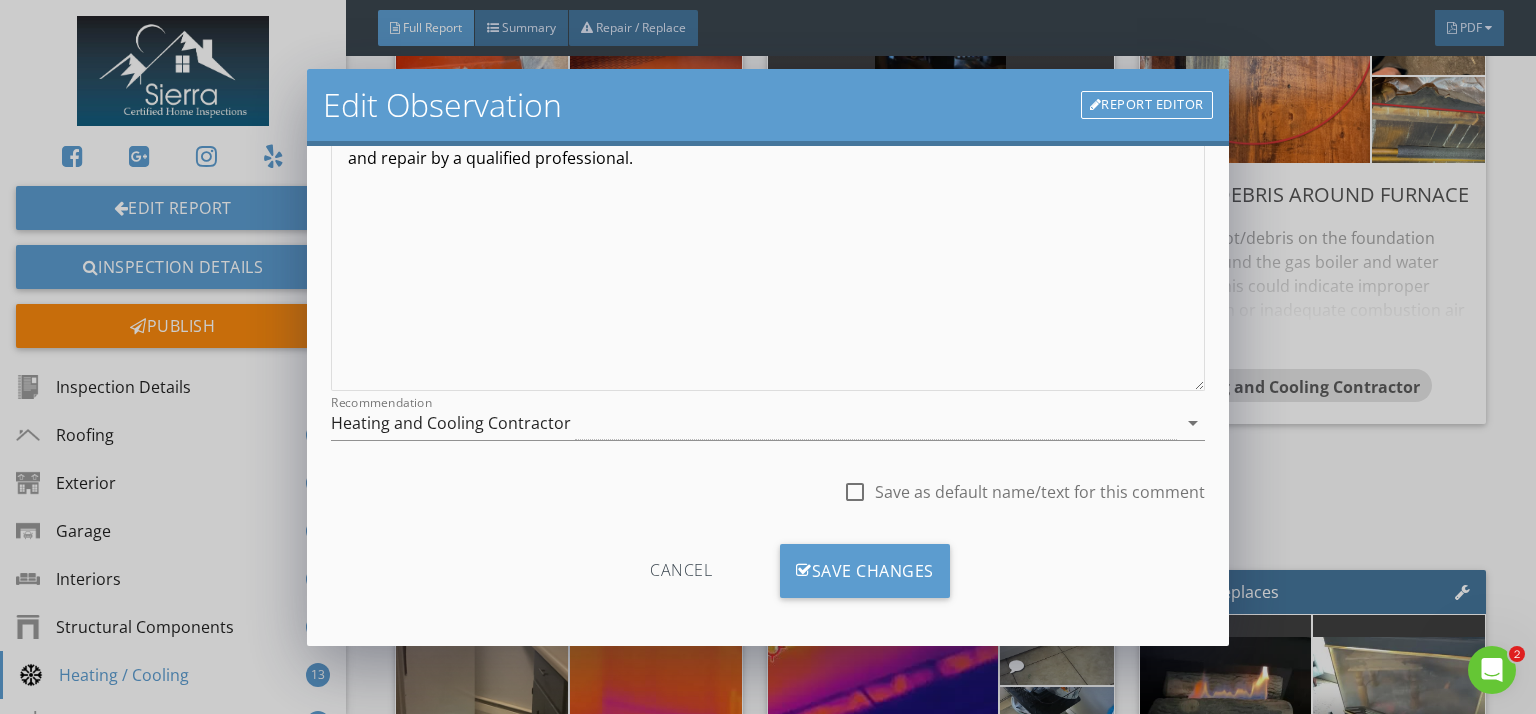 scroll, scrollTop: 287, scrollLeft: 0, axis: vertical 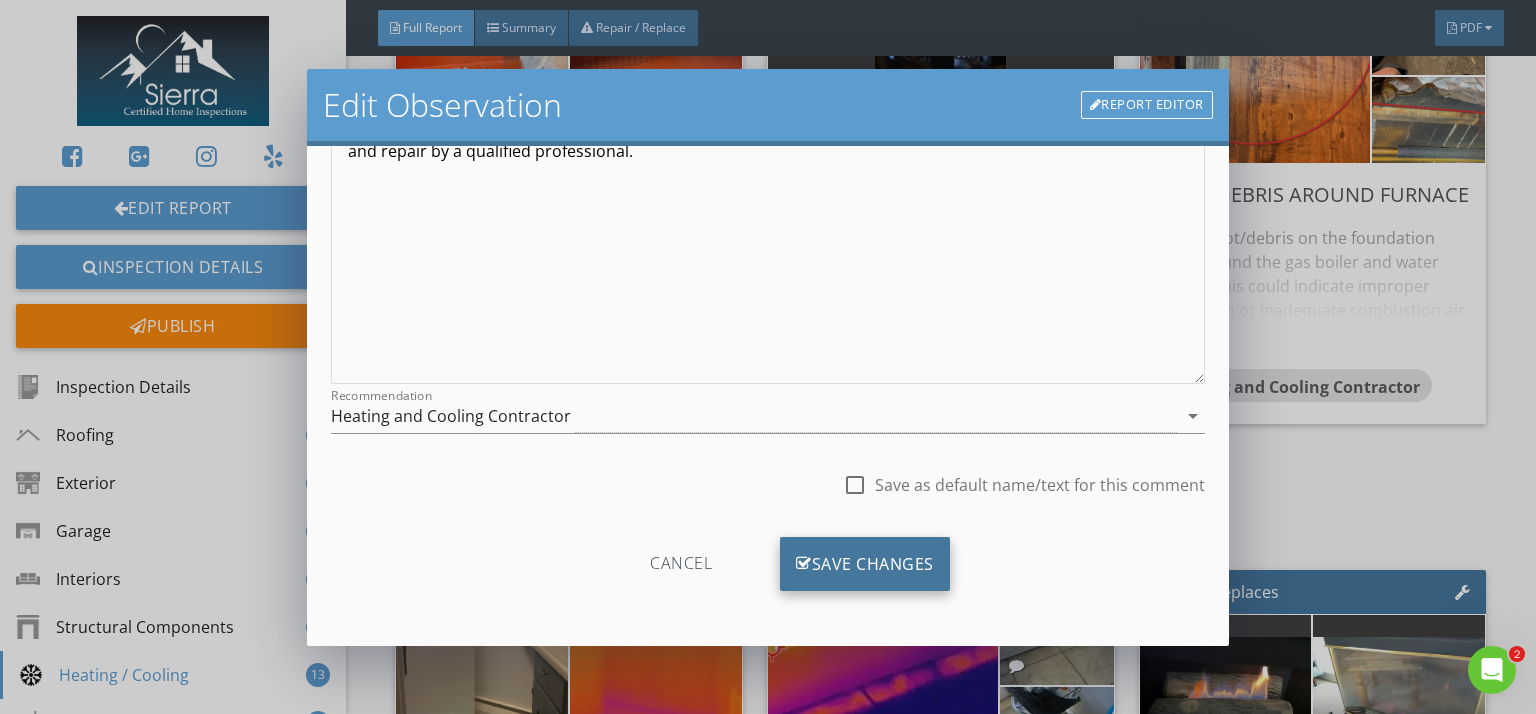 click on "Save Changes" at bounding box center (865, 564) 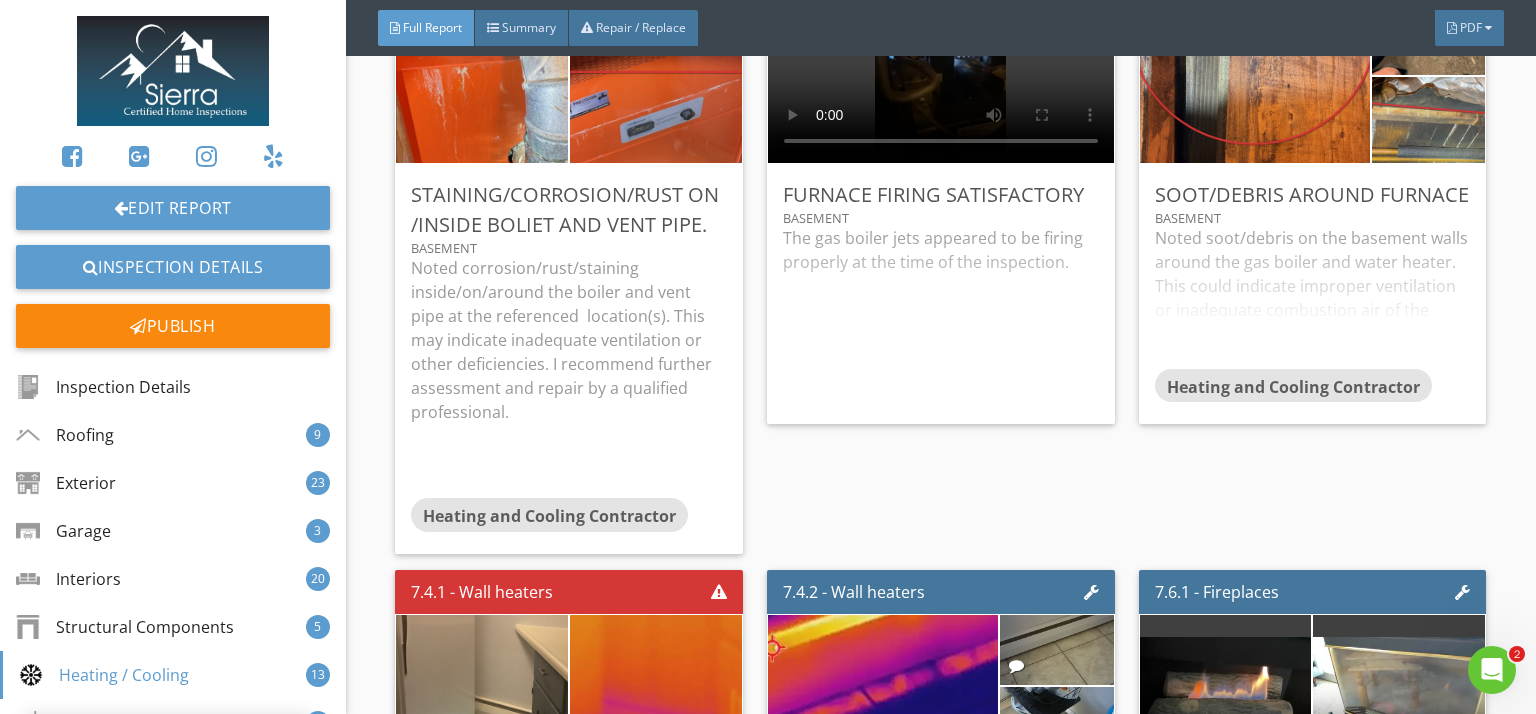 scroll, scrollTop: 50, scrollLeft: 0, axis: vertical 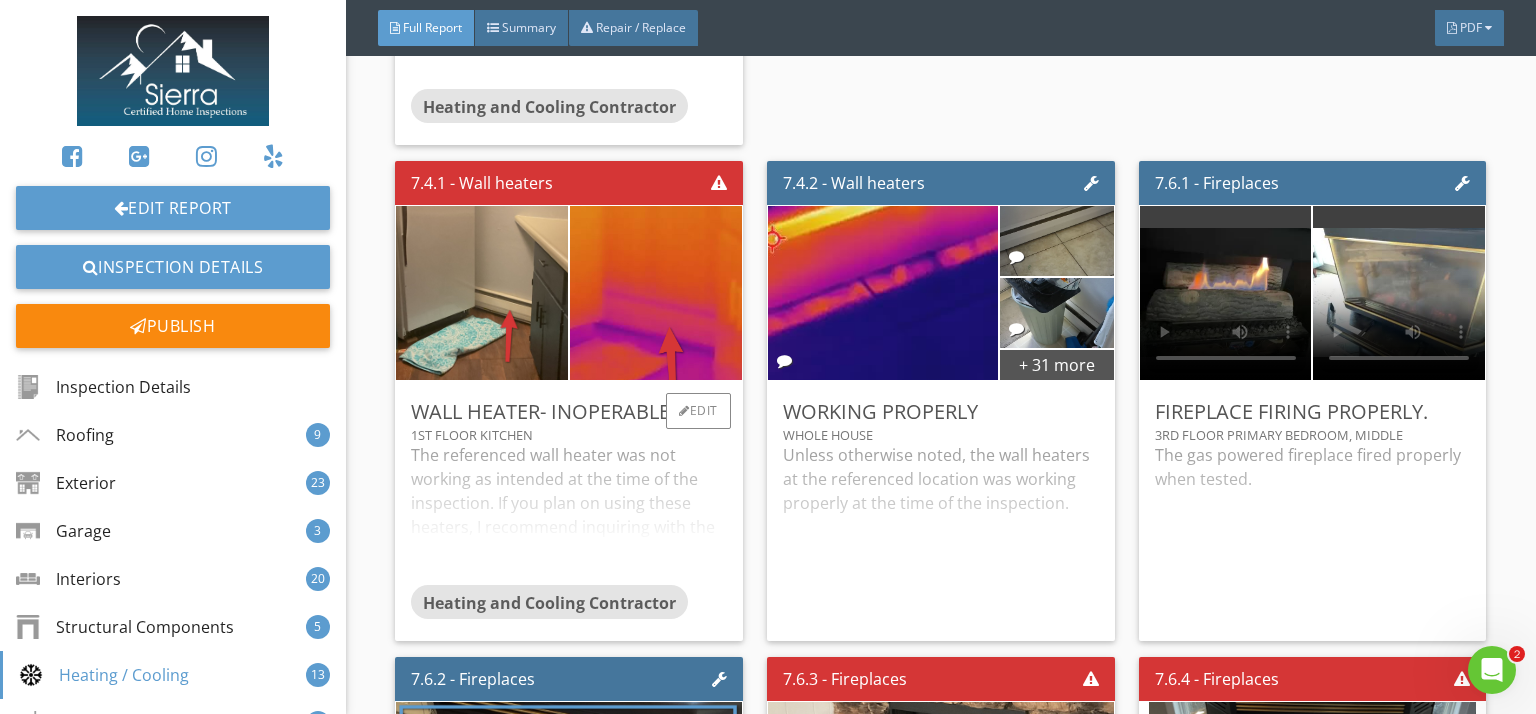 click on "The referenced wall heater was not working as intended at the time of the inspection. If you plan on using these heaters, I recommend inquiring with the seller and further assessment and repair as needed by a qualified professional." at bounding box center (569, 514) 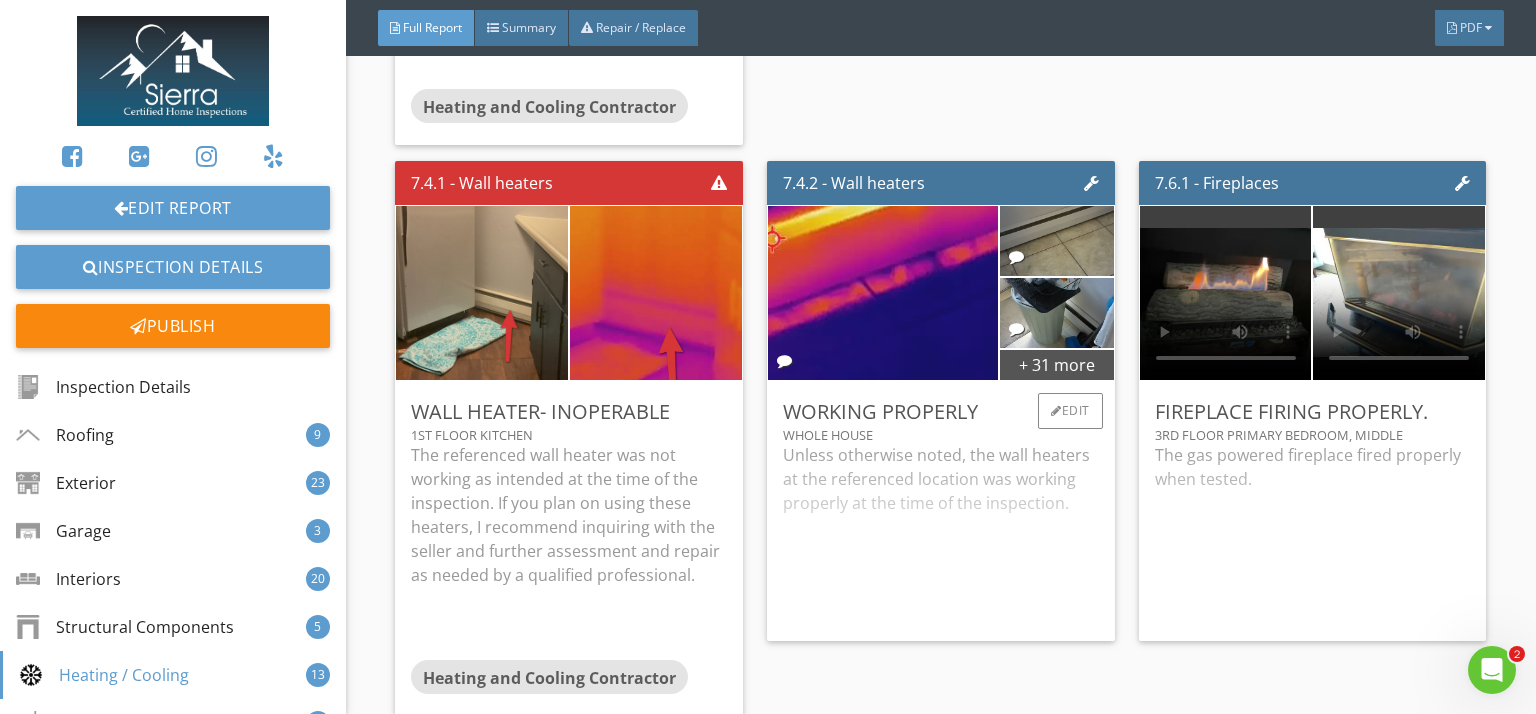 click on "Unless otherwise noted, the wall heaters at the referenced location was working properly at the time of the inspection." at bounding box center (941, 534) 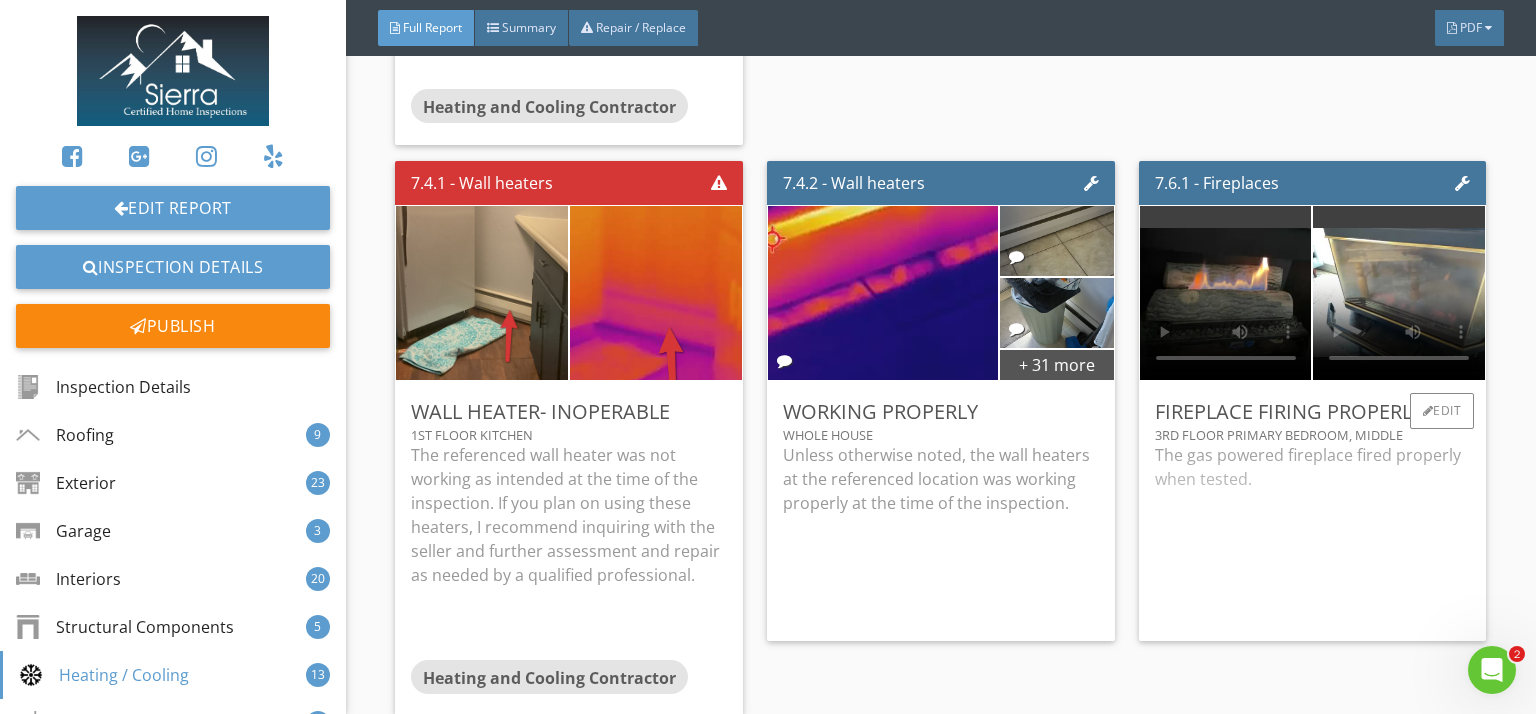 click on "The gas powered fireplace fired properly when tested." at bounding box center [1313, 534] 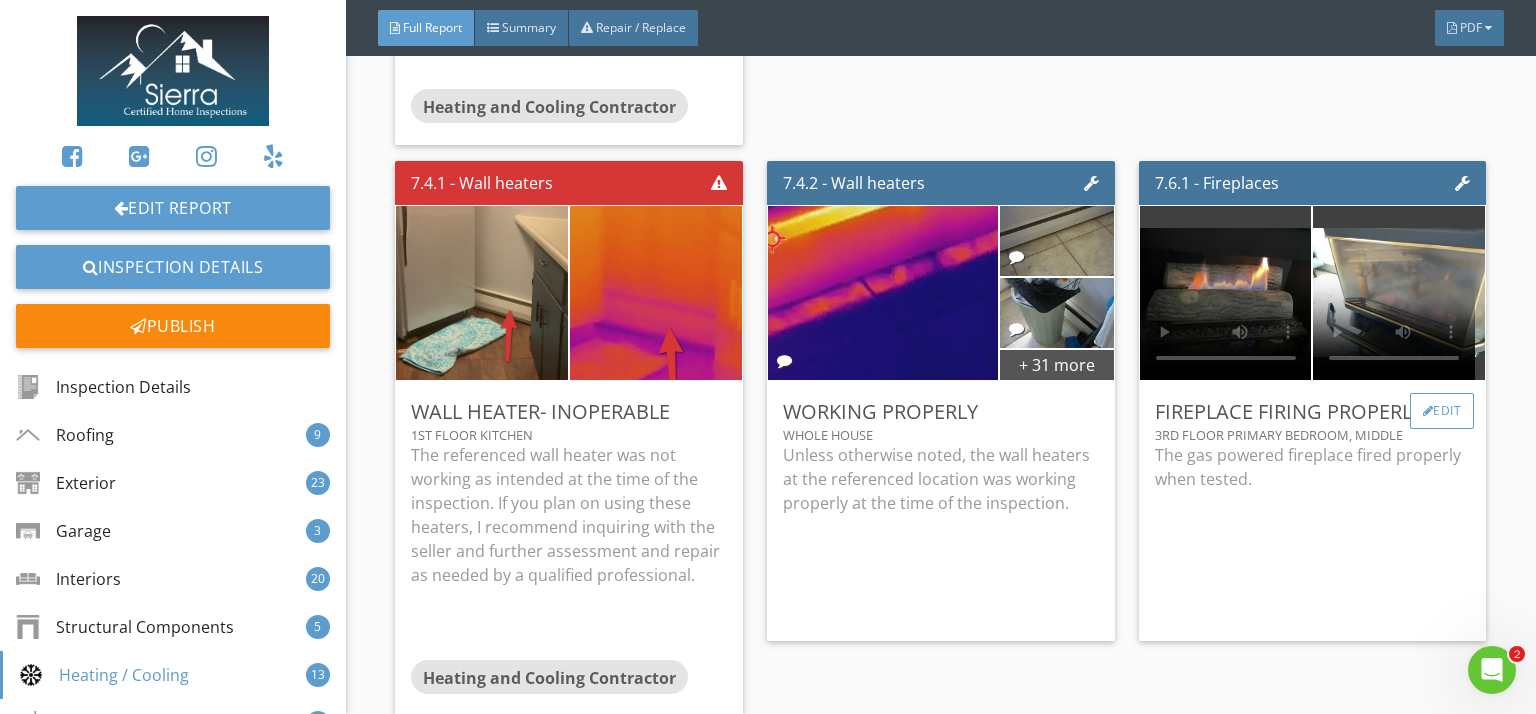 click on "Edit" at bounding box center (1442, 411) 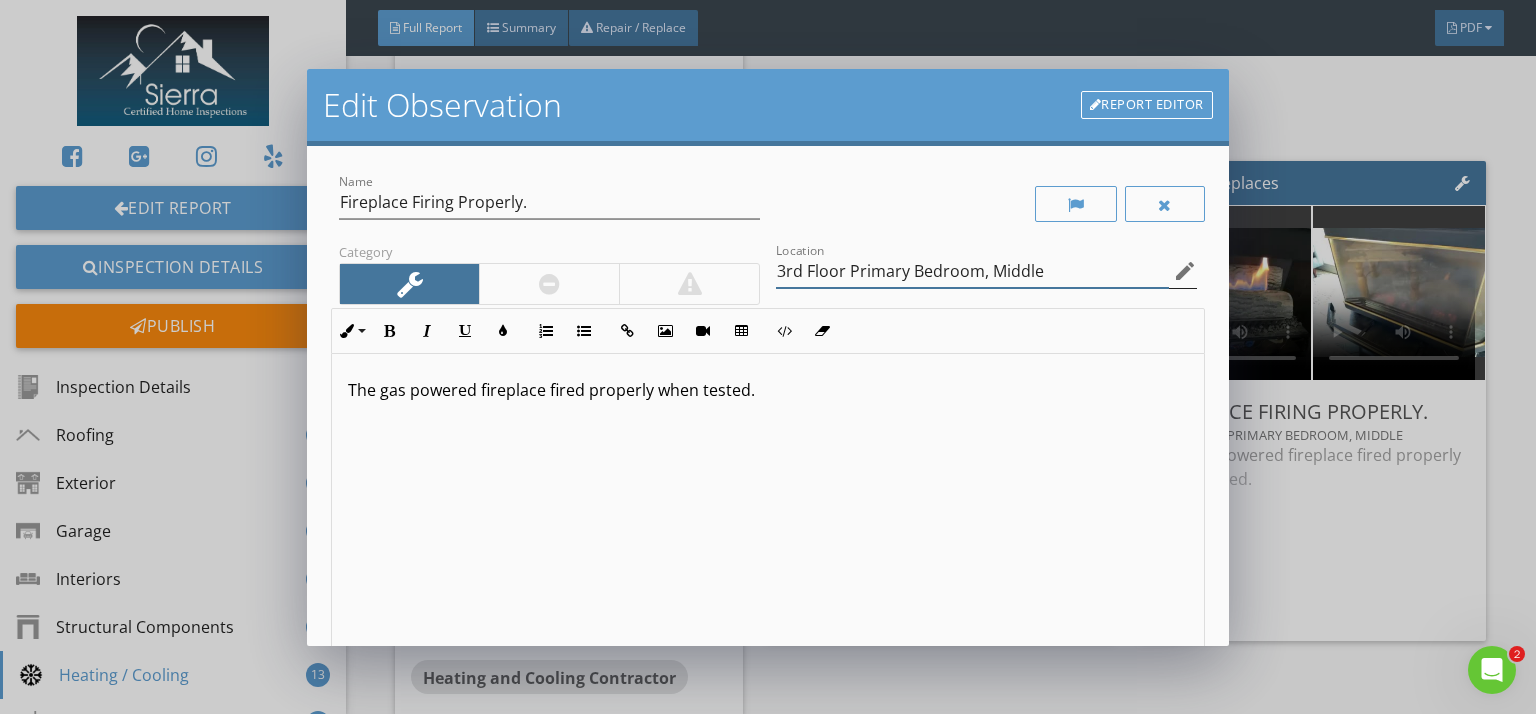 click on "3rd Floor Primary Bedroom, Middle" at bounding box center [972, 271] 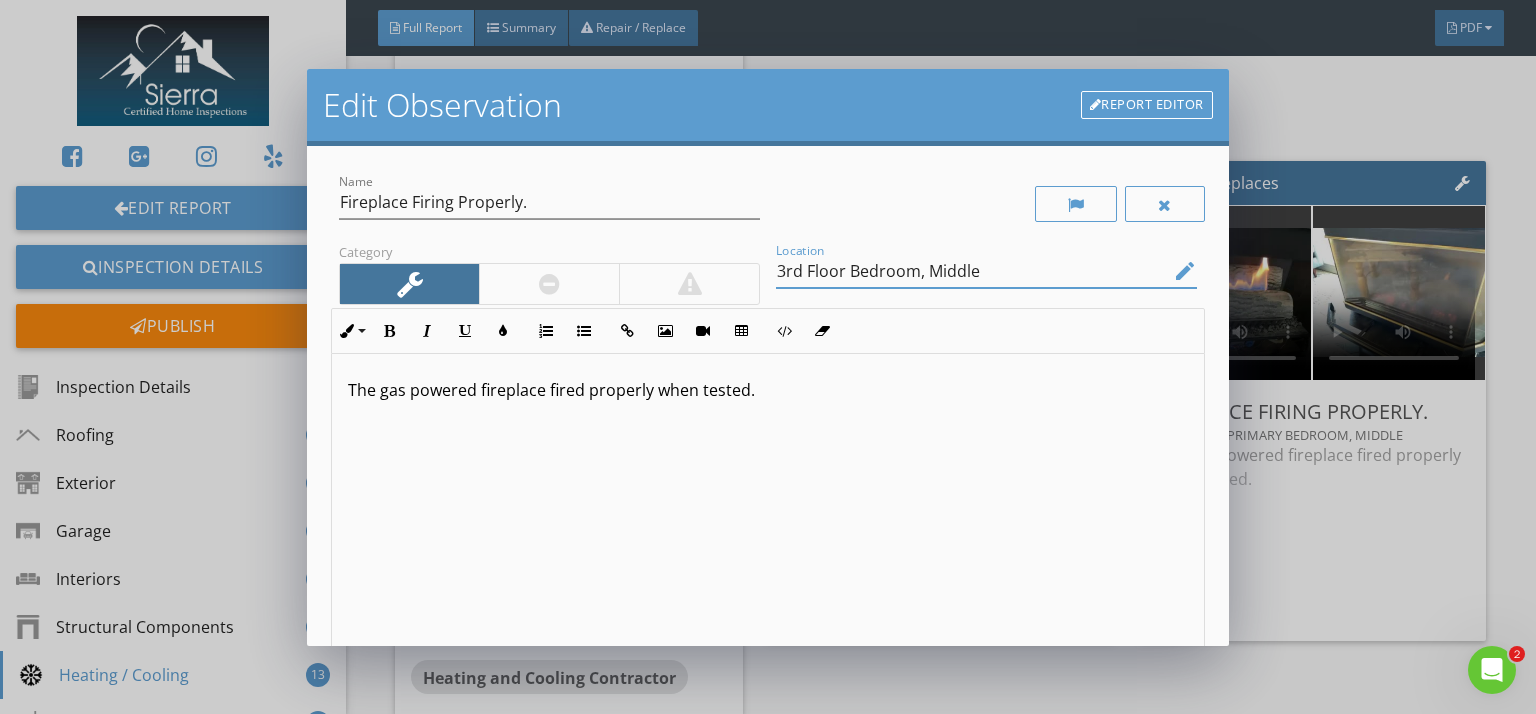 click on "3rd Floor Bedroom, Middle" at bounding box center [972, 271] 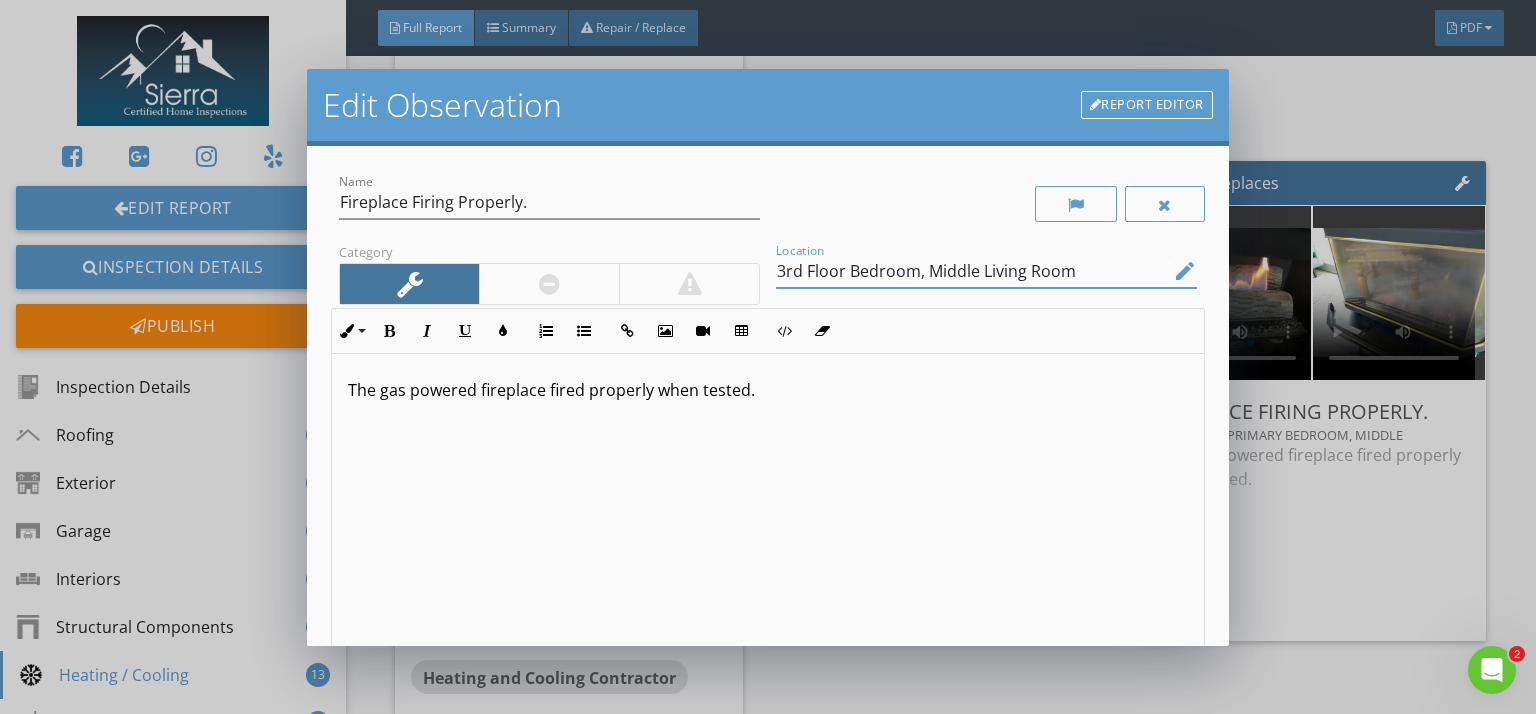 scroll, scrollTop: 0, scrollLeft: 0, axis: both 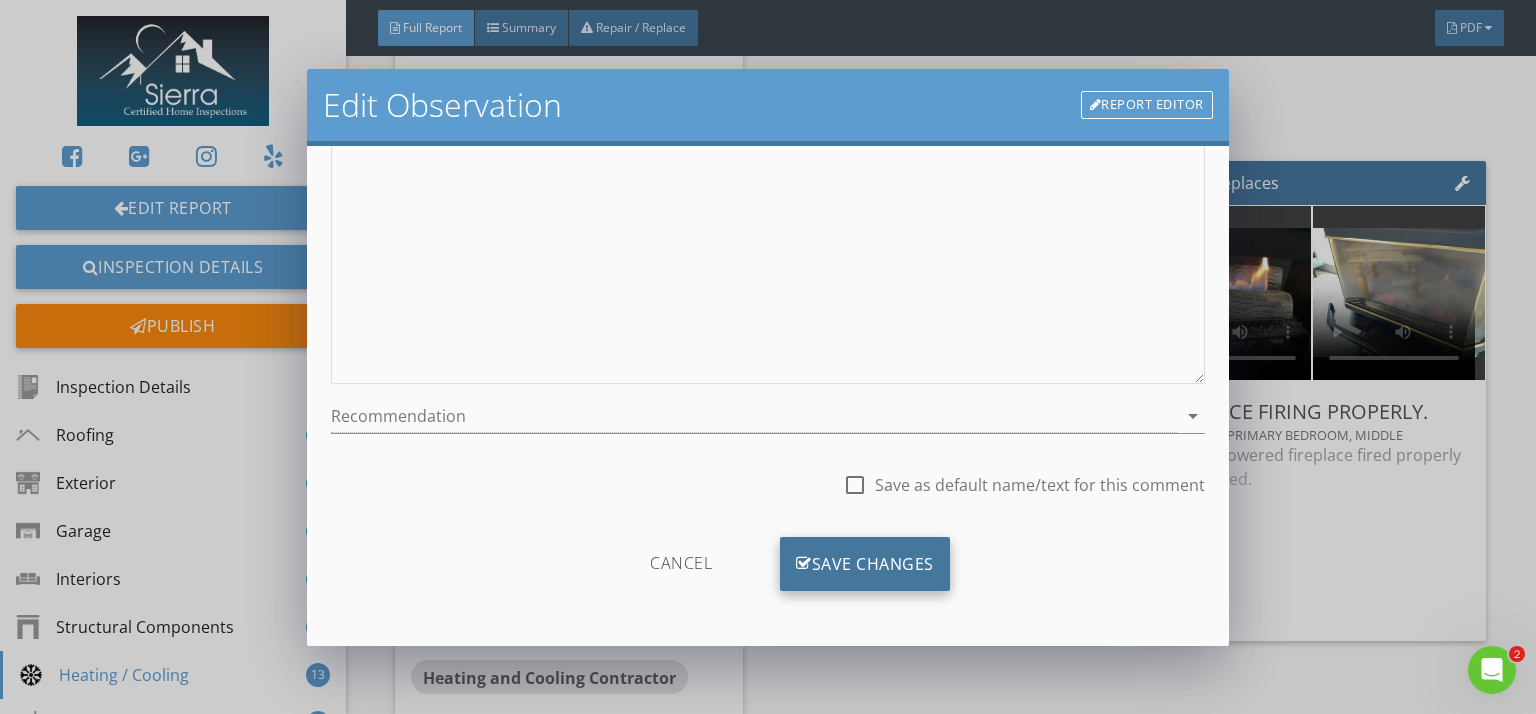 type on "3rd Floor Bedroom, Middle Living Room" 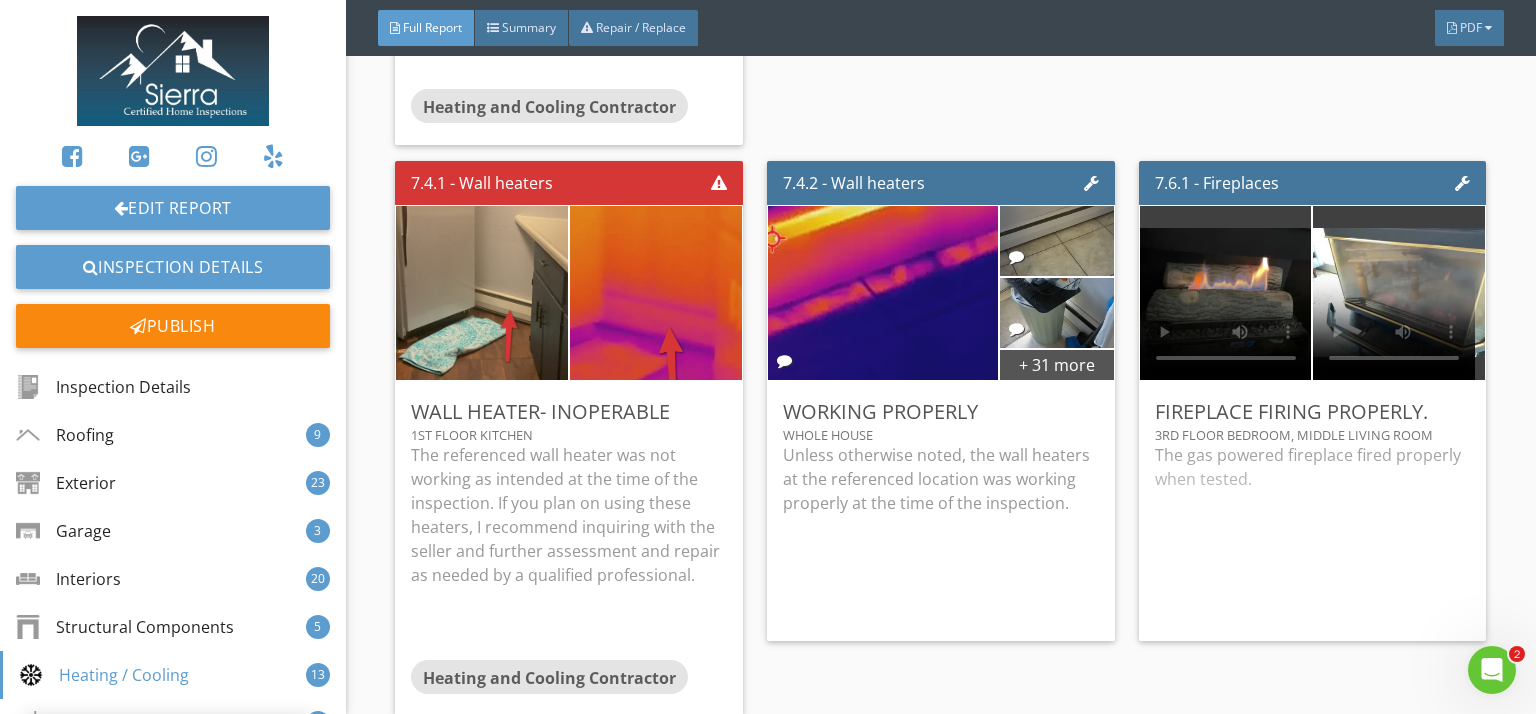 scroll, scrollTop: 50, scrollLeft: 0, axis: vertical 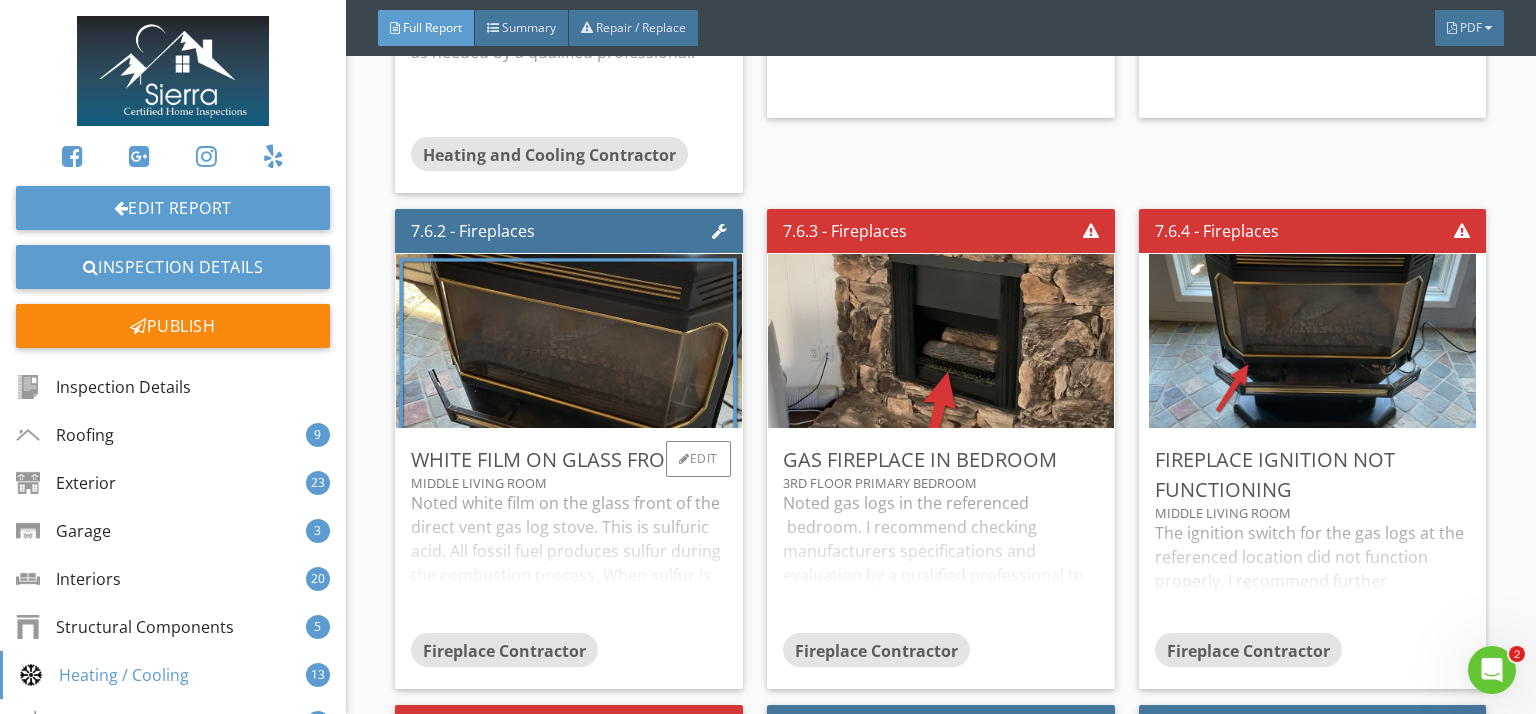 click on "Noted white film on the glass front of the direct vent gas log stove. This is sulfuric acid. All fossil fuel produces sulfur during the combustion process. When sulfur is mixed with the moisture (condensation), sulfuric acid is created. This white film (sulfuric acid) may permanently etch the glass. This film should be removed. I recommend further assessment and periodic  cleaning as needed by a qualified professional." at bounding box center [569, 562] 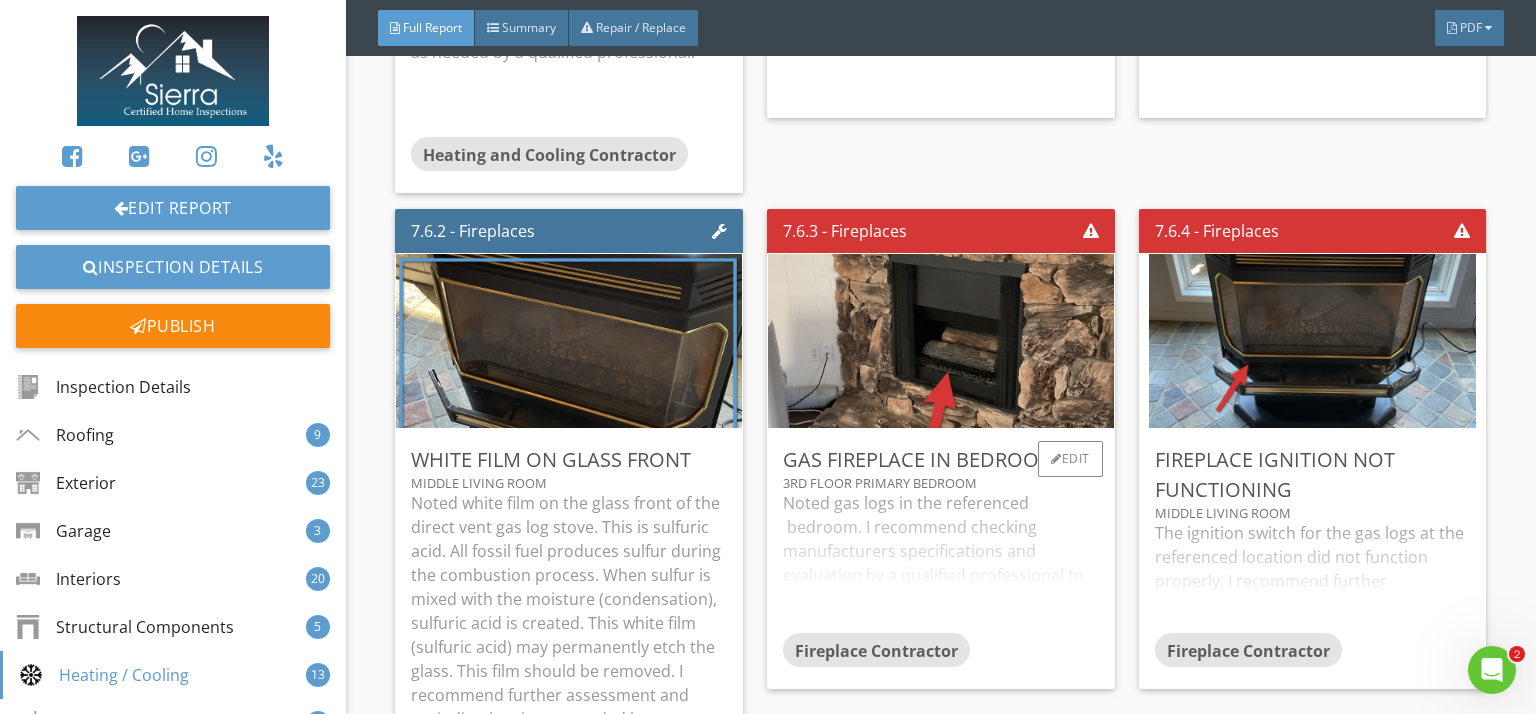 click on "Noted gas logs in the referenced  bedroom. I recommend checking manufacturers specifications and evaluation by a qualified professional to ensure that the unit is safe for use in a bedroom." at bounding box center [941, 562] 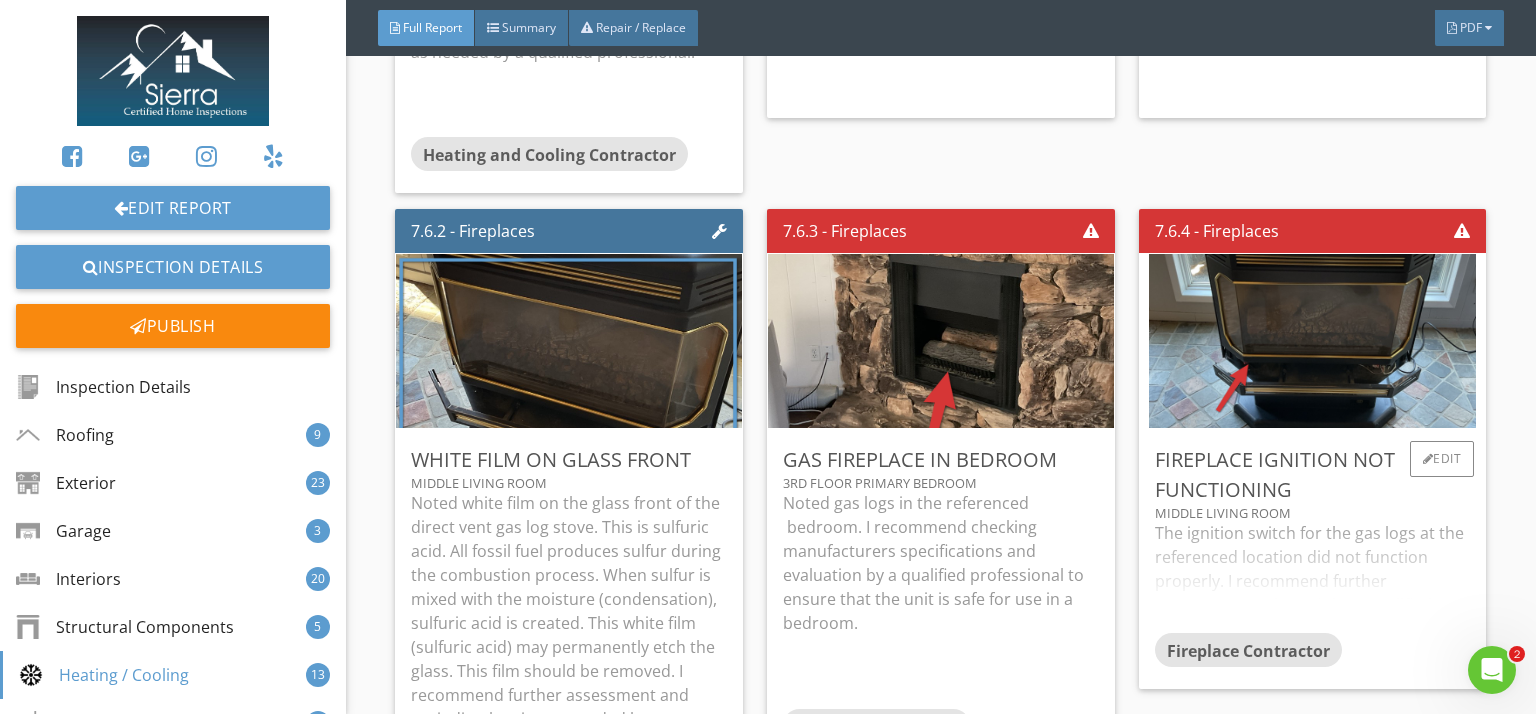 click on "The ignition switch for the gas logs at the referenced location did not function properly. I recommend further assessment and repair by a qualified professional." at bounding box center [1313, 577] 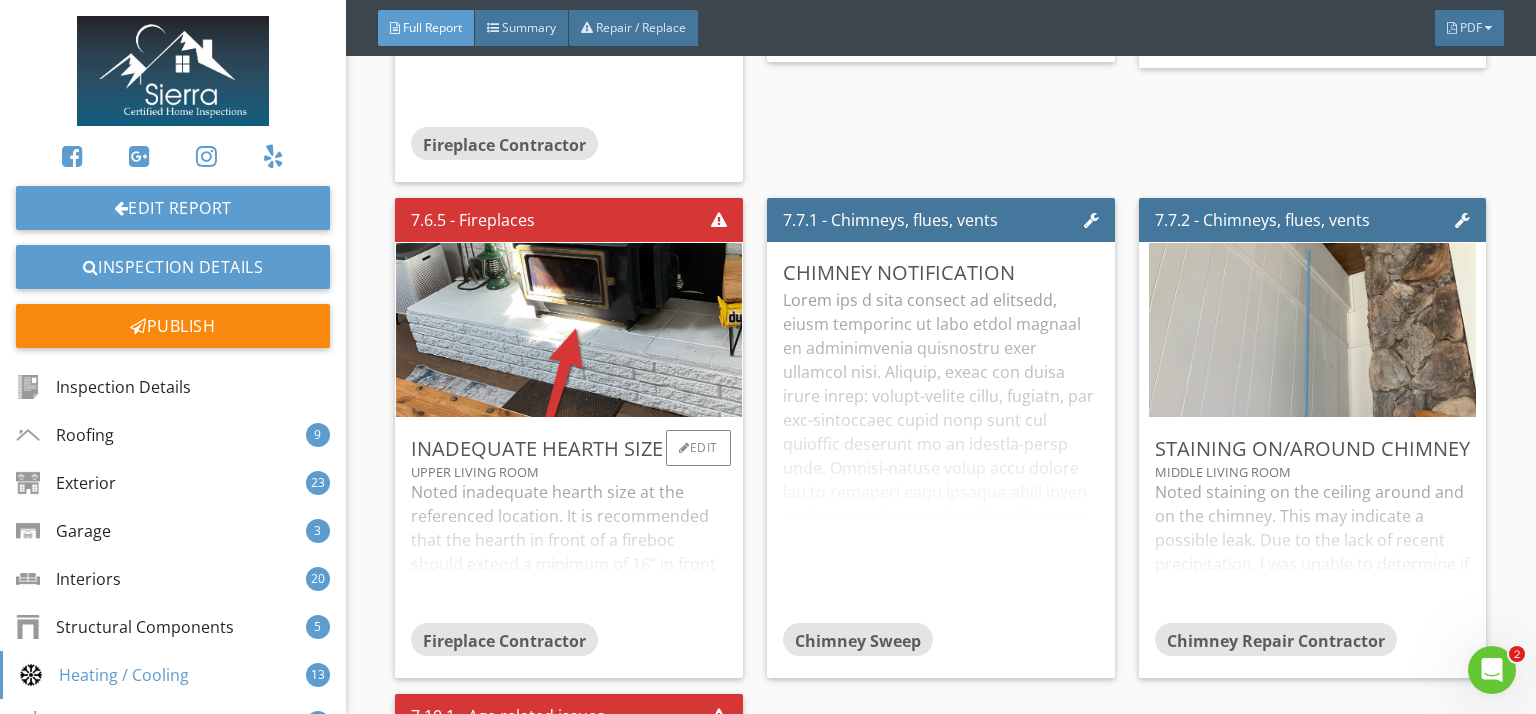 scroll, scrollTop: 24901, scrollLeft: 0, axis: vertical 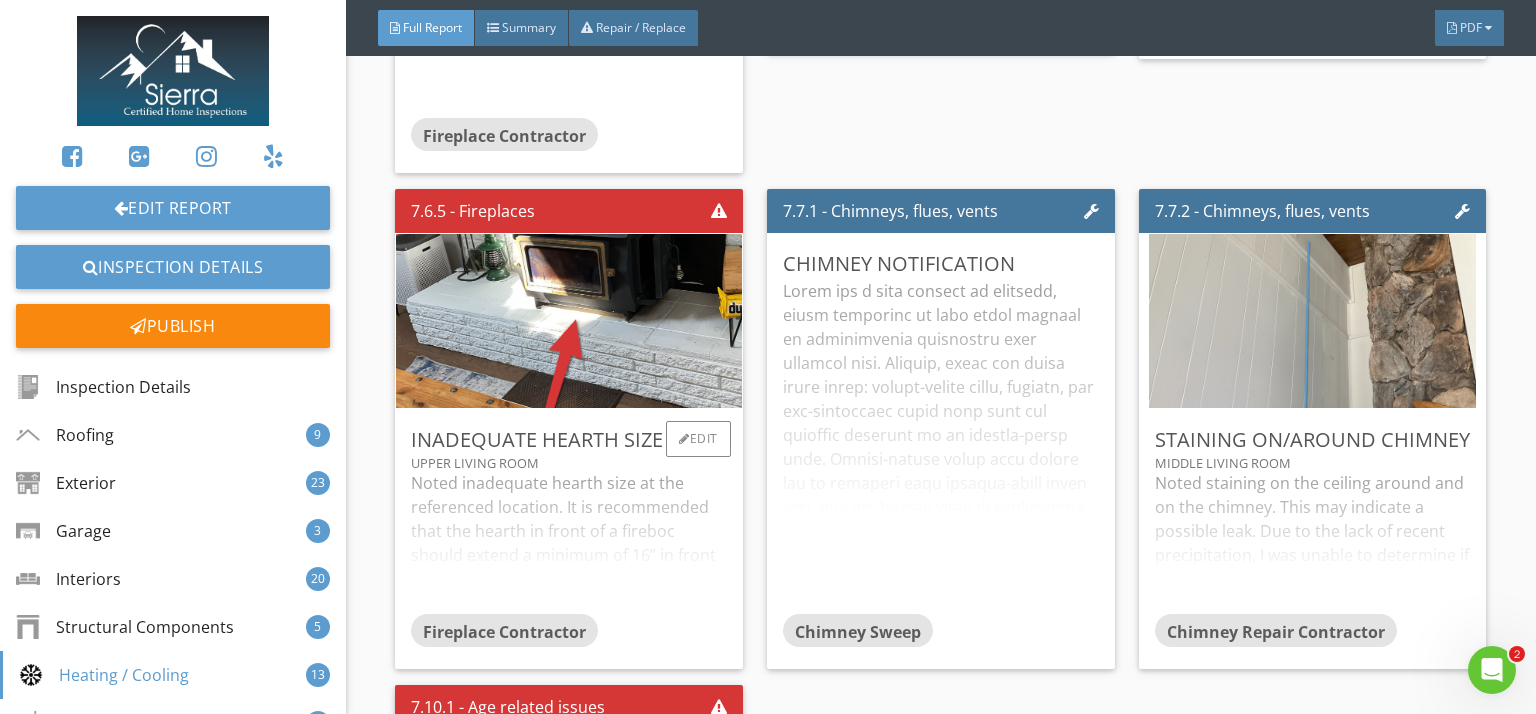 click on "Noted inadequate hearth size at the referenced location. It is recommended that the hearth in front of a fireboc should extend a minimum of 16” in front of the fireplace/stove. I recommend further assessment and repair by a qualified professional." at bounding box center [569, 542] 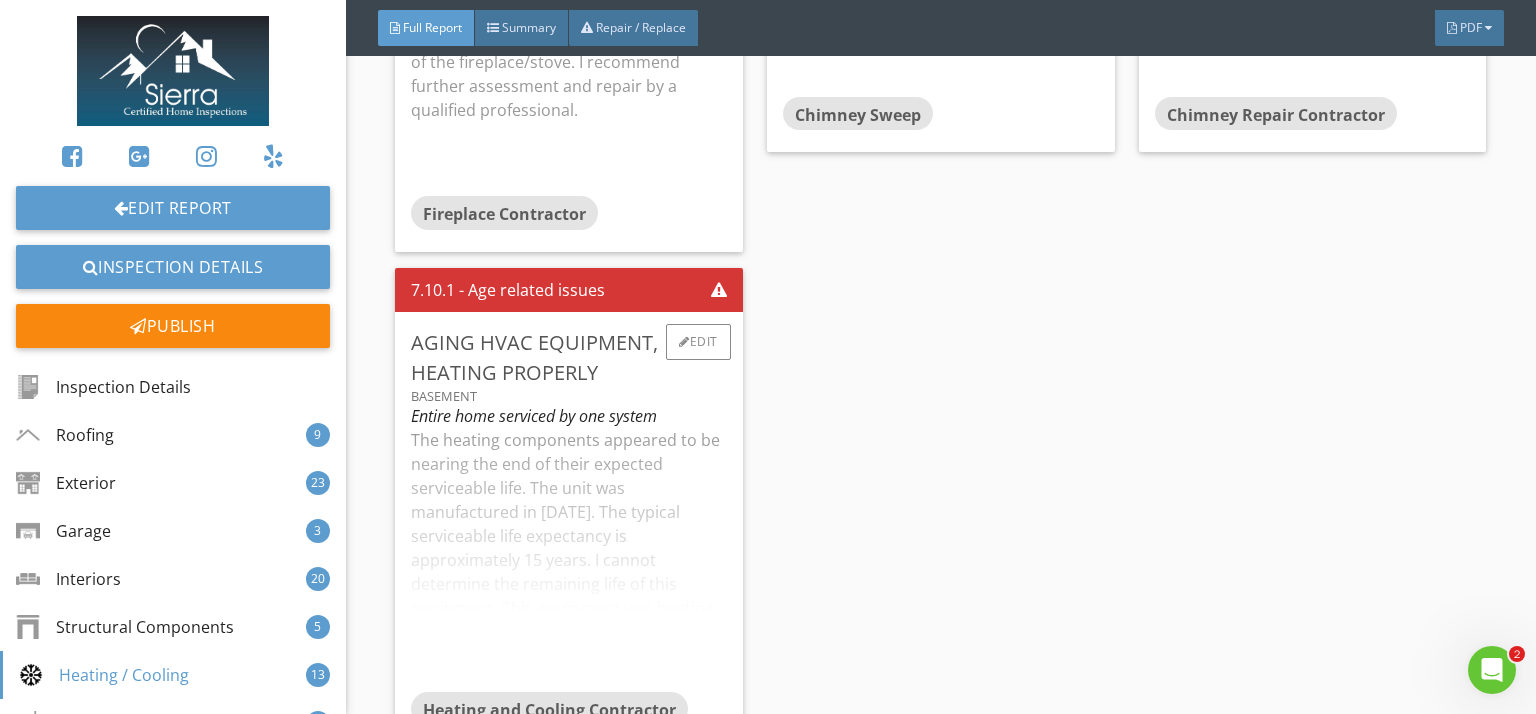 scroll, scrollTop: 25465, scrollLeft: 0, axis: vertical 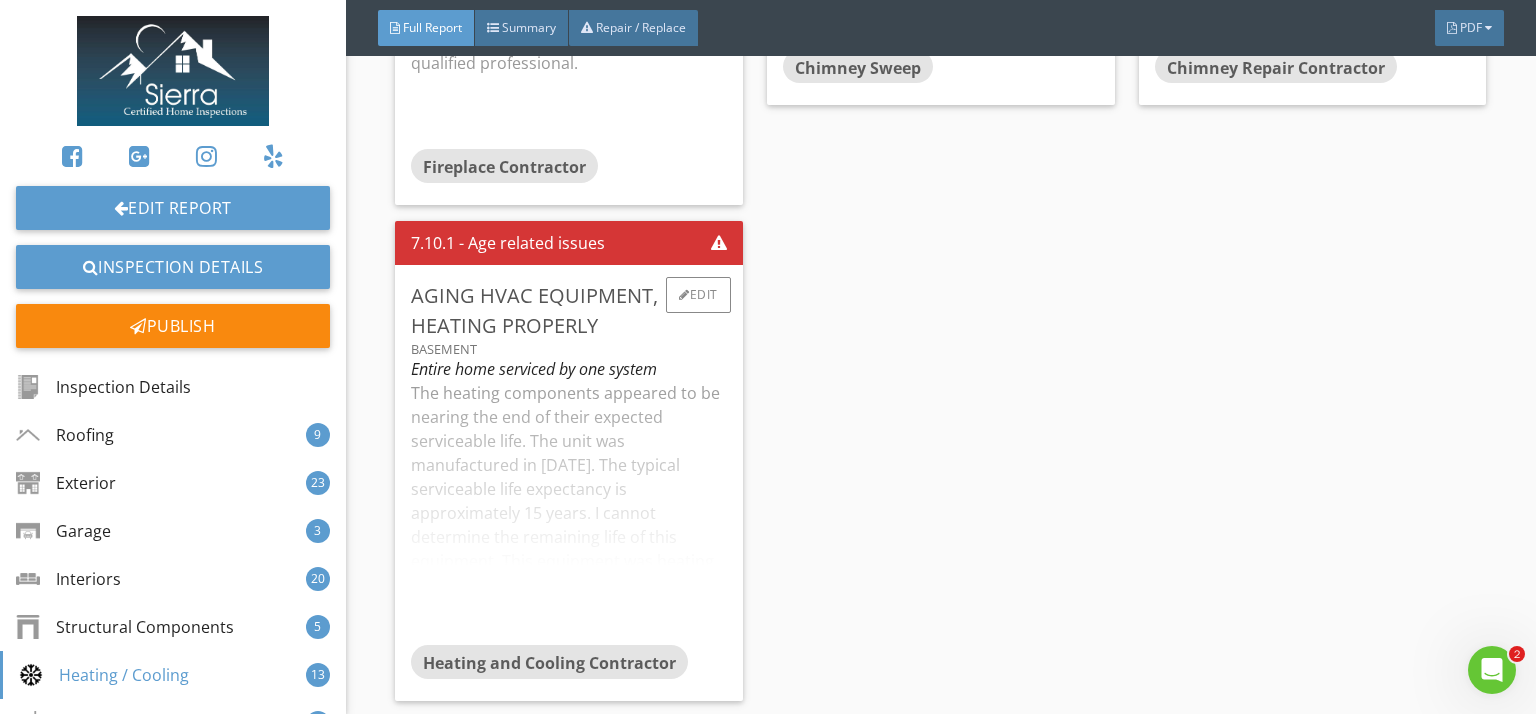 click on "The heating components appeared to be nearing the end of their expected serviceable life. The unit was manufactured in 1998. The typical serviceable life expectancy is approximately 15 years. I cannot determine the remaining life of this equipment. This equipment was heating properly at the time of the inspection. Due the age and reported observation, I recommend standard service by an HVAC Professional." at bounding box center [569, 513] 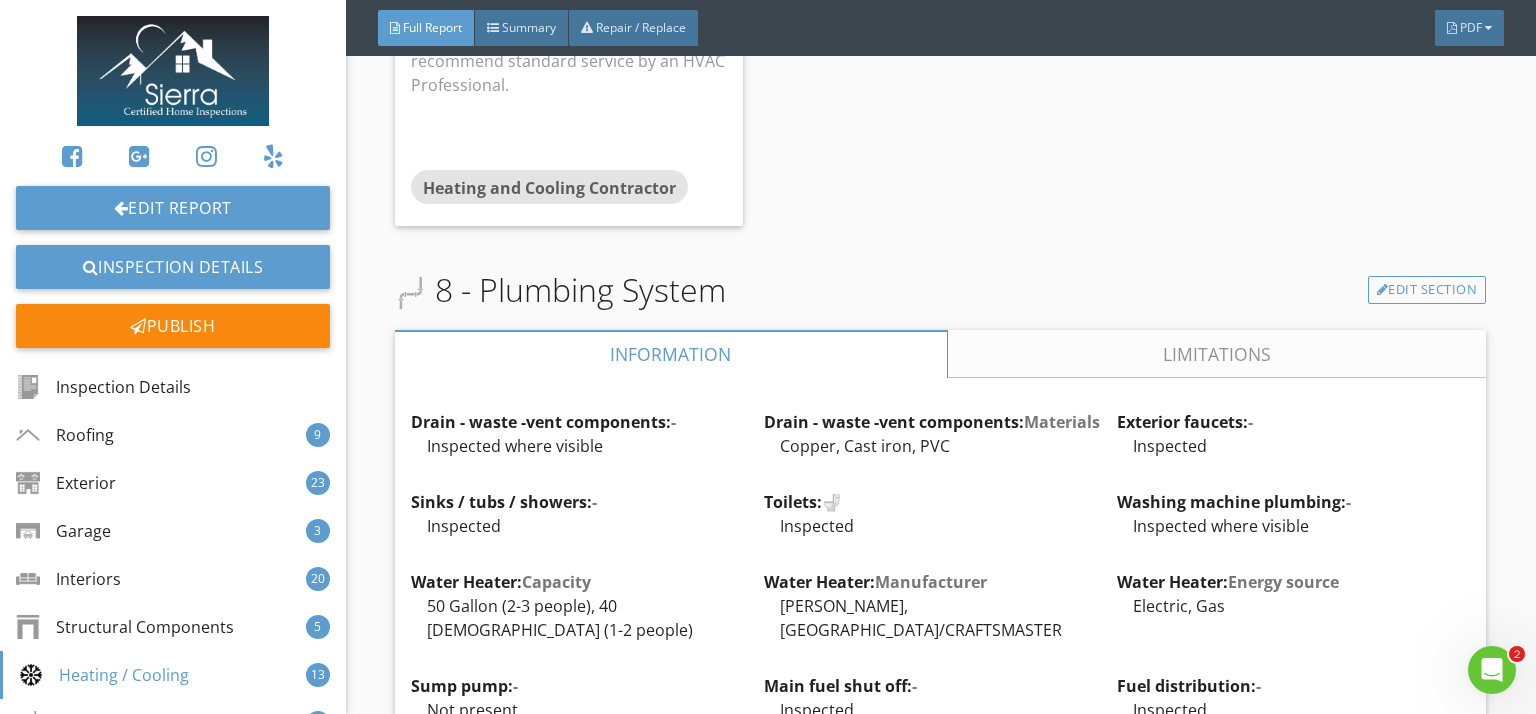 scroll, scrollTop: 26042, scrollLeft: 0, axis: vertical 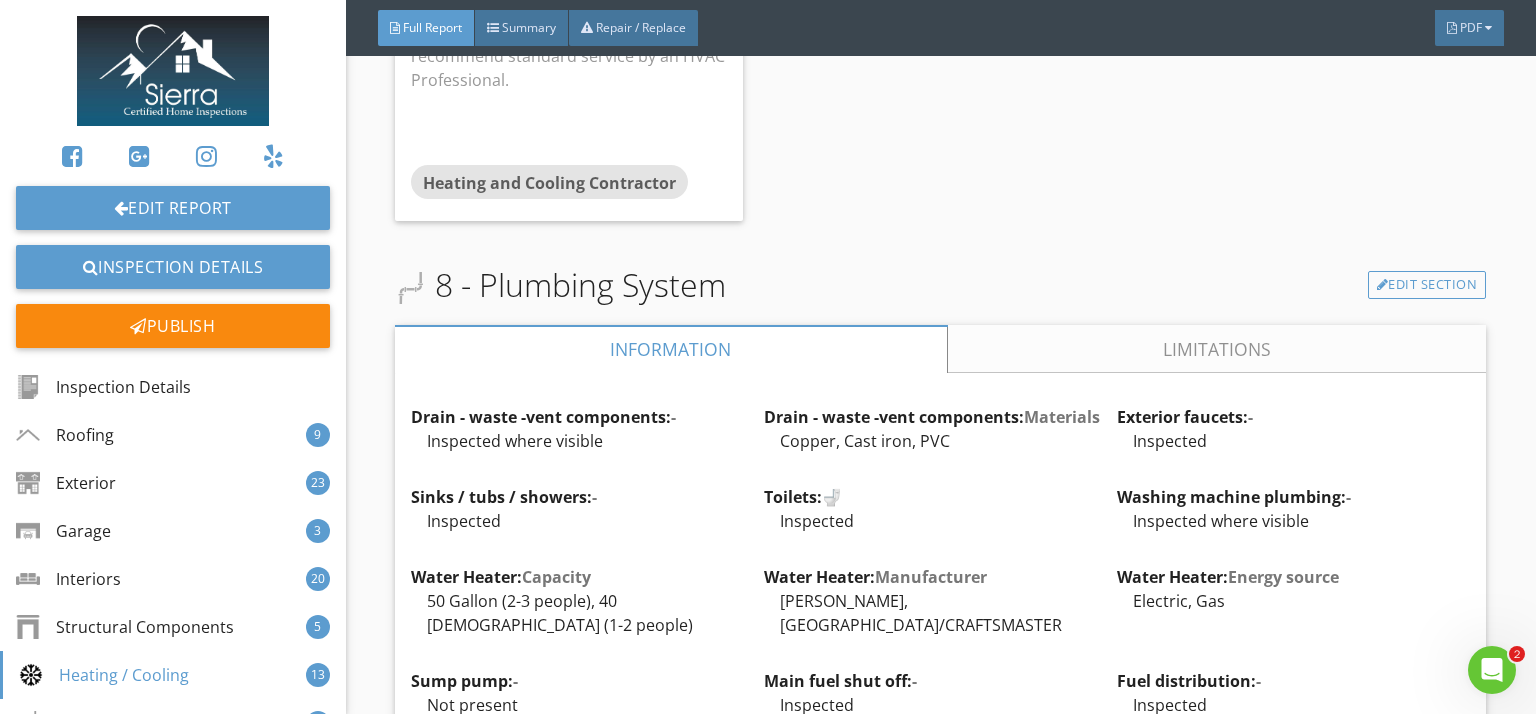 click on "Limitations" at bounding box center (1217, 349) 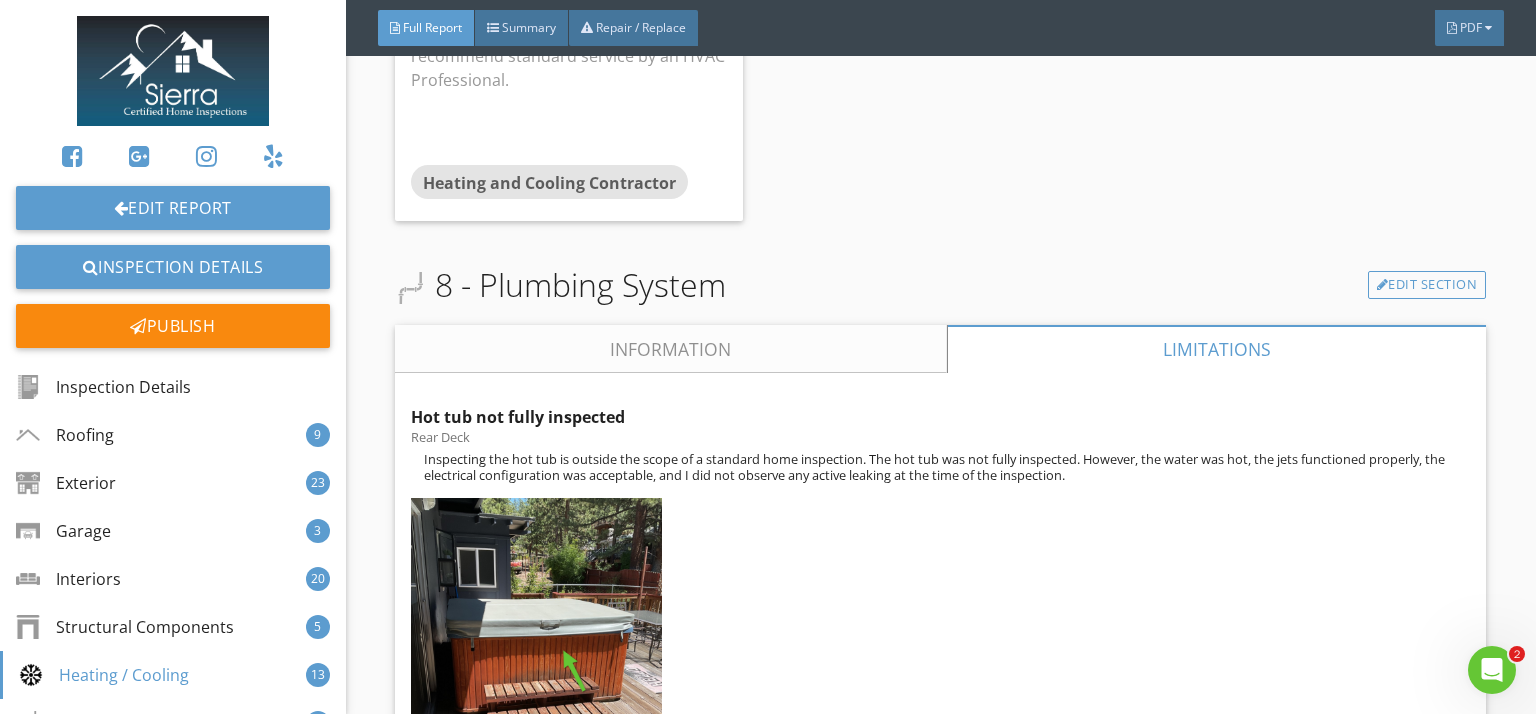 click on "Information" at bounding box center [671, 349] 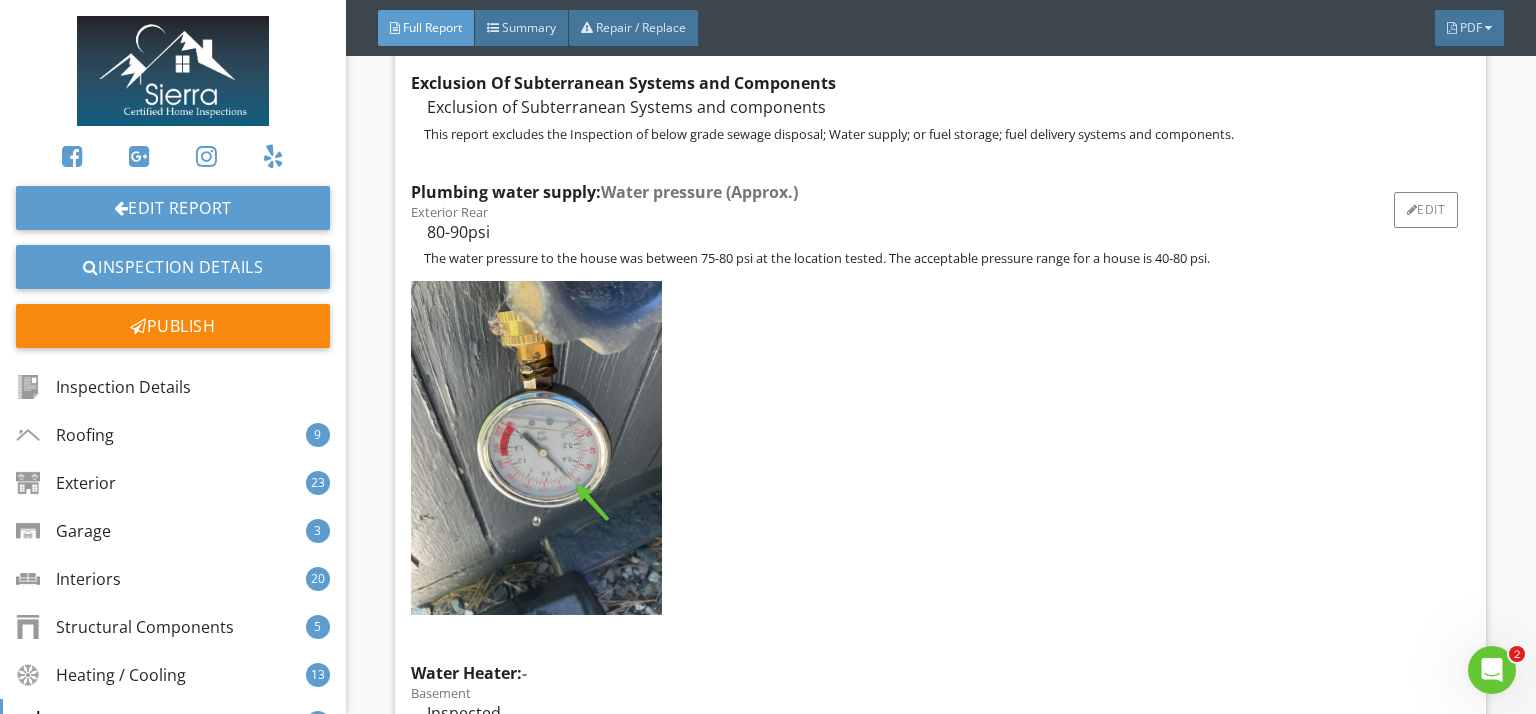 scroll, scrollTop: 27696, scrollLeft: 0, axis: vertical 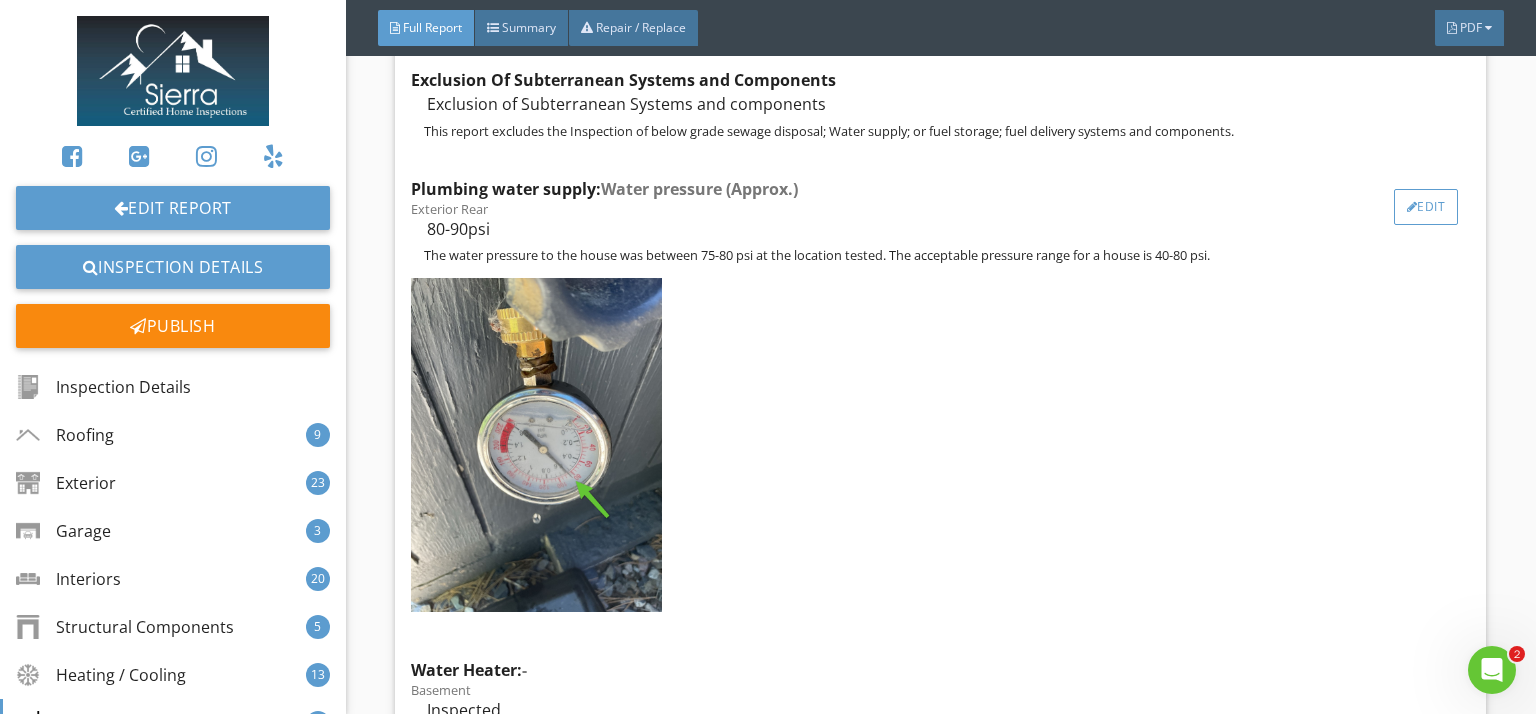 click on "Edit" at bounding box center (1426, 207) 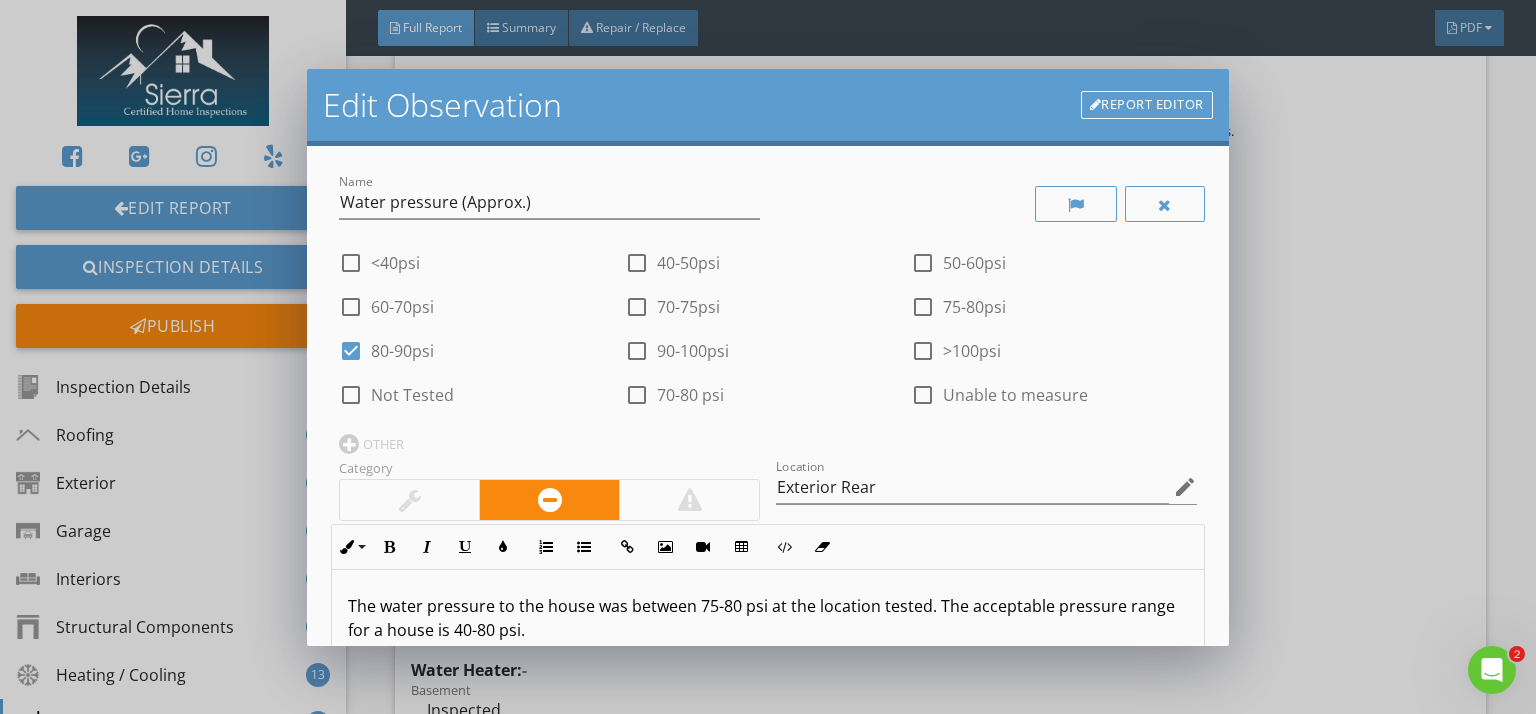 click on "The water pressure to the house was between 75-80 psi at the location tested. The acceptable pressure range for a house is 40-80 psi." at bounding box center [768, 618] 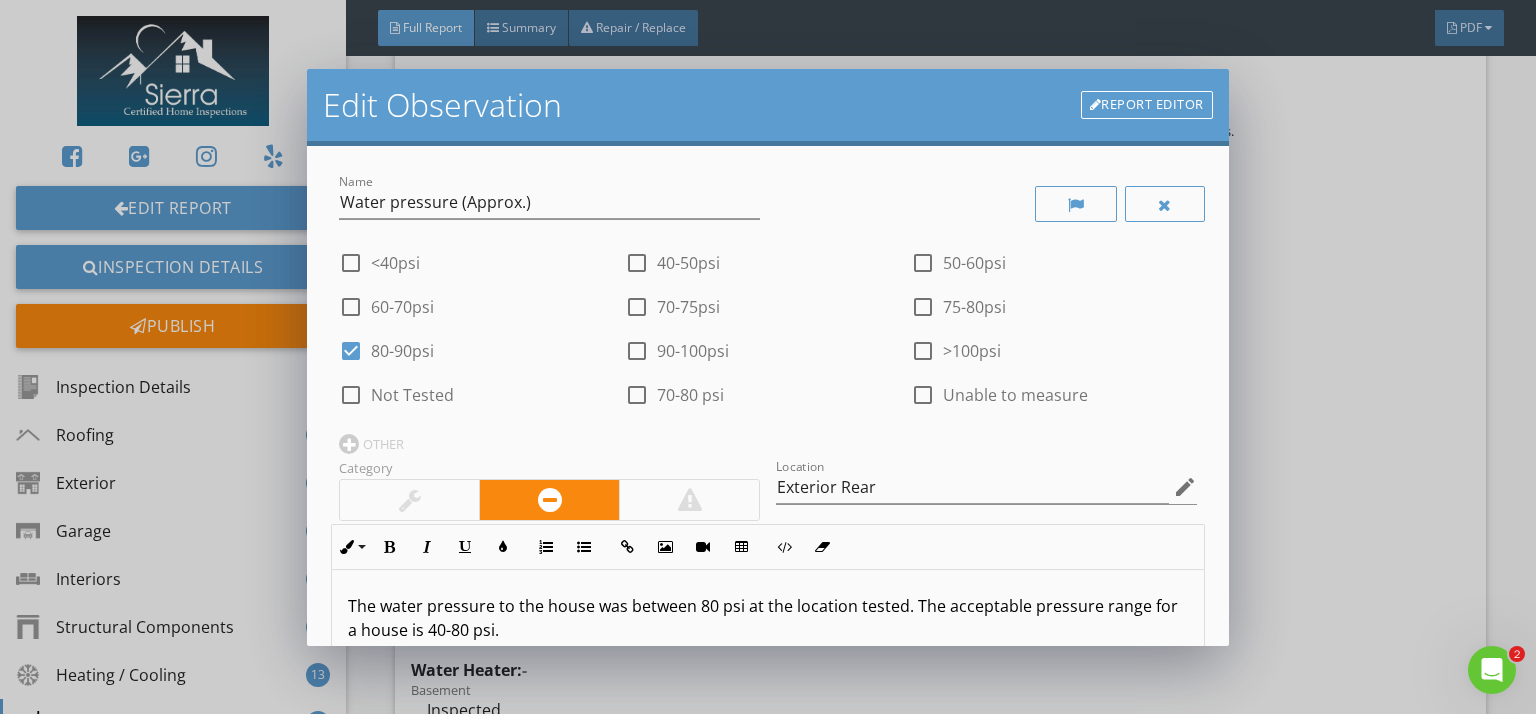 type 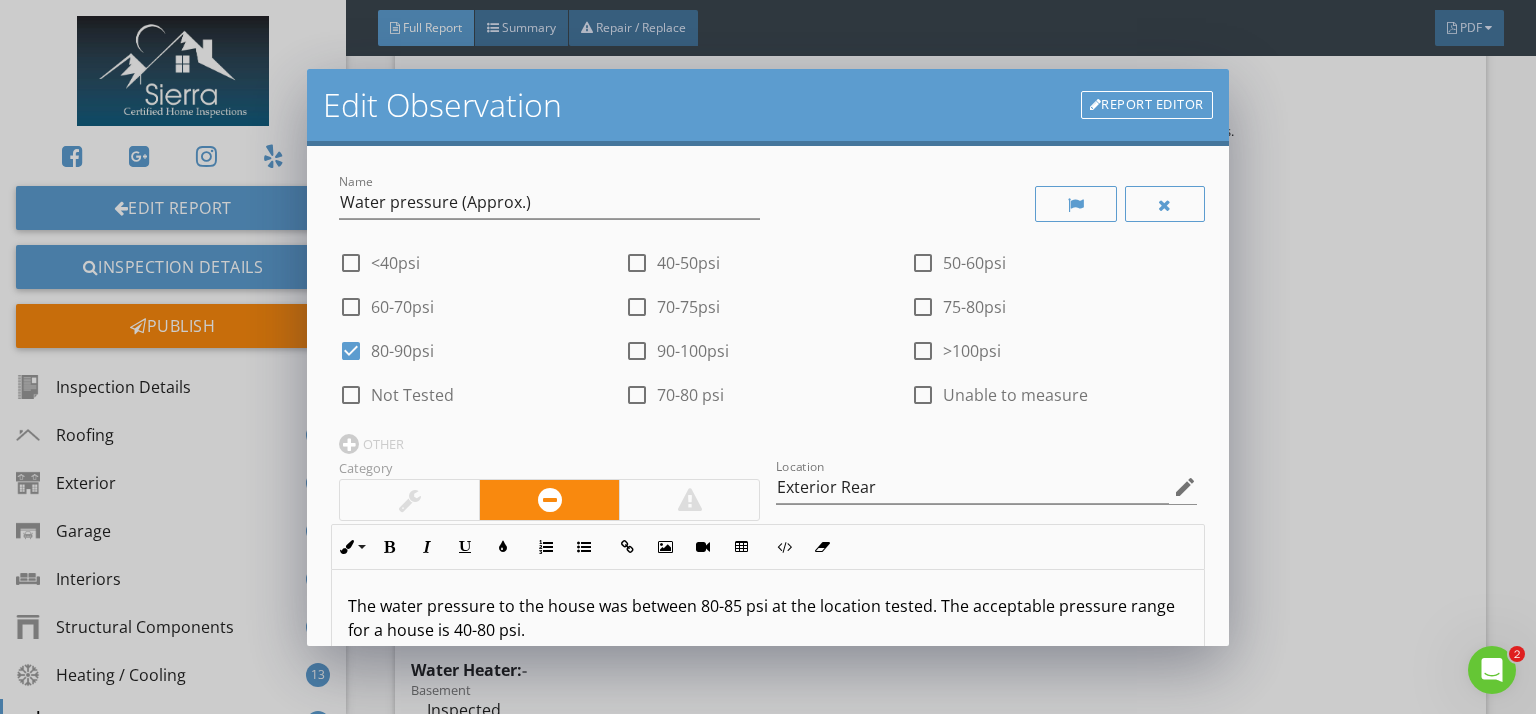 scroll, scrollTop: 0, scrollLeft: 0, axis: both 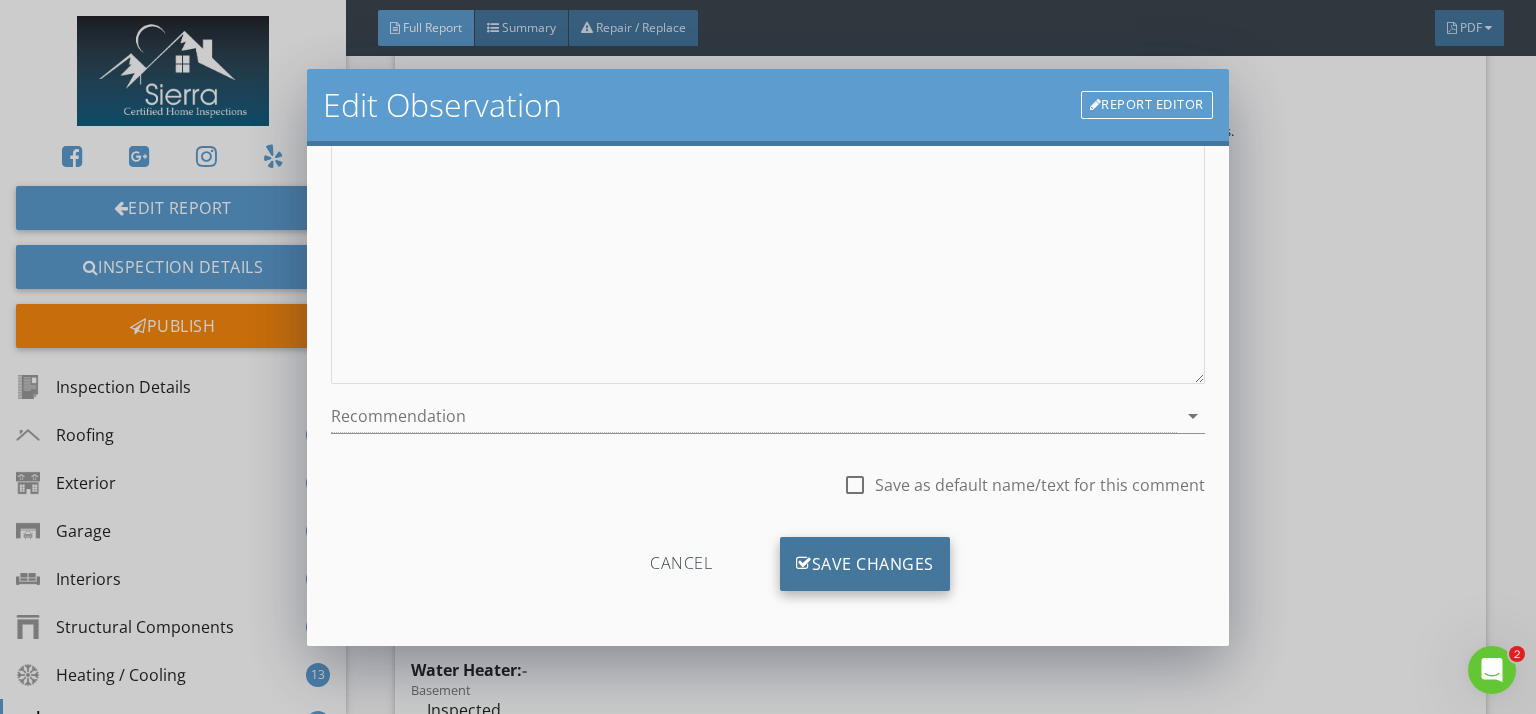 click on "Save Changes" at bounding box center (865, 564) 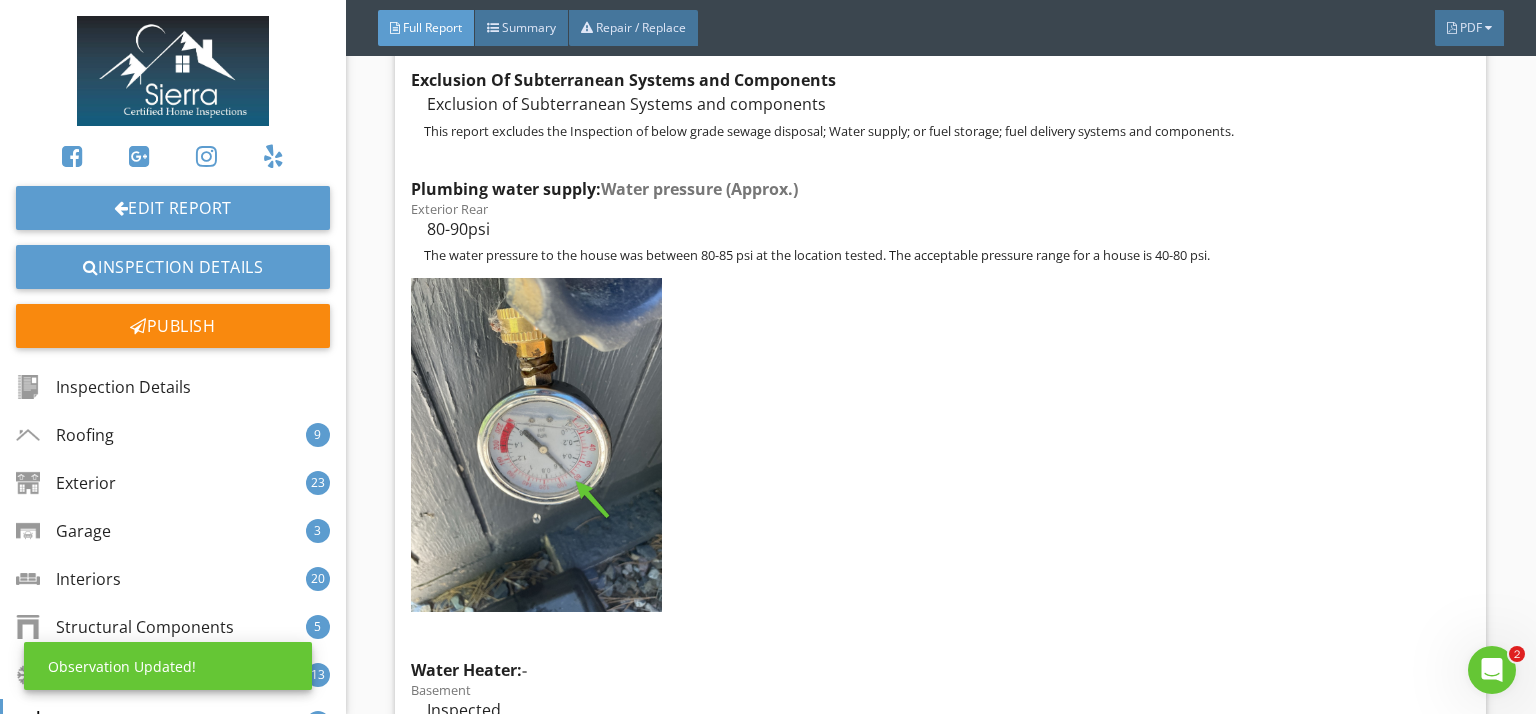 scroll, scrollTop: 266, scrollLeft: 0, axis: vertical 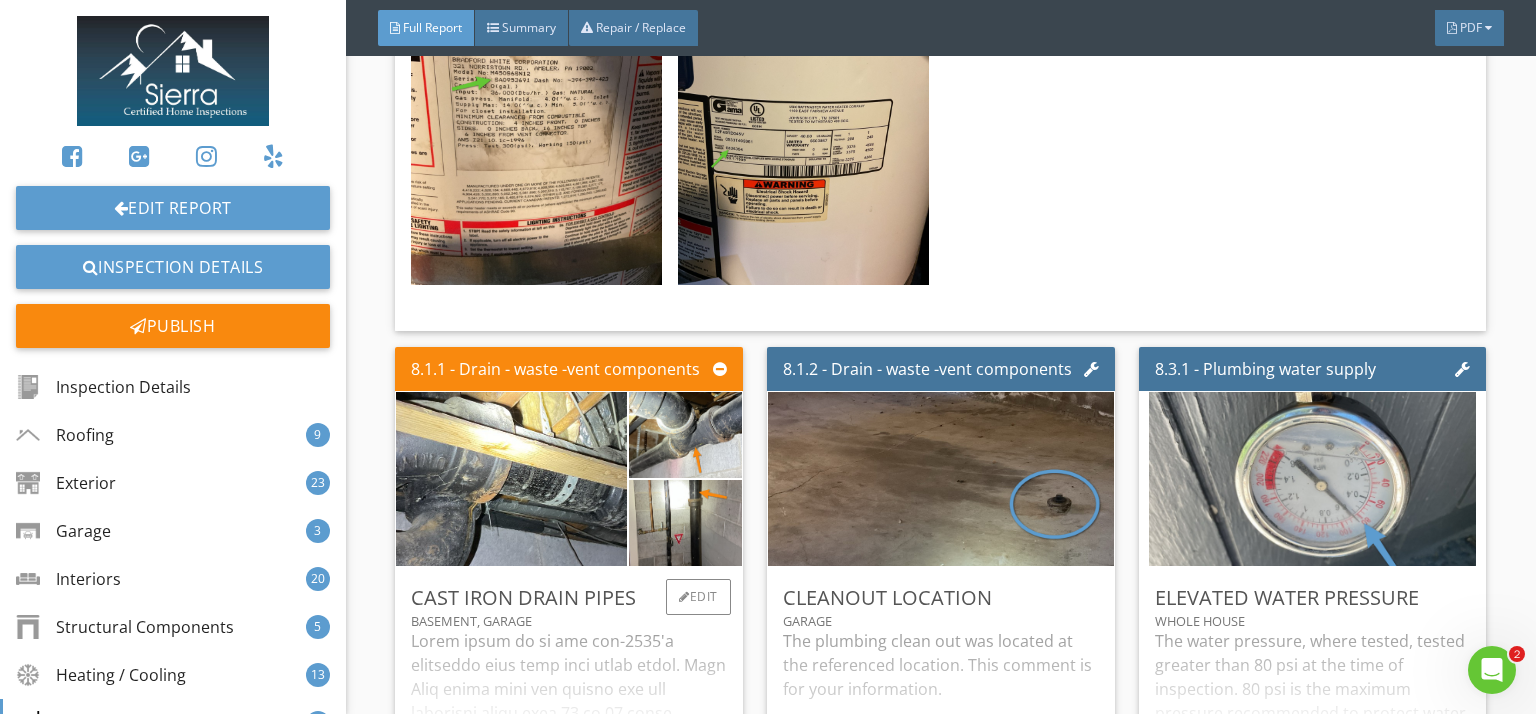 click on "Cast iron drain pipes" at bounding box center (569, 598) 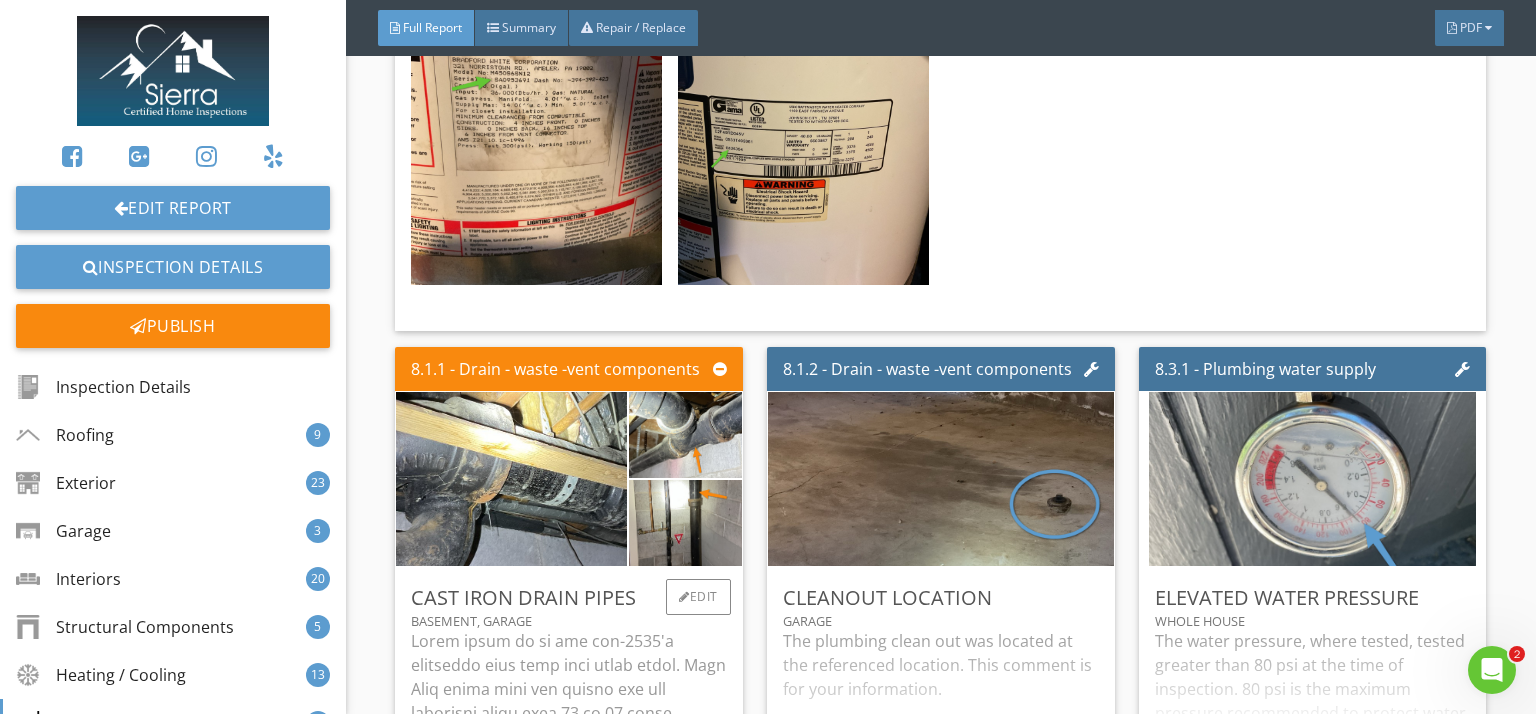 scroll, scrollTop: 29019, scrollLeft: 0, axis: vertical 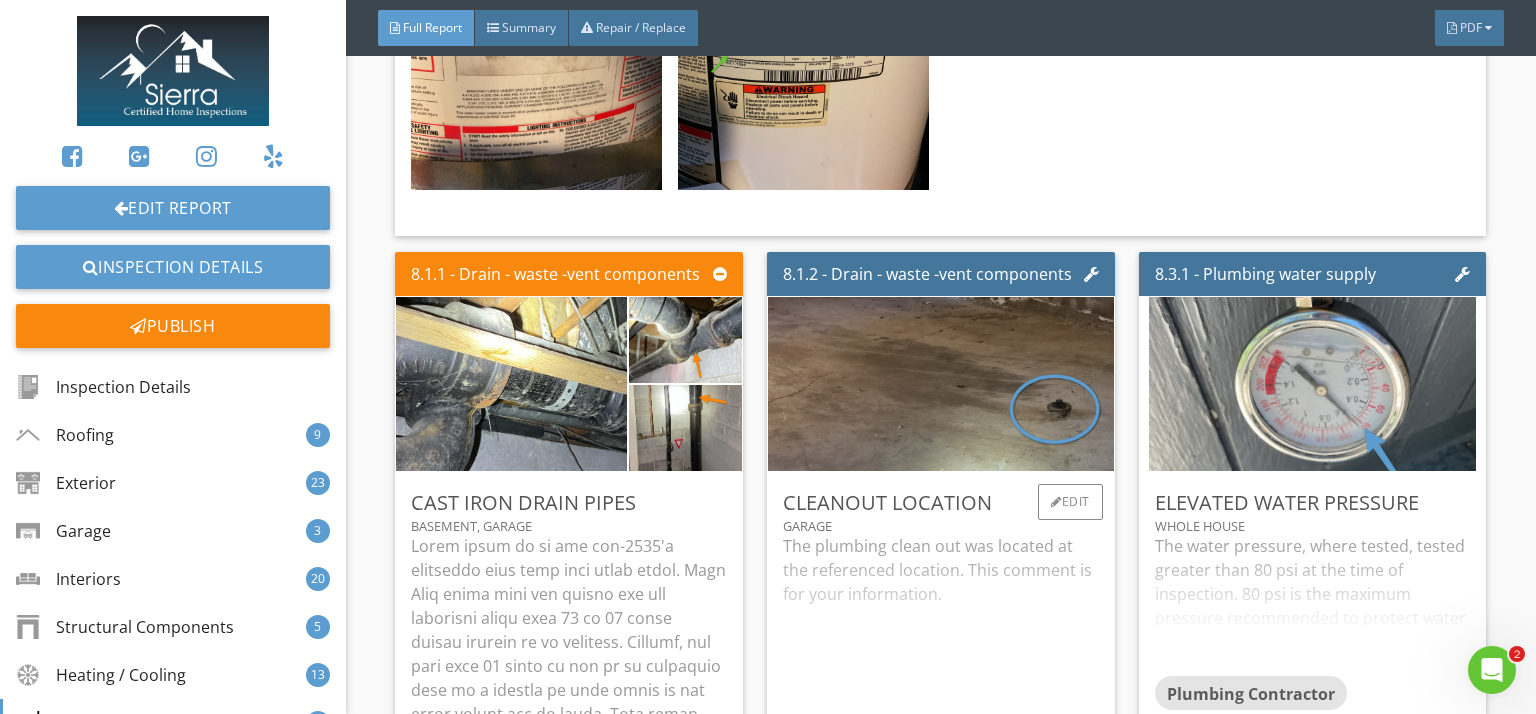 click on "The plumbing clean out was located at the referenced location. This comment is for your information." at bounding box center (941, 625) 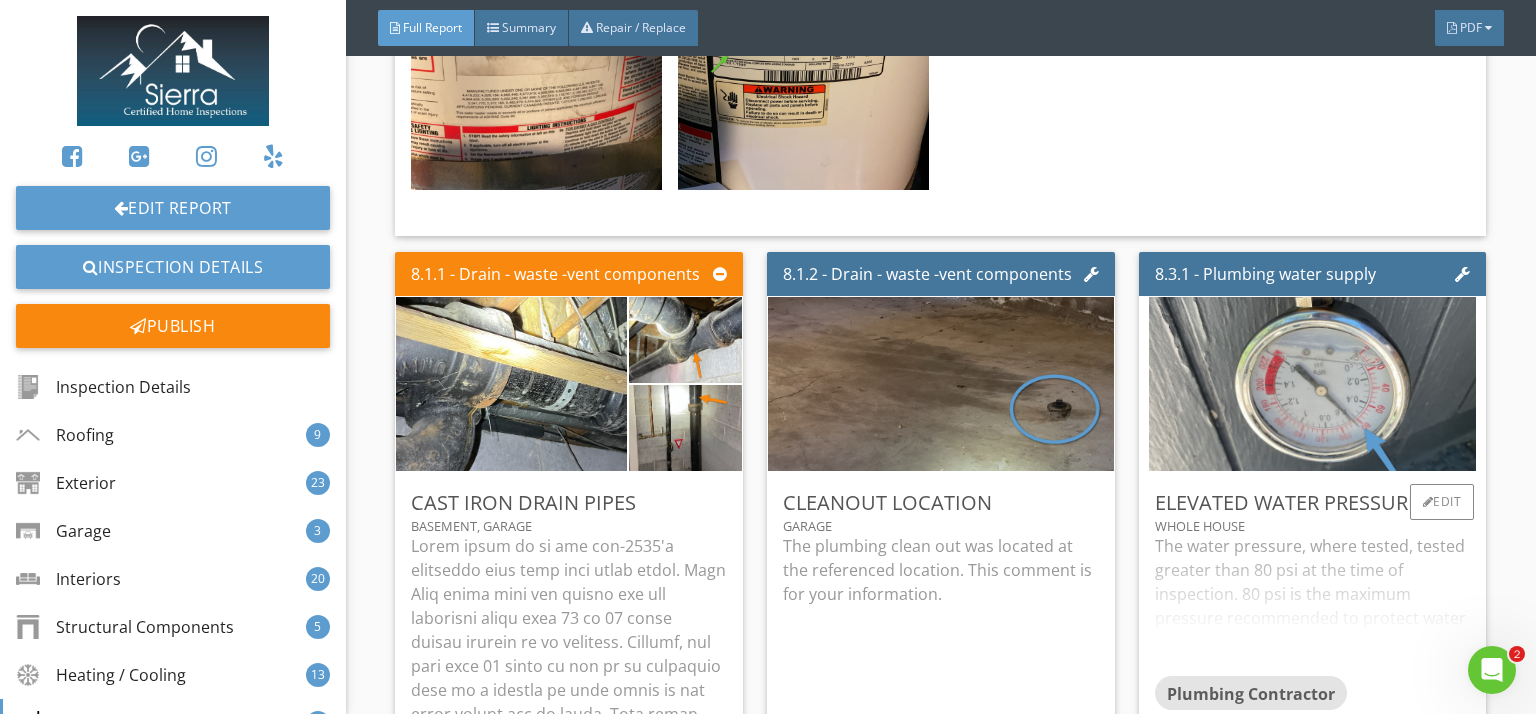 click on "The water pressure, where tested, tested greater than 80 psi at the time of inspection. 80 psi is the maximum pressure recommended to protect water distribution pipes from leaking due to pressure (60-70psi is preferred). This is typically not problematic until pressure reaches higher than 100 psi and I did not observe any deficiencies related to this at the time of the inspection. I recommend further assessment and repair as needed by a qualified professional." at bounding box center [1313, 605] 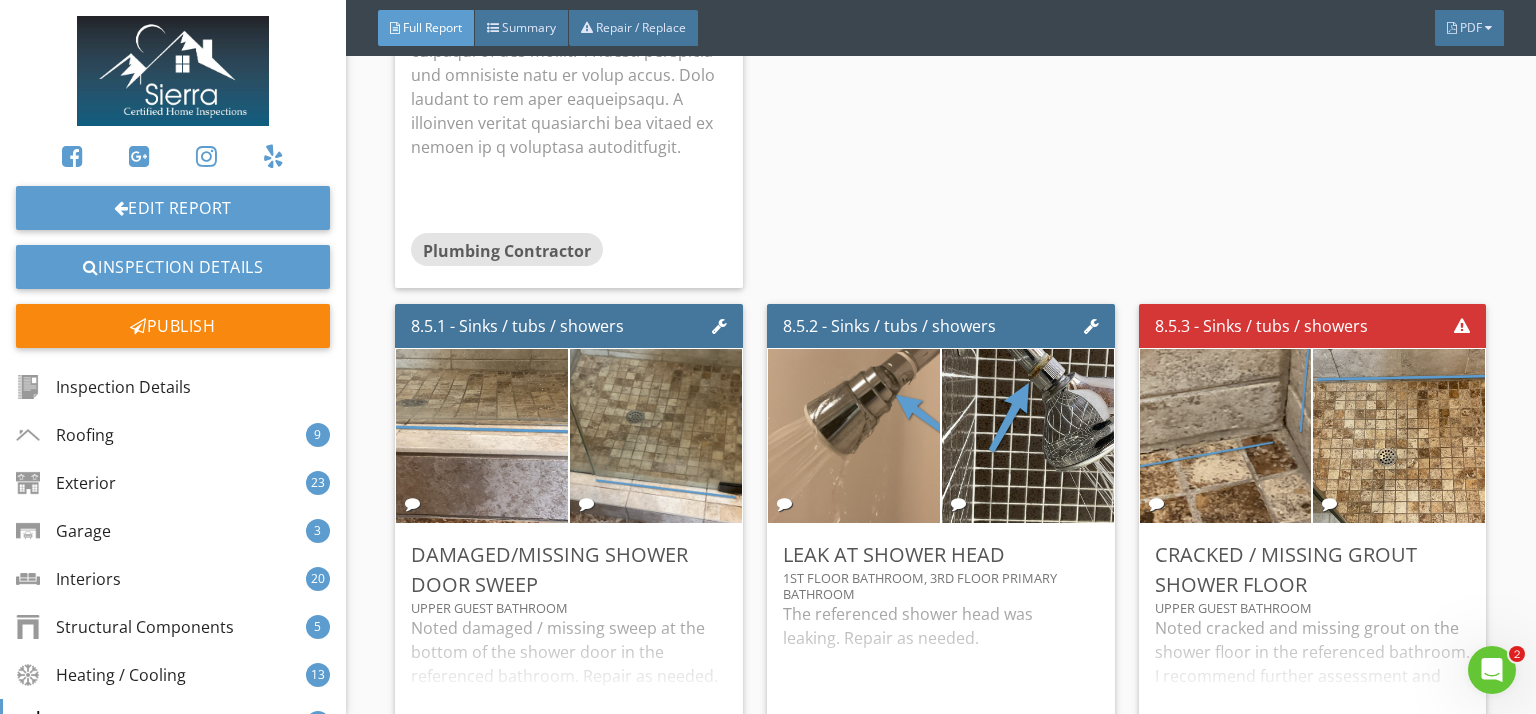 scroll, scrollTop: 30171, scrollLeft: 0, axis: vertical 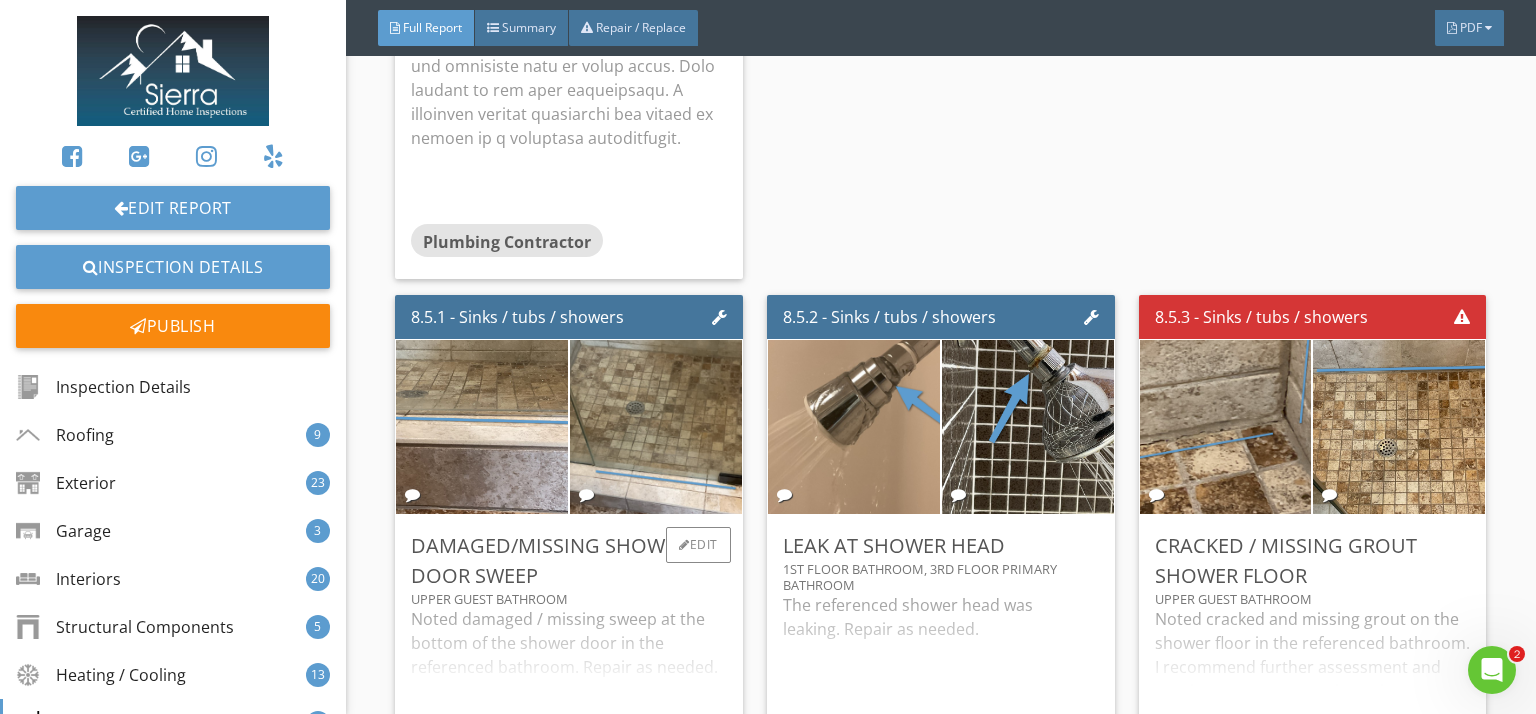 click on "Noted damaged / missing sweep at the bottom of the shower door in the referenced bathroom. Repair as needed." at bounding box center [569, 663] 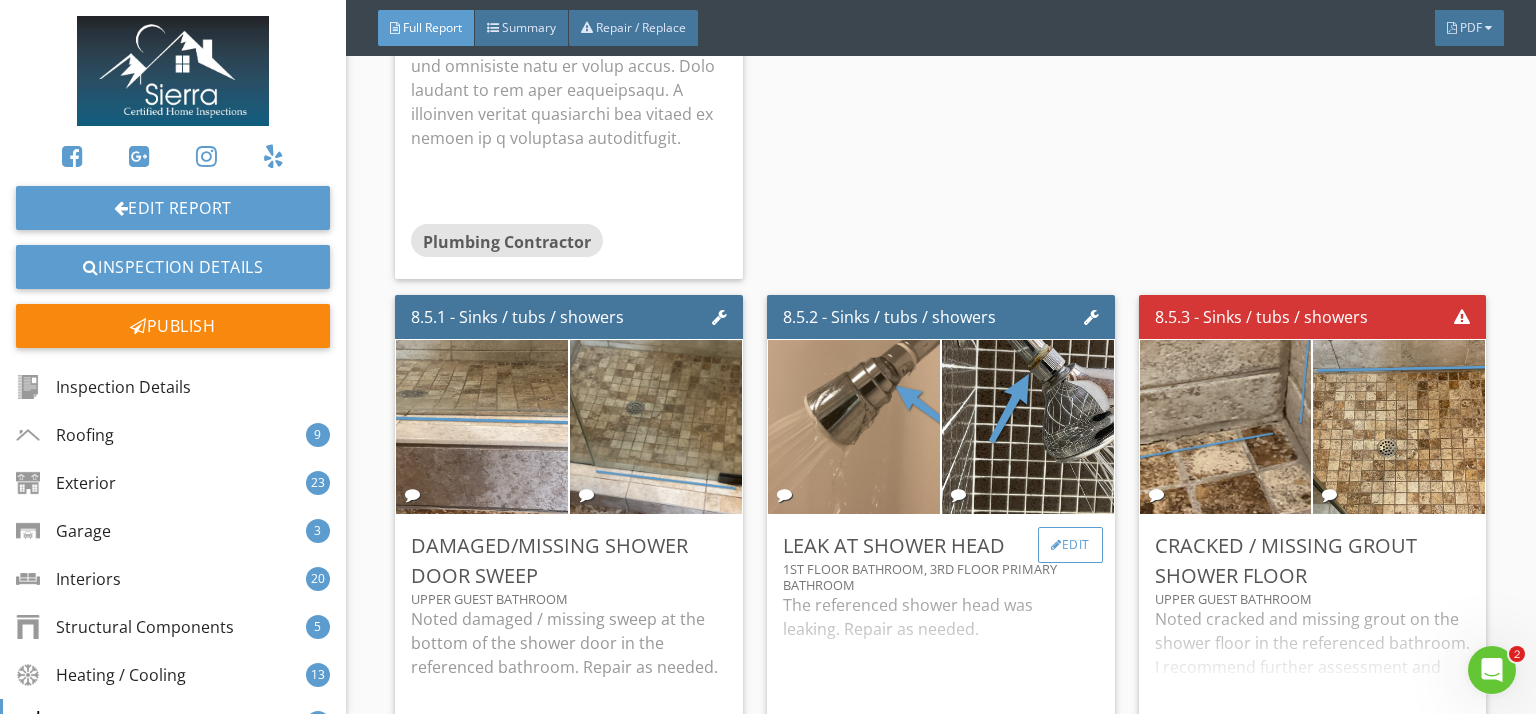 click on "Edit" at bounding box center [1070, 545] 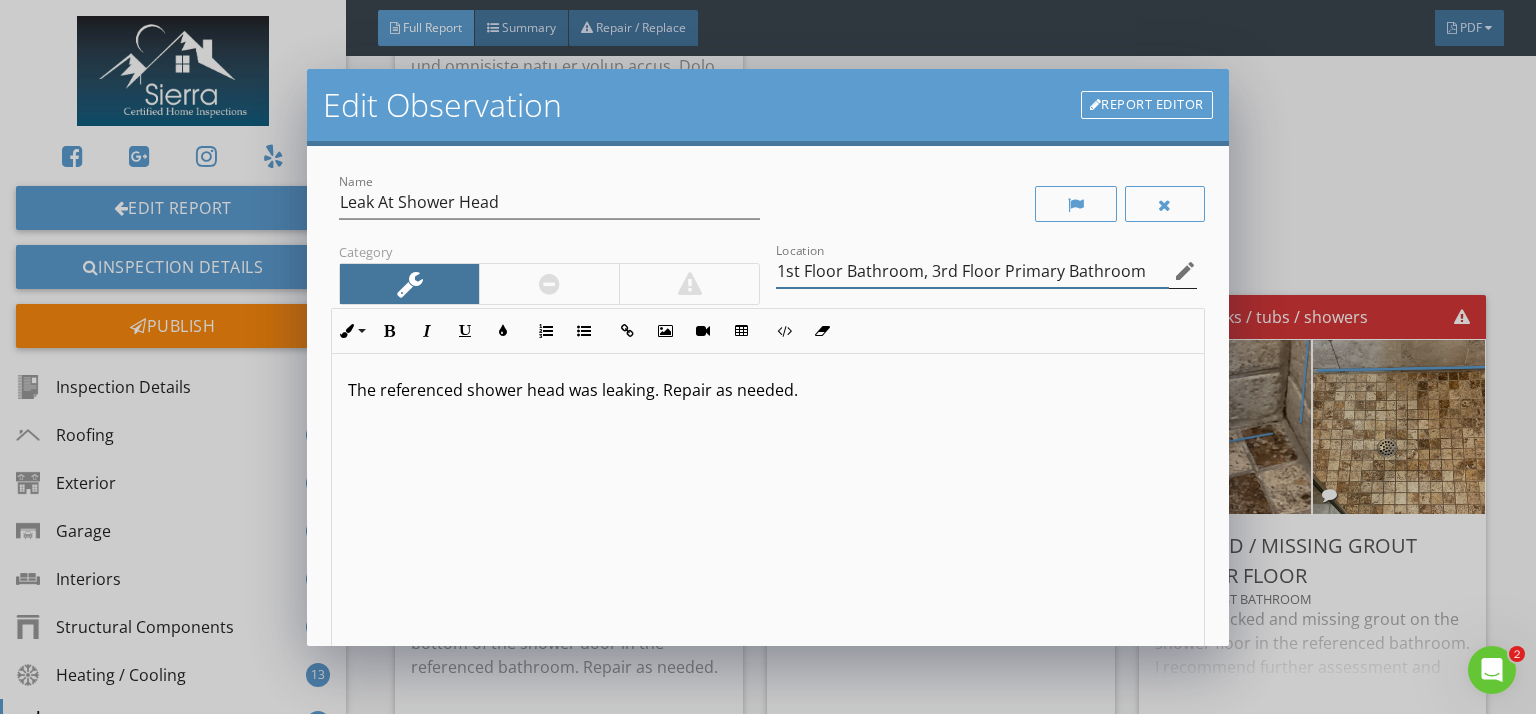 click on "1st Floor Bathroom, 3rd Floor Primary Bathroom" at bounding box center [972, 271] 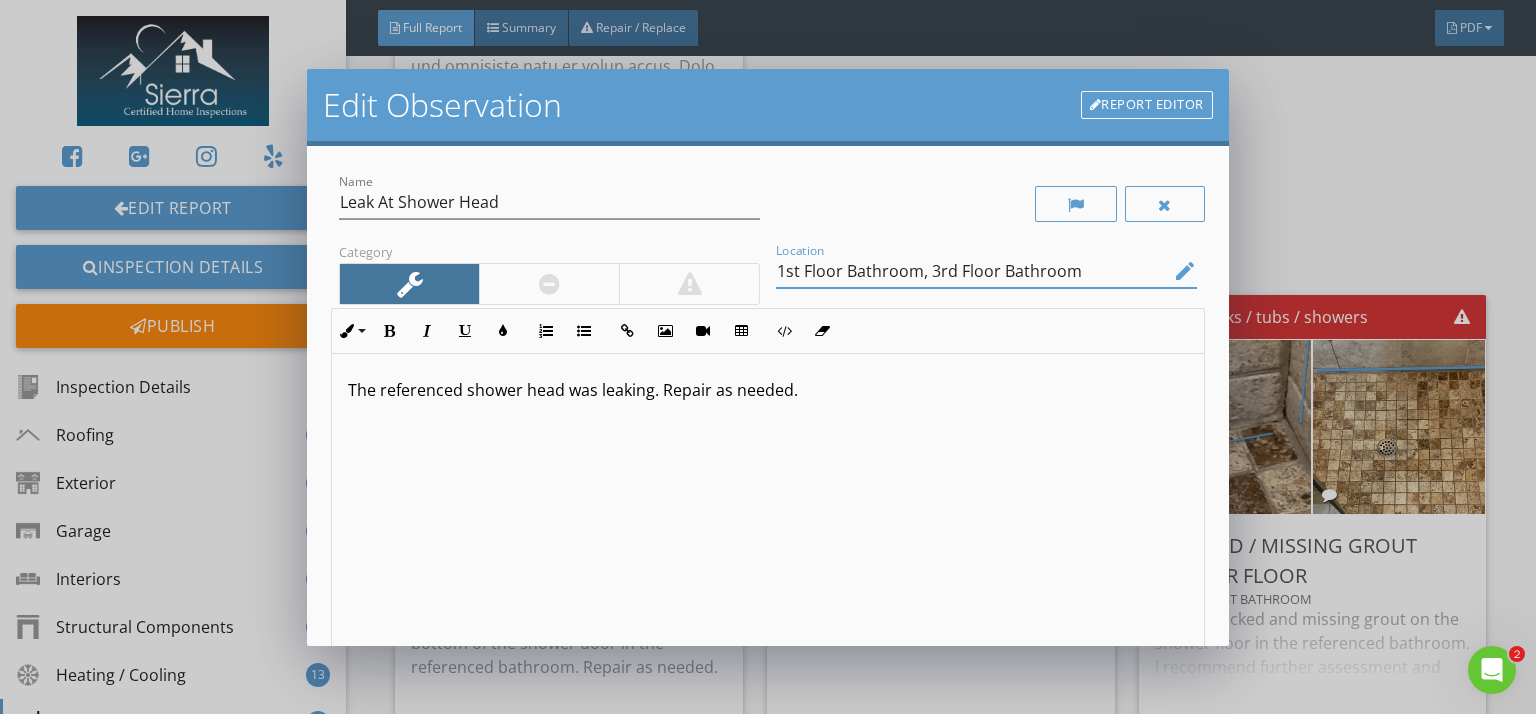 scroll, scrollTop: 0, scrollLeft: 0, axis: both 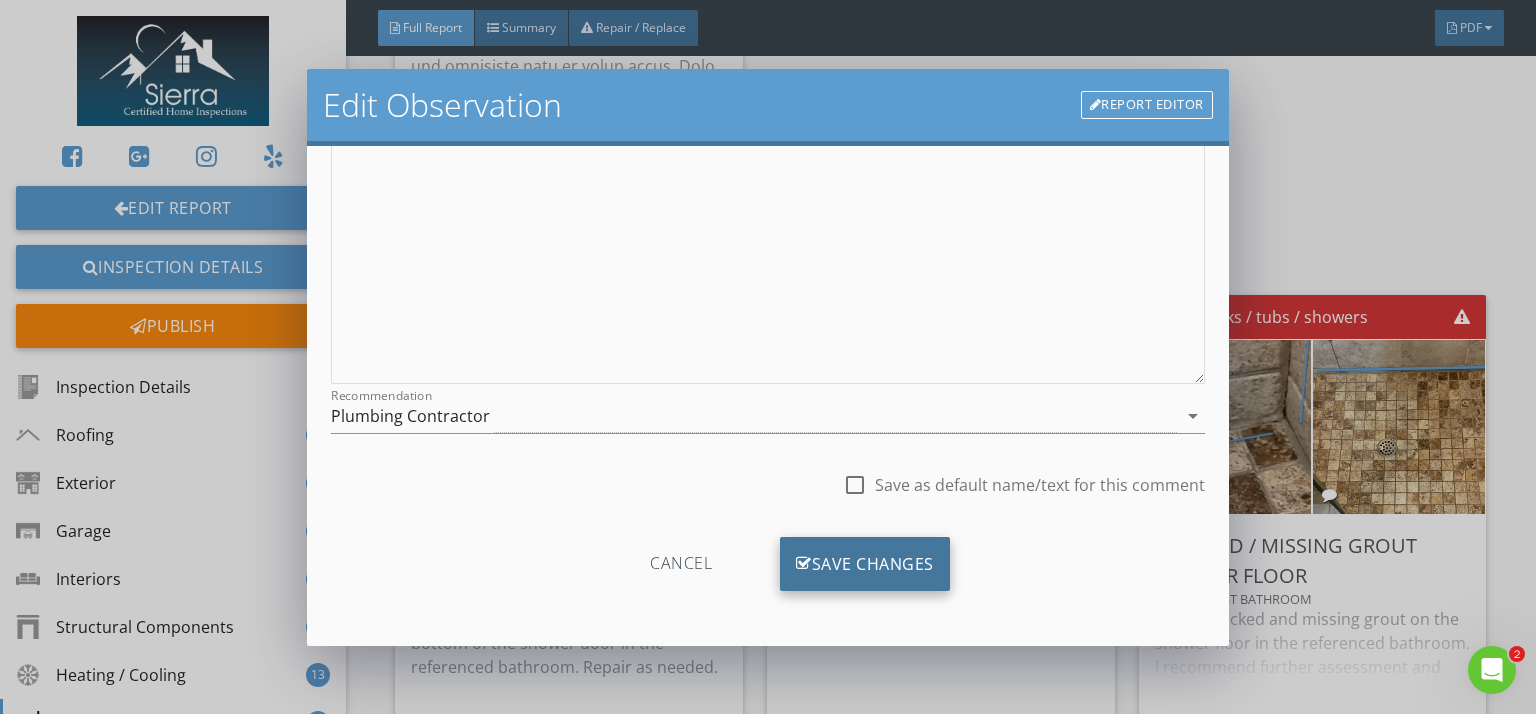 type on "1st Floor Bathroom, 3rd Floor Bathroom" 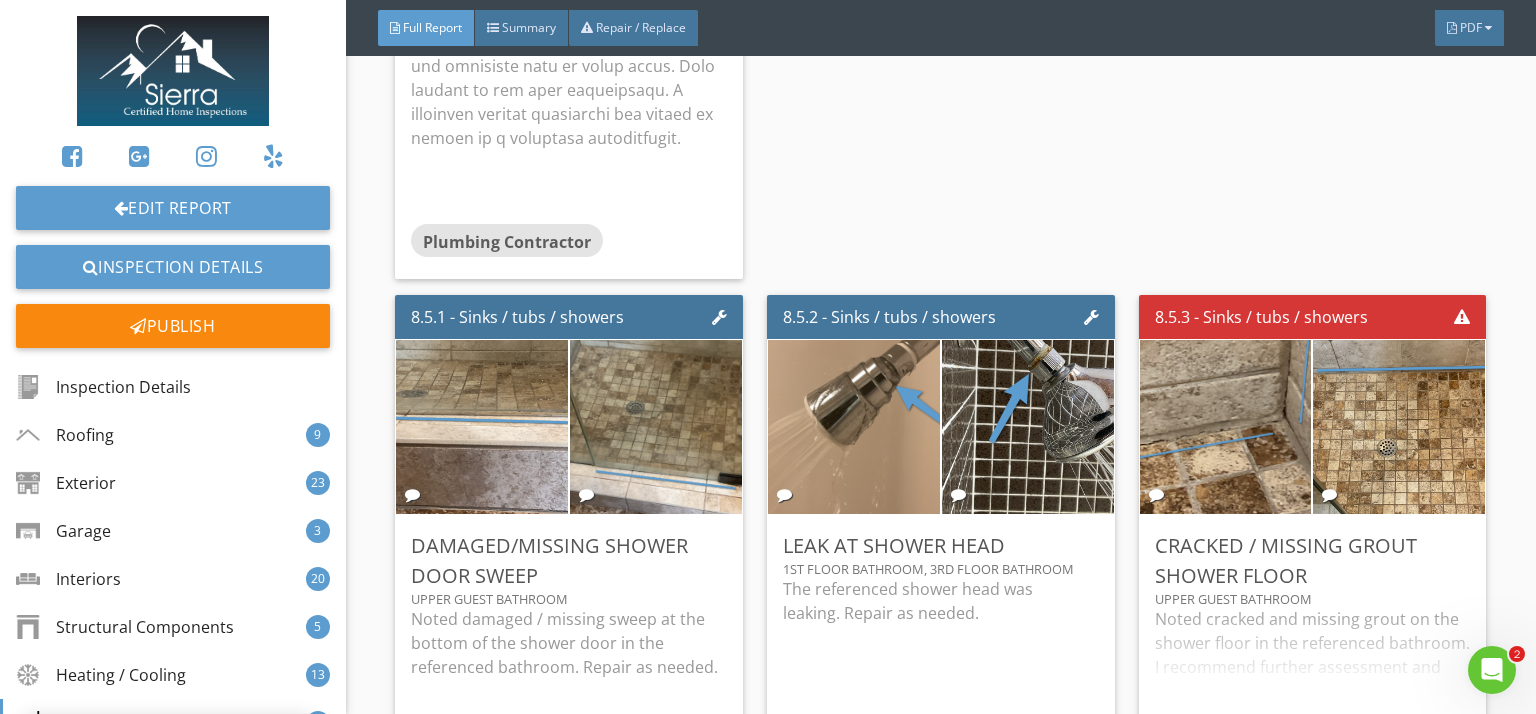 scroll, scrollTop: 50, scrollLeft: 0, axis: vertical 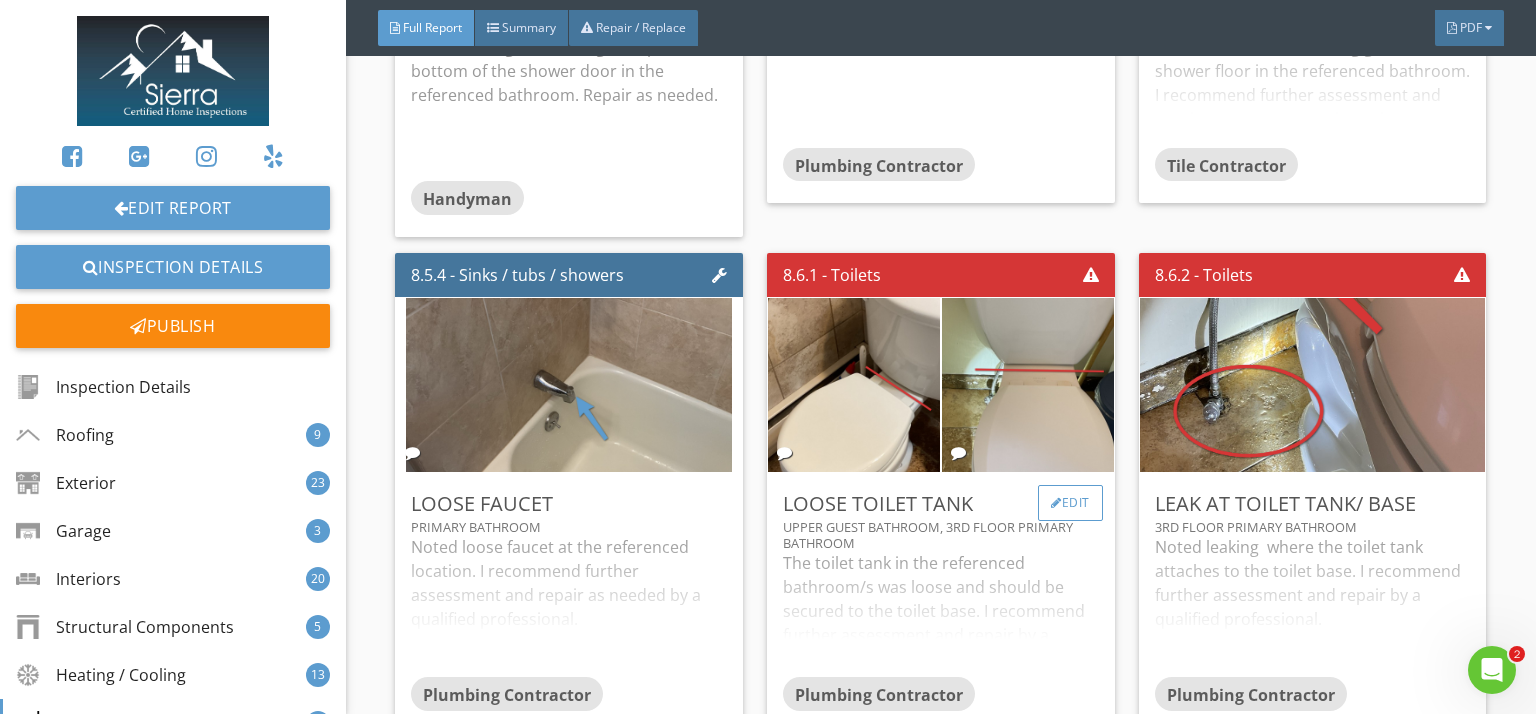 click on "Edit" at bounding box center (1070, 503) 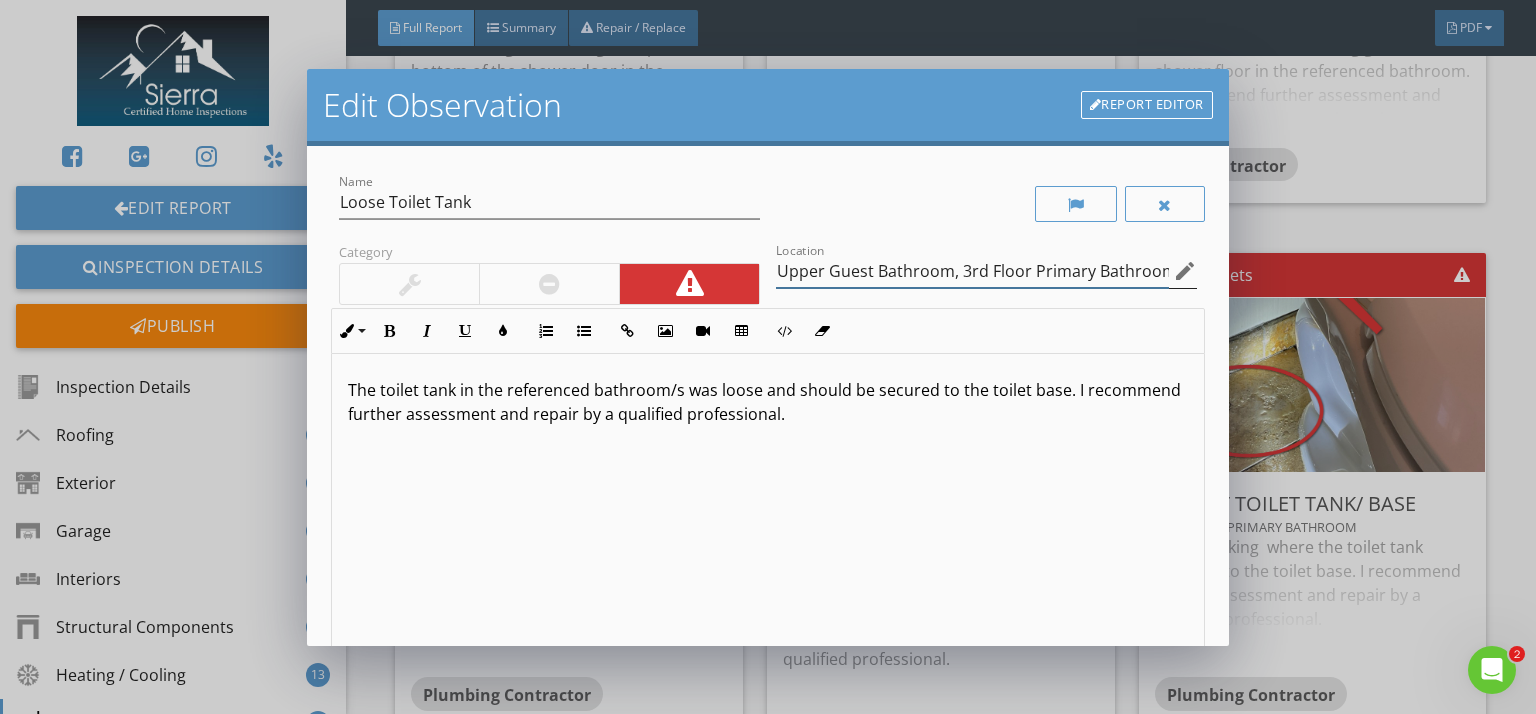 click on "Upper Guest Bathroom, 3rd Floor Primary Bathroom" at bounding box center (972, 271) 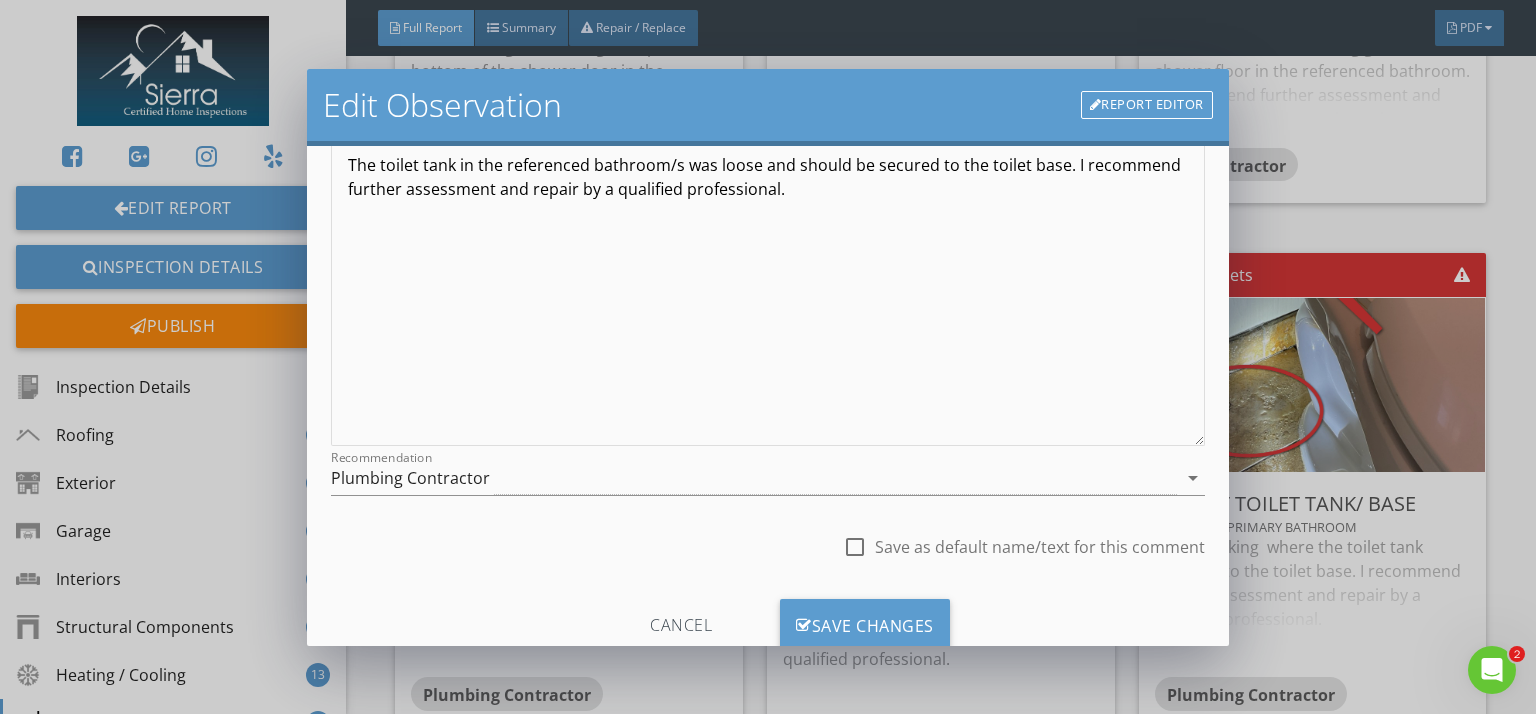 scroll, scrollTop: 287, scrollLeft: 0, axis: vertical 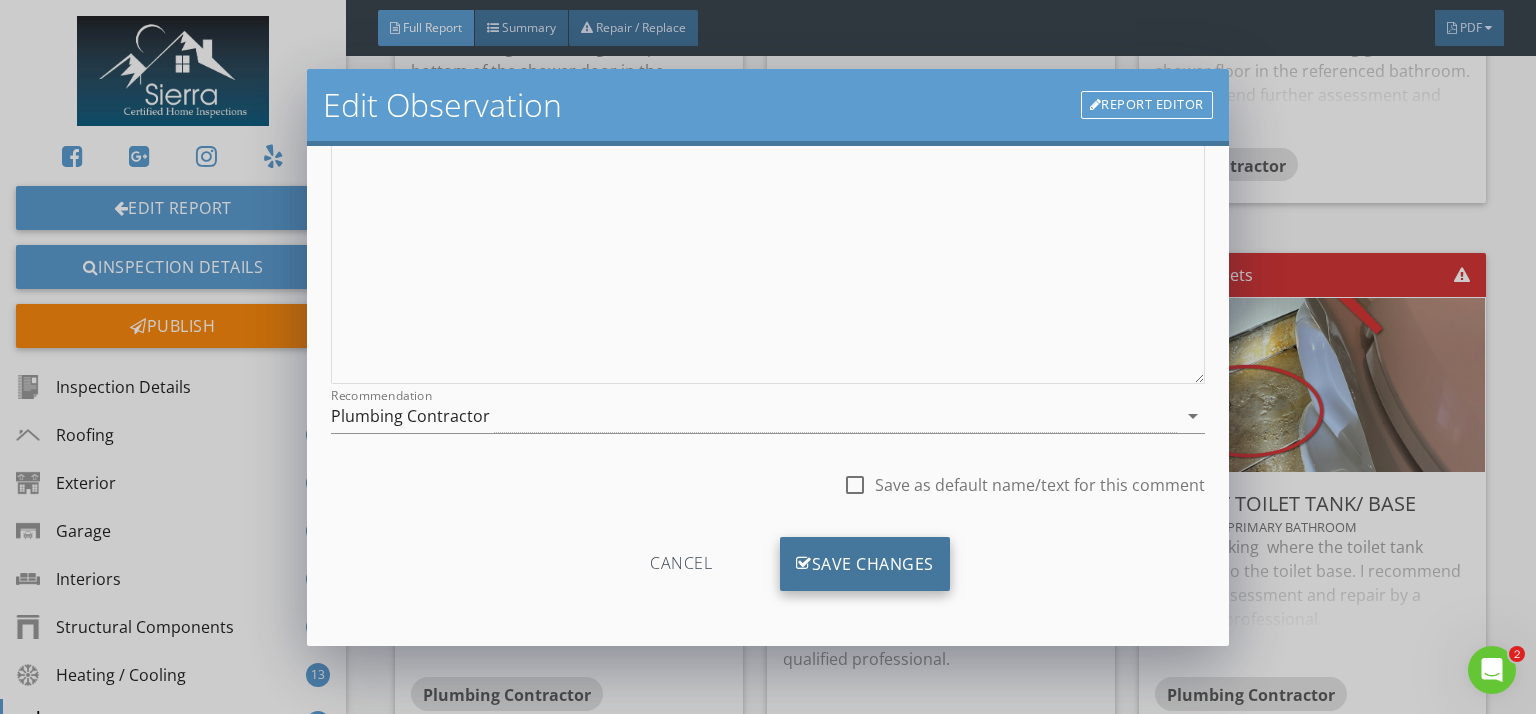 type on "Upper Guest Bathroom, 3rd Floor Bathroom" 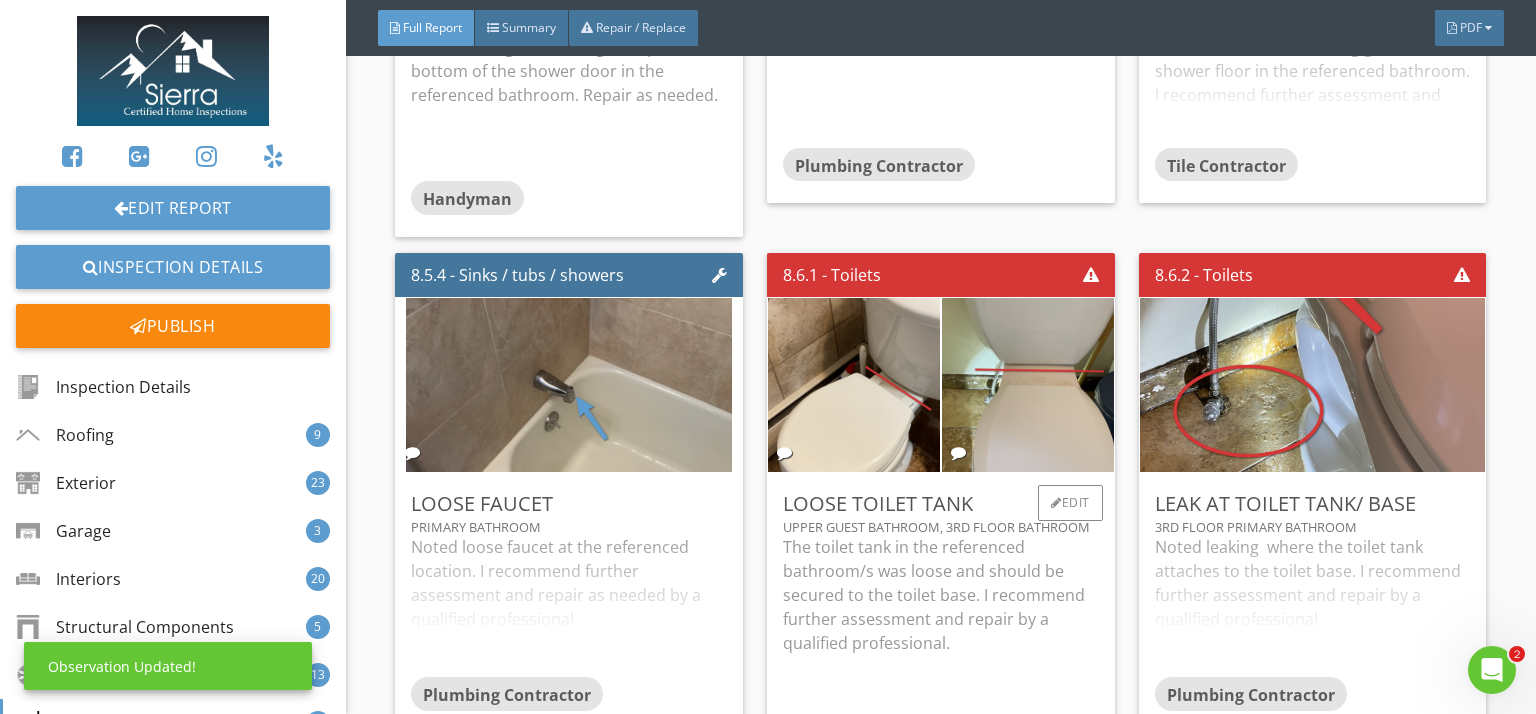 scroll, scrollTop: 50, scrollLeft: 0, axis: vertical 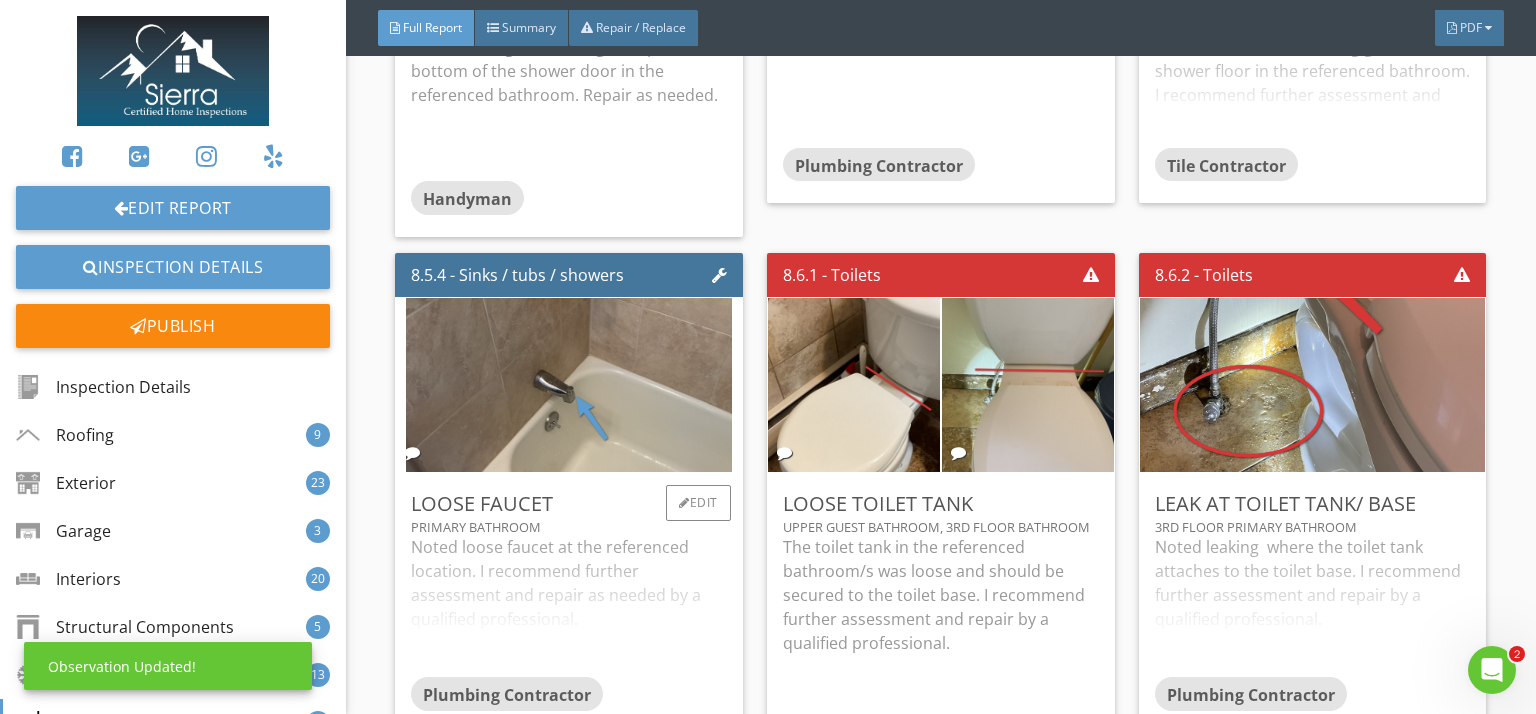 click on "Noted loose faucet at the referenced location. I recommend further assessment and repair as needed by a qualified professional." at bounding box center [569, 606] 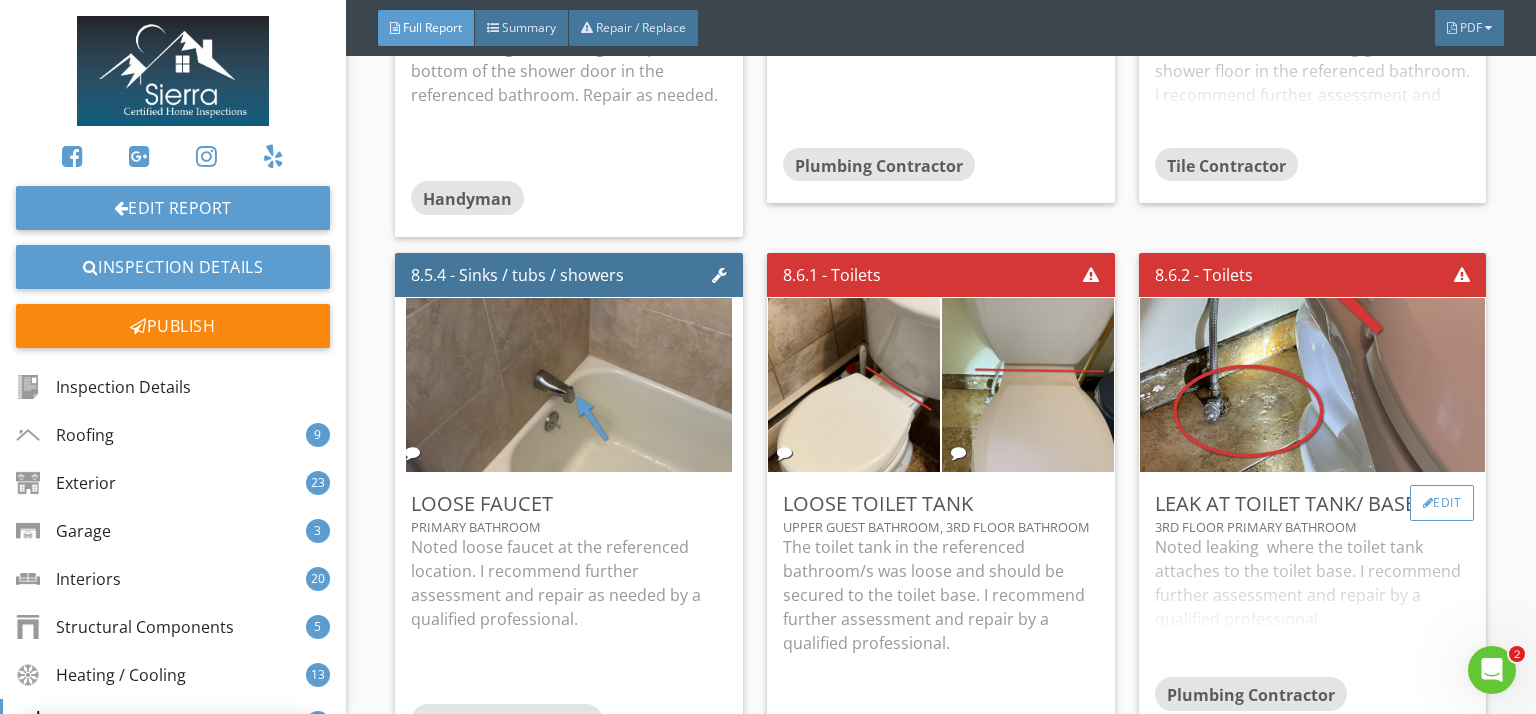 click on "Edit" at bounding box center (1442, 503) 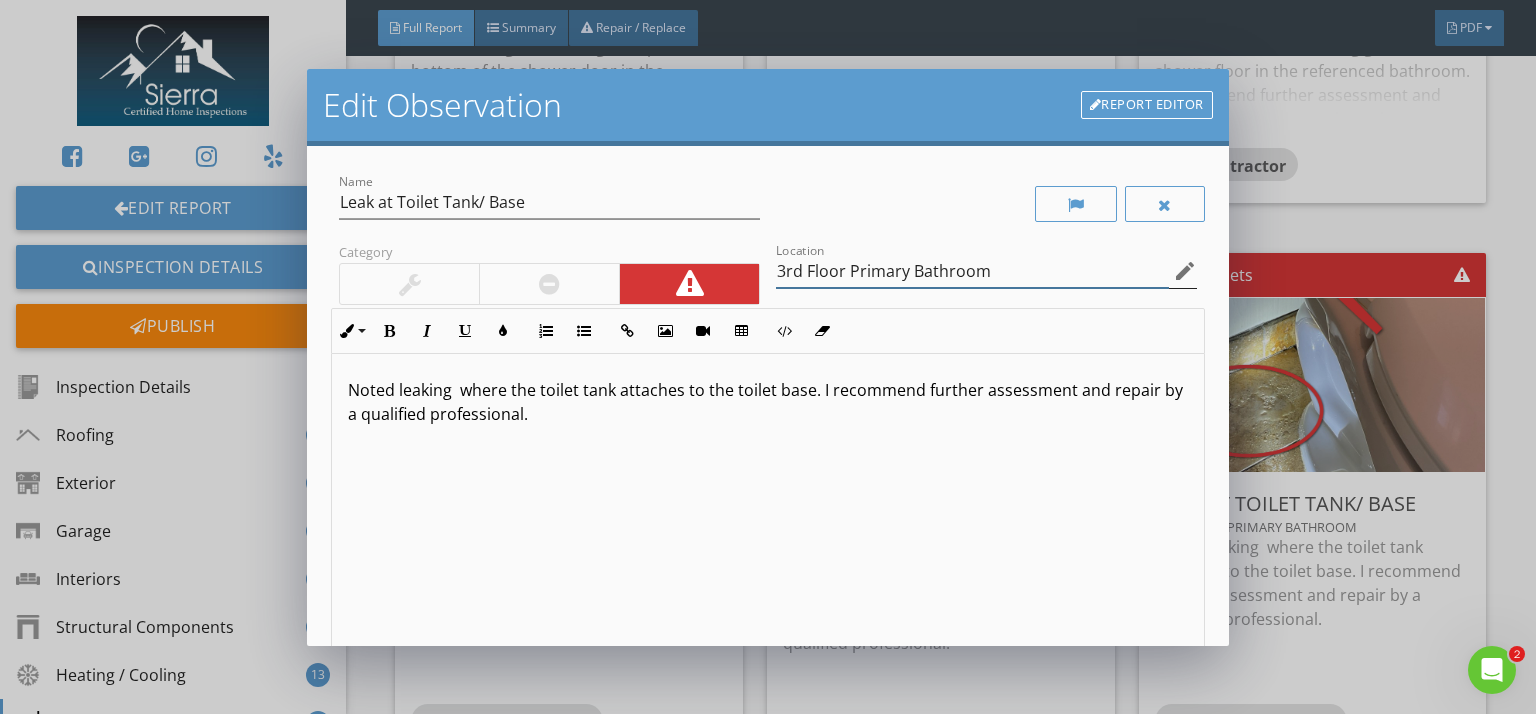 click on "3rd Floor Primary Bathroom" at bounding box center (972, 271) 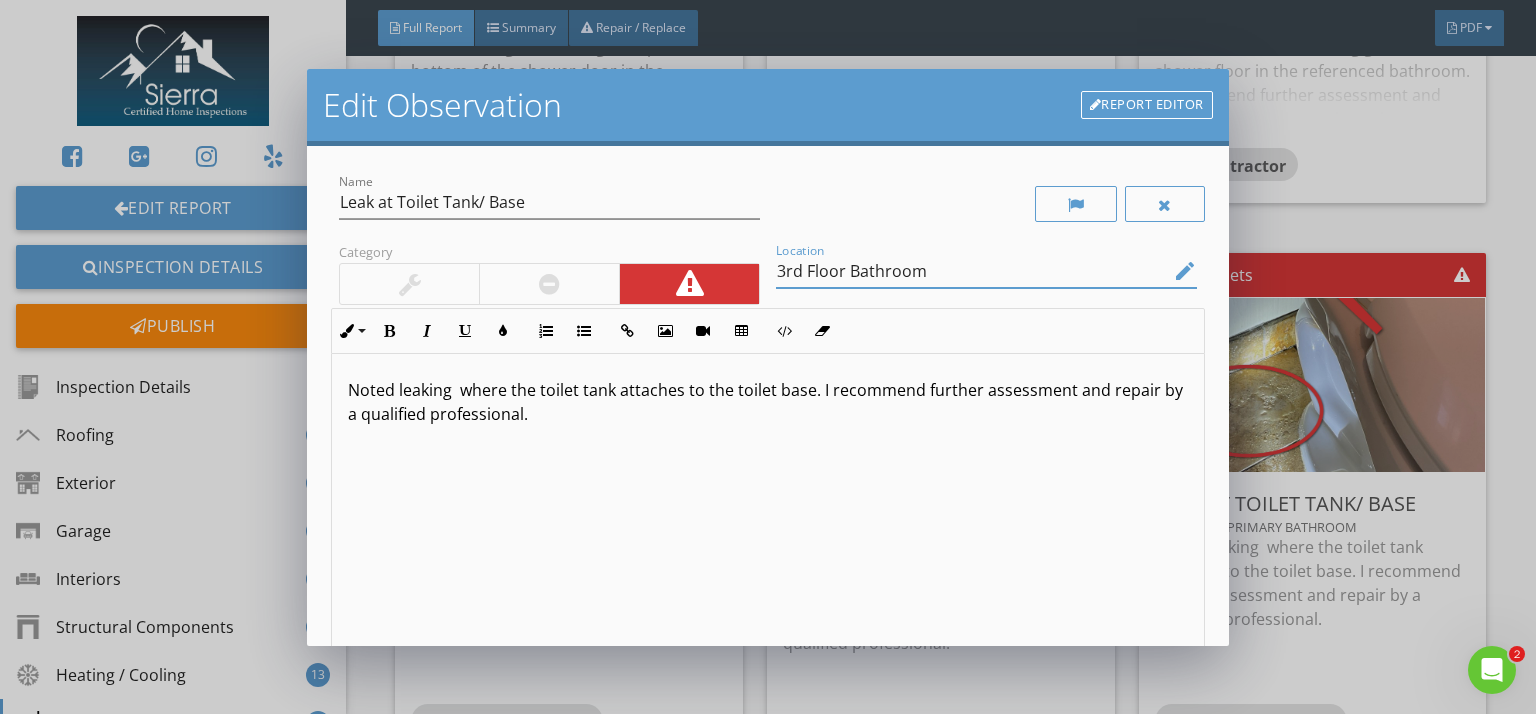 scroll, scrollTop: 287, scrollLeft: 0, axis: vertical 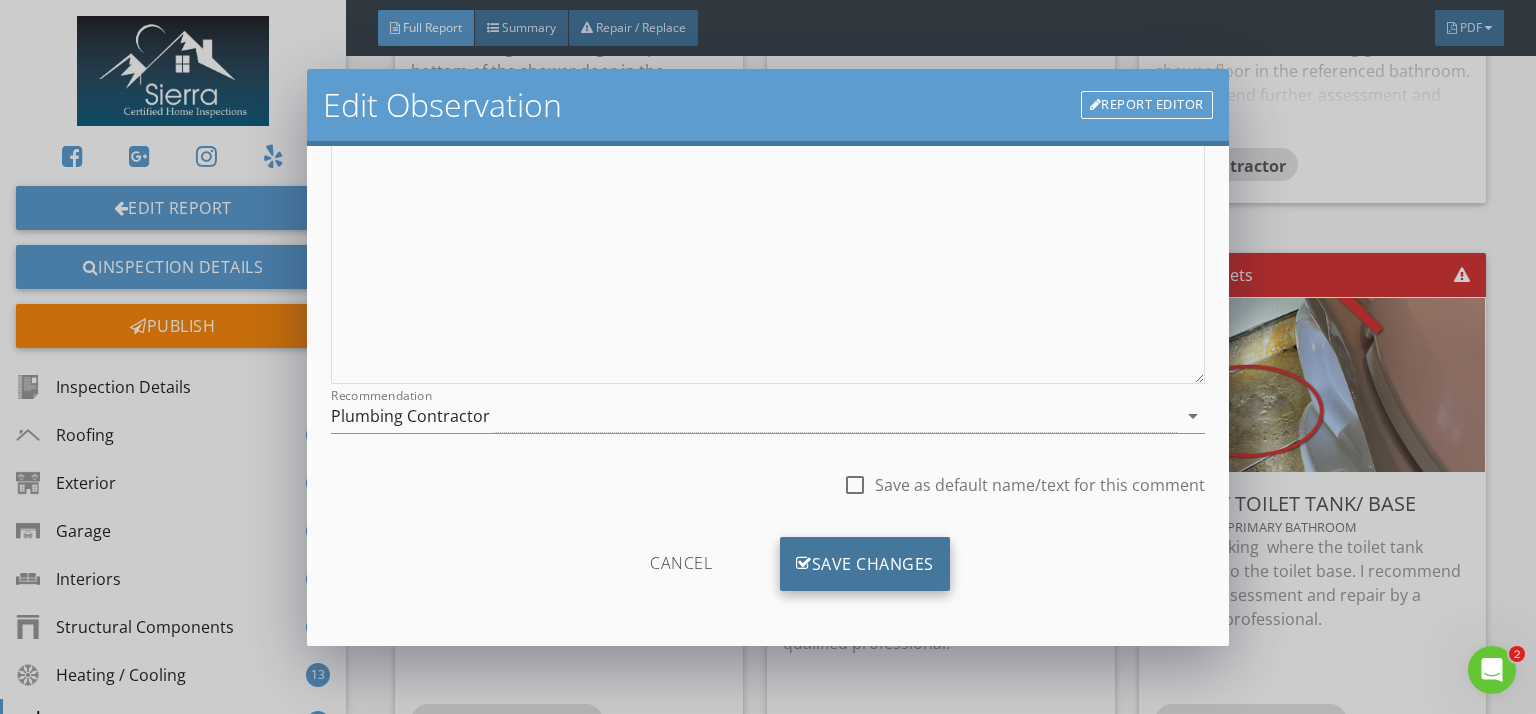 type on "3rd Floor Bathroom" 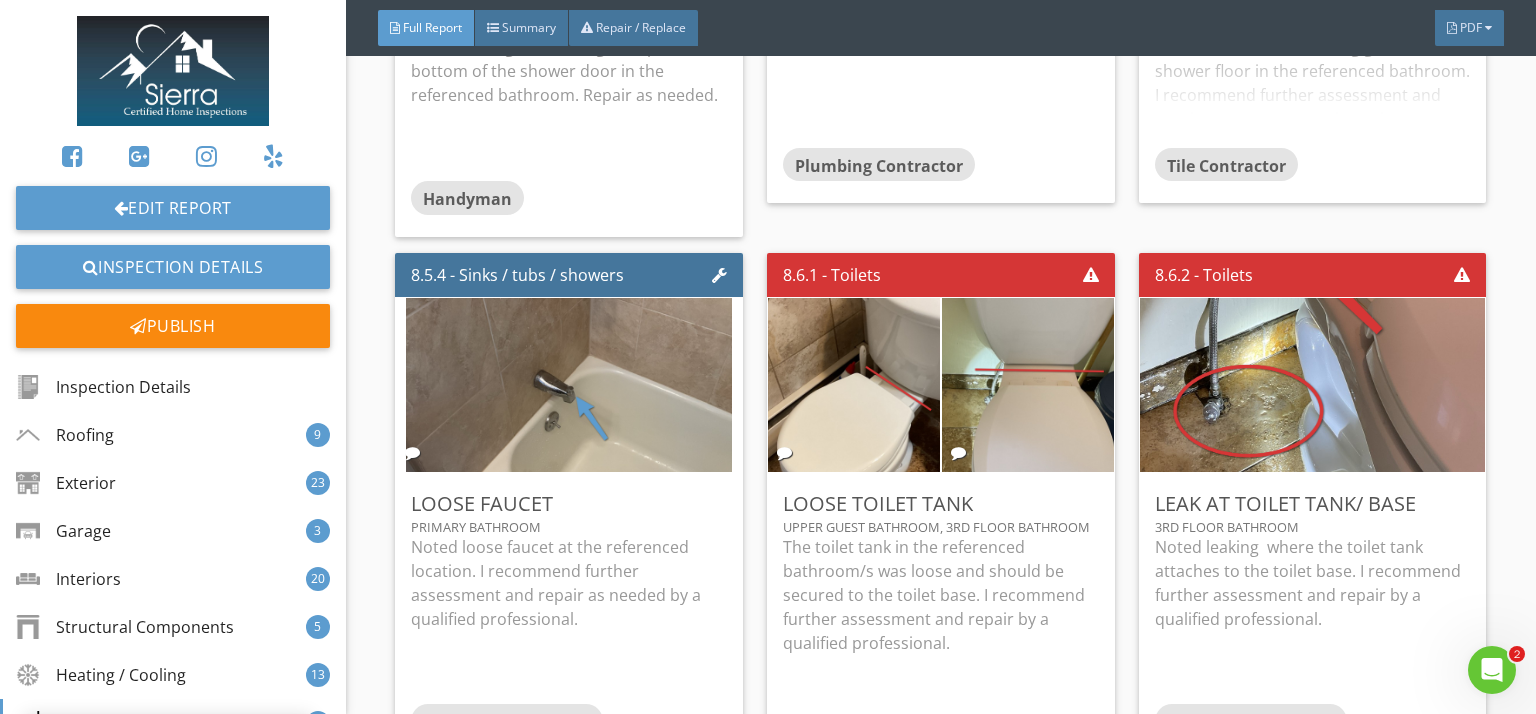 scroll, scrollTop: 50, scrollLeft: 0, axis: vertical 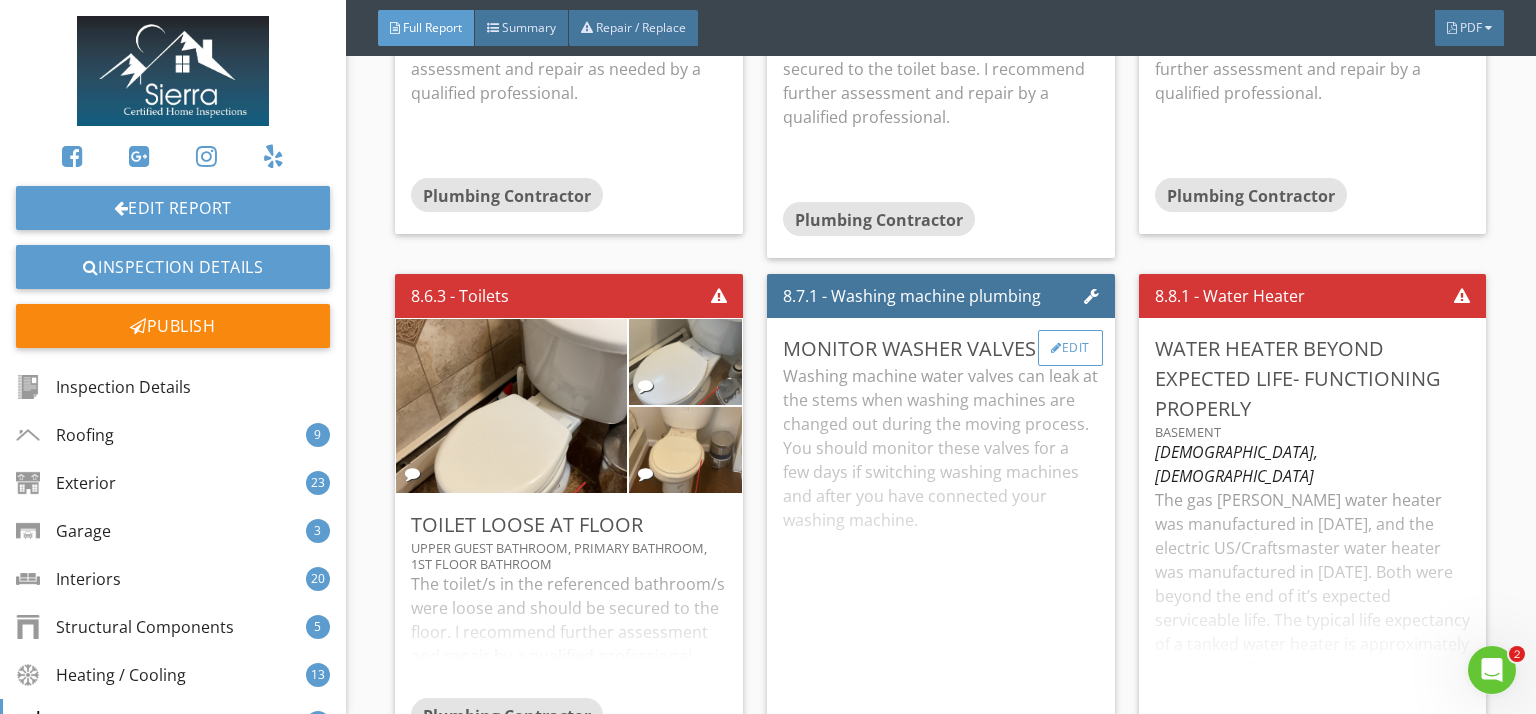 click on "Edit" at bounding box center [1070, 348] 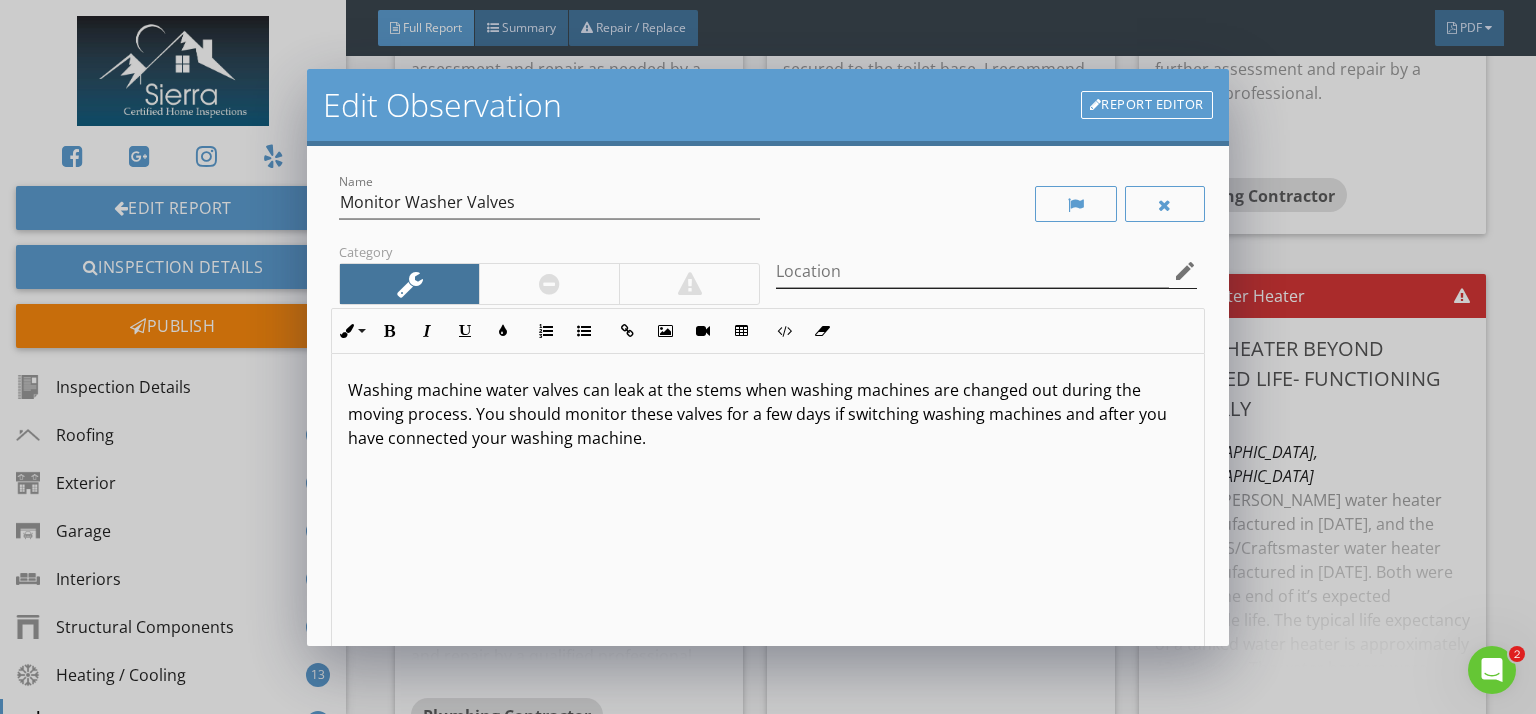 click on "edit" at bounding box center (1185, 271) 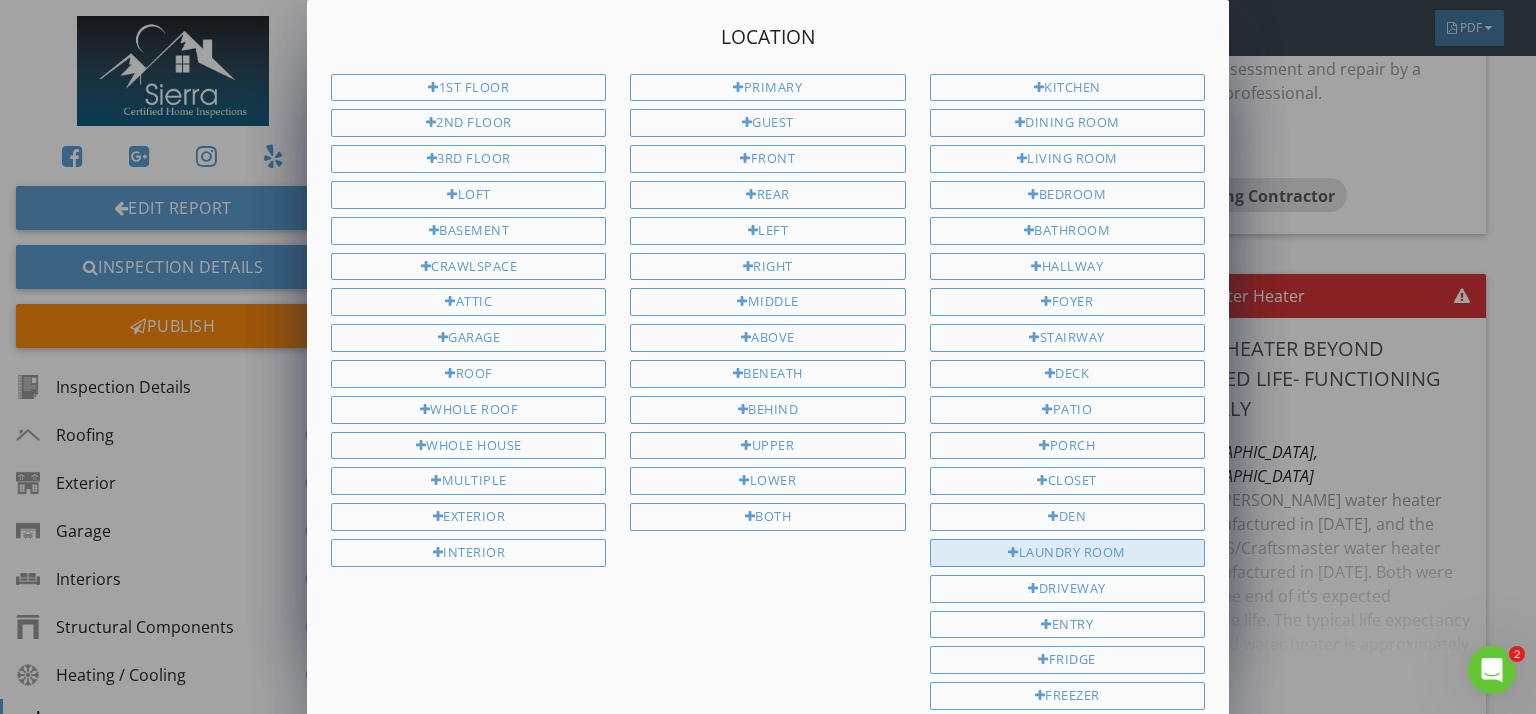 click on "Laundry room" at bounding box center [1067, 553] 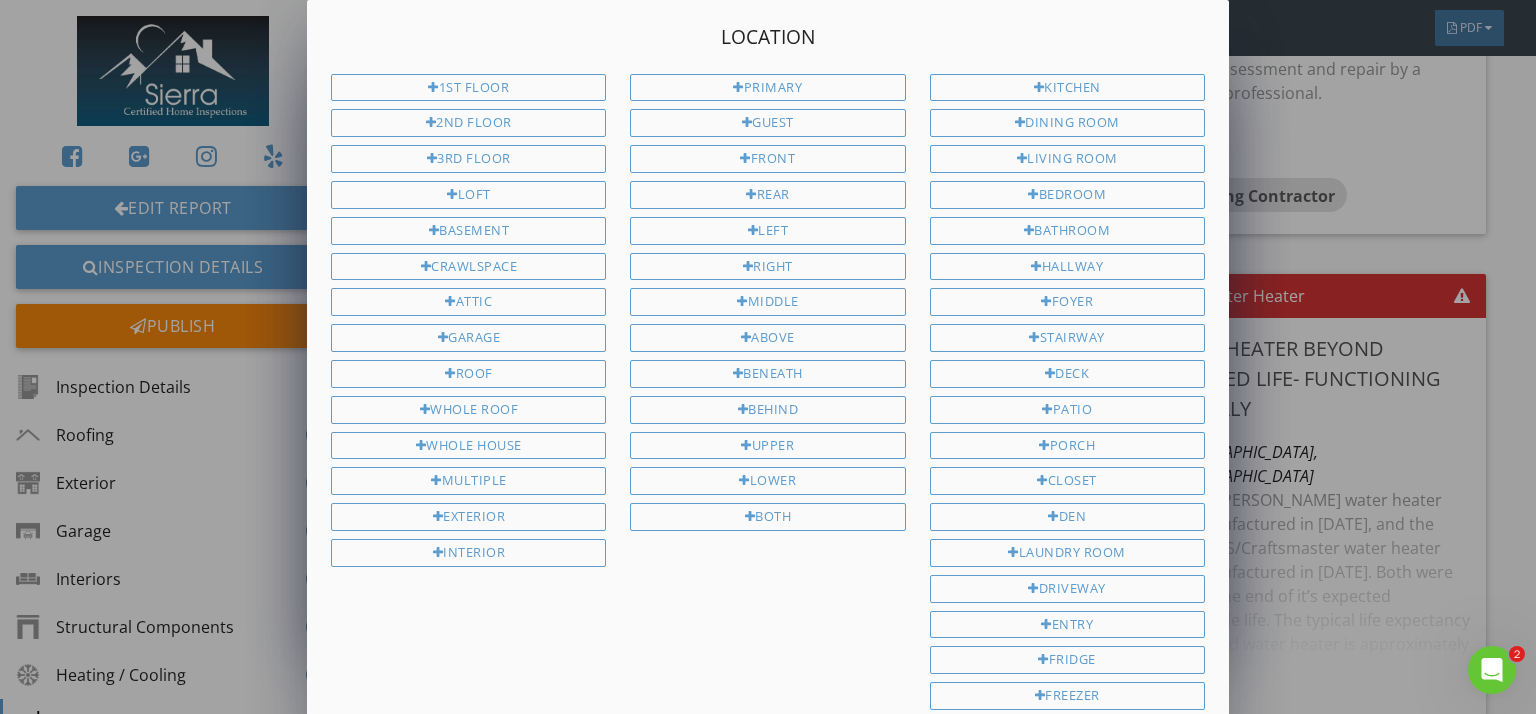 scroll, scrollTop: 427, scrollLeft: 0, axis: vertical 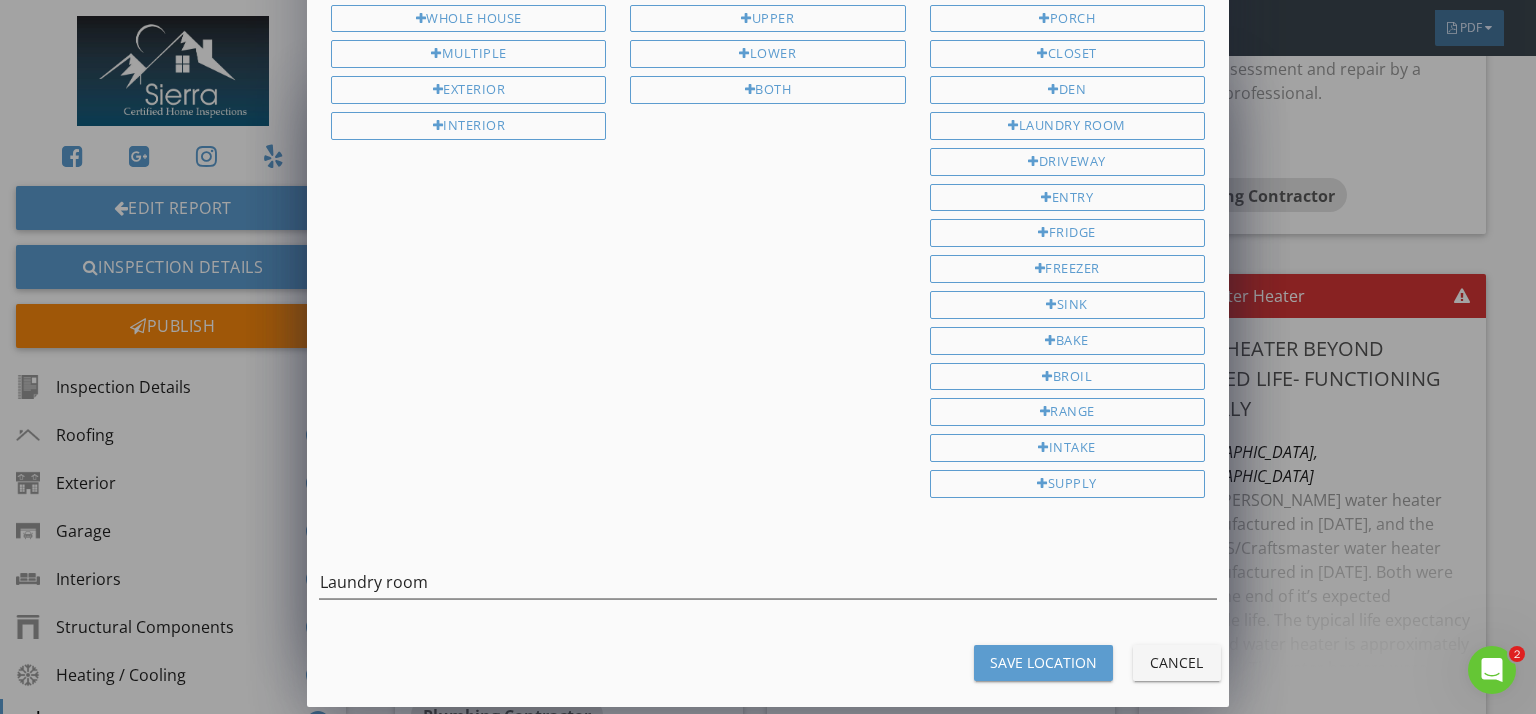 click on "Save Location" at bounding box center (1043, 663) 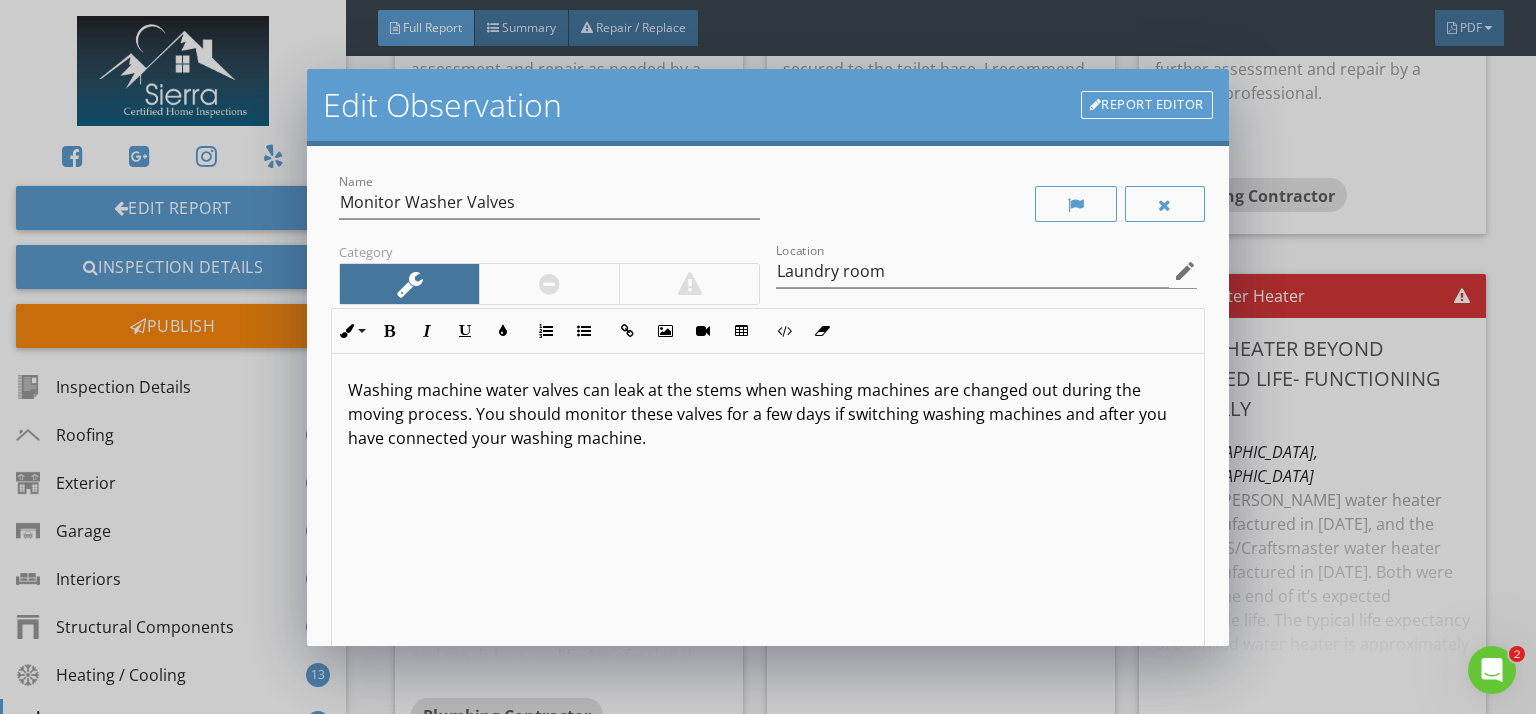 scroll, scrollTop: 0, scrollLeft: 0, axis: both 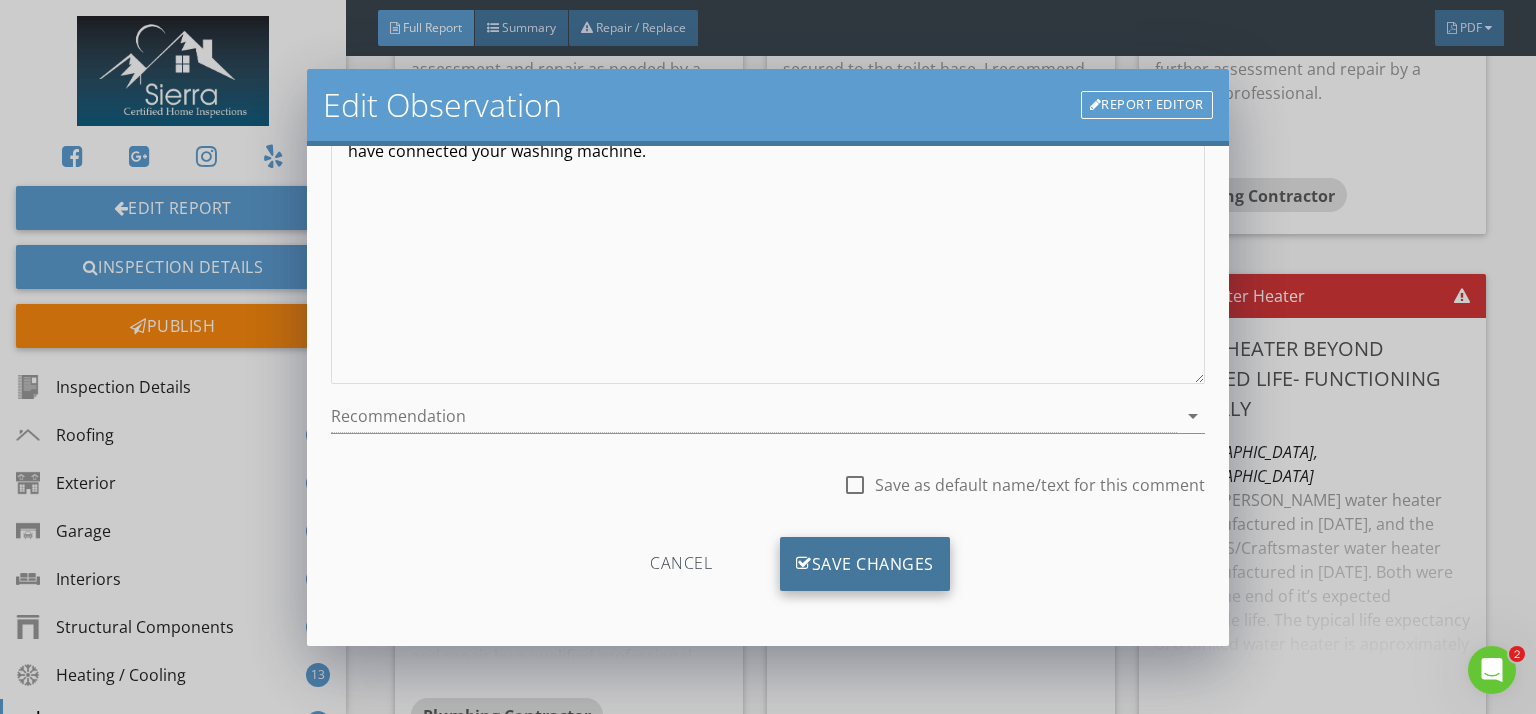 click on "Save Changes" at bounding box center [865, 564] 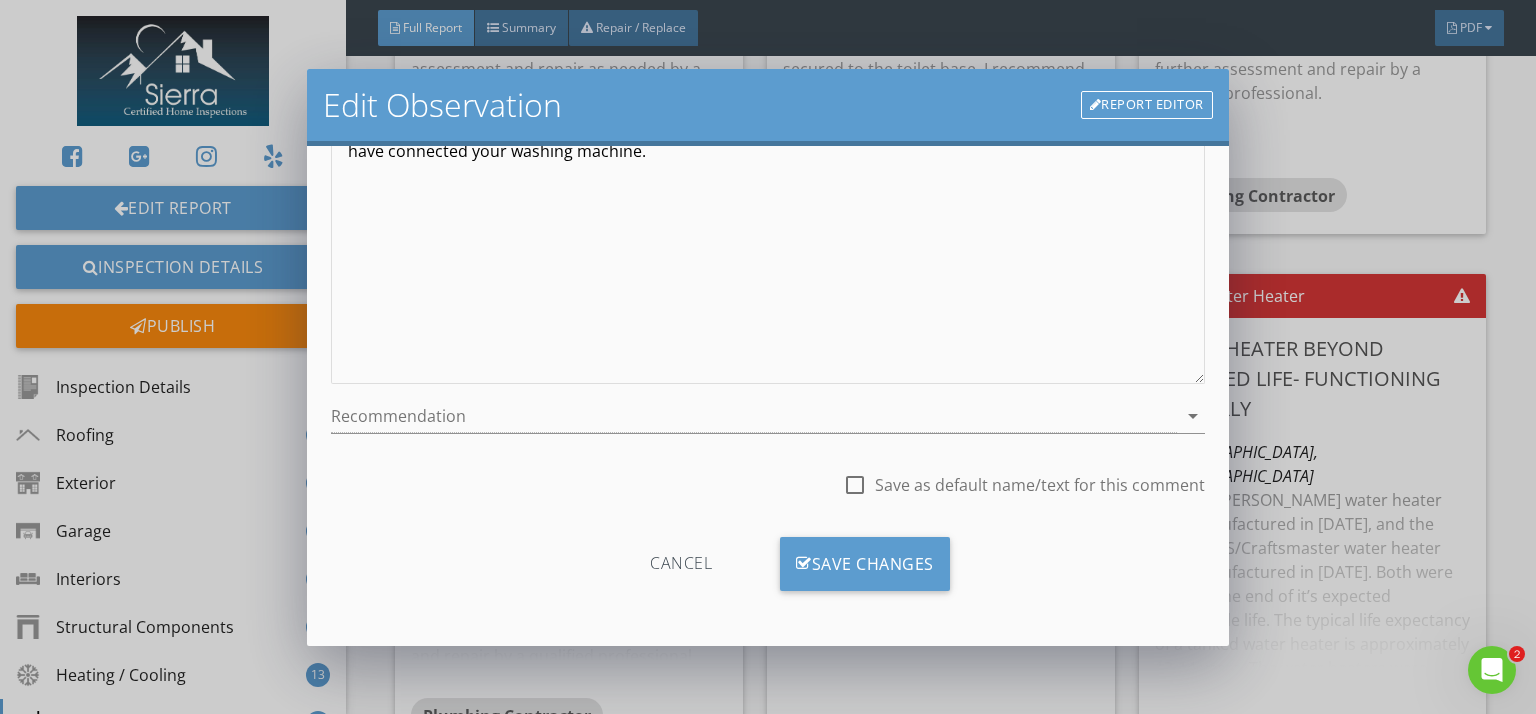 type on "Laundry room" 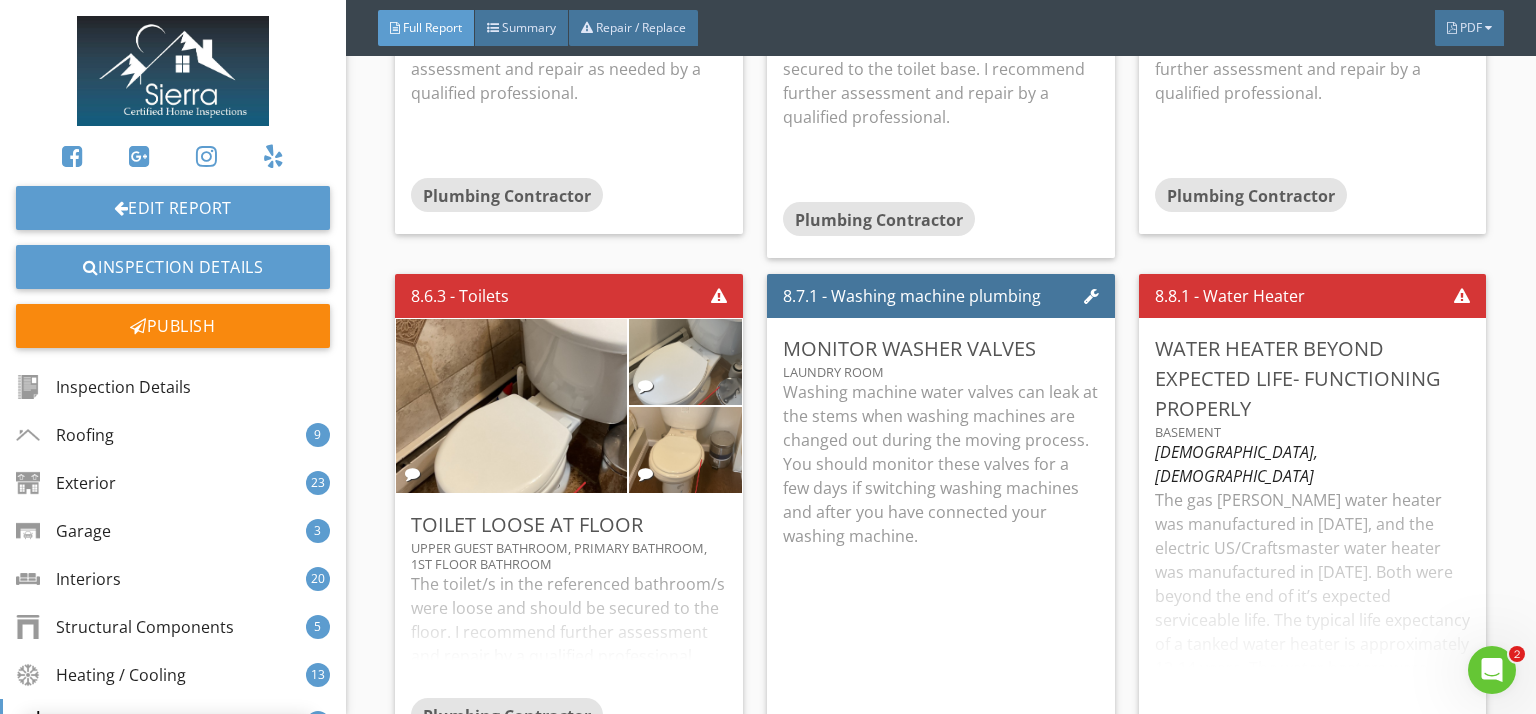 scroll, scrollTop: 50, scrollLeft: 0, axis: vertical 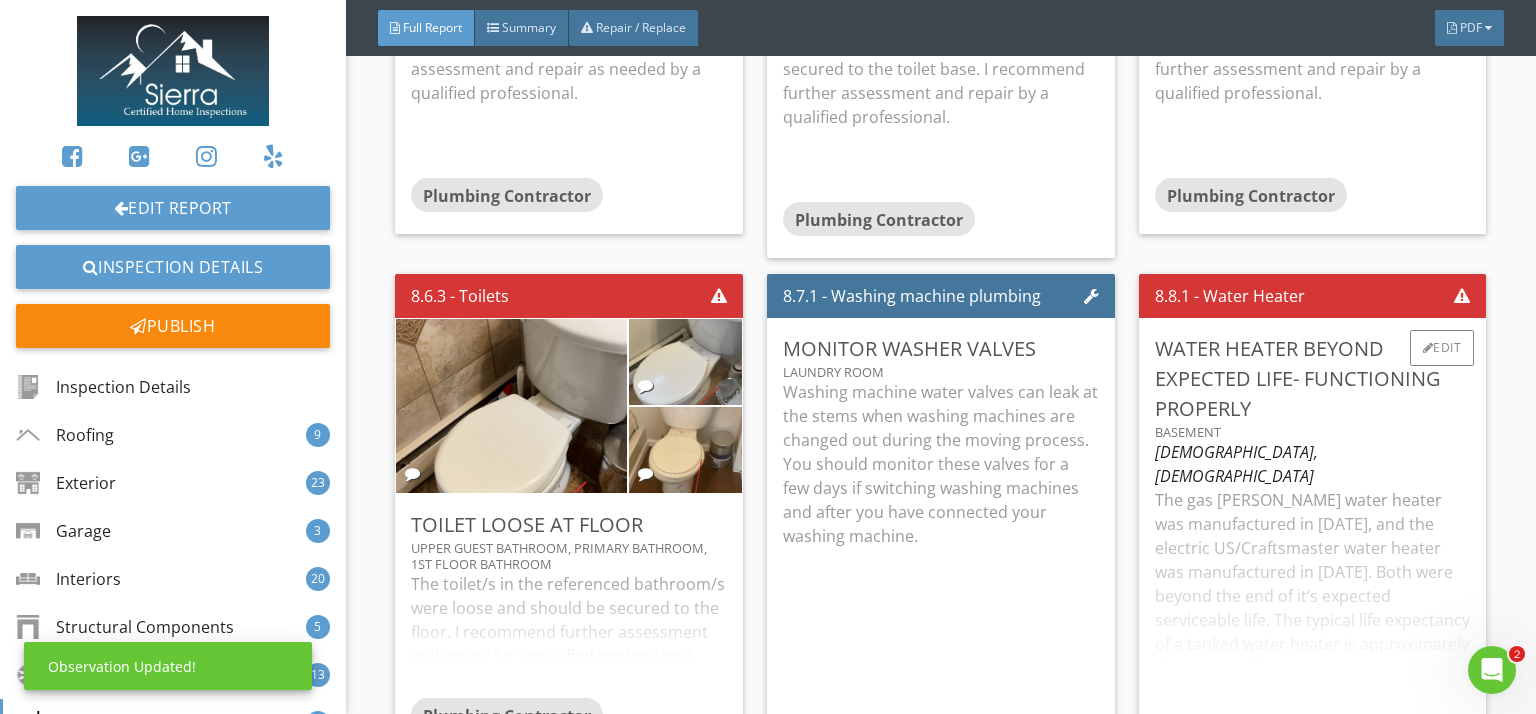 click on "The gas Bradford White water heater was manufactured in 1998, and the electric US/Craftsmaster water heater was manufactured in 2009. Both were beyond the end of it’s expected serviceable life. The typical life expectancy of a tanked water heater is approximately 12-14 years. The water heaters were functioning properly at the time of inspection. I cannot determine the remaining life the water heaters. Due to their age and observed and reported deficiencies, I recommend routine service by a qualified professional." at bounding box center [1313, 616] 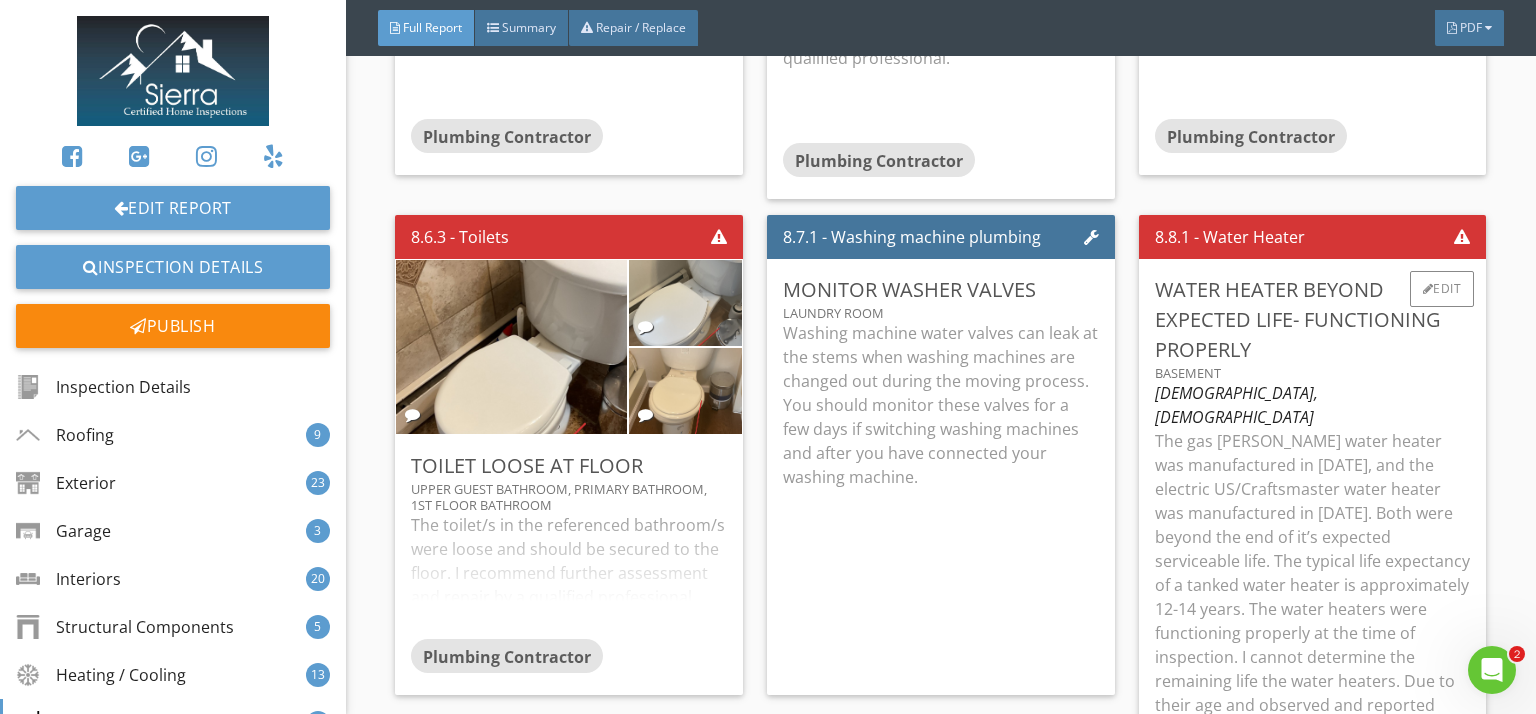 scroll, scrollTop: 31353, scrollLeft: 0, axis: vertical 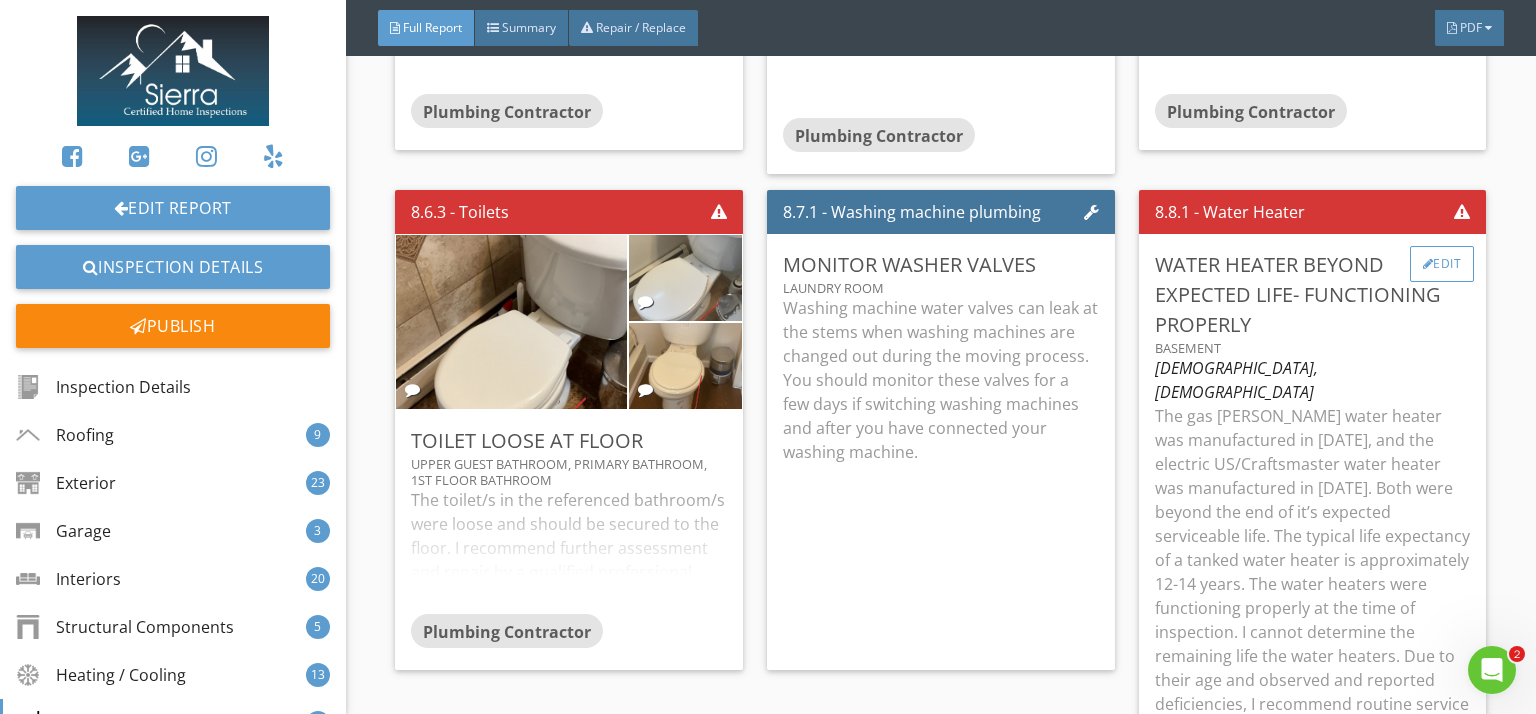 click on "Edit" at bounding box center [1442, 264] 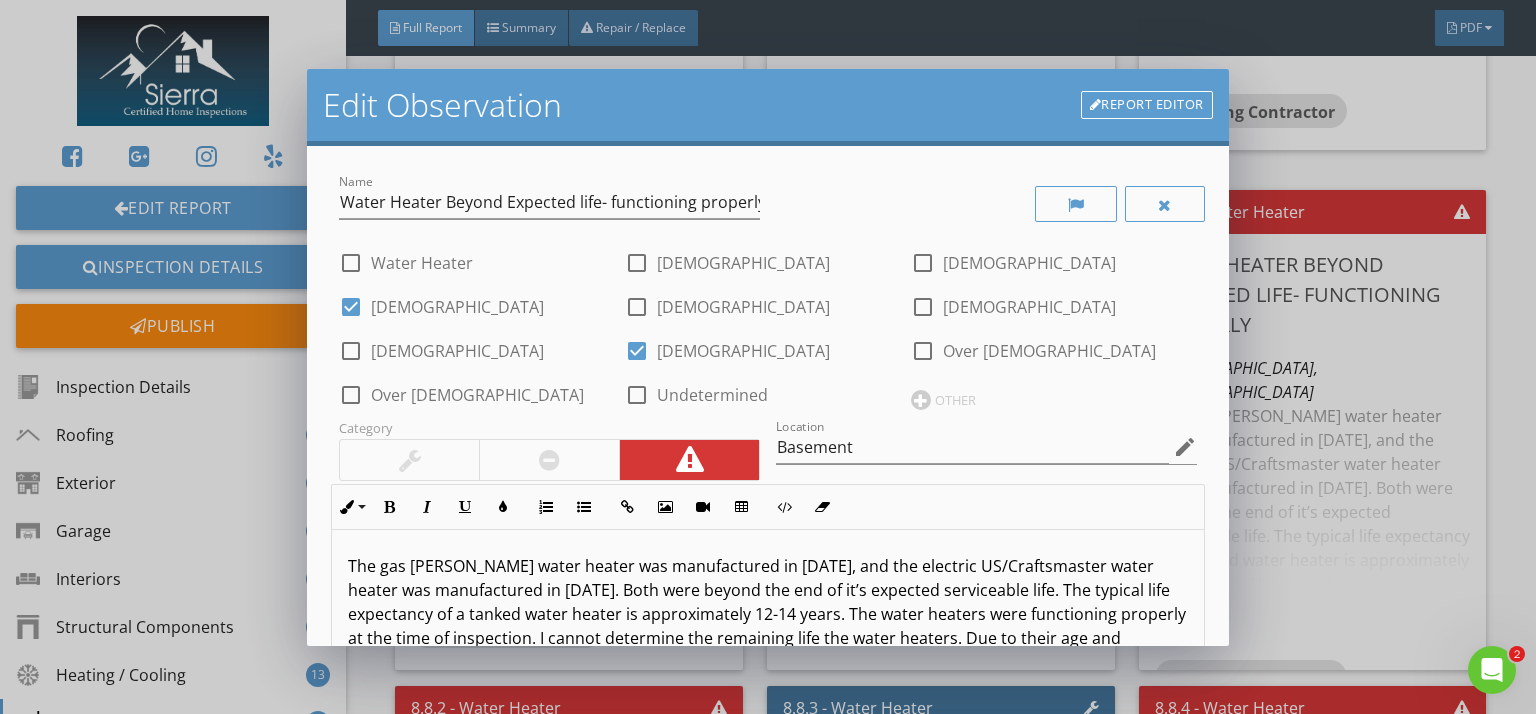 scroll, scrollTop: 0, scrollLeft: 0, axis: both 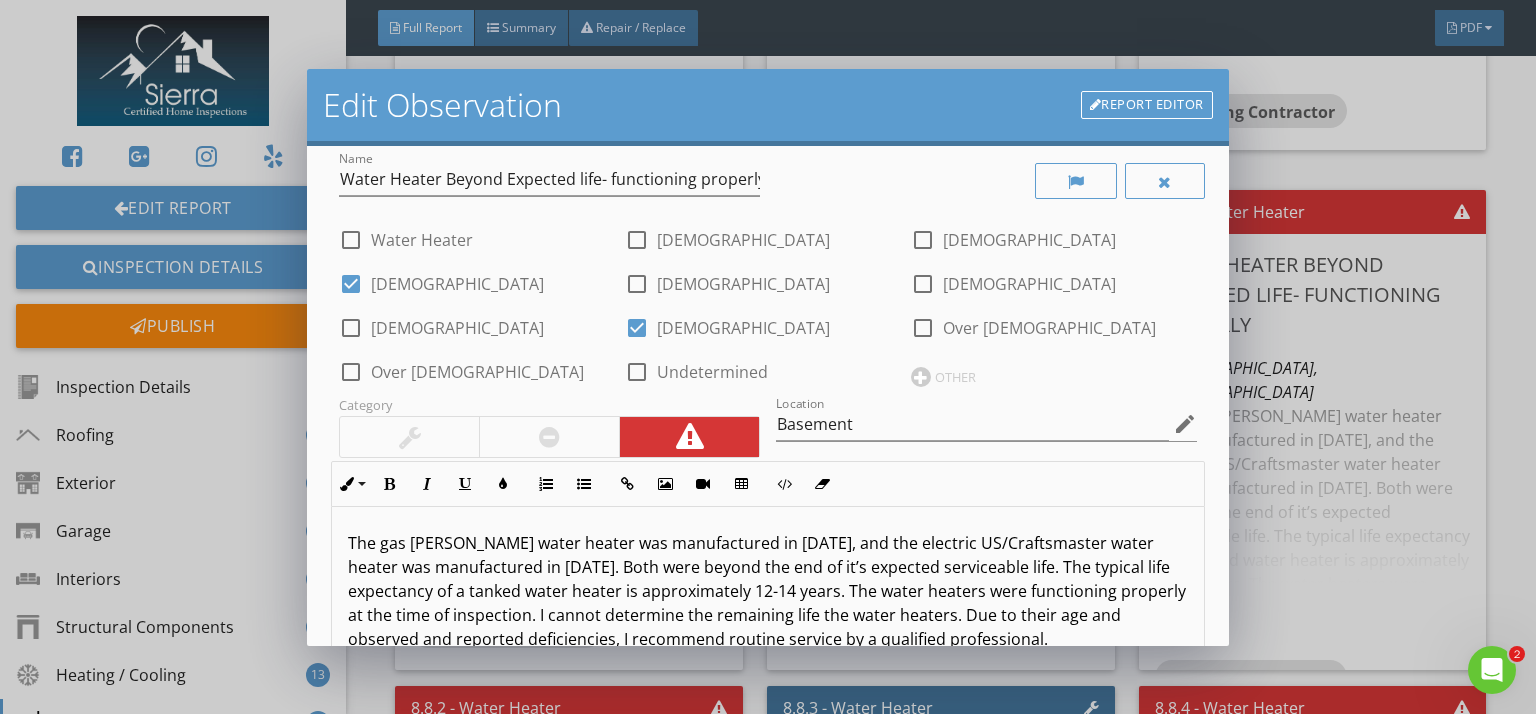 click on "The gas Bradford White water heater was manufactured in 1998, and the electric US/Craftsmaster water heater was manufactured in 2009. Both were beyond the end of it’s expected serviceable life. The typical life expectancy of a tanked water heater is approximately 12-14 years. The water heaters were functioning properly at the time of inspection. I cannot determine the remaining life the water heaters. Due to their age and observed and reported deficiencies, I recommend routine service by a qualified professional." at bounding box center [768, 591] 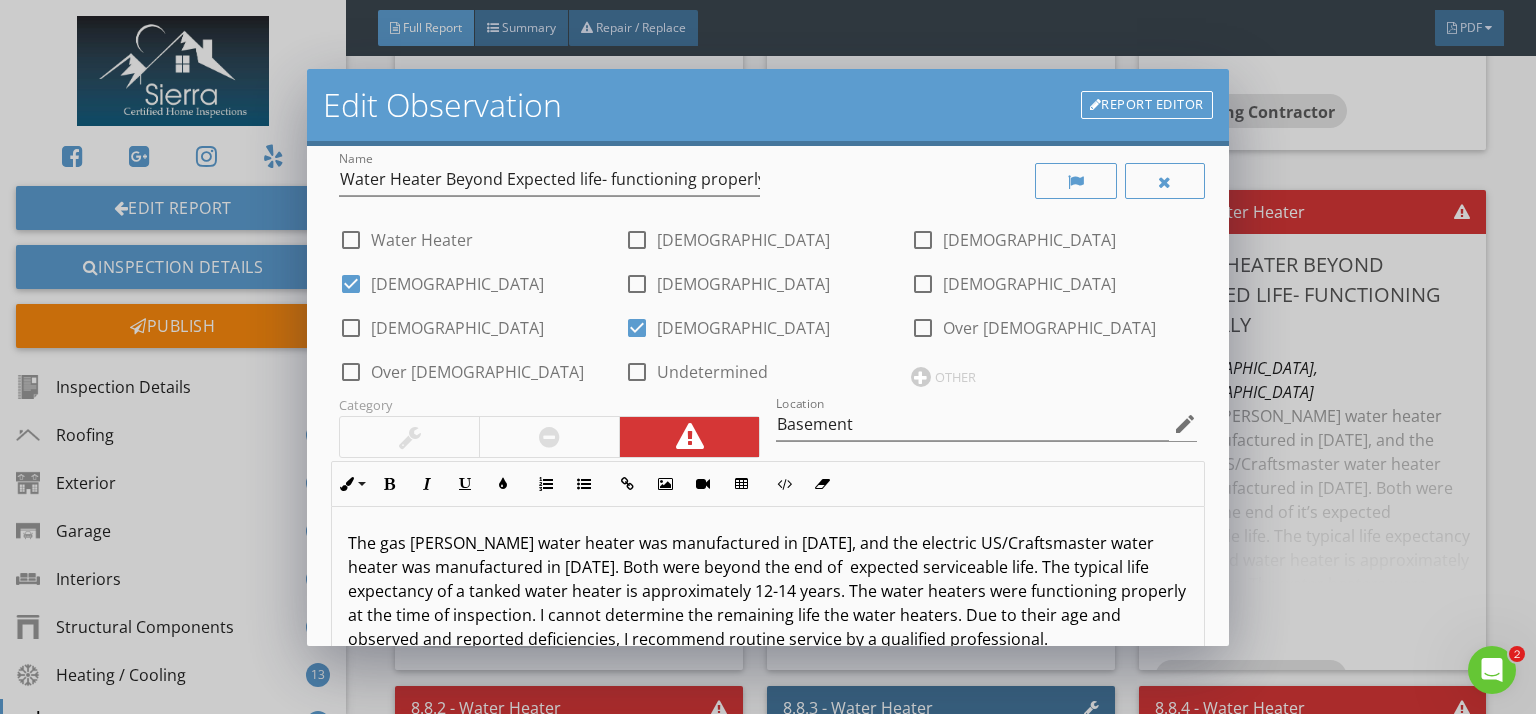 type 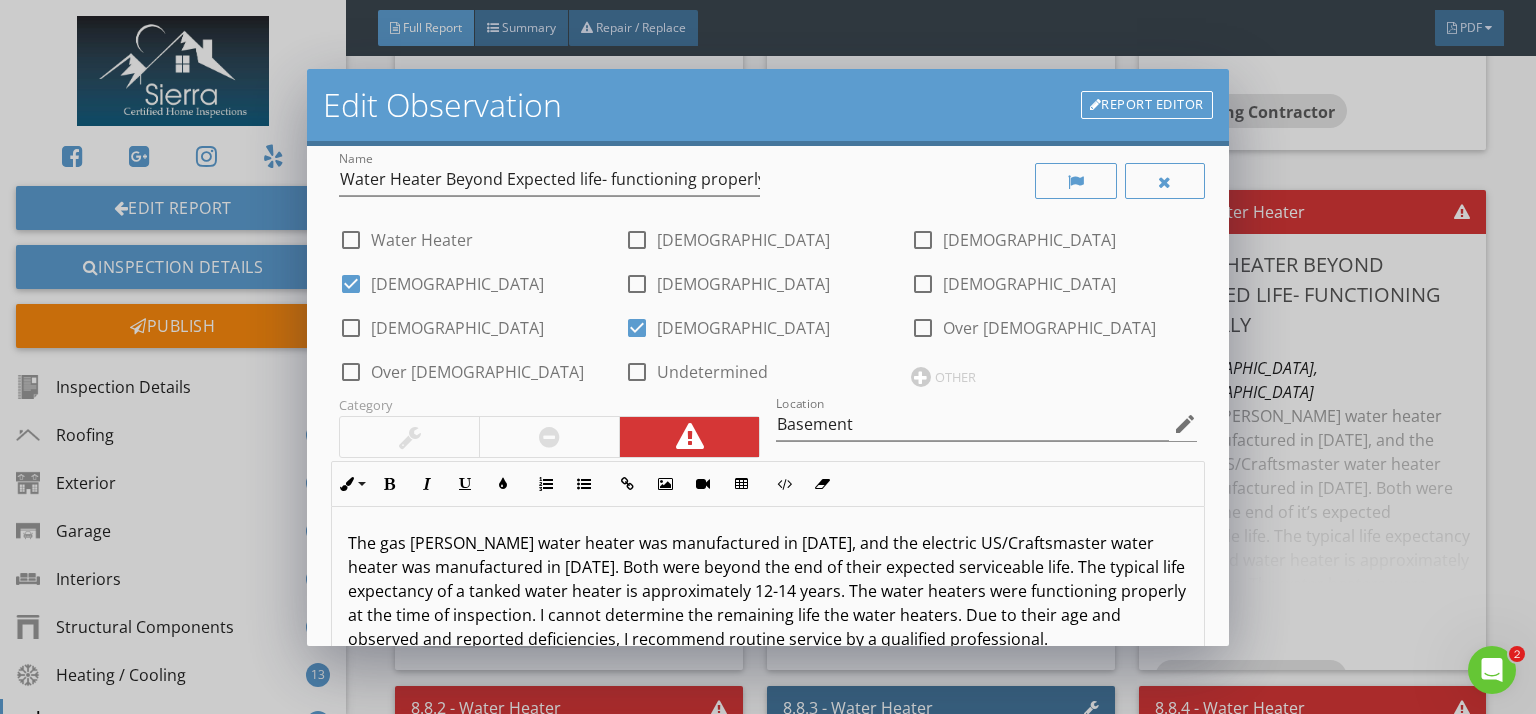 click on "The gas Bradford White water heater was manufactured in 1998, and the electric US/Craftsmaster water heater was manufactured in 2009. Both were beyond the end of their expected serviceable life. The typical life expectancy of a tanked water heater is approximately 12-14 years. The water heaters were functioning properly at the time of inspection. I cannot determine the remaining life the water heaters. Due to their age and observed and reported deficiencies, I recommend routine service by a qualified professional." at bounding box center (768, 591) 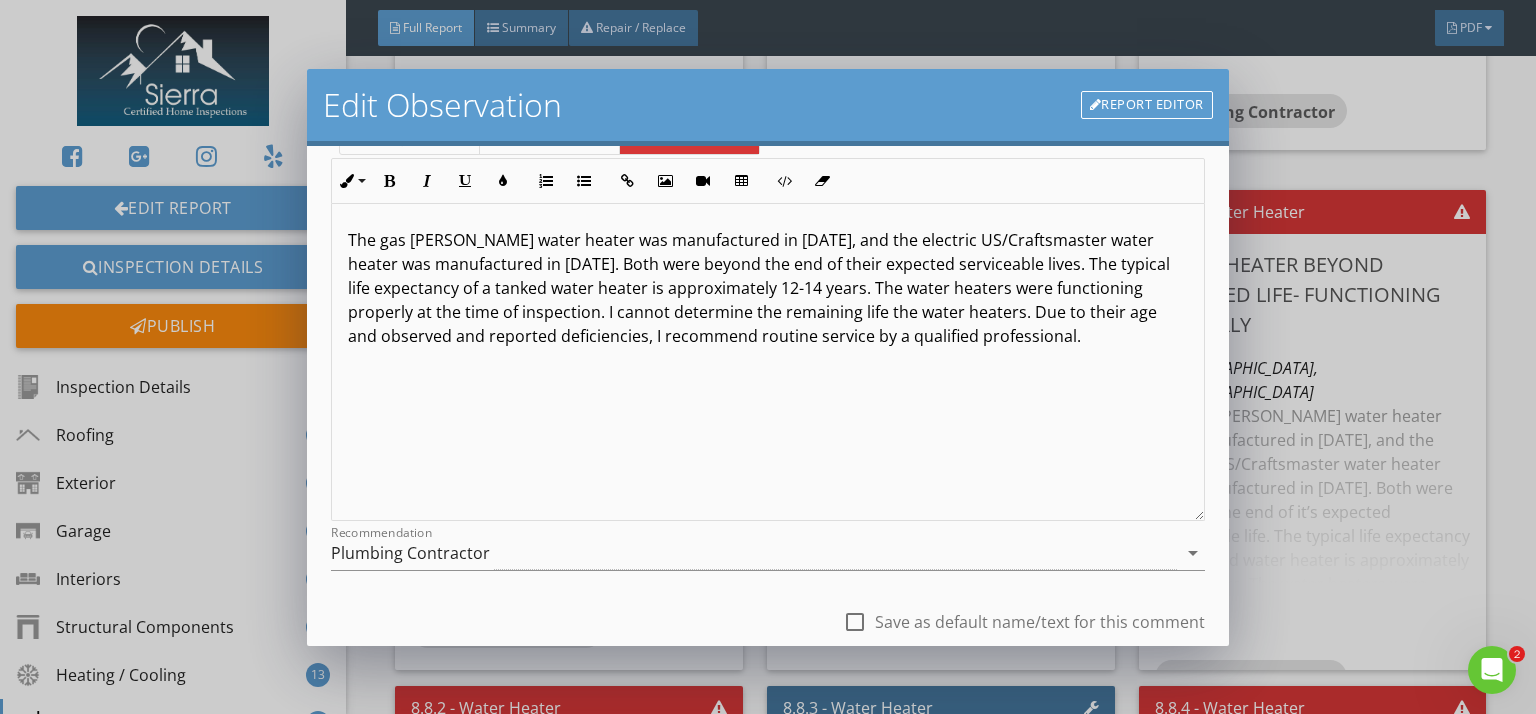 scroll, scrollTop: 463, scrollLeft: 0, axis: vertical 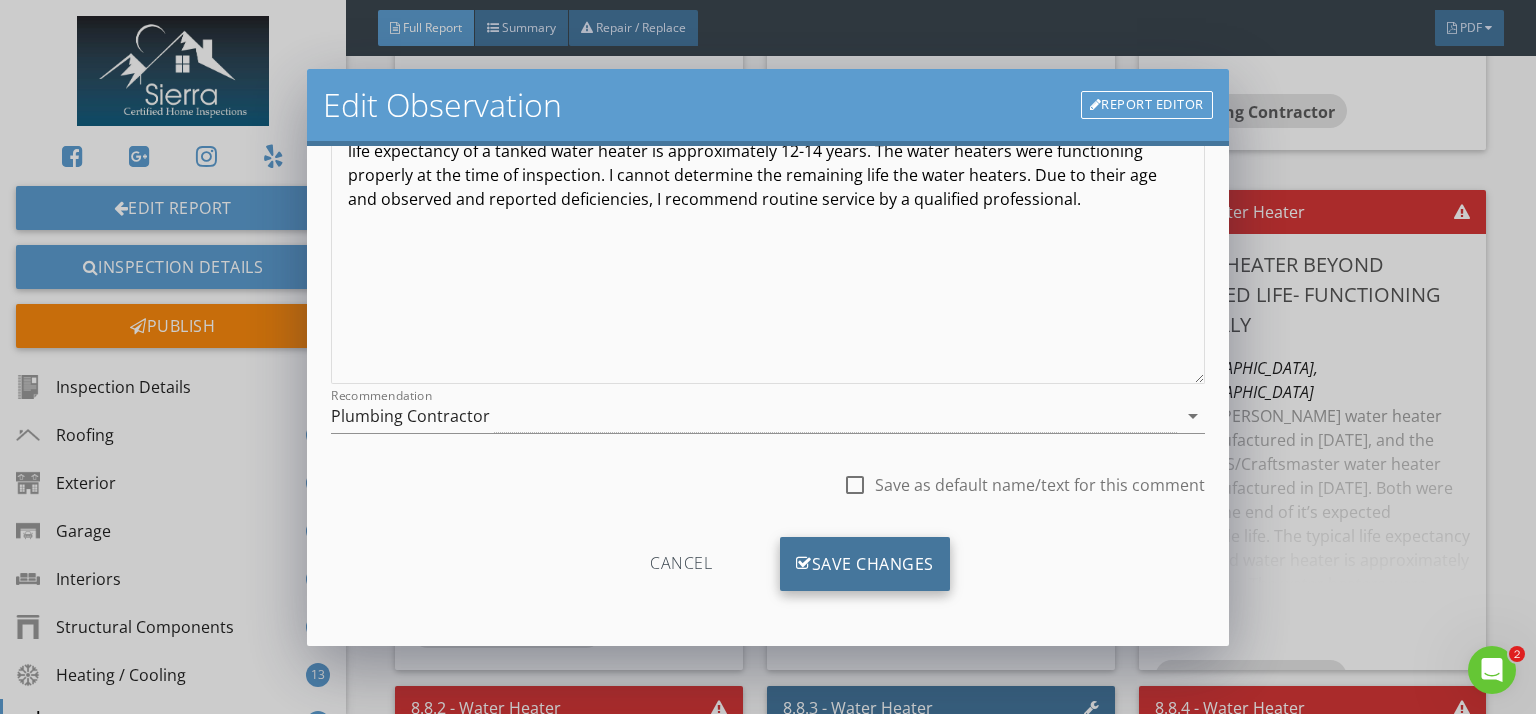 click on "Save Changes" at bounding box center [865, 564] 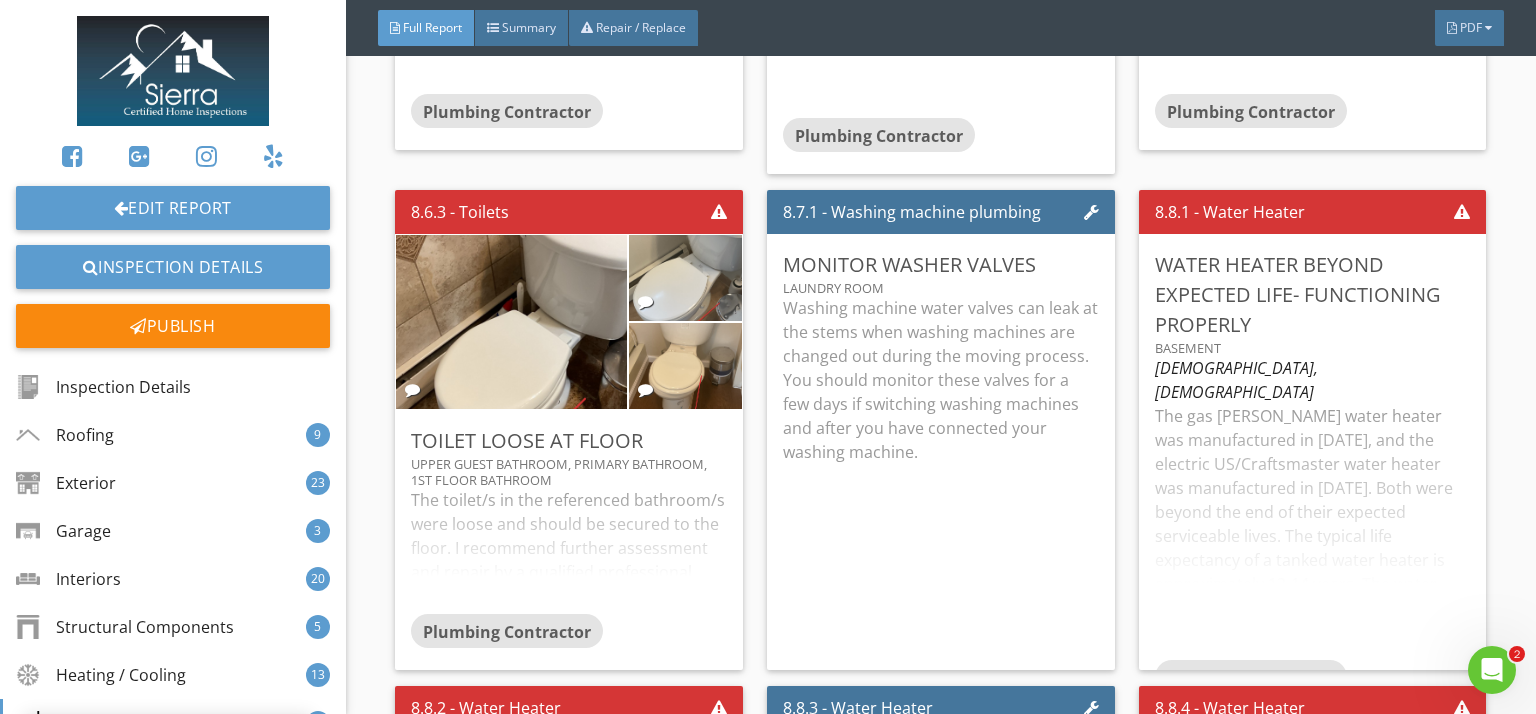 scroll, scrollTop: 226, scrollLeft: 0, axis: vertical 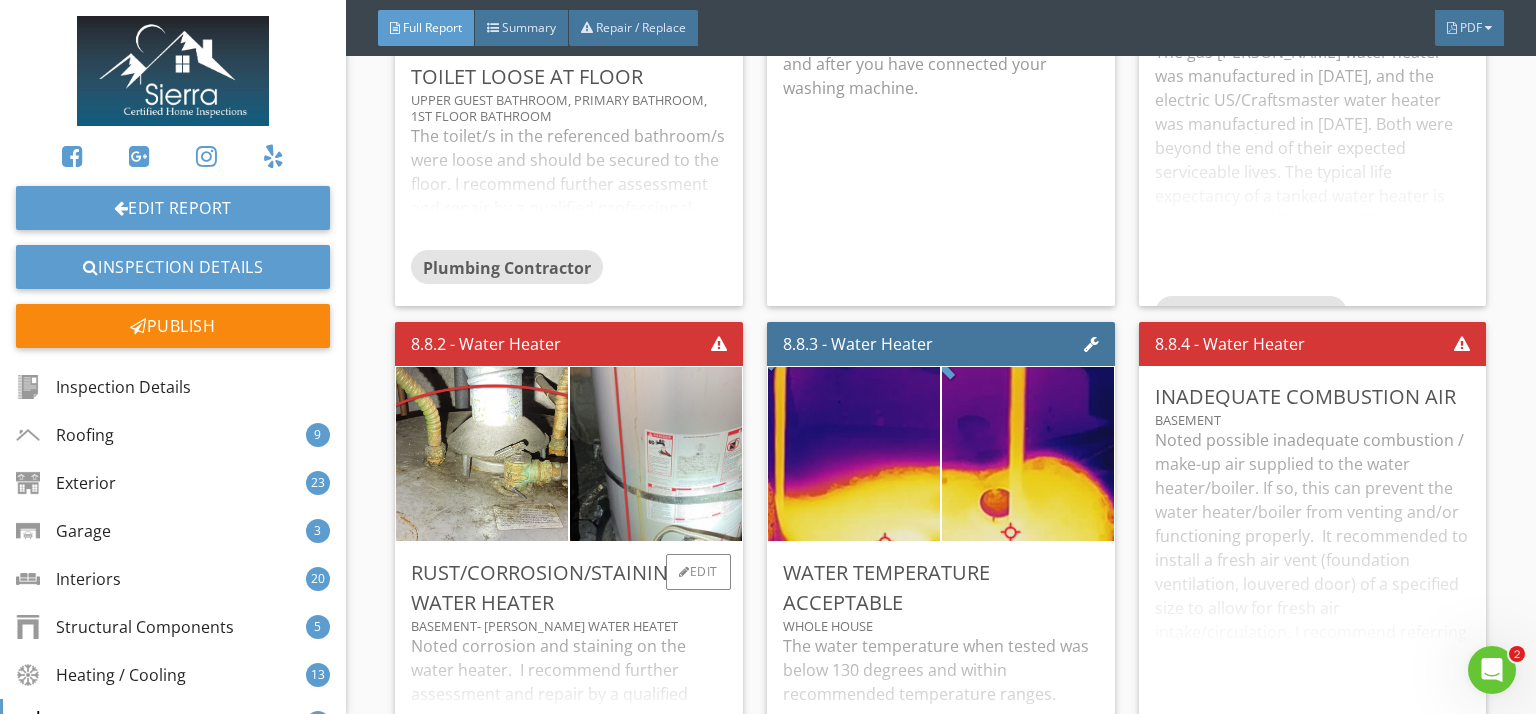 click on "Noted corrosion and staining on the water heater.  I recommend further assessment and repair by a qualified professional." at bounding box center (569, 690) 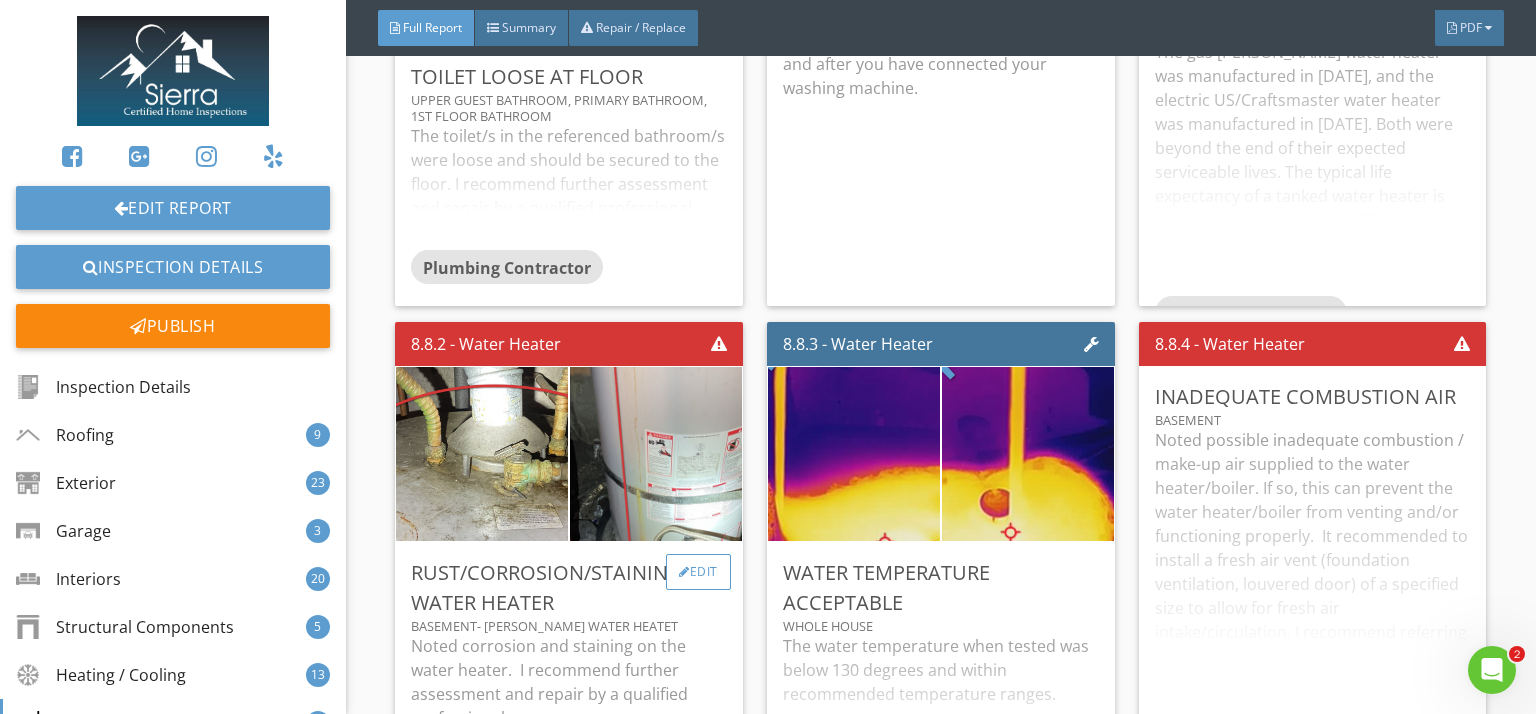 click on "Edit" at bounding box center [698, 572] 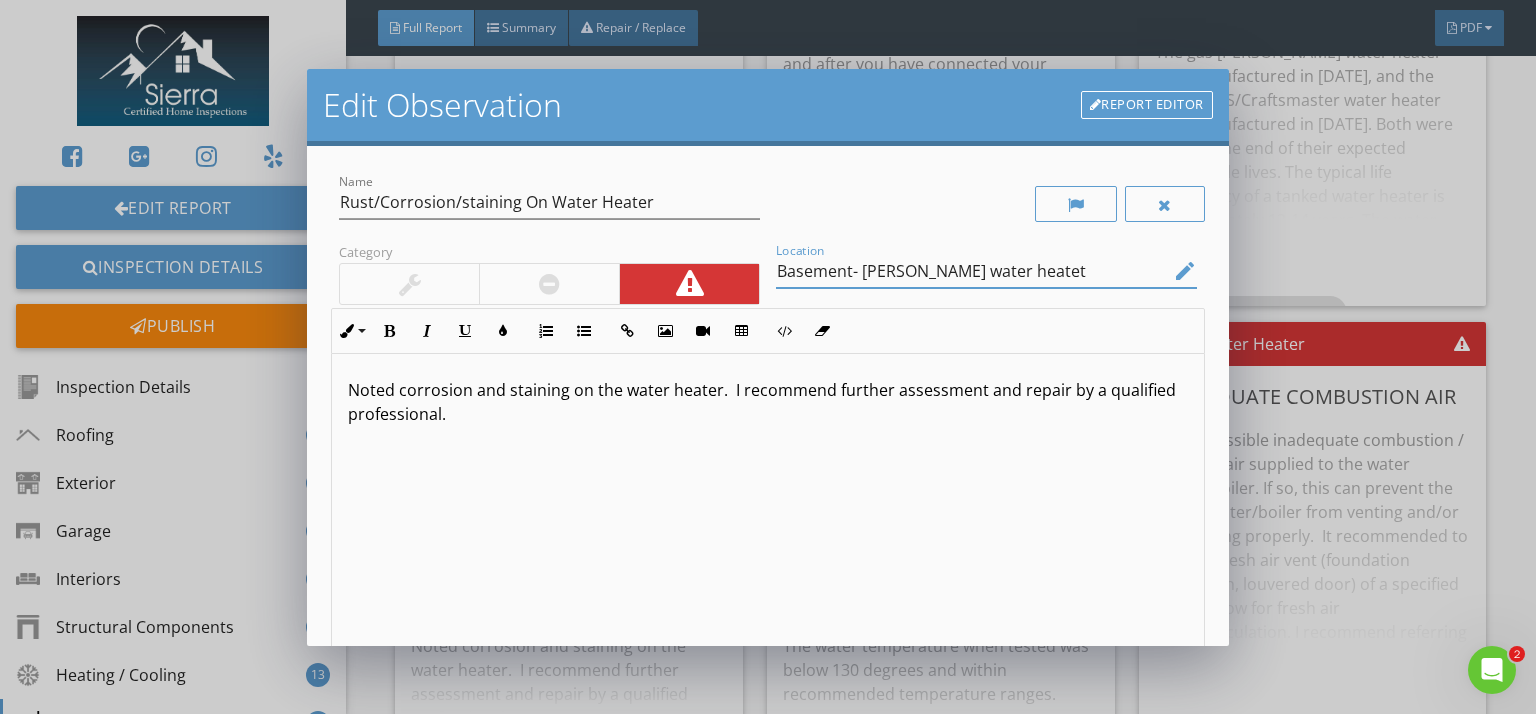 click on "Basement- Bradford White water heatet" at bounding box center (972, 271) 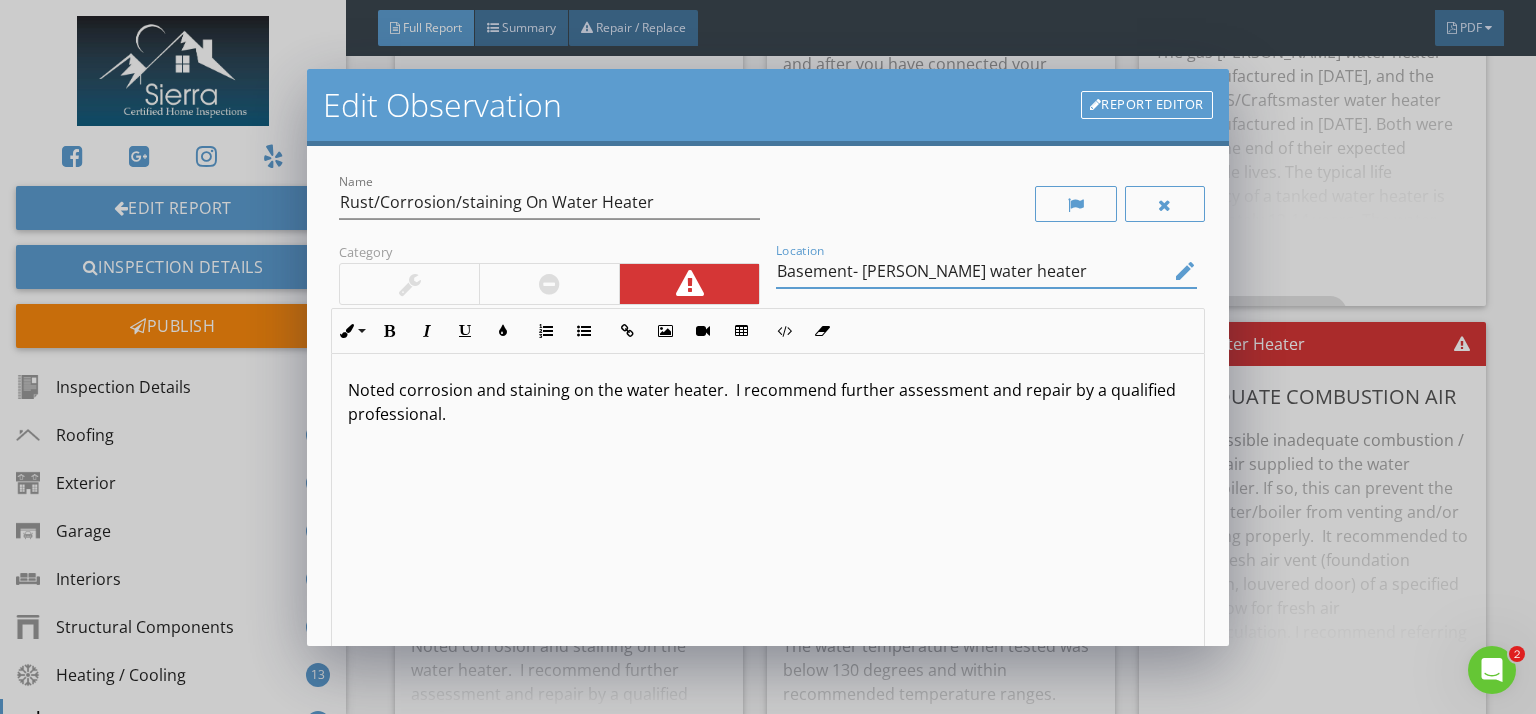 scroll, scrollTop: 0, scrollLeft: 0, axis: both 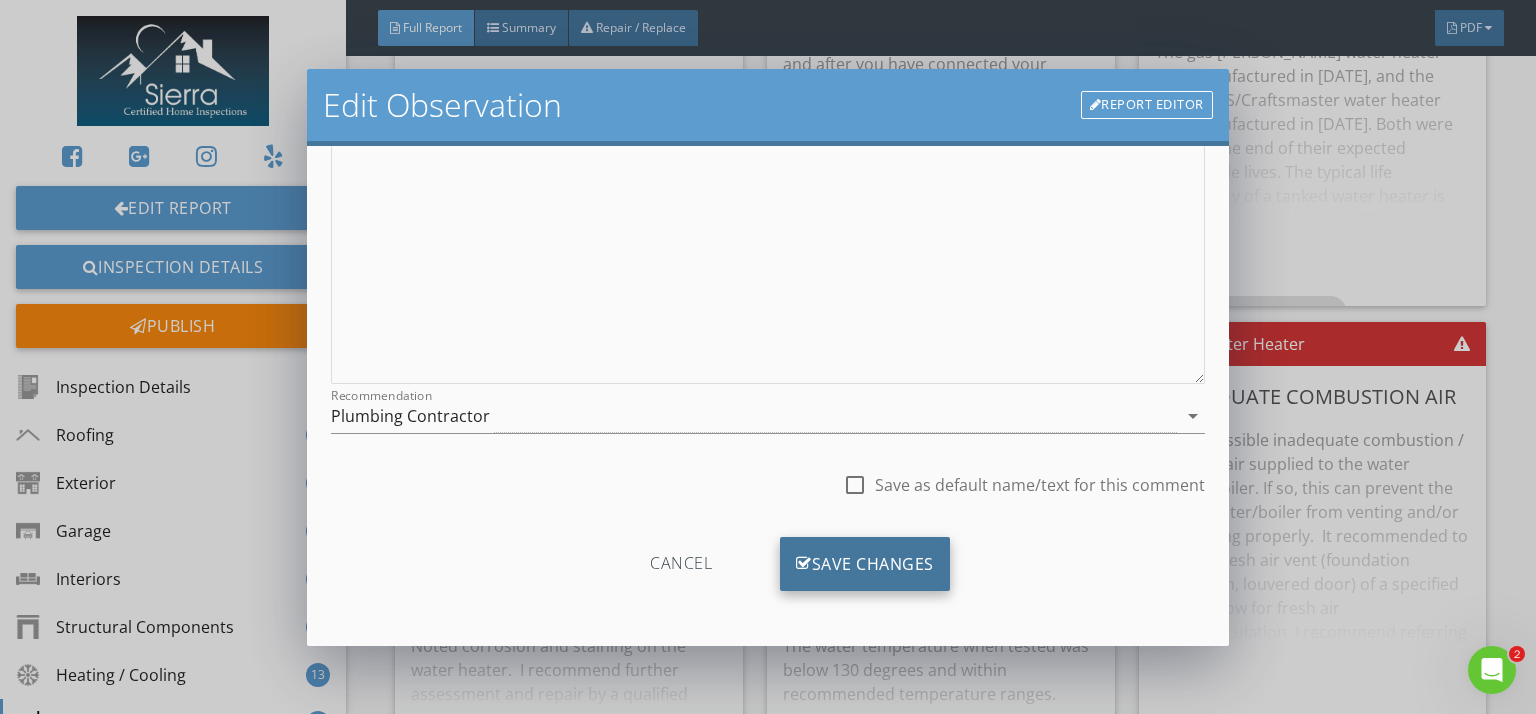 type on "Basement- Bradford White water heater" 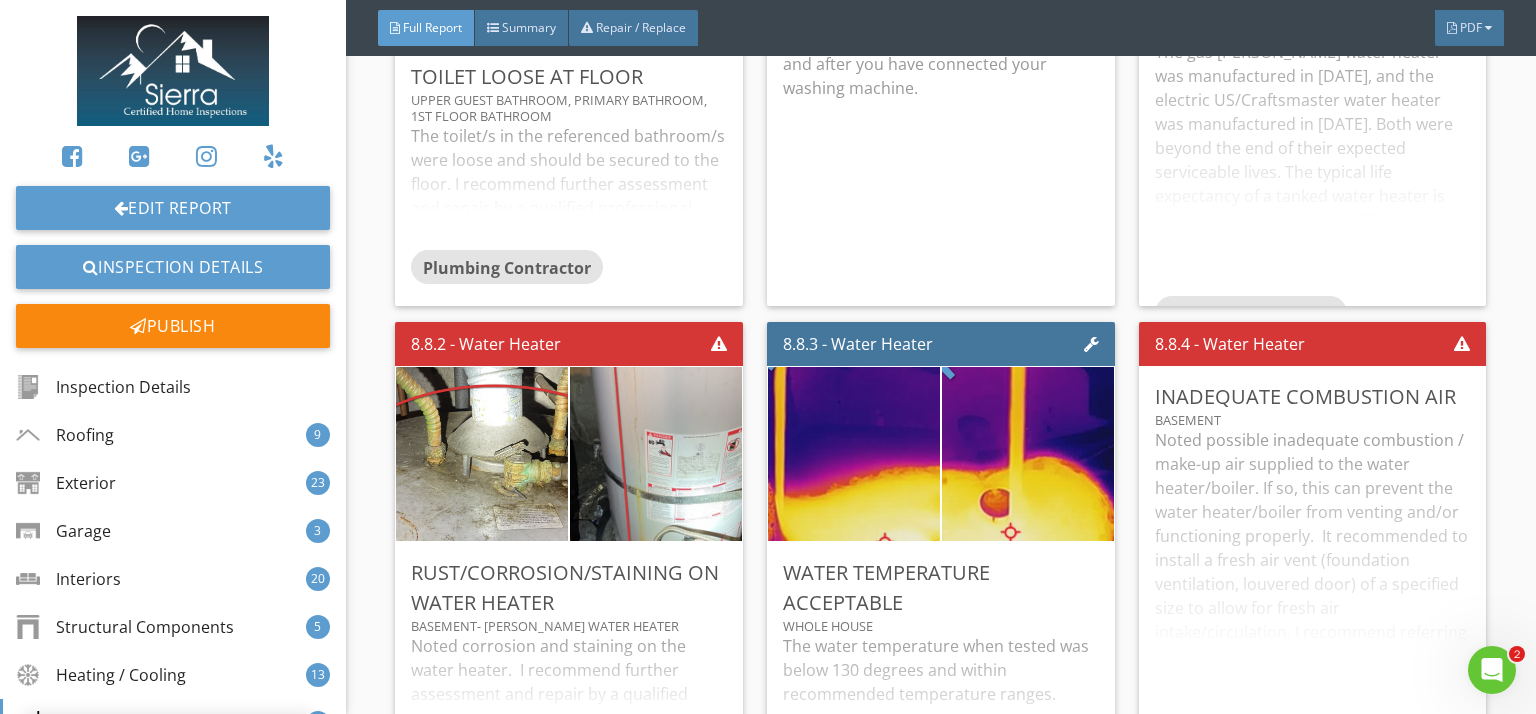 scroll, scrollTop: 50, scrollLeft: 0, axis: vertical 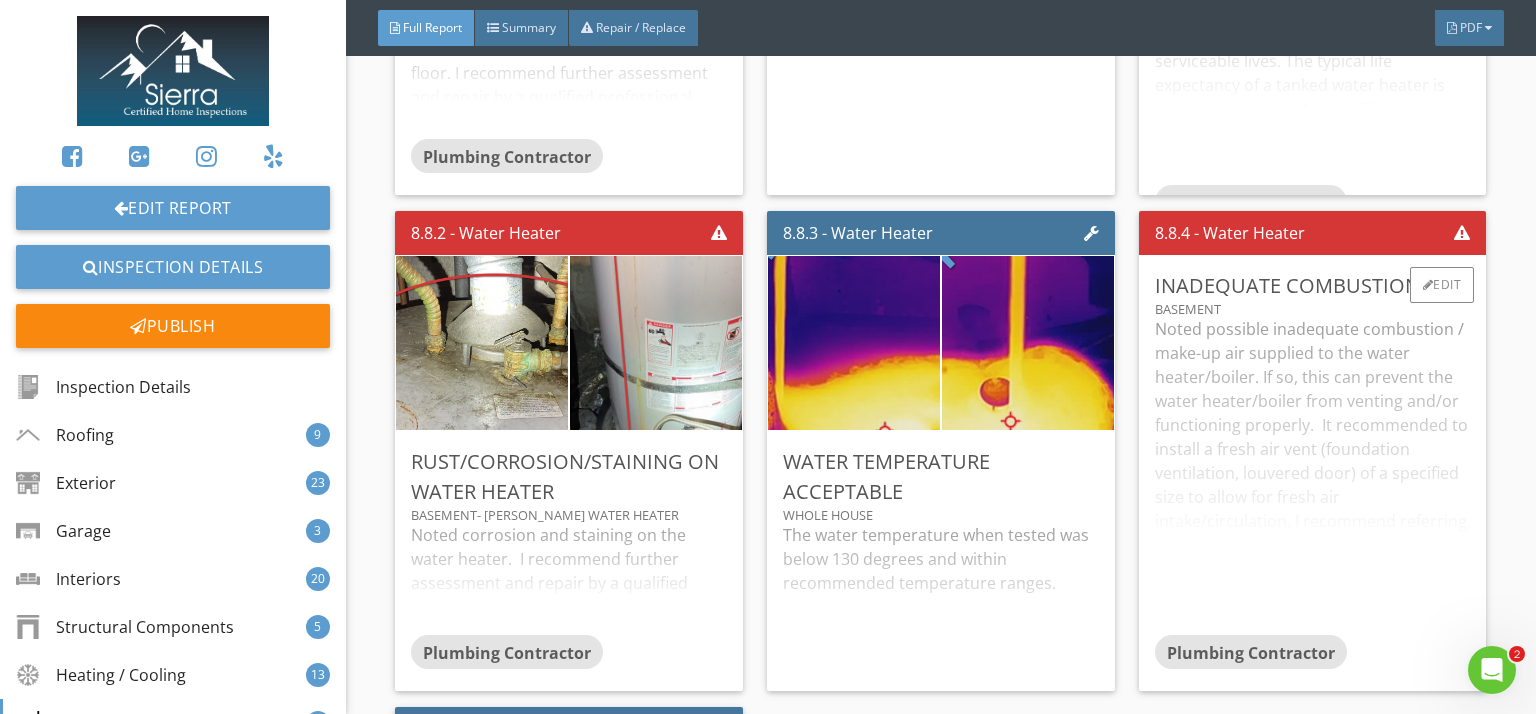 click on "Noted possible inadequate combustion / make-up air supplied to the water heater/boiler. If so, this can prevent the water heater/boiler from venting and/or functioning properly.  It recommended to install a fresh air vent (foundation ventilation, louvered door) of a specified size to allow for fresh air intake/circulation. I recommend referring to manufacturer specifications and further assessment and repair by a qualified professional." at bounding box center (1313, 476) 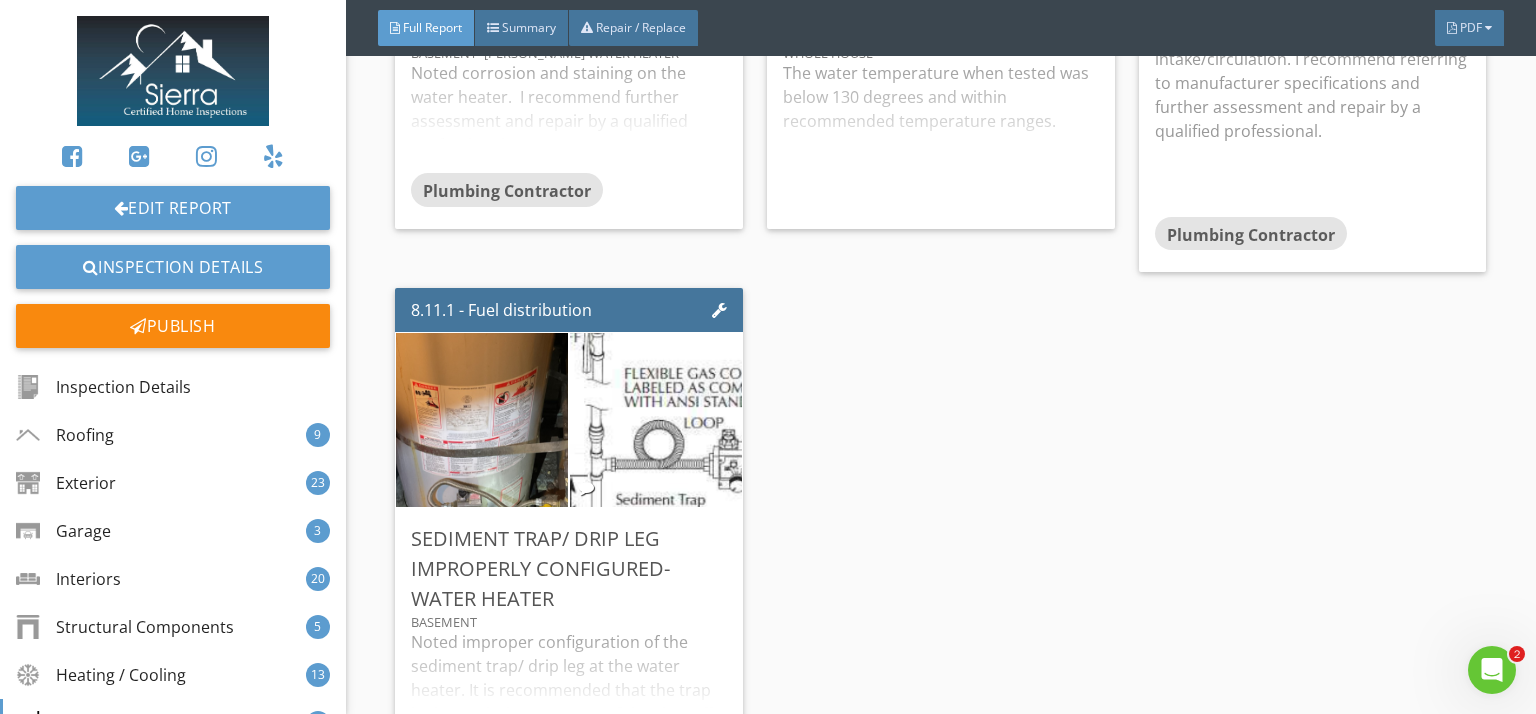 scroll, scrollTop: 32312, scrollLeft: 0, axis: vertical 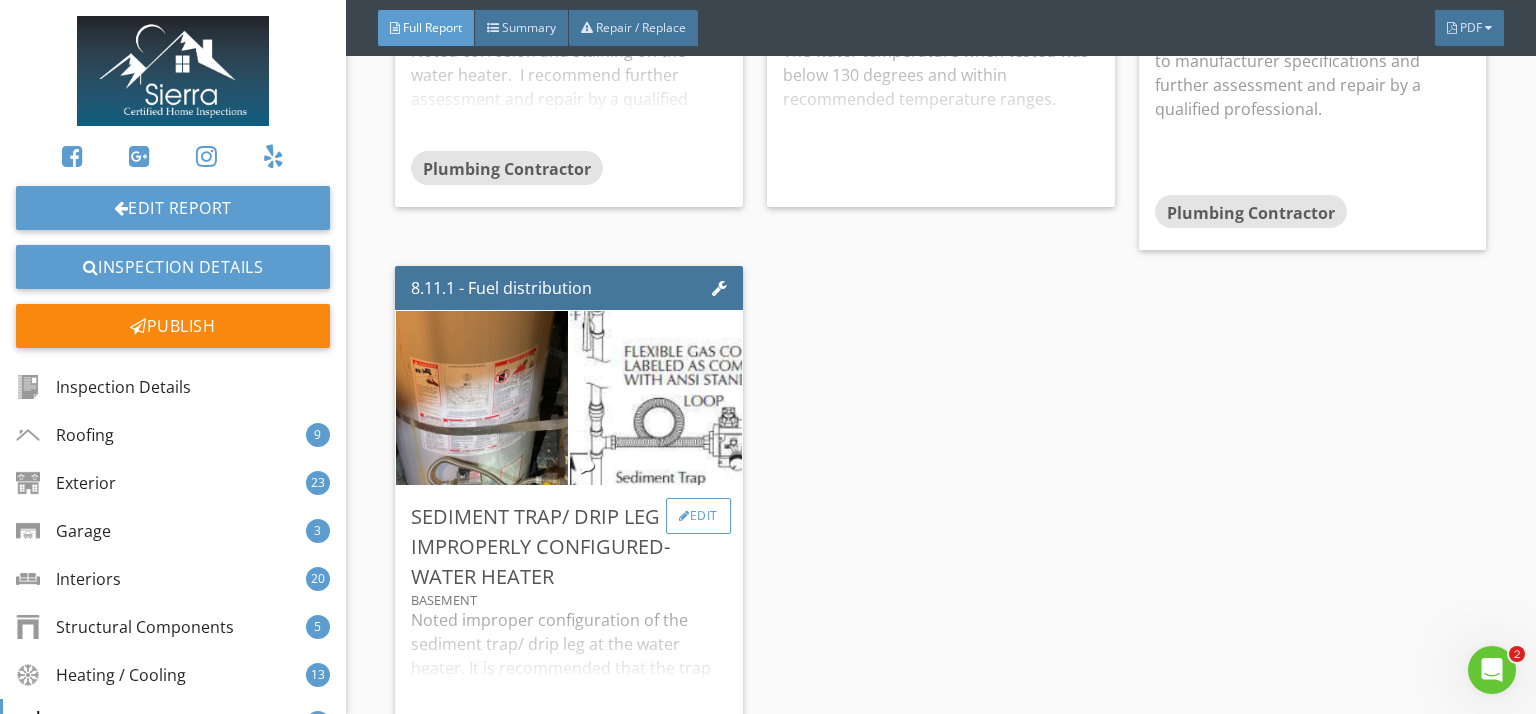 click on "Edit" at bounding box center (698, 516) 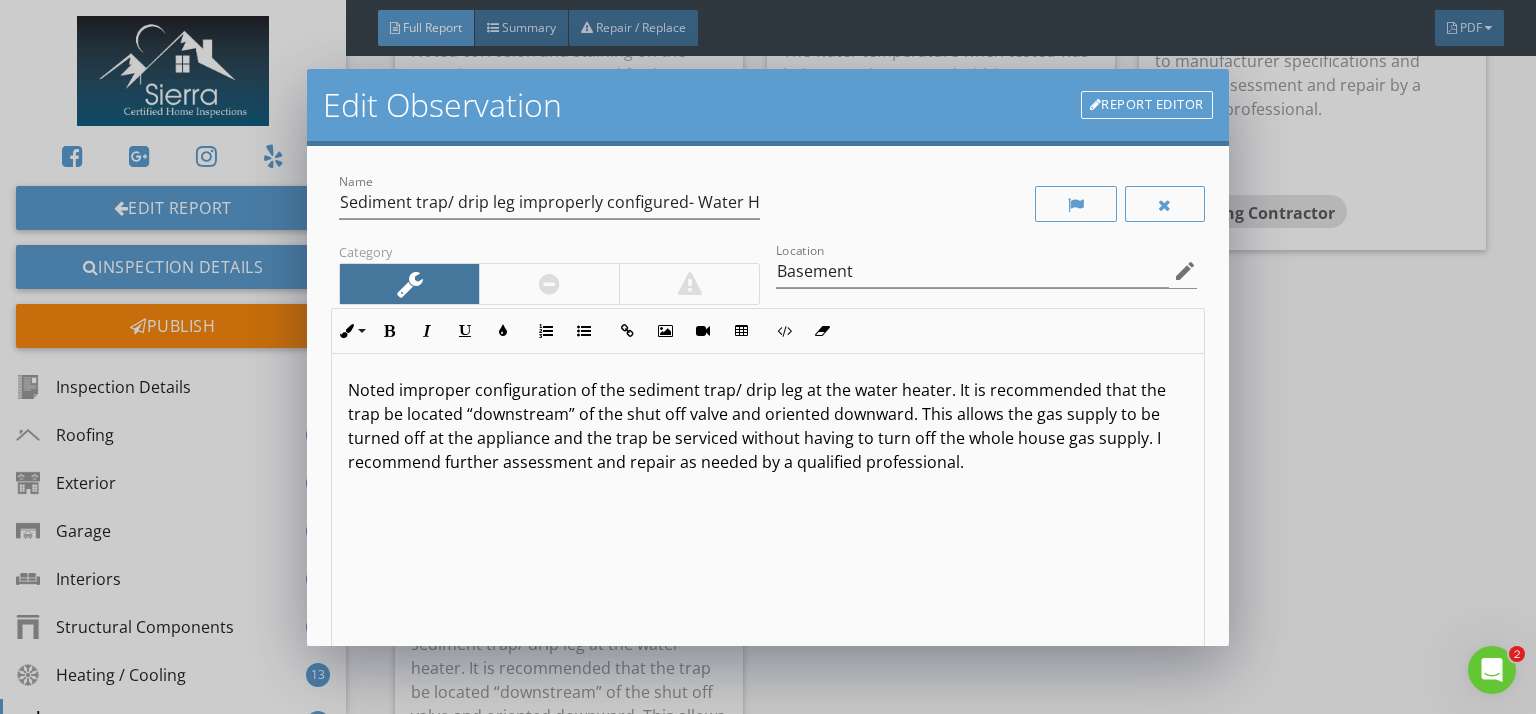 click on "Noted improper configuration of the sediment trap/ drip leg at the water heater. It is recommended that the trap be located “downstream” of the shut off valve and oriented downward. This allows the gas supply to be turned off at the appliance and the trap be serviced without having to turn off the whole house gas supply. I recommend further assessment and repair as needed by a qualified professional." at bounding box center (768, 426) 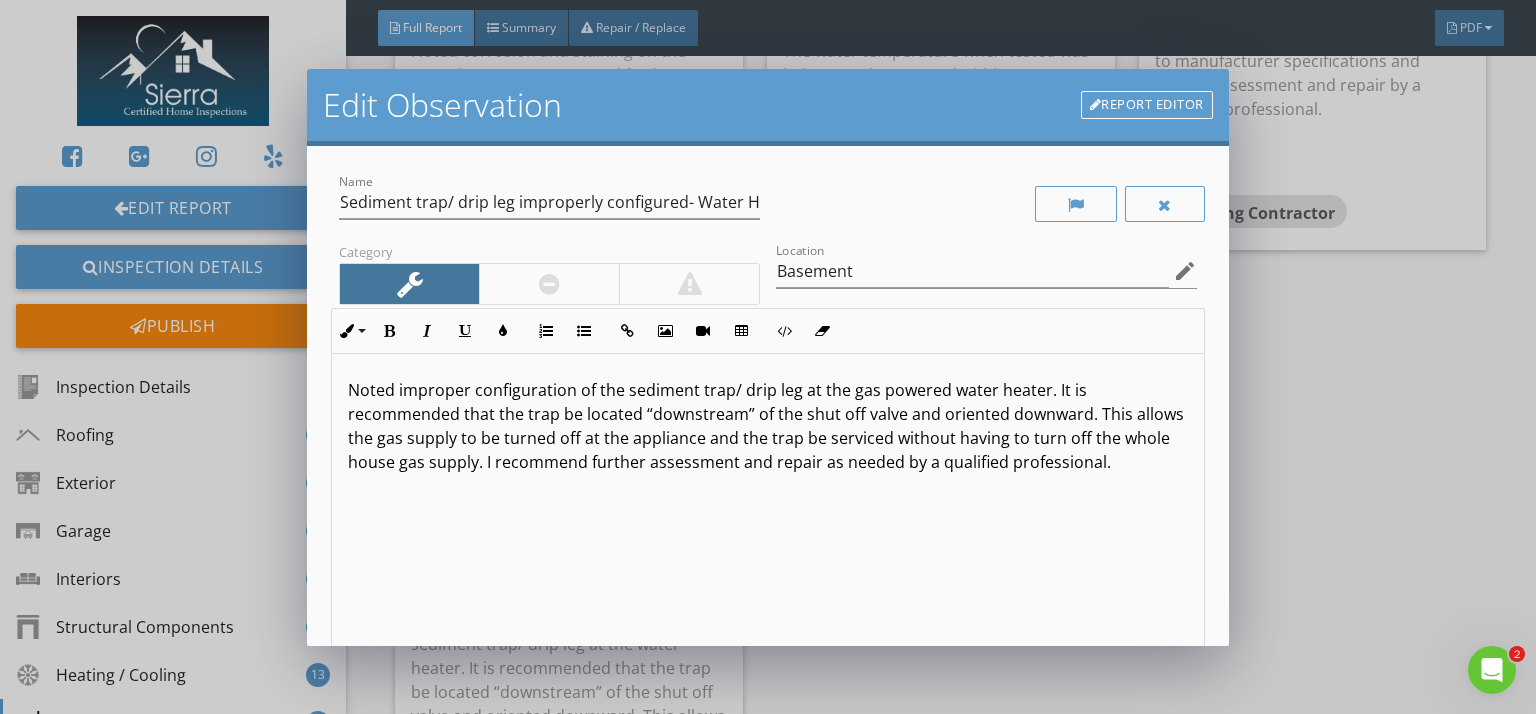 scroll, scrollTop: 0, scrollLeft: 0, axis: both 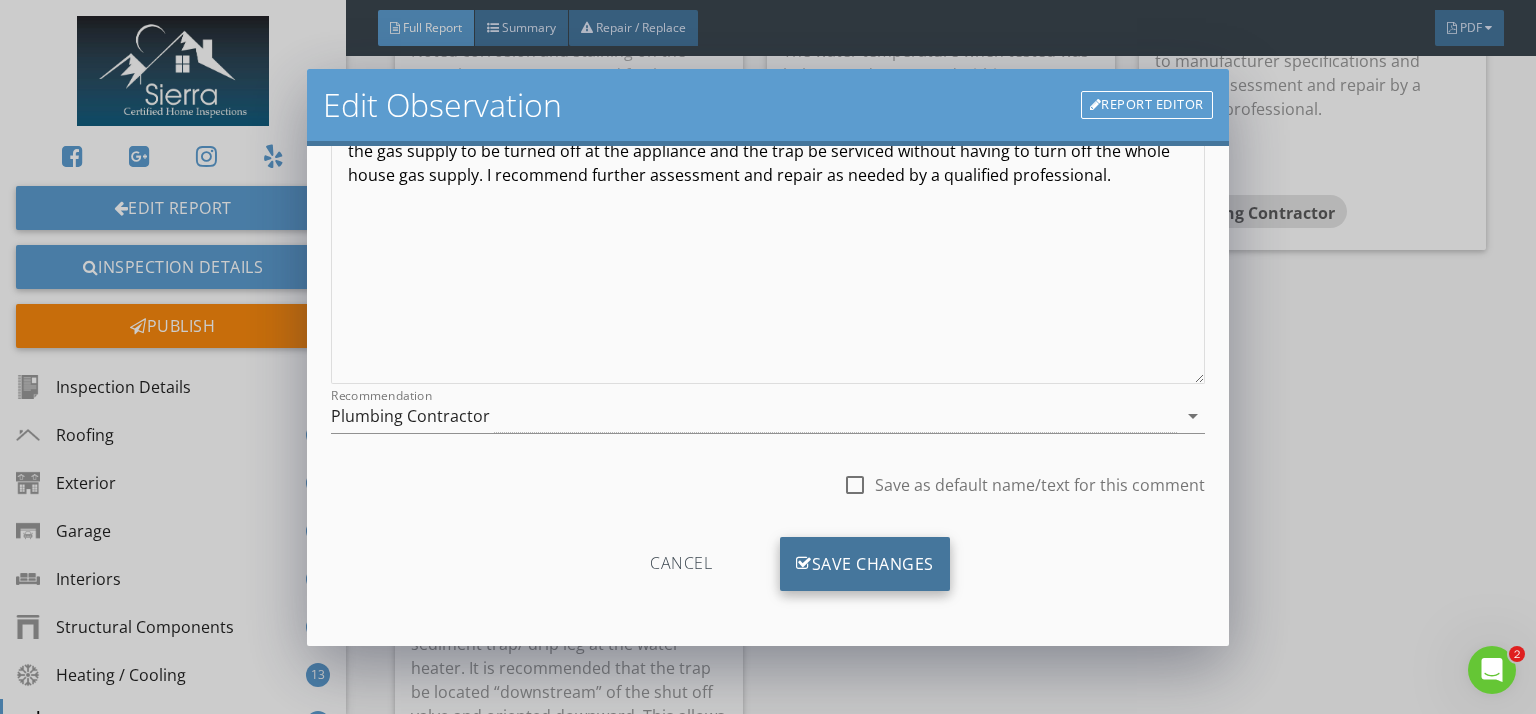 click on "Save Changes" at bounding box center (865, 564) 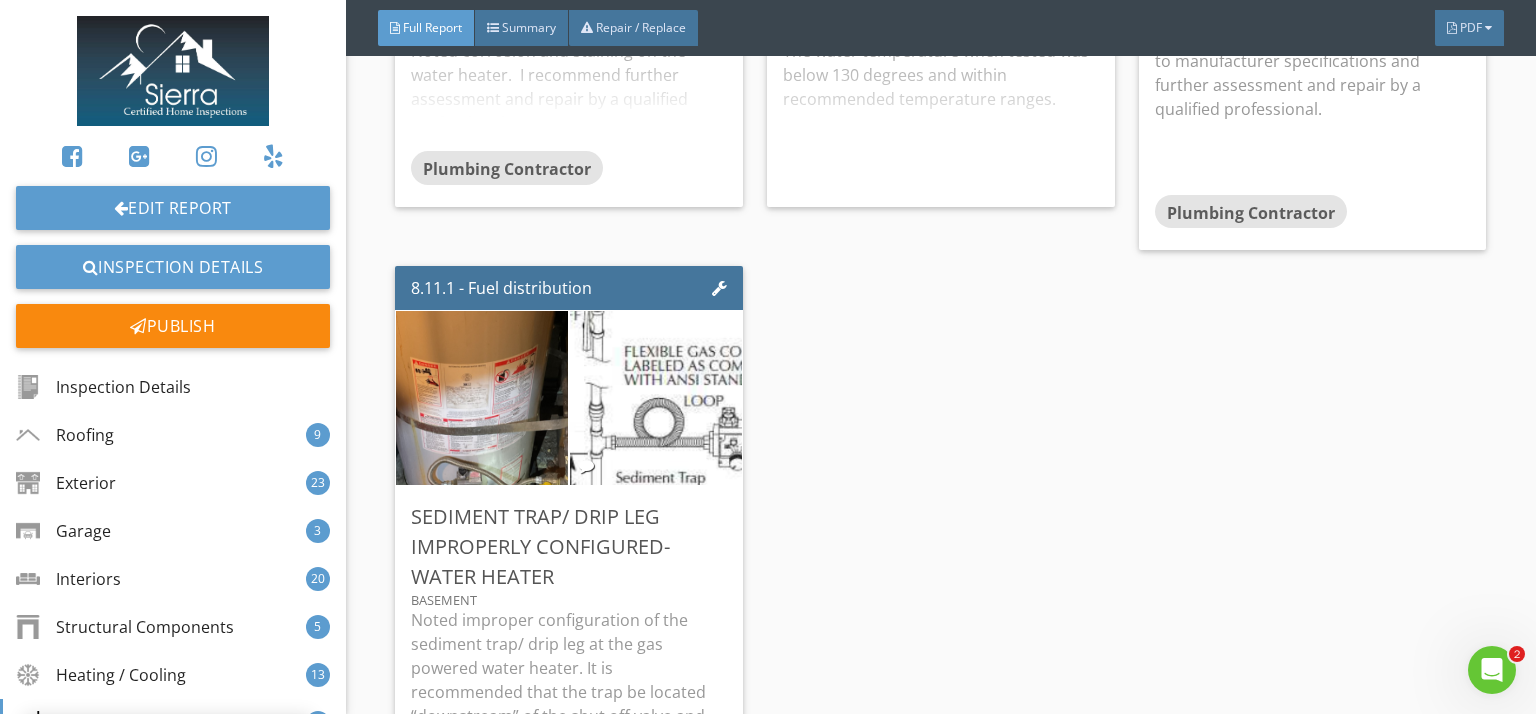 scroll, scrollTop: 50, scrollLeft: 0, axis: vertical 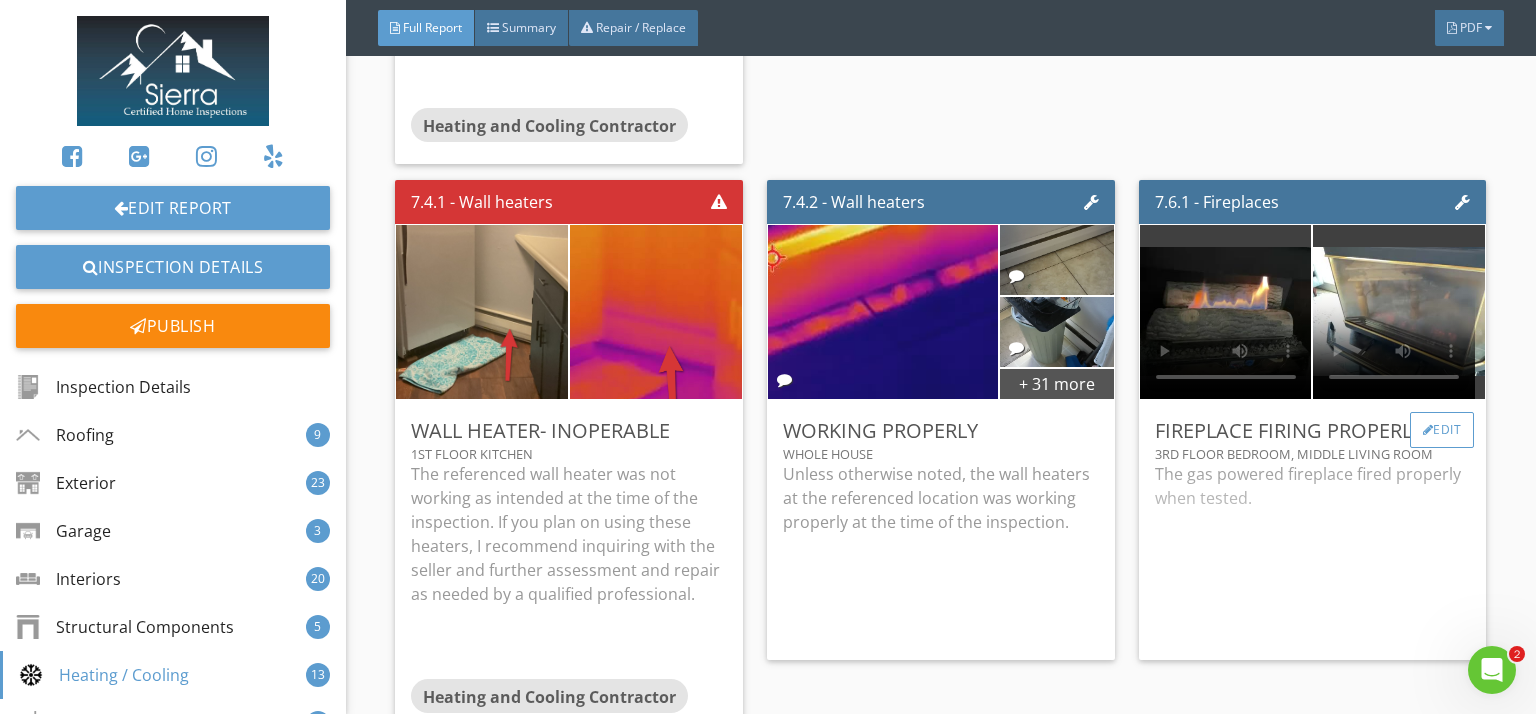 click on "Edit" at bounding box center (1442, 430) 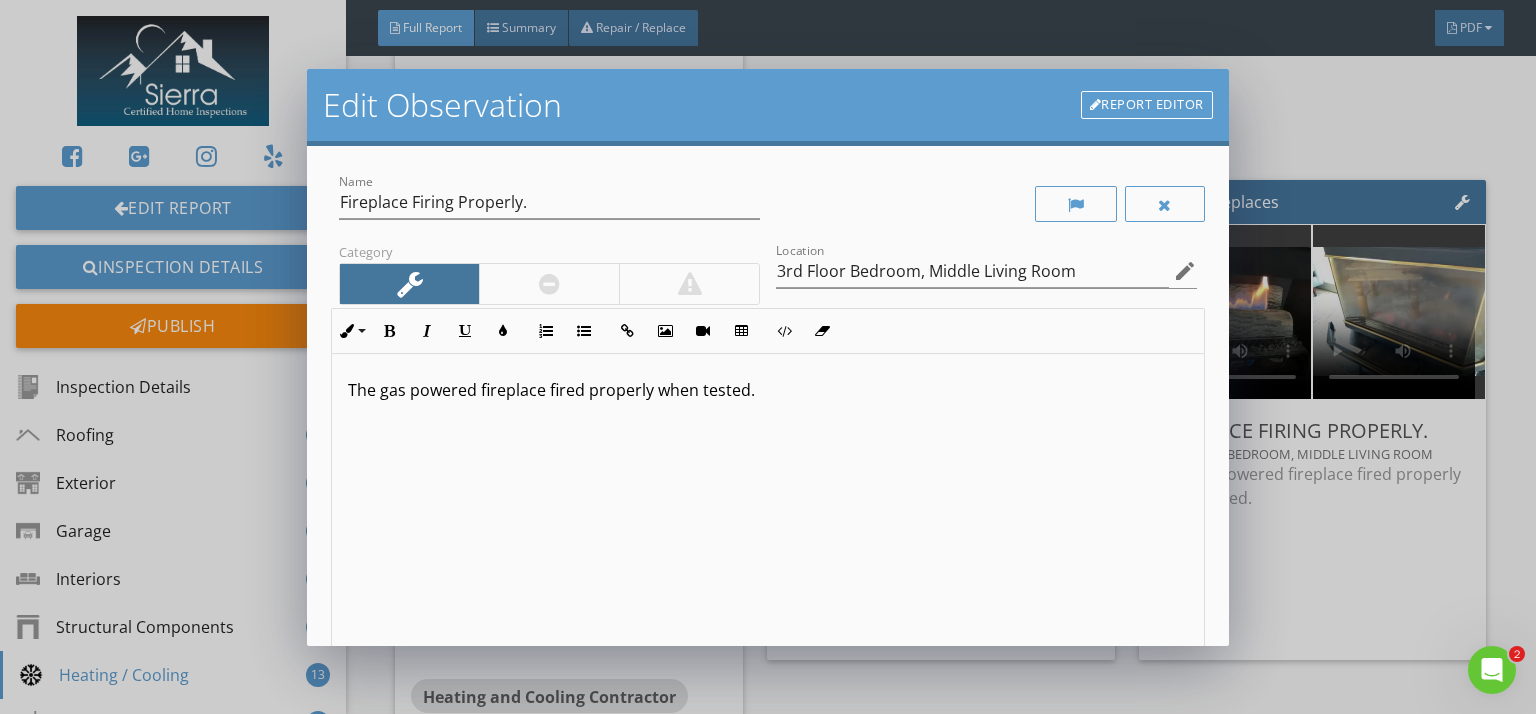 click on "The gas powered fireplace fired properly when tested." at bounding box center (768, 390) 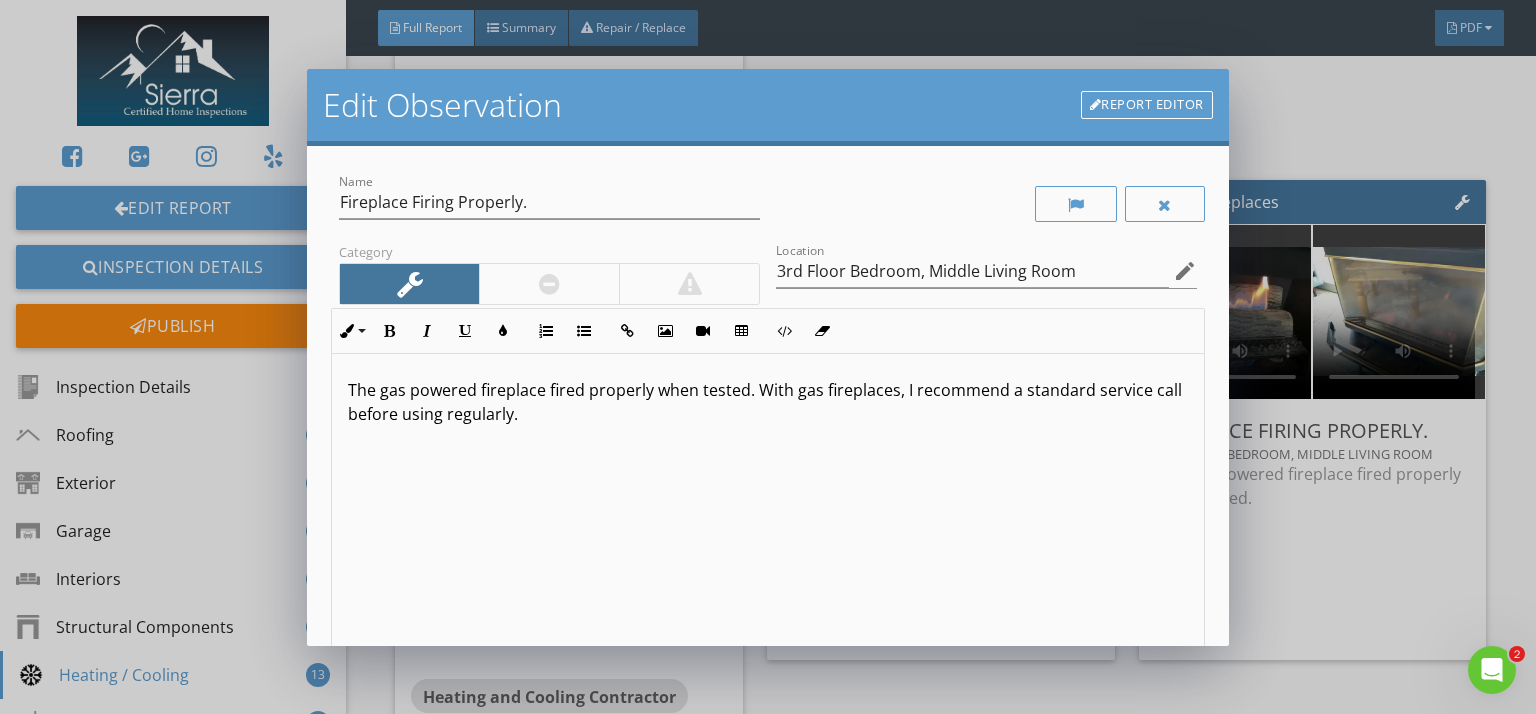 scroll, scrollTop: 0, scrollLeft: 0, axis: both 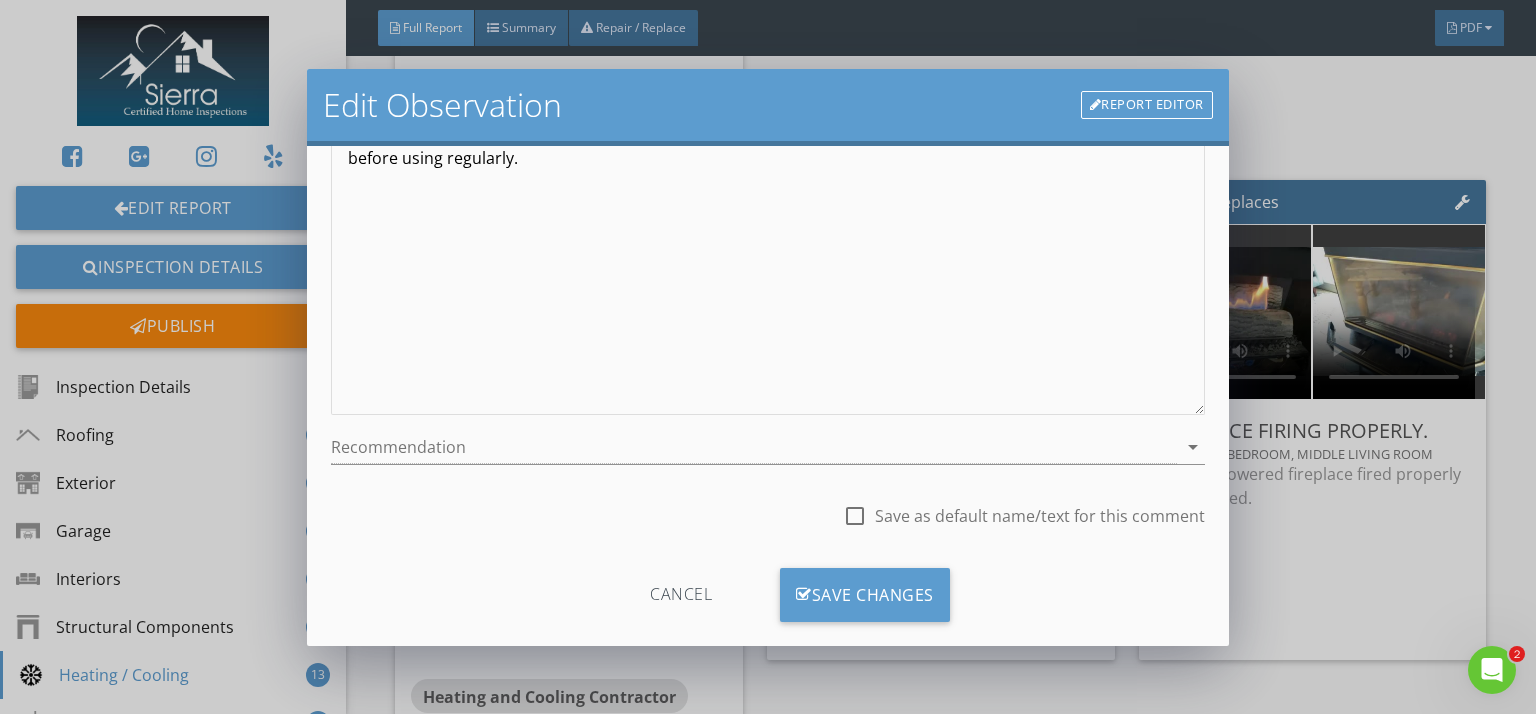 click at bounding box center [855, 516] 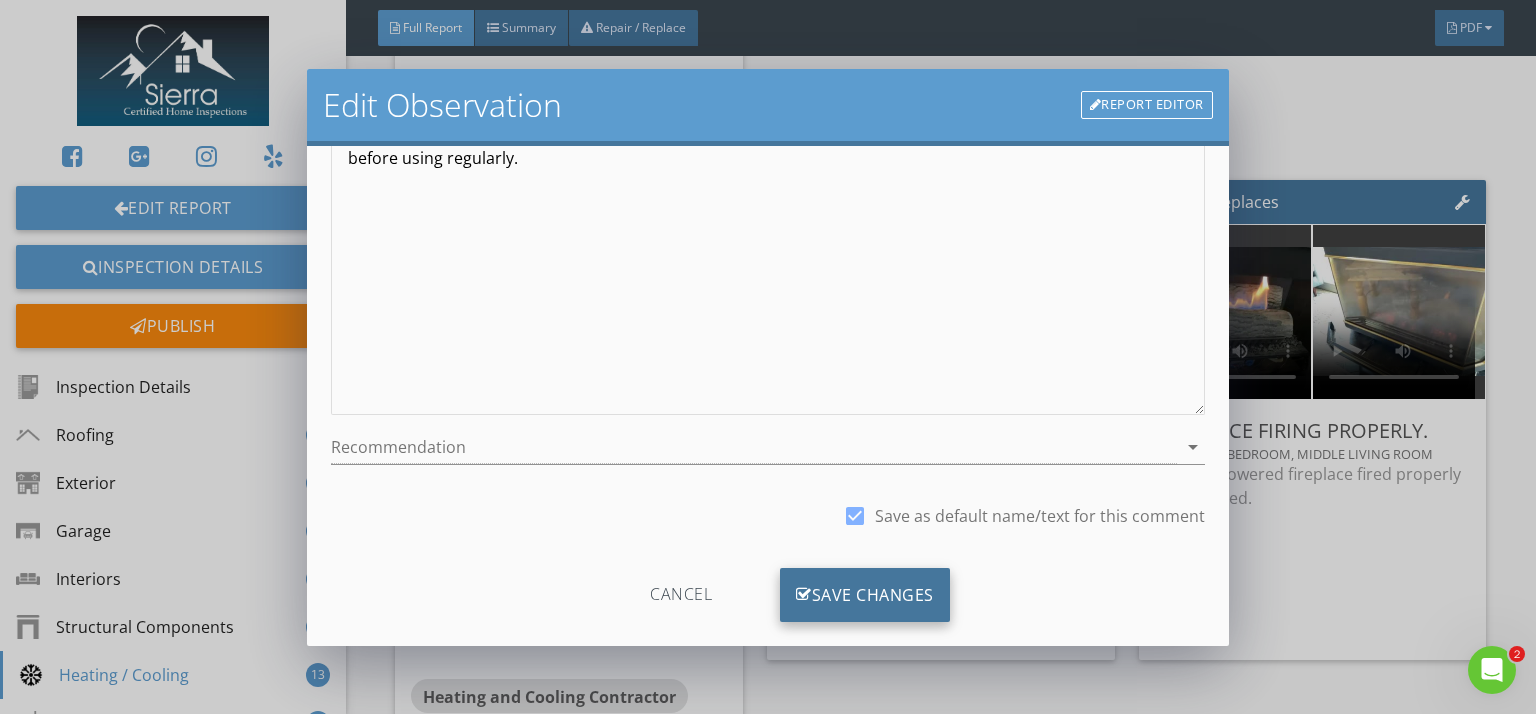click on "Save Changes" at bounding box center [865, 595] 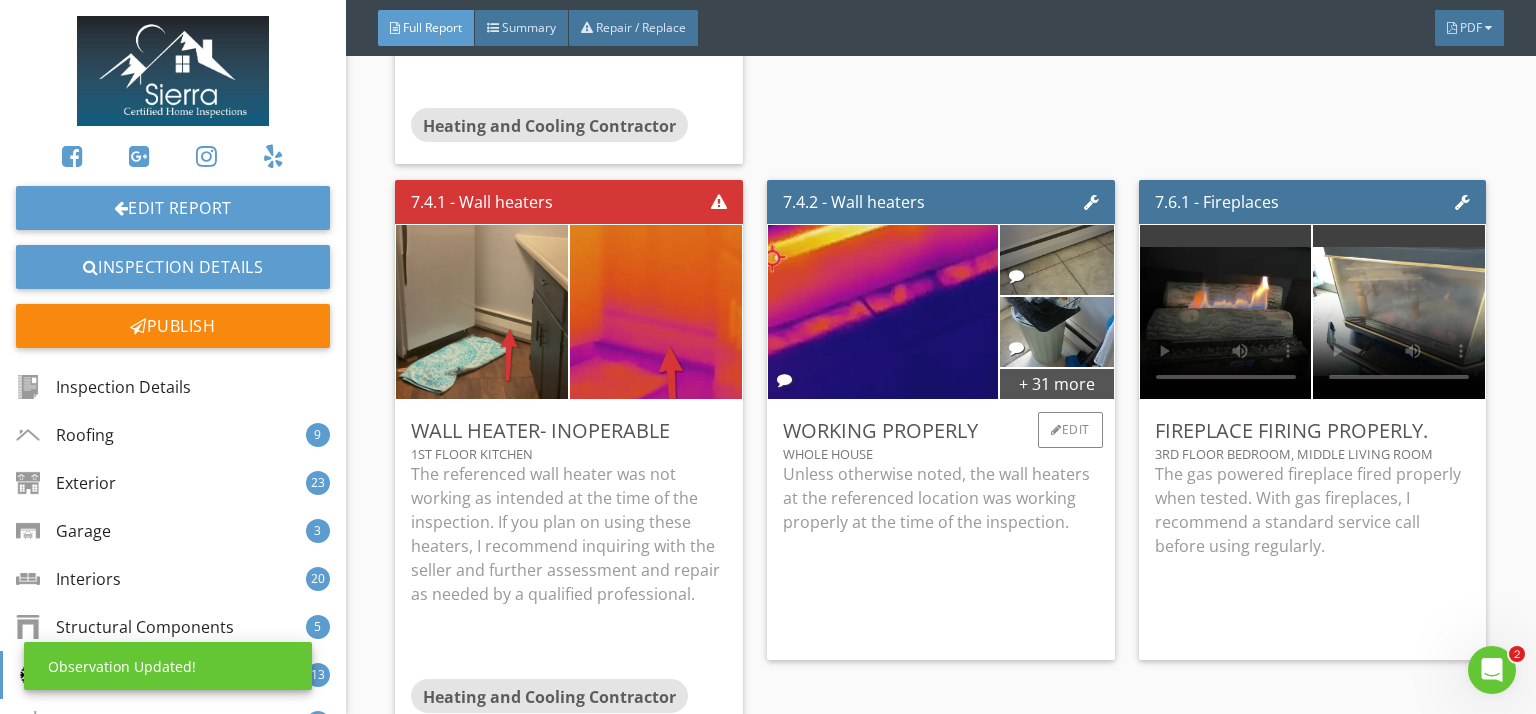 scroll, scrollTop: 50, scrollLeft: 0, axis: vertical 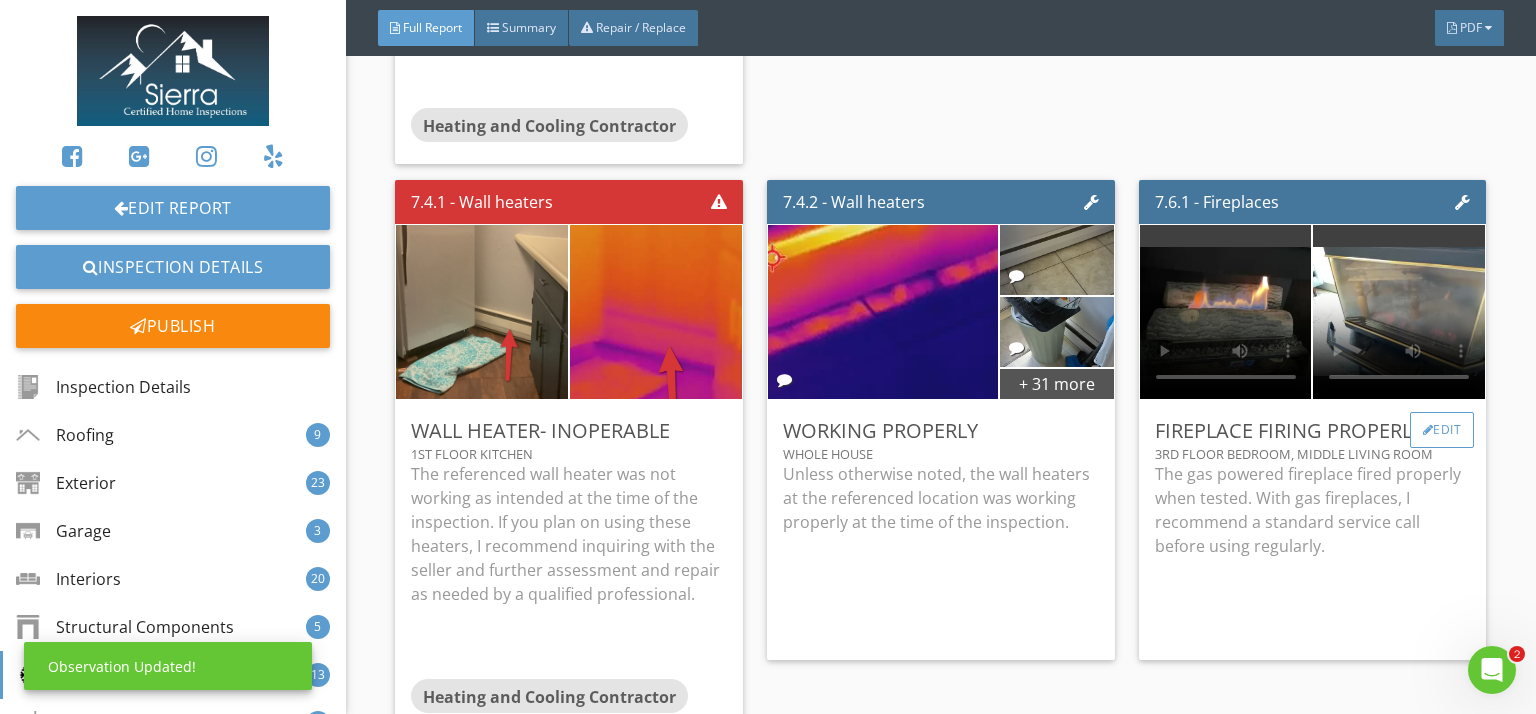 click on "Edit" at bounding box center (1442, 430) 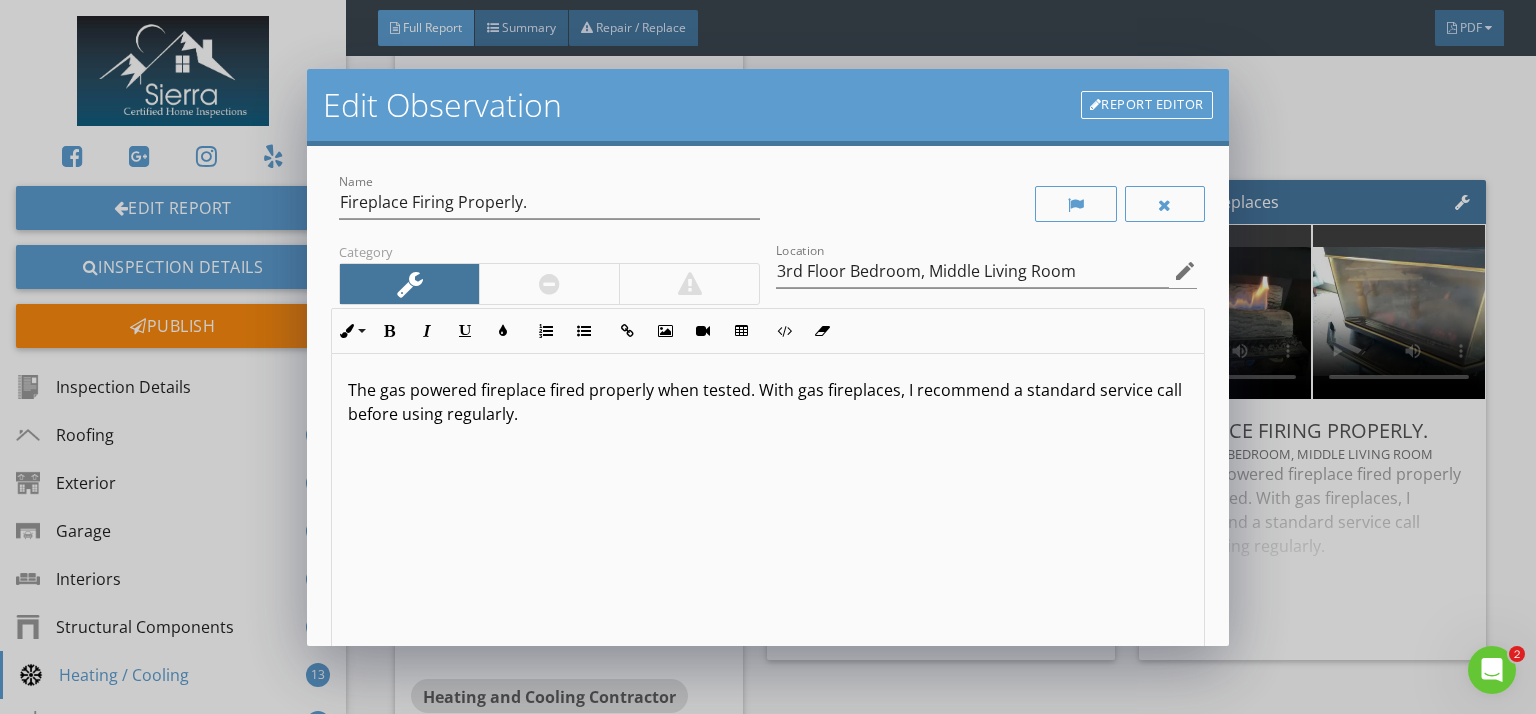 scroll, scrollTop: 0, scrollLeft: 0, axis: both 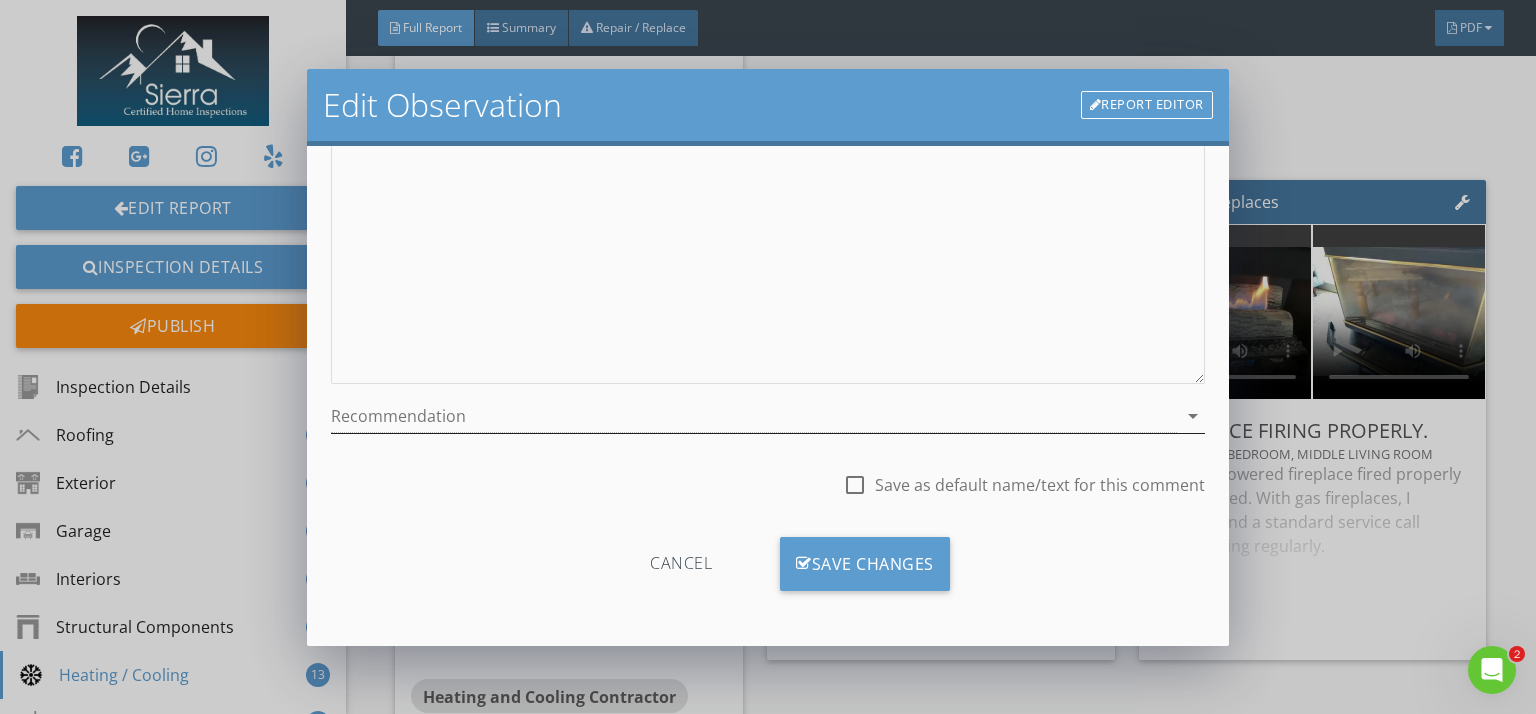 click at bounding box center (754, 416) 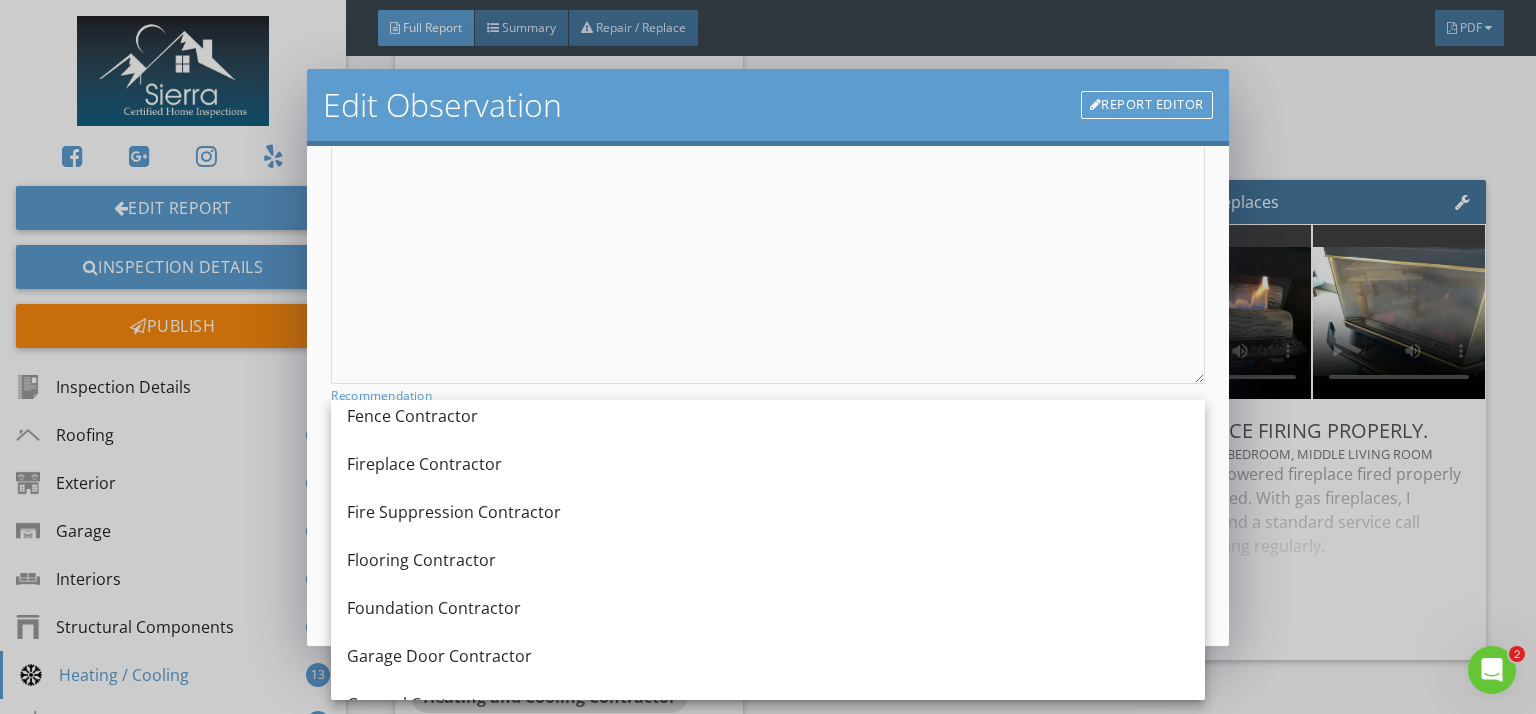 scroll, scrollTop: 868, scrollLeft: 0, axis: vertical 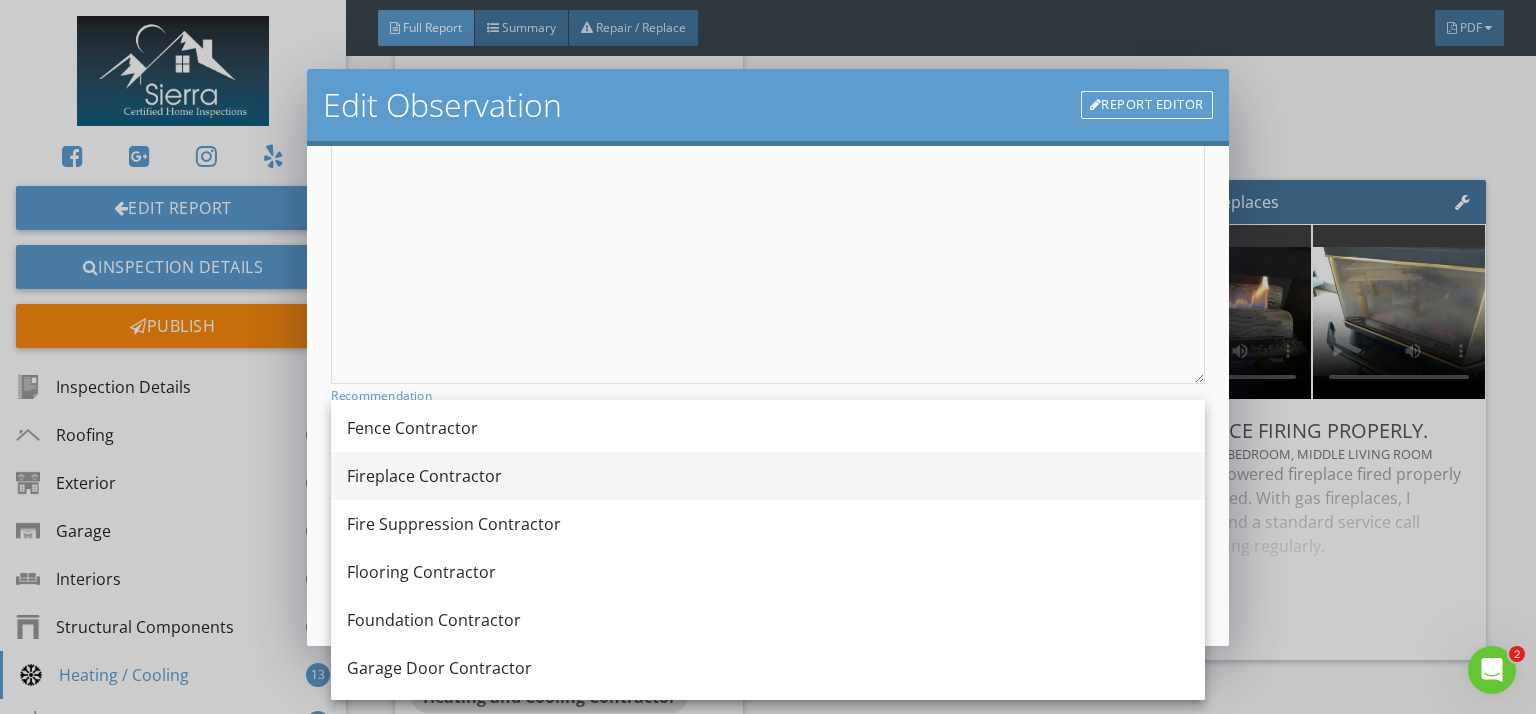 click on "Fireplace Contractor" at bounding box center [768, 476] 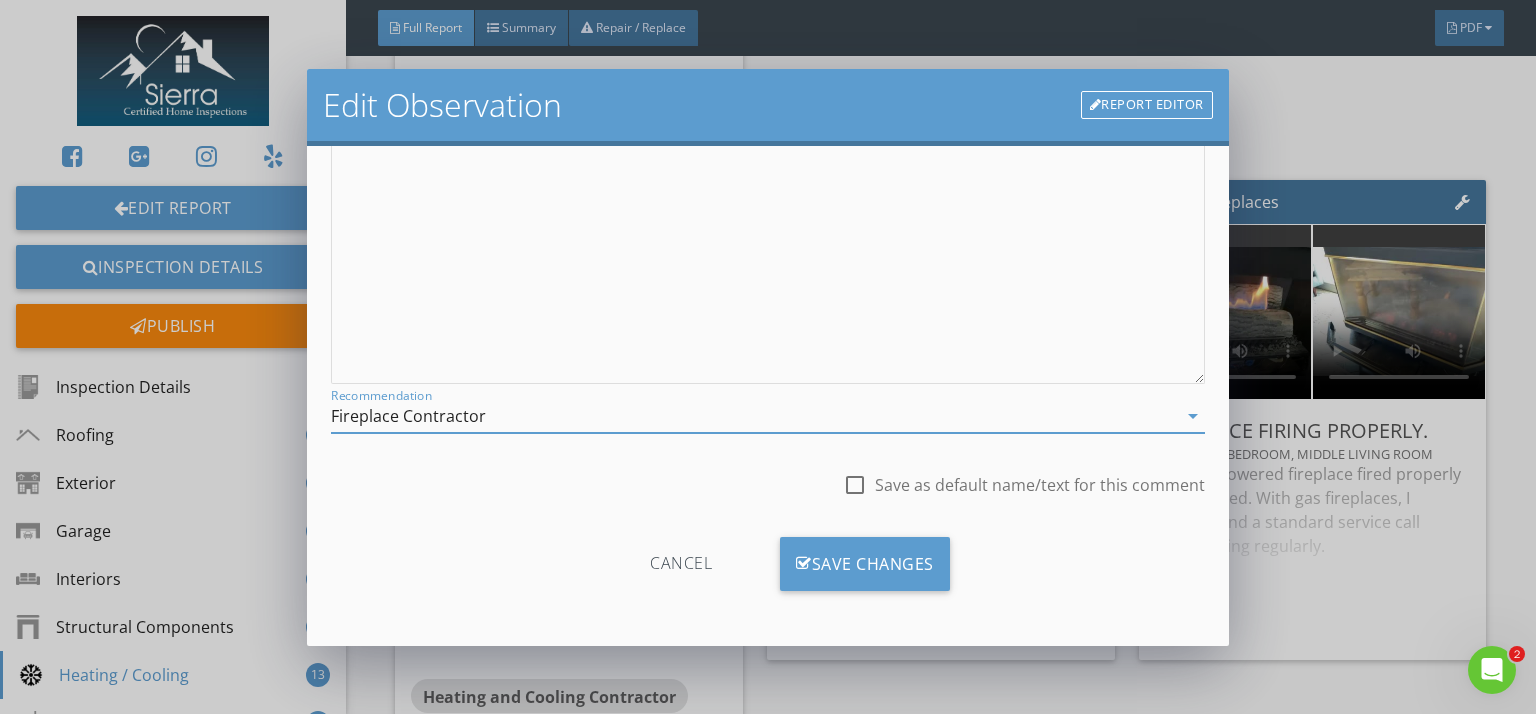 click at bounding box center (855, 485) 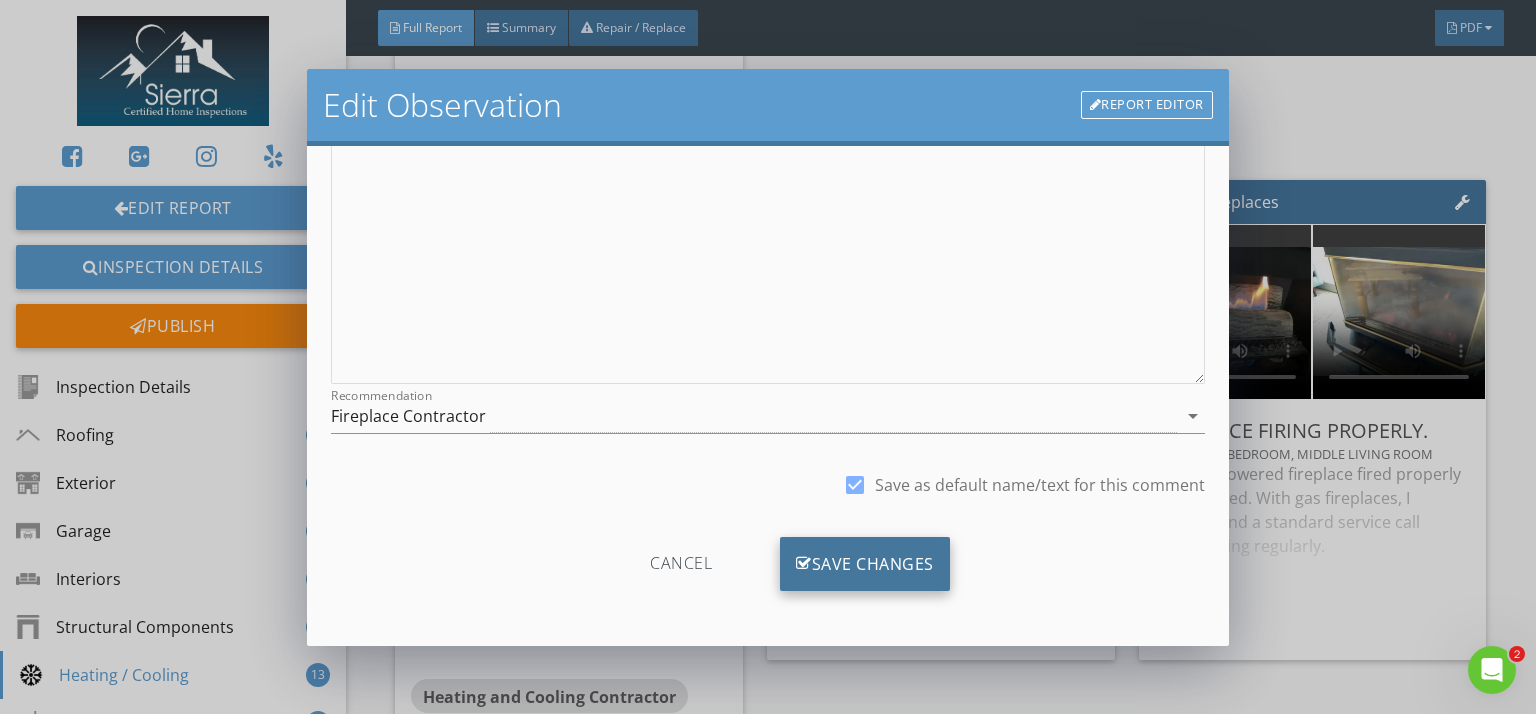 click on "Save Changes" at bounding box center [865, 564] 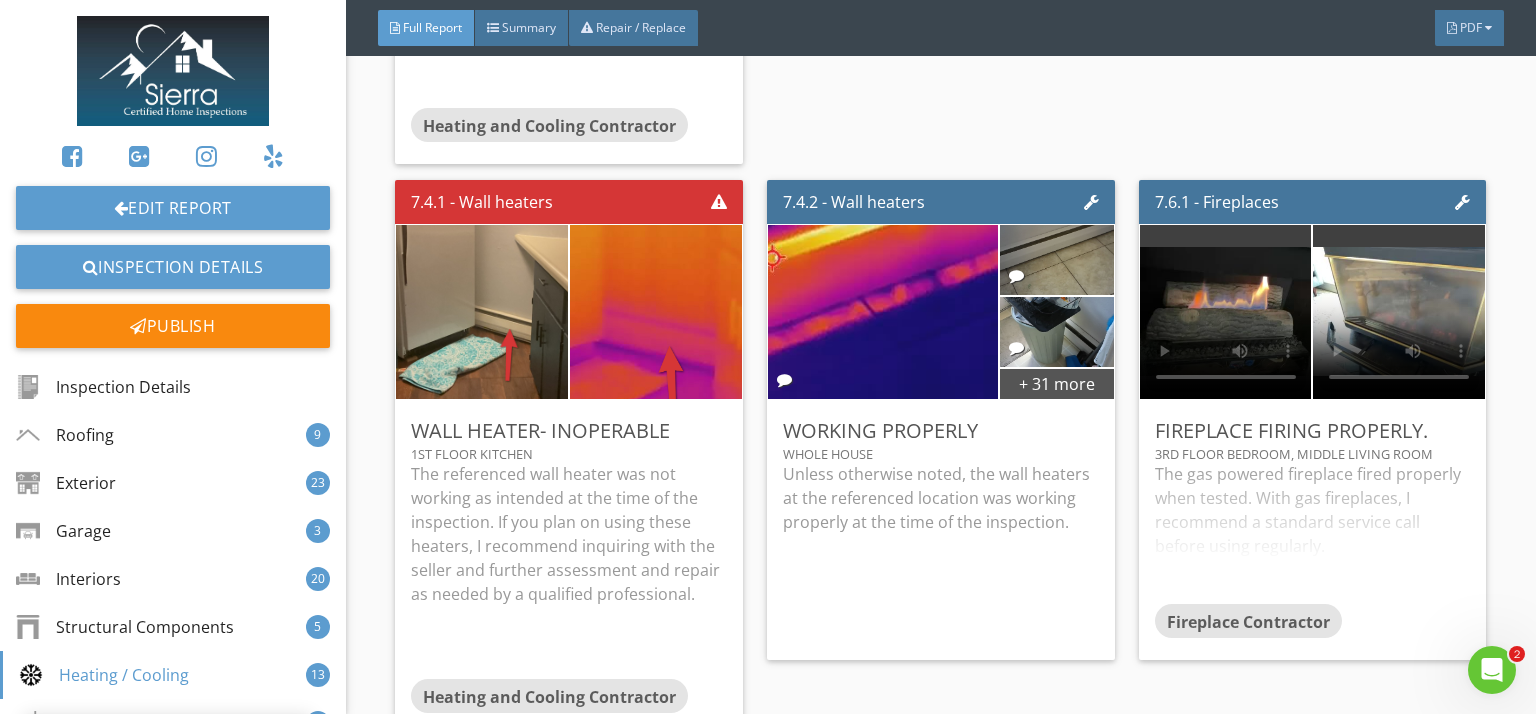 scroll, scrollTop: 50, scrollLeft: 0, axis: vertical 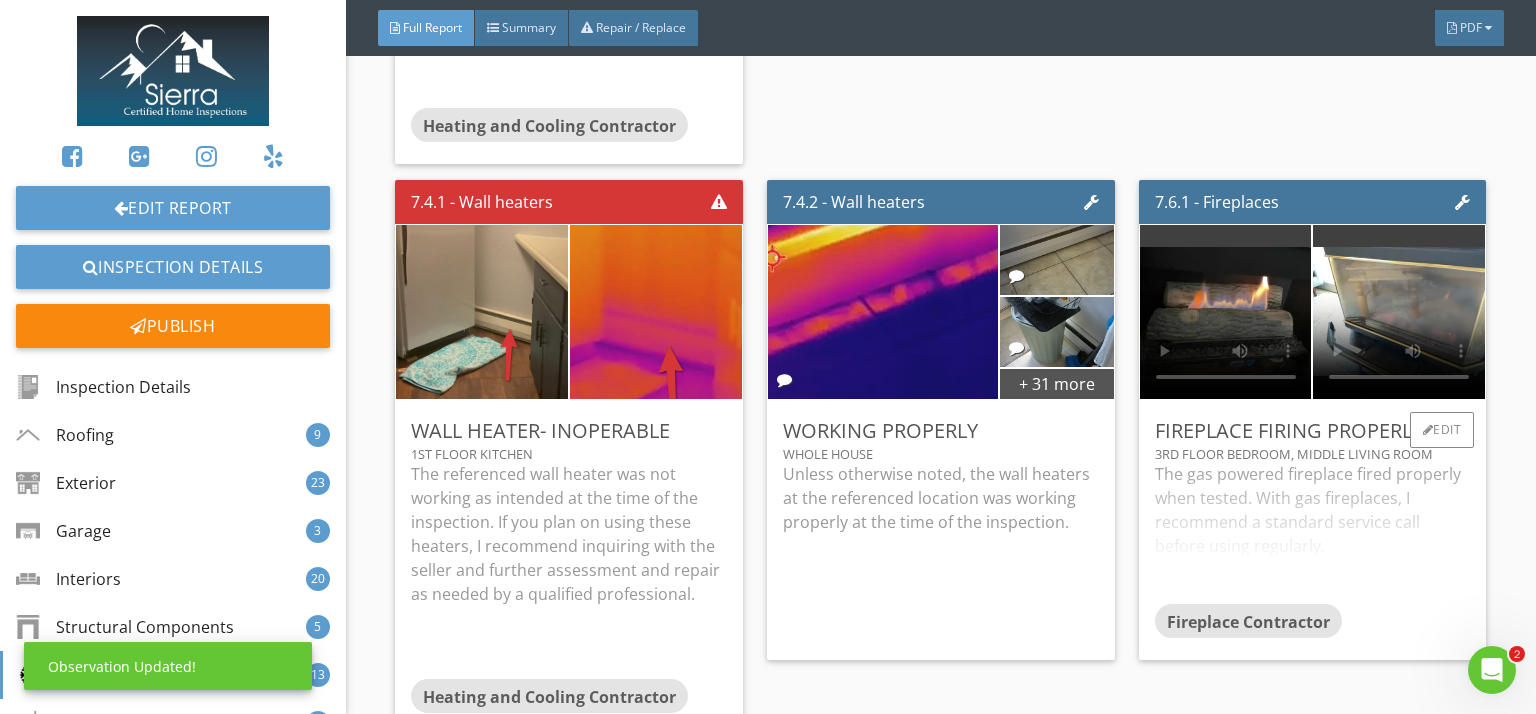 click on "The gas powered fireplace fired properly when tested. With gas fireplaces, I recommend a standard service call before using regularly." at bounding box center (1313, 533) 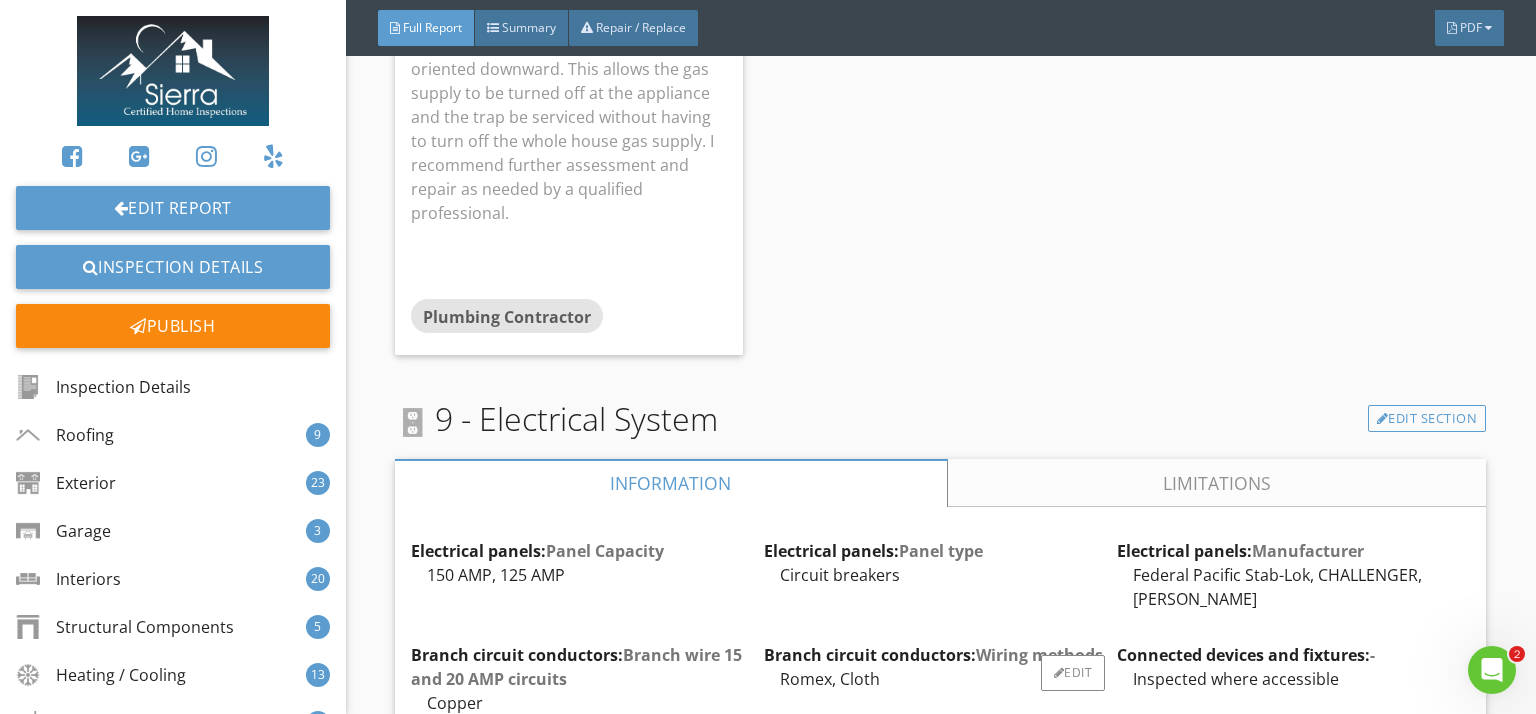scroll, scrollTop: 33255, scrollLeft: 0, axis: vertical 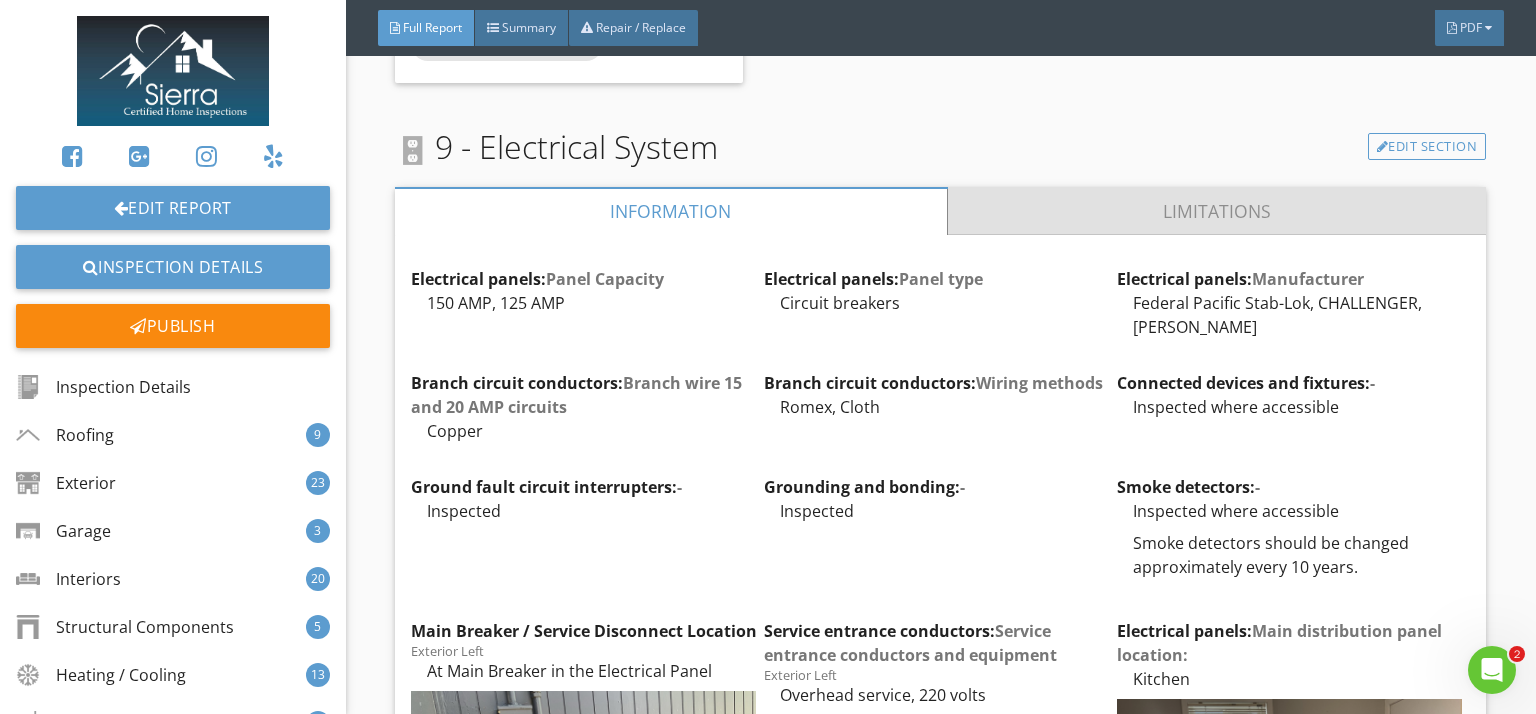 click on "Limitations" at bounding box center (1217, 211) 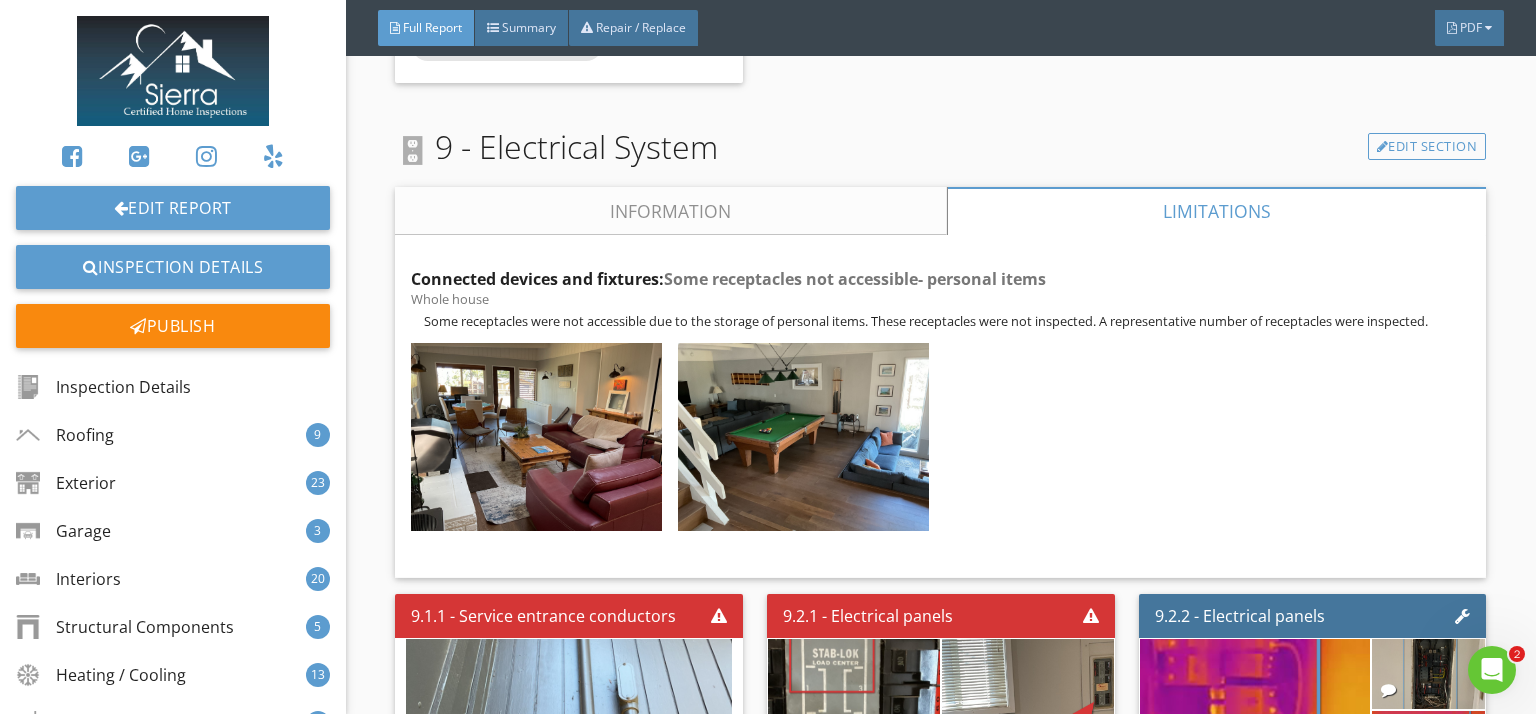 click on "Information" at bounding box center [671, 211] 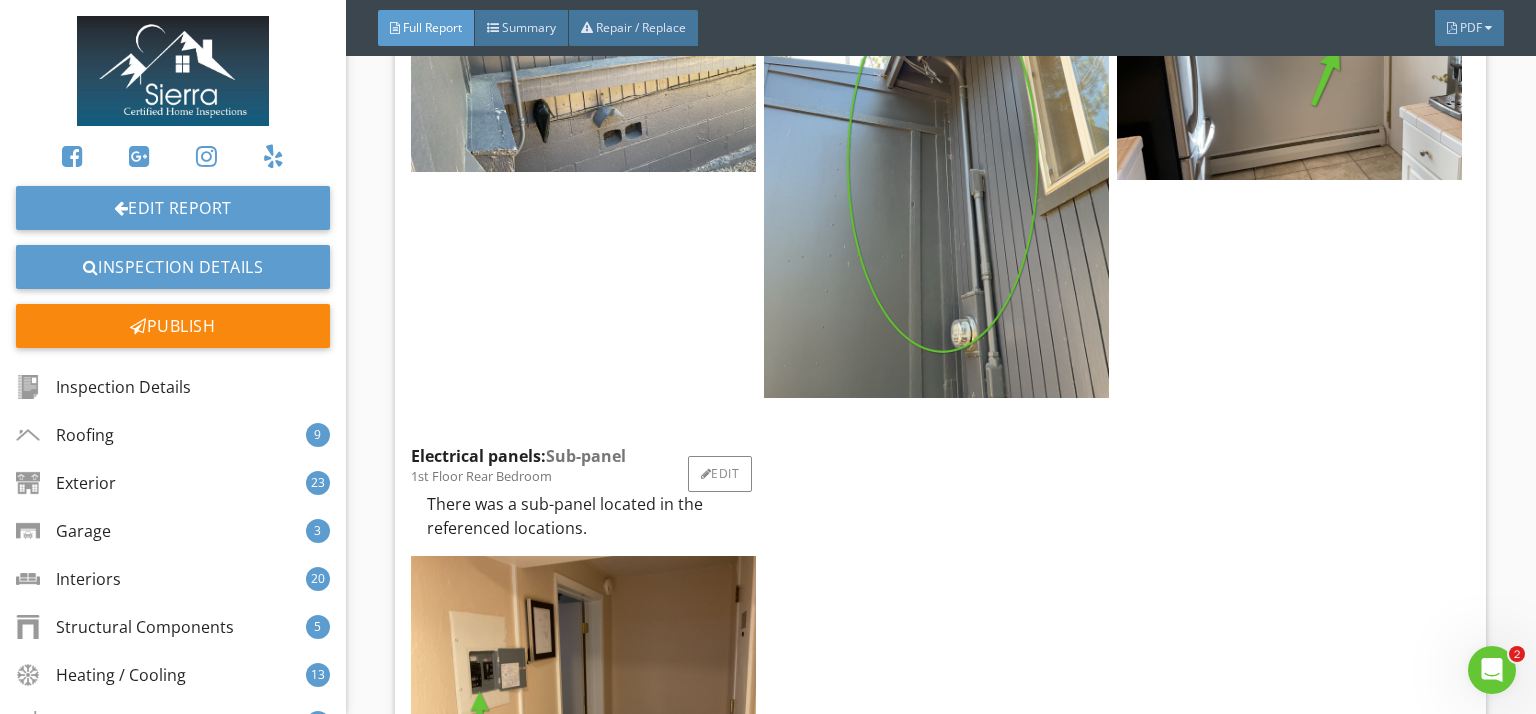 scroll, scrollTop: 34091, scrollLeft: 0, axis: vertical 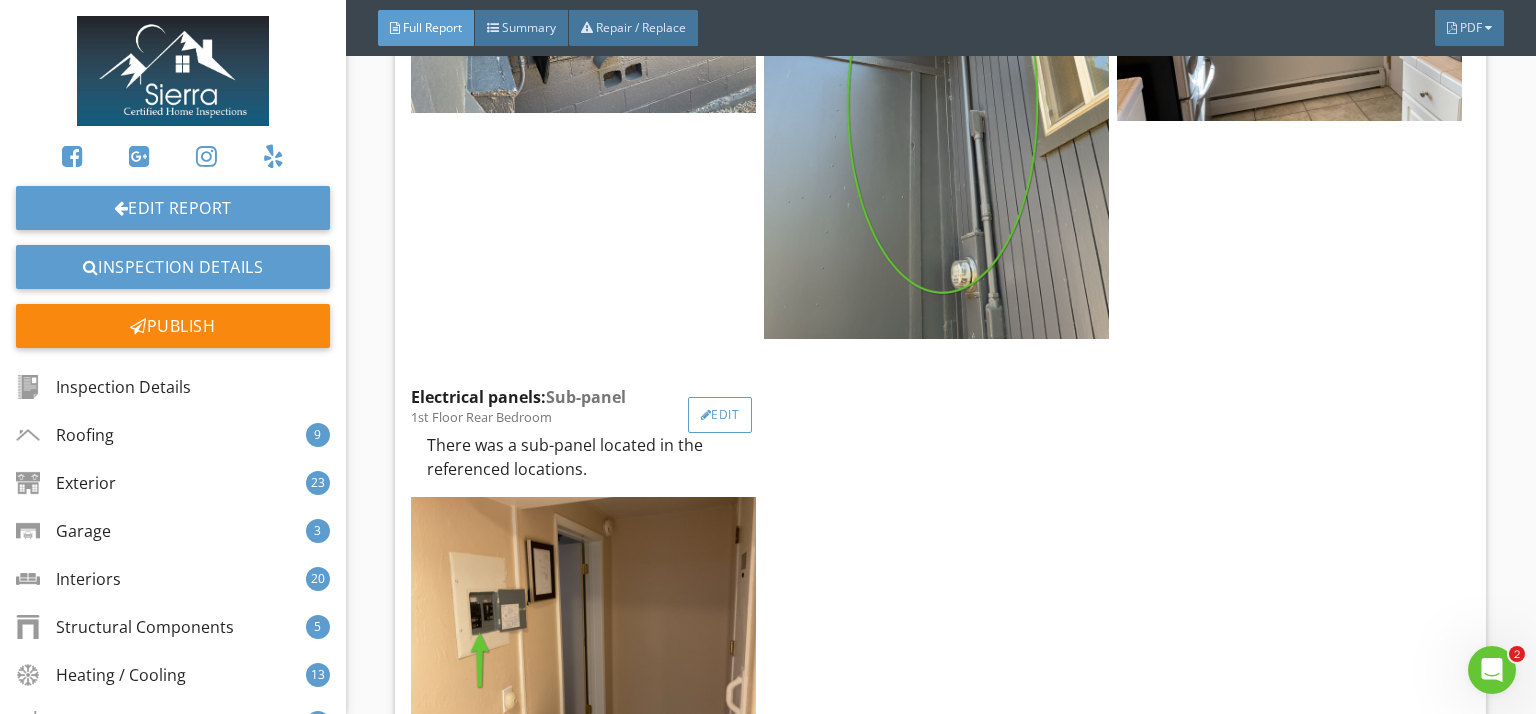 click on "Edit" at bounding box center [720, 415] 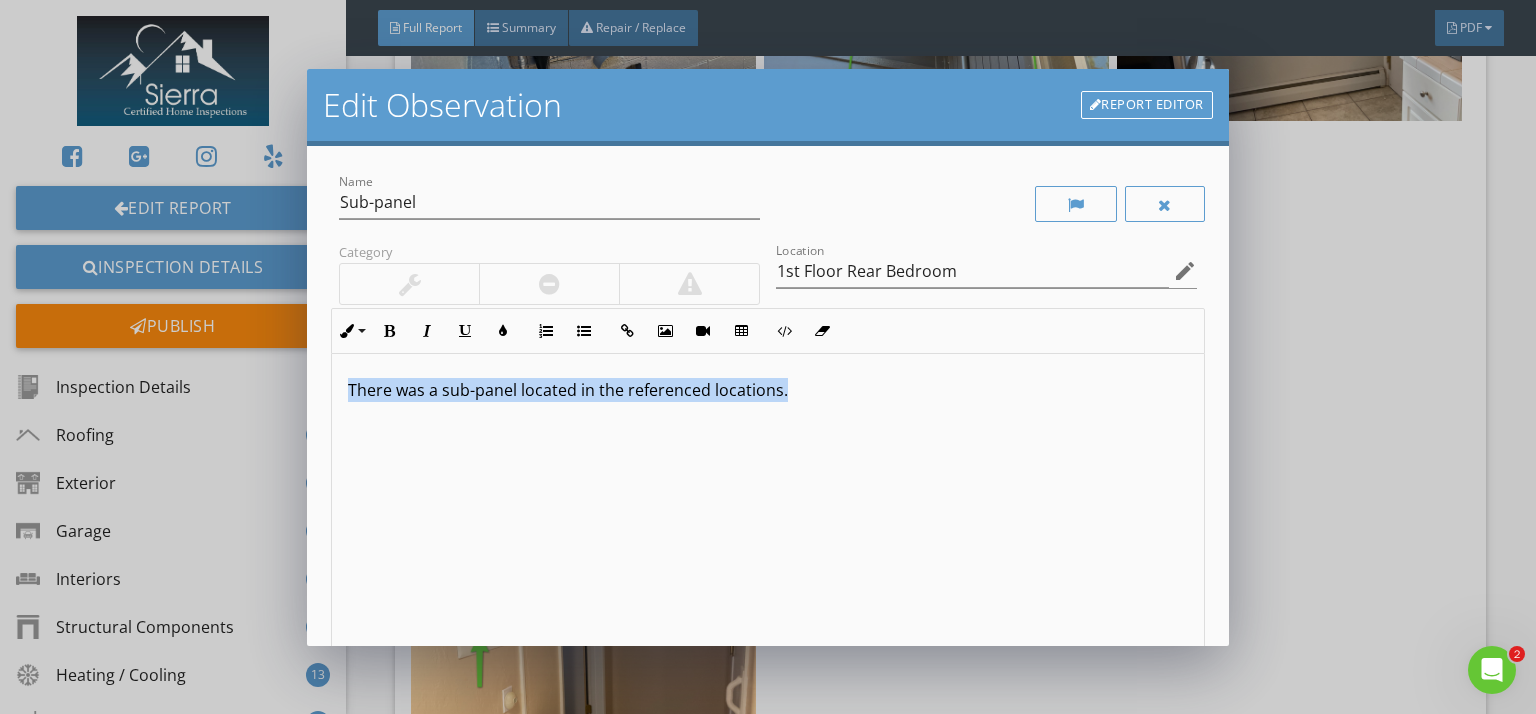 drag, startPoint x: 820, startPoint y: 388, endPoint x: 284, endPoint y: 391, distance: 536.0084 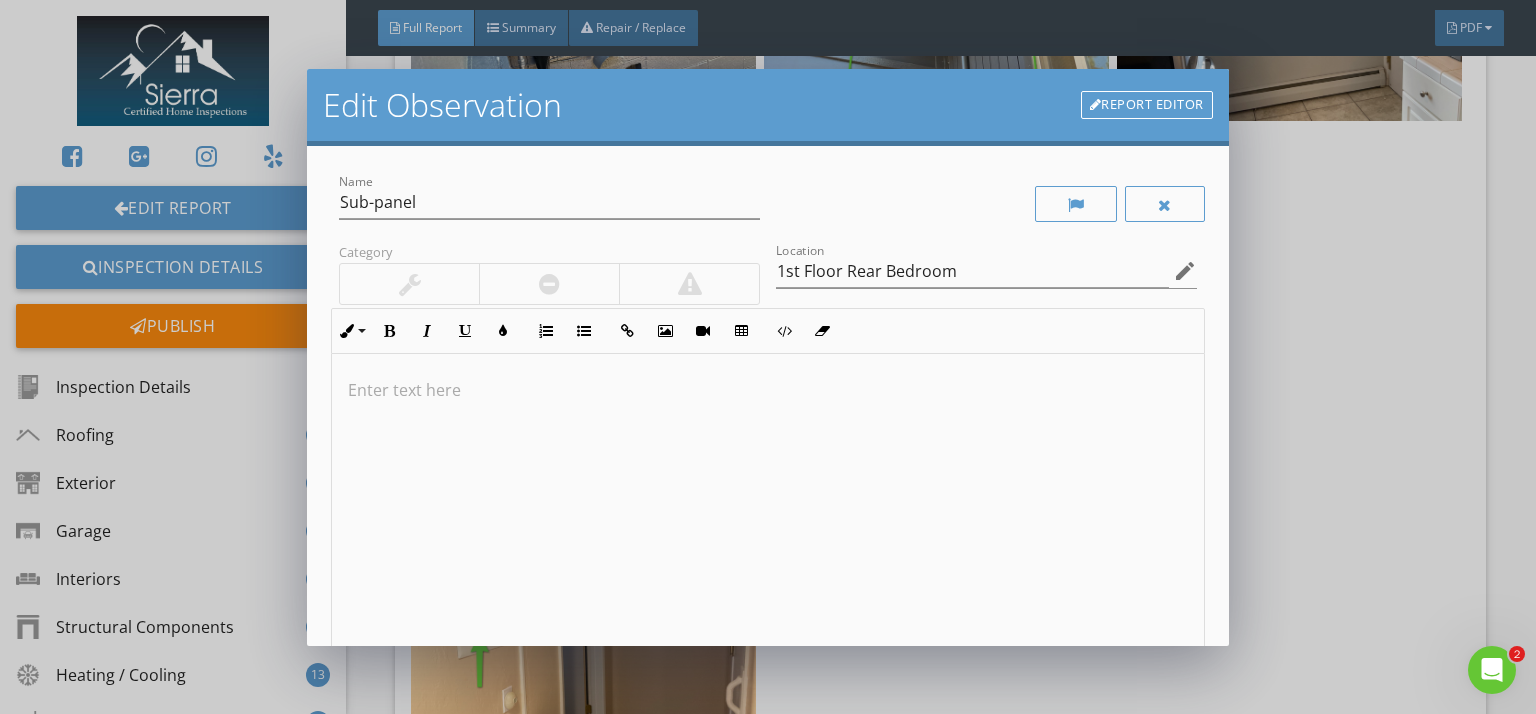 scroll, scrollTop: 0, scrollLeft: 0, axis: both 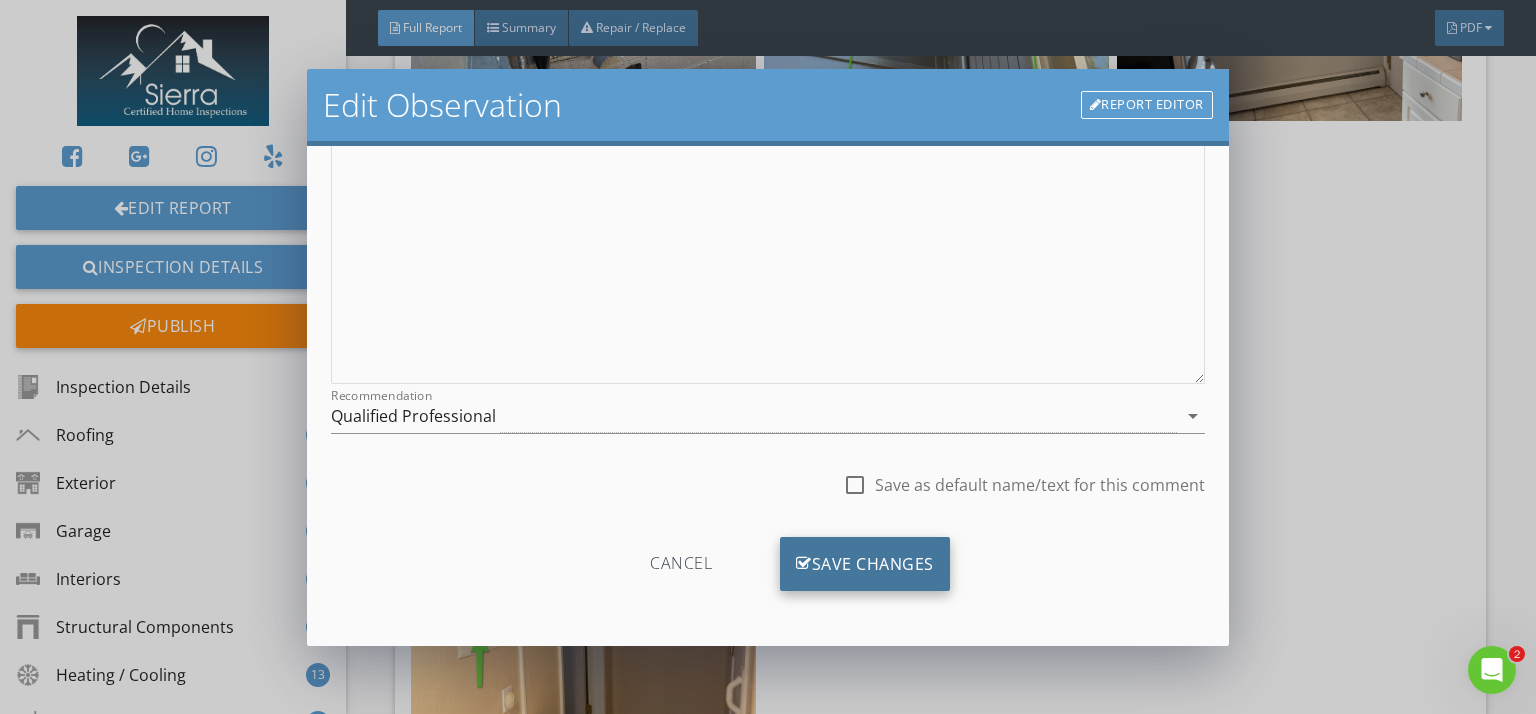 click on "Save Changes" at bounding box center [865, 564] 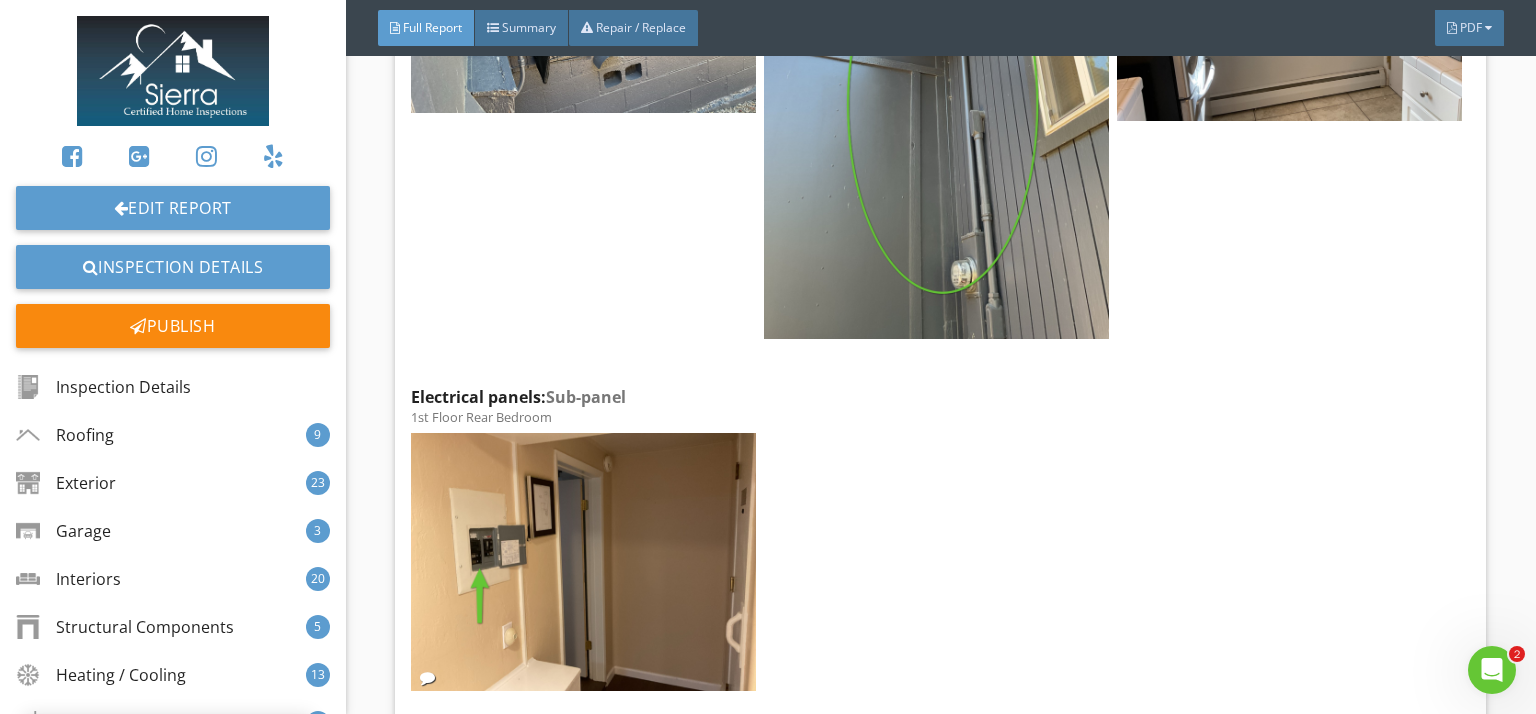 scroll, scrollTop: 50, scrollLeft: 0, axis: vertical 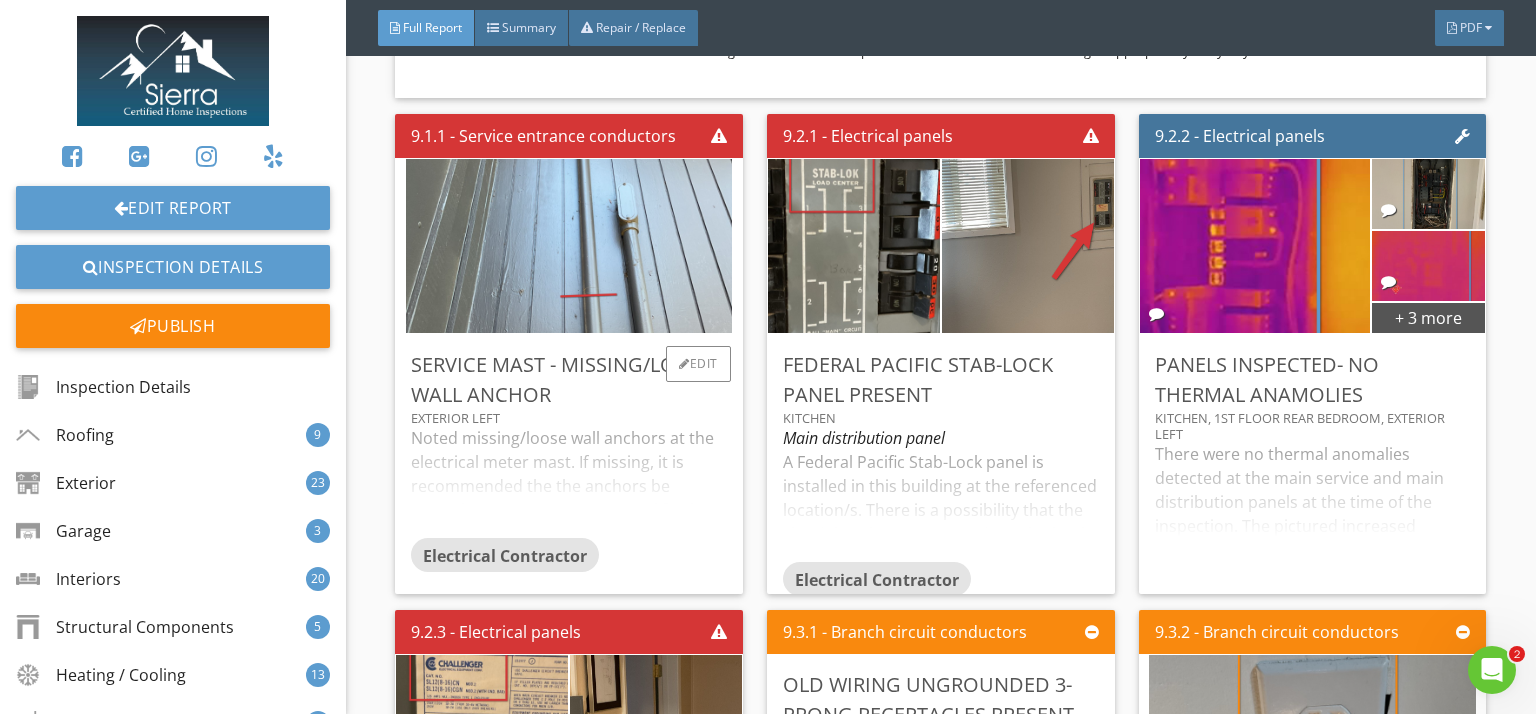 click on "Noted missing/loose wall anchors at the electrical meter mast. If missing, it is recommended the the anchors be spaced every 3'- 4'. I recommend further assessment and repair by a qualified professional." at bounding box center [569, 482] 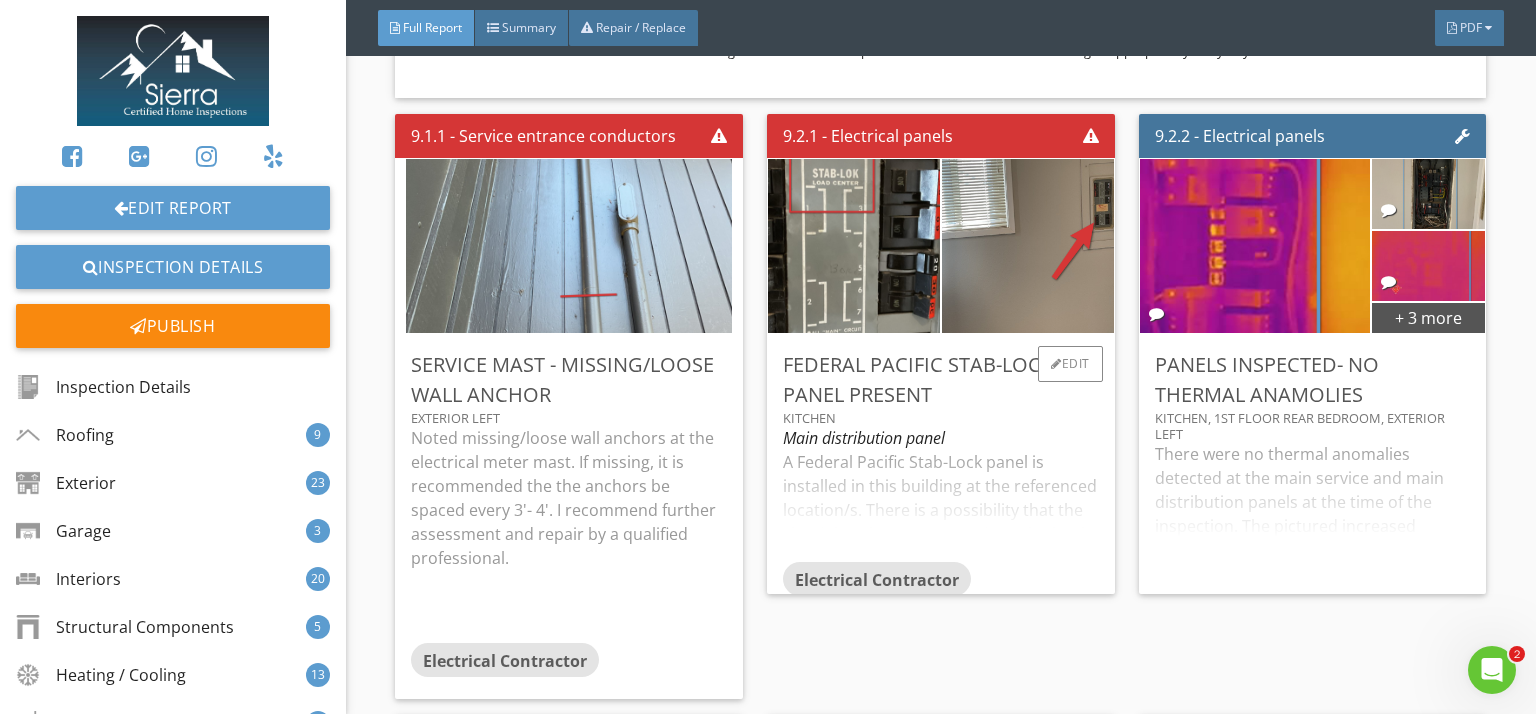 click on "A Federal Pacific Stab-Lock panel is installed in this building at the referenced location/s. There is a possibility that the circuit breakers may not trip under load or when shorted, possibly causing an electrical hazard. Some lenders will not loan on a home with this panel and some insurance companies will not insure homes where this panel is present. Replacement of this panel is recommended. I recommend further assessment and repair by a qualified professional. For more information of Federal Pacific panels, click on the link below: Information on Federal-Pacific panels" at bounding box center (941, 506) 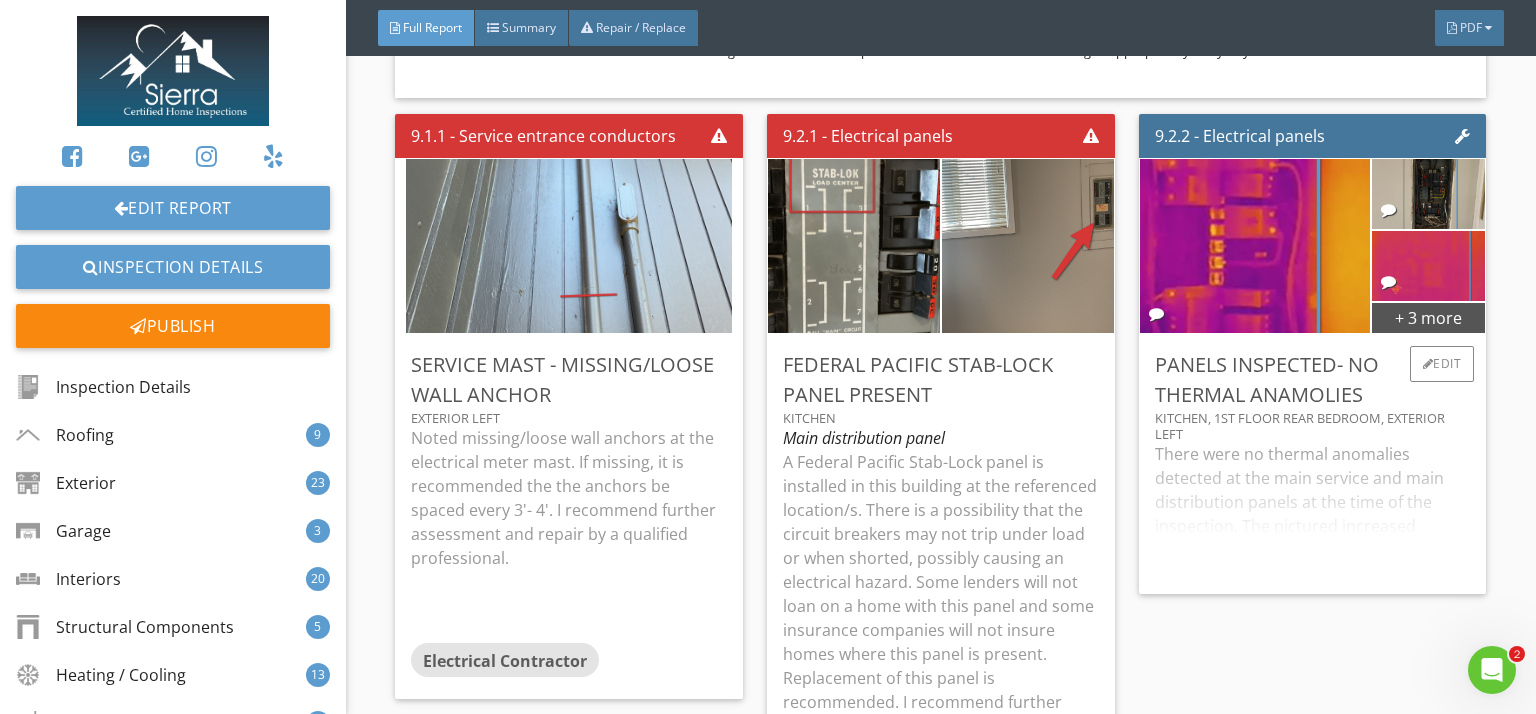 click on "There were no thermal anomalies detected at the main service and main distribution panels at the time of the inspection. The pictured increased temperature gradients (bright orange areas) are not abnormal." at bounding box center (1313, 510) 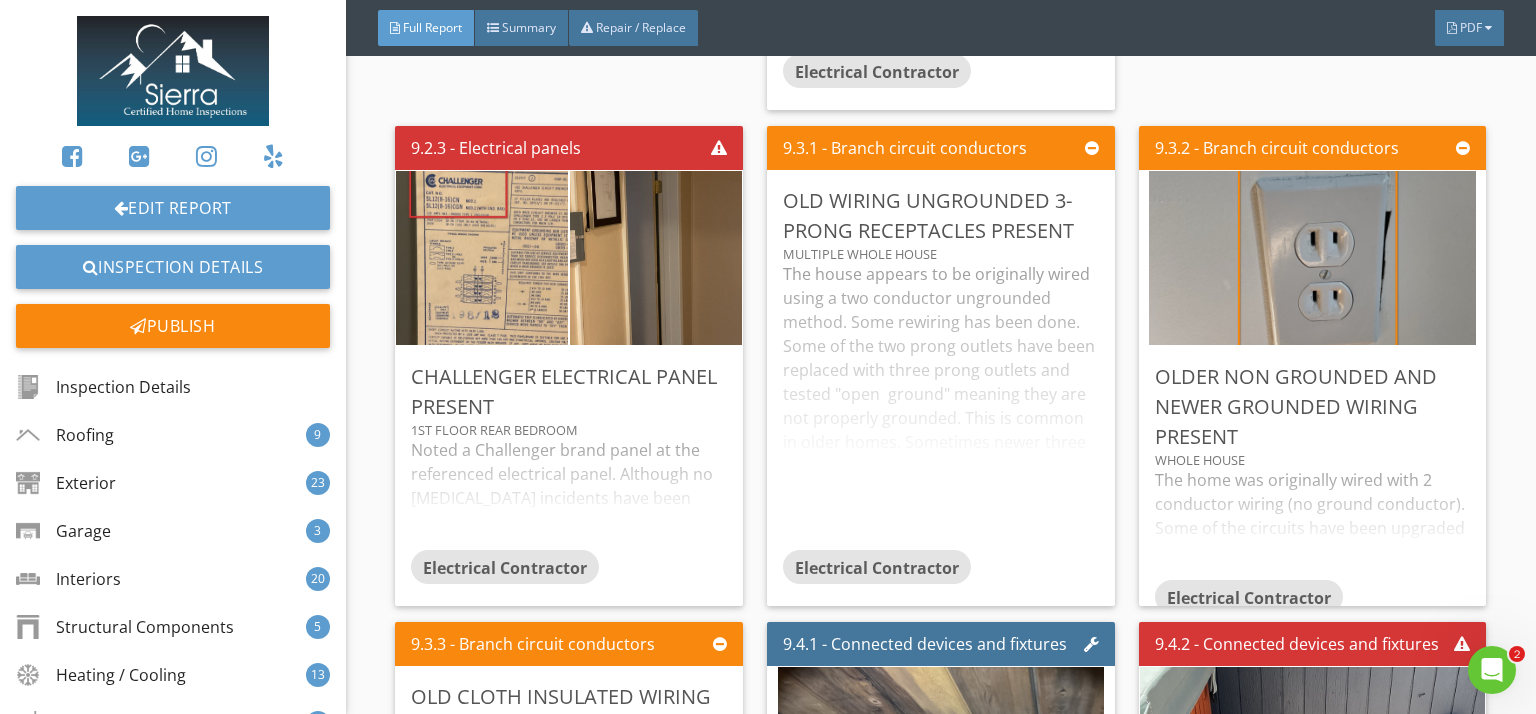 scroll, scrollTop: 36156, scrollLeft: 0, axis: vertical 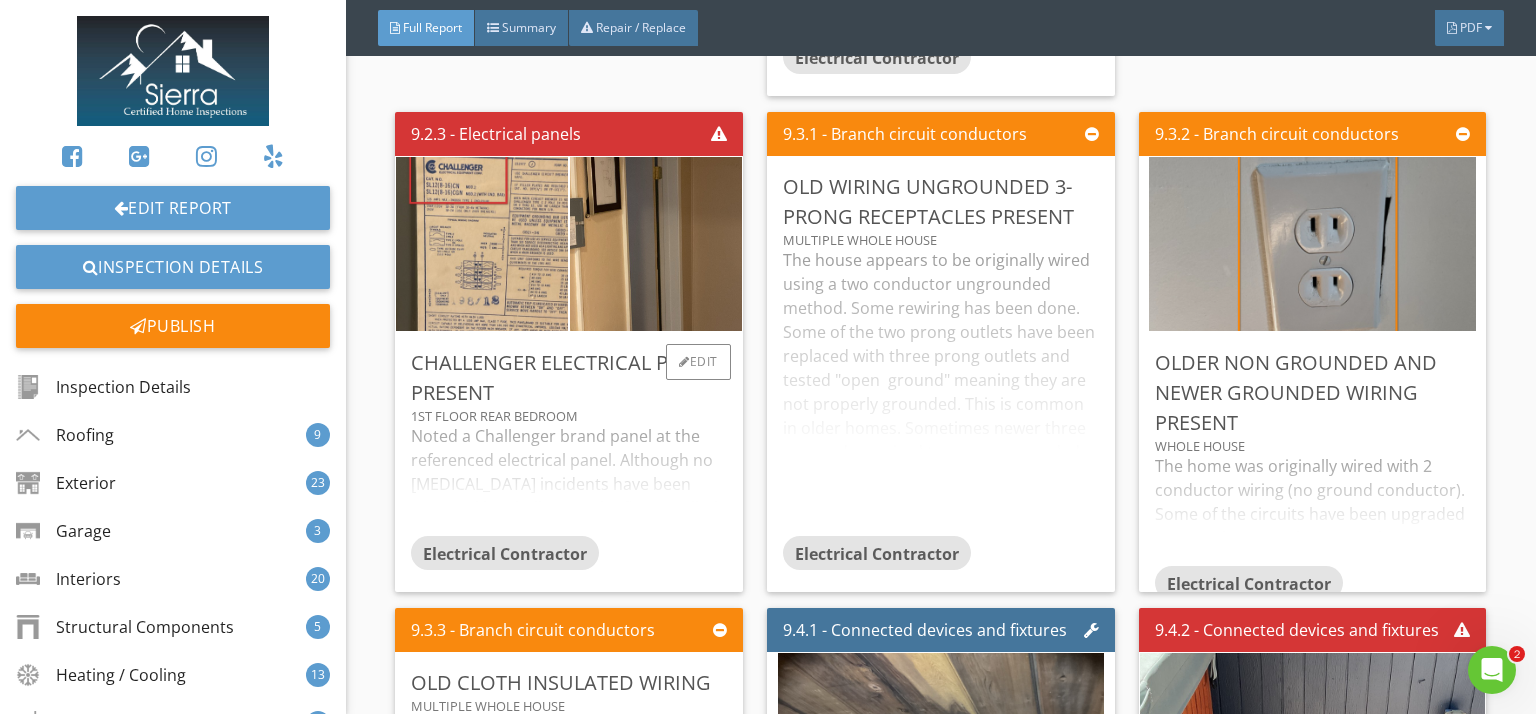 click on "Noted a Challenger brand panel at the referenced electrical panel. Although no electric shock incidents have been reported by Challenger, the firm recalled this product because it has been determined, by quality control testing, that a mechanical part may become detached and prevent the ground fault feature of the circuit breaker from functioning. I did not observe any deficiencies related to this observation at the time of the inspection. I recommend further assessment by a qualified electrician." at bounding box center (569, 480) 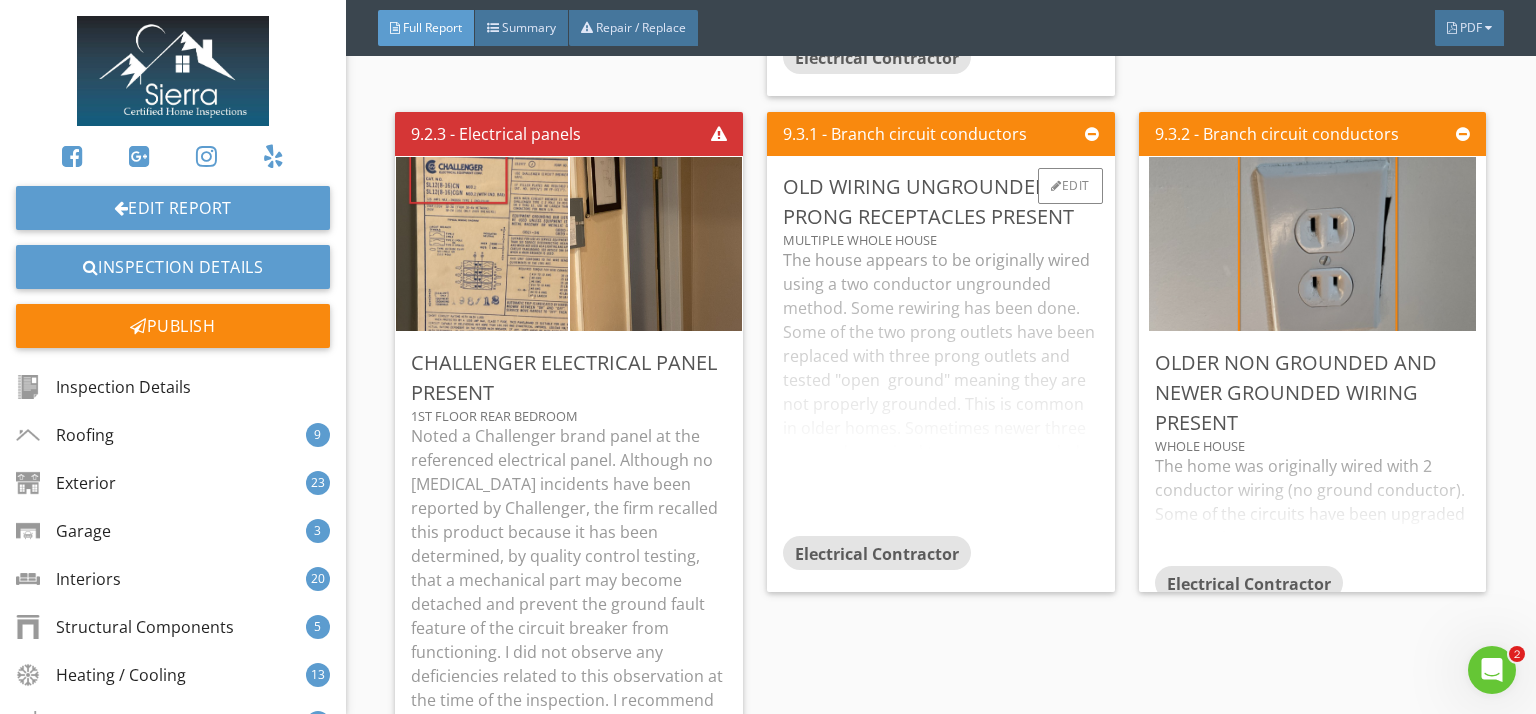 click on "The house appears to be originally wired using a two conductor ungrounded method. Some rewiring has been done. Some of the two prong outlets have been replaced with three prong outlets and tested "open  ground" meaning they are not properly grounded. This is common in older homes. Sometimes newer three pronged are wired to appear grounded, but are not. I do not open receptacles to look at the wiring. The buyer should consider adding a ground to these outlets as a safety upgrade in the future." at bounding box center [941, 392] 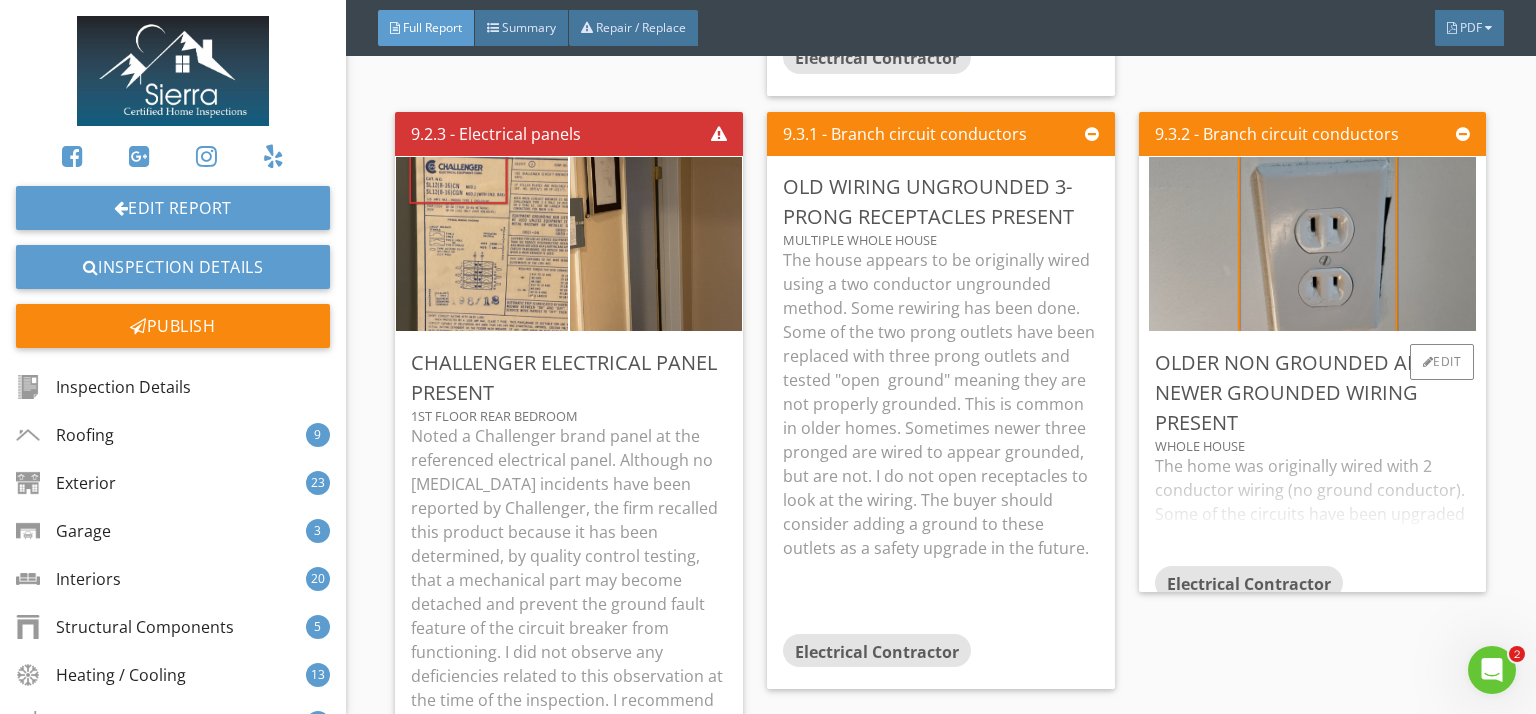 click on "The home was originally wired with 2 conductor wiring (no ground conductor). Some of the circuits have been upgraded to 3 conductor and 3 pronged receptacles. Because most modern appliances are designed to work with 3 conductor systems, the buyer should consider upgrading the remainder of the system in the future." at bounding box center [1313, 510] 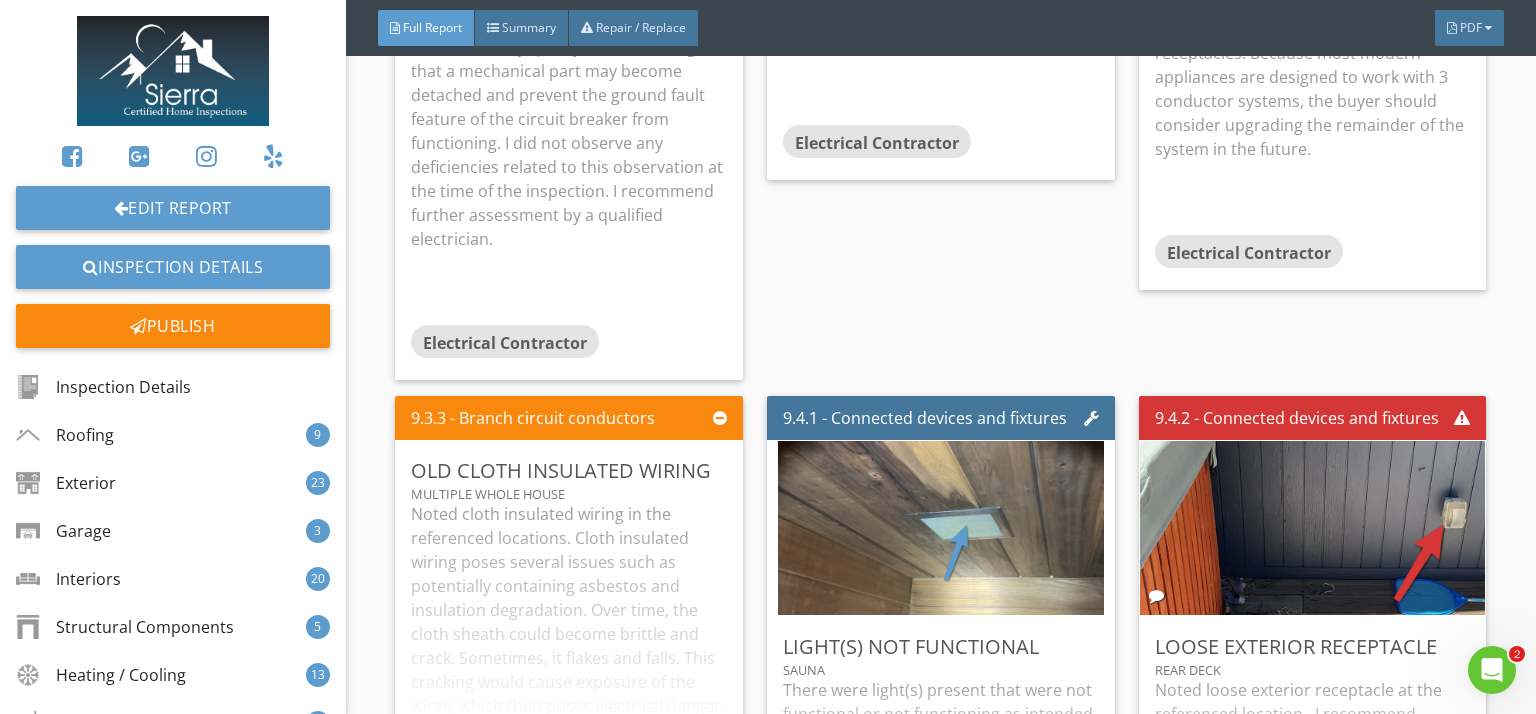 scroll, scrollTop: 36777, scrollLeft: 0, axis: vertical 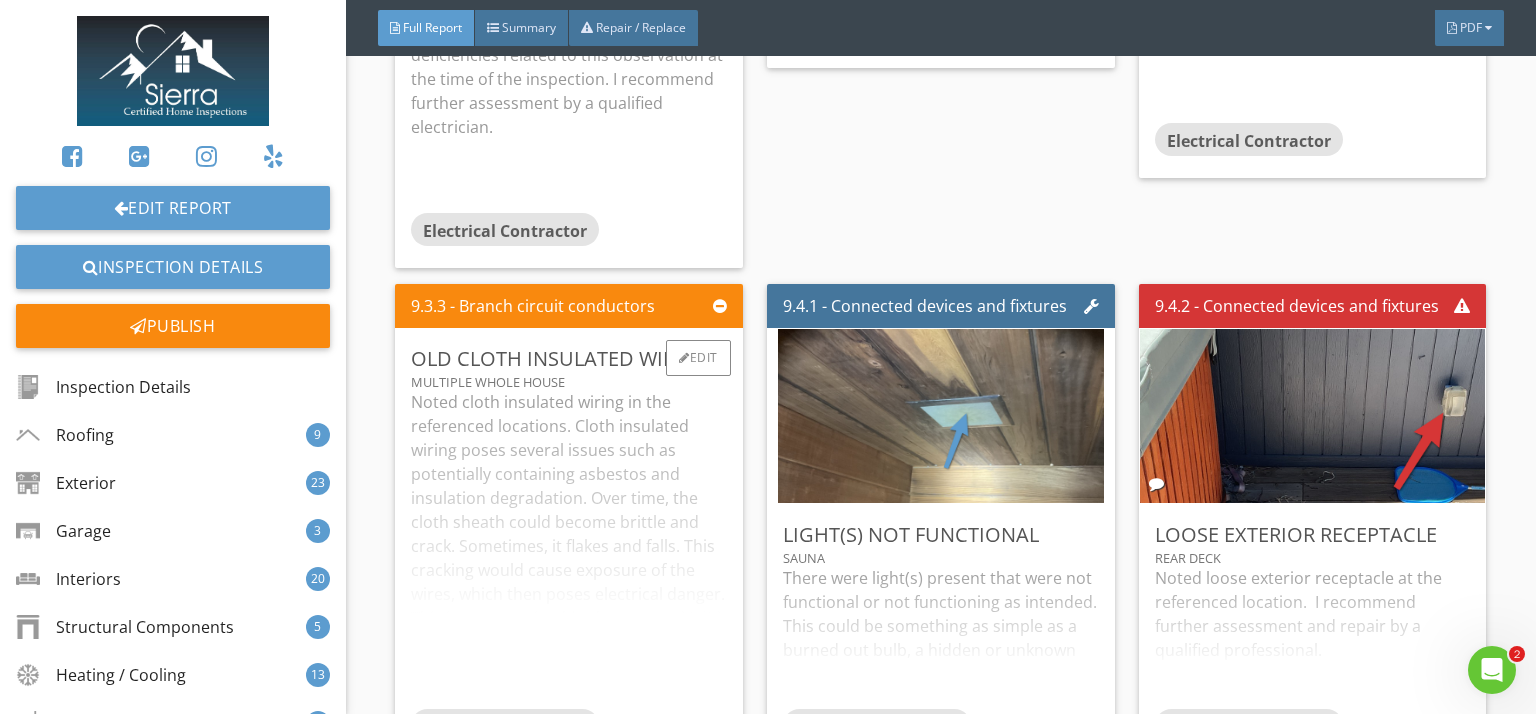 click on "Noted cloth insulated wiring in the referenced locations. Cloth insulated wiring poses several issues such as potentially containing asbestos and insulation degradation. Over time, the cloth sheath could become brittle and crack. Sometimes, it flakes and falls. This cracking would cause exposure of the wires, which then poses electrical danger. This is common in older homes, and I did not observe any deficiencies related to this at the time of the inspection. I recommend further assessment and repair as needed by a qualified professional." at bounding box center (569, 549) 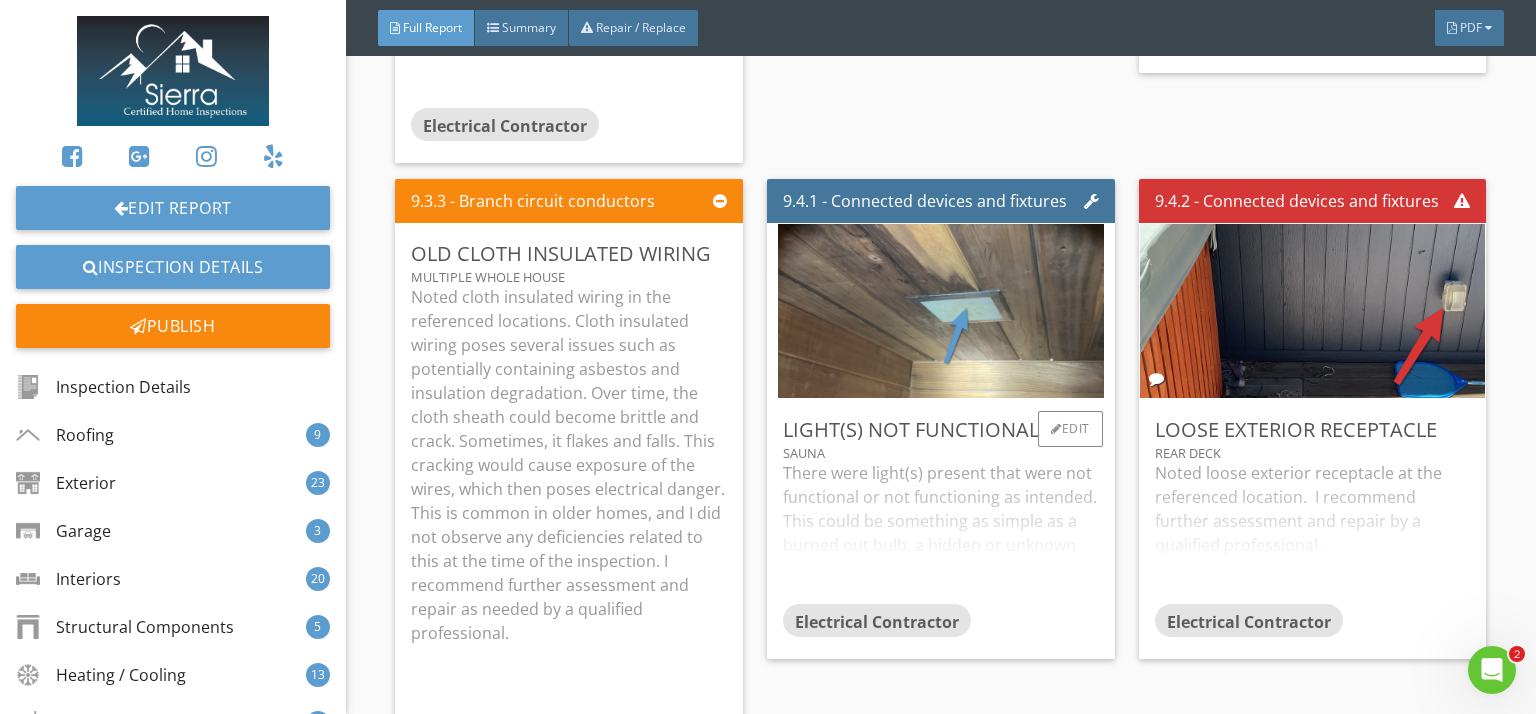 scroll, scrollTop: 36887, scrollLeft: 0, axis: vertical 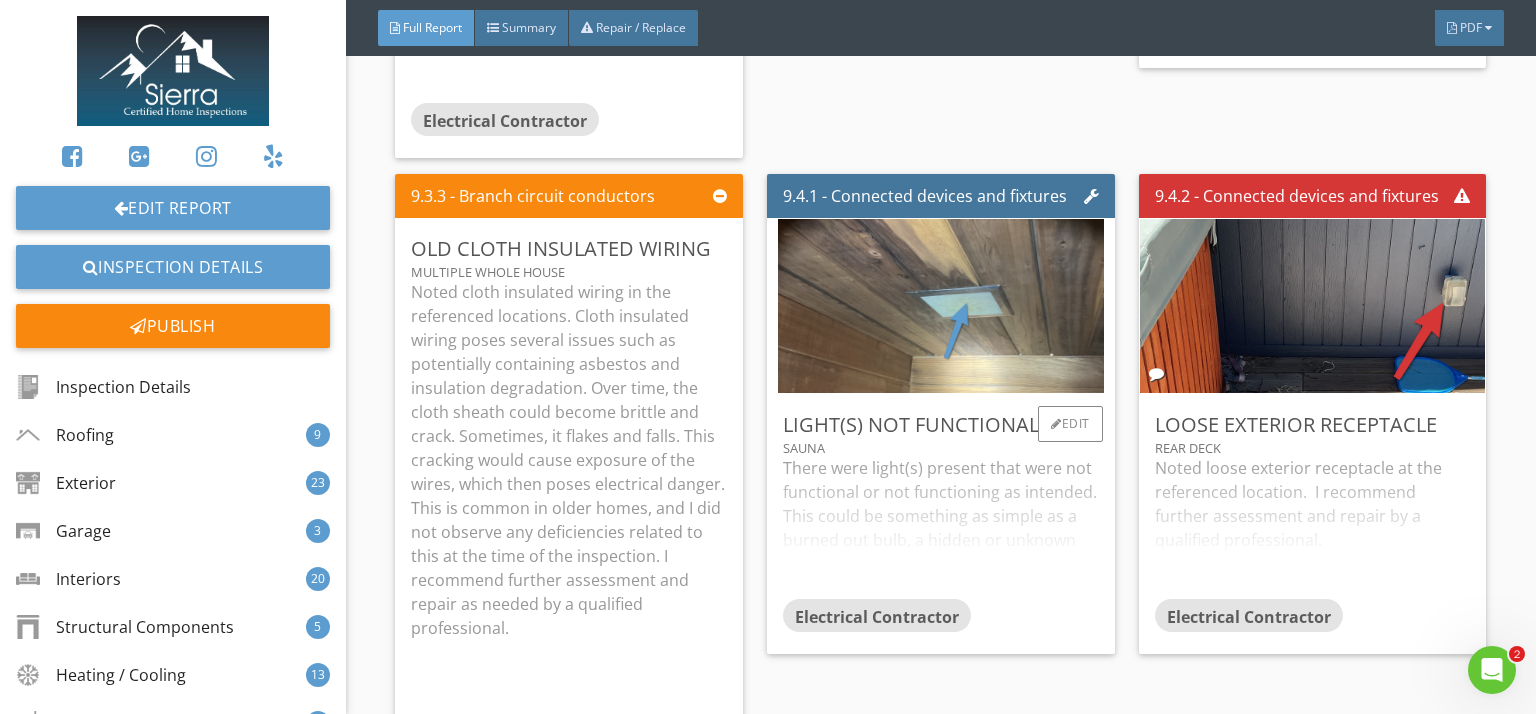 click on "There were light(s) present that were not functional or not functioning as intended. This could be something as simple as a burned out bulb, a hidden or unknown switch that controls it, or something more extensive. I recommend changing the build and if this does not work, I recommend further assessment and repair as needed by a qualified professional." at bounding box center (941, 527) 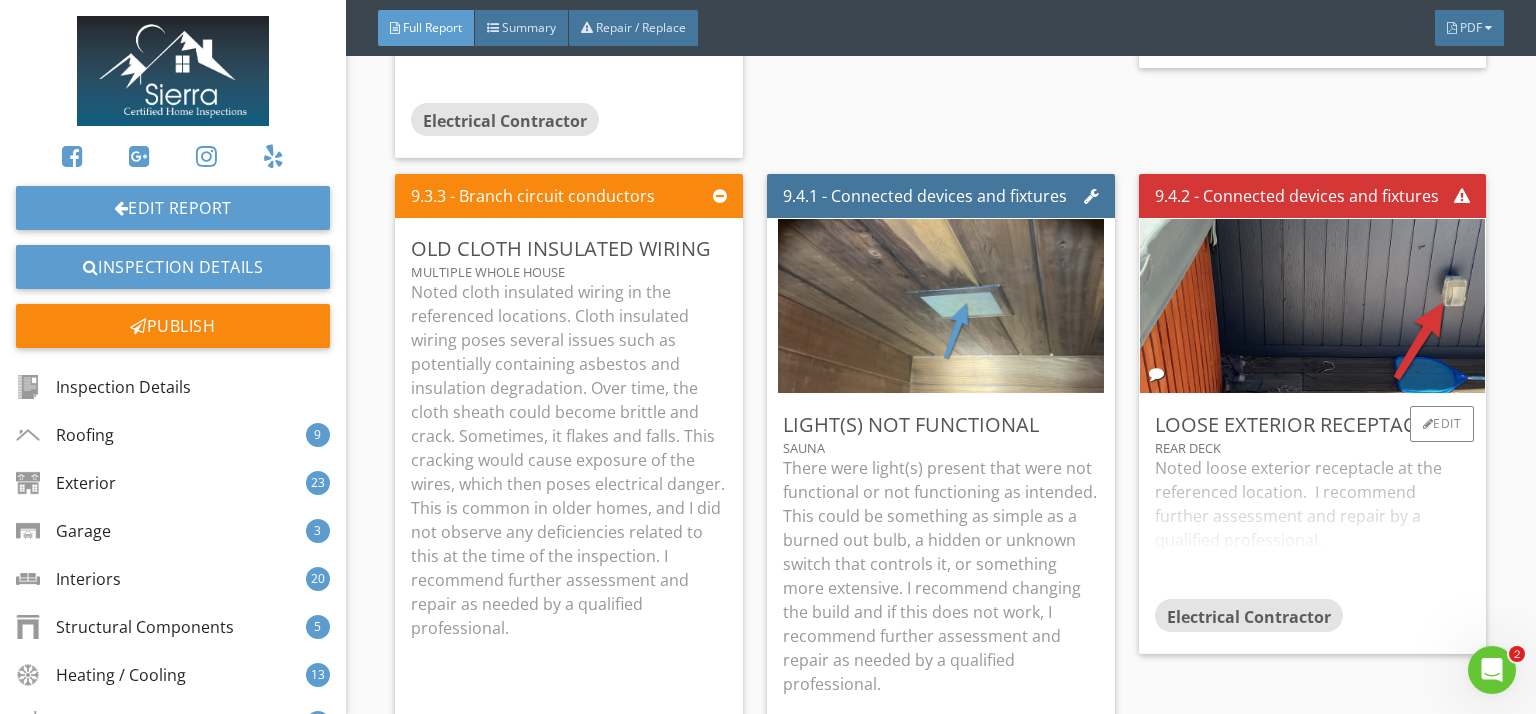 click on "Noted loose exterior receptacle at the referenced location.  I recommend further assessment and repair by a qualified professional." at bounding box center [1313, 527] 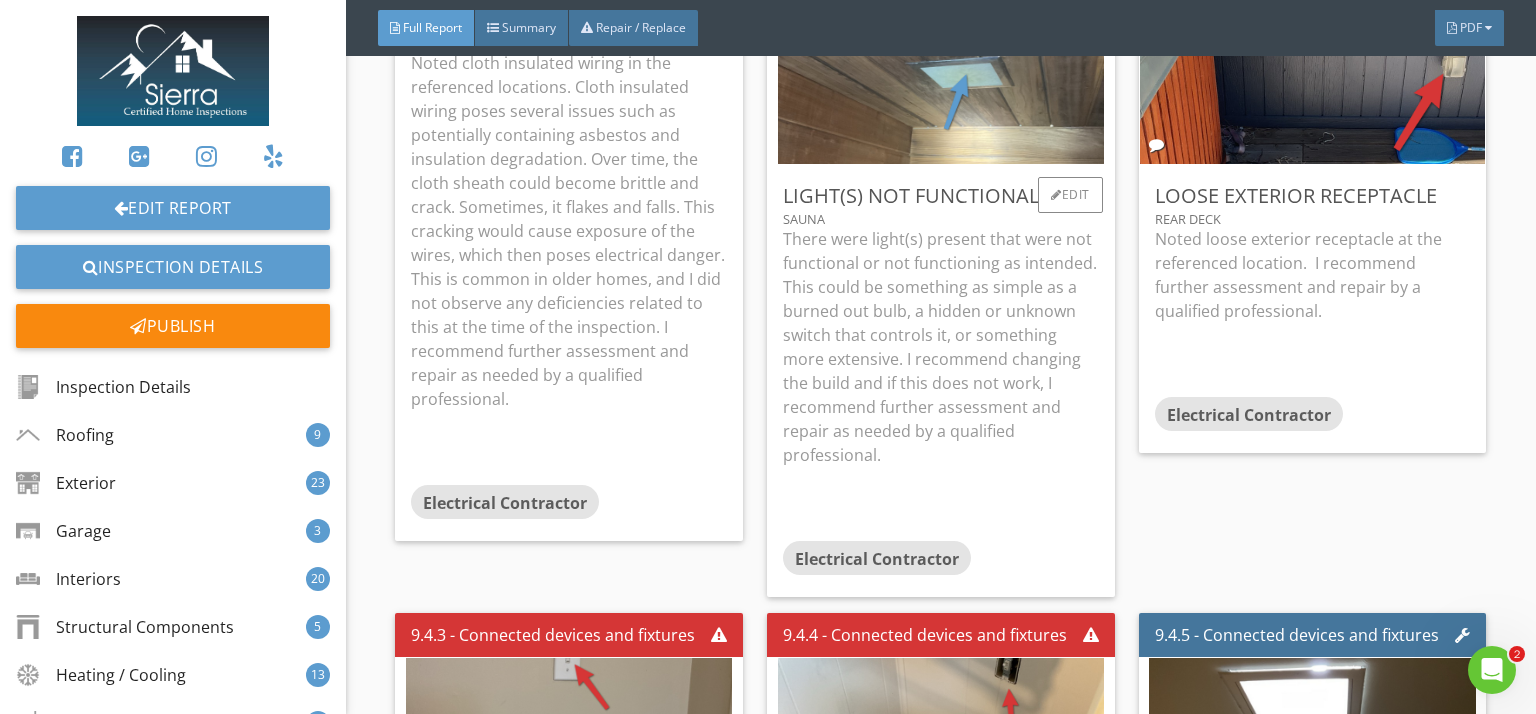 scroll, scrollTop: 37235, scrollLeft: 0, axis: vertical 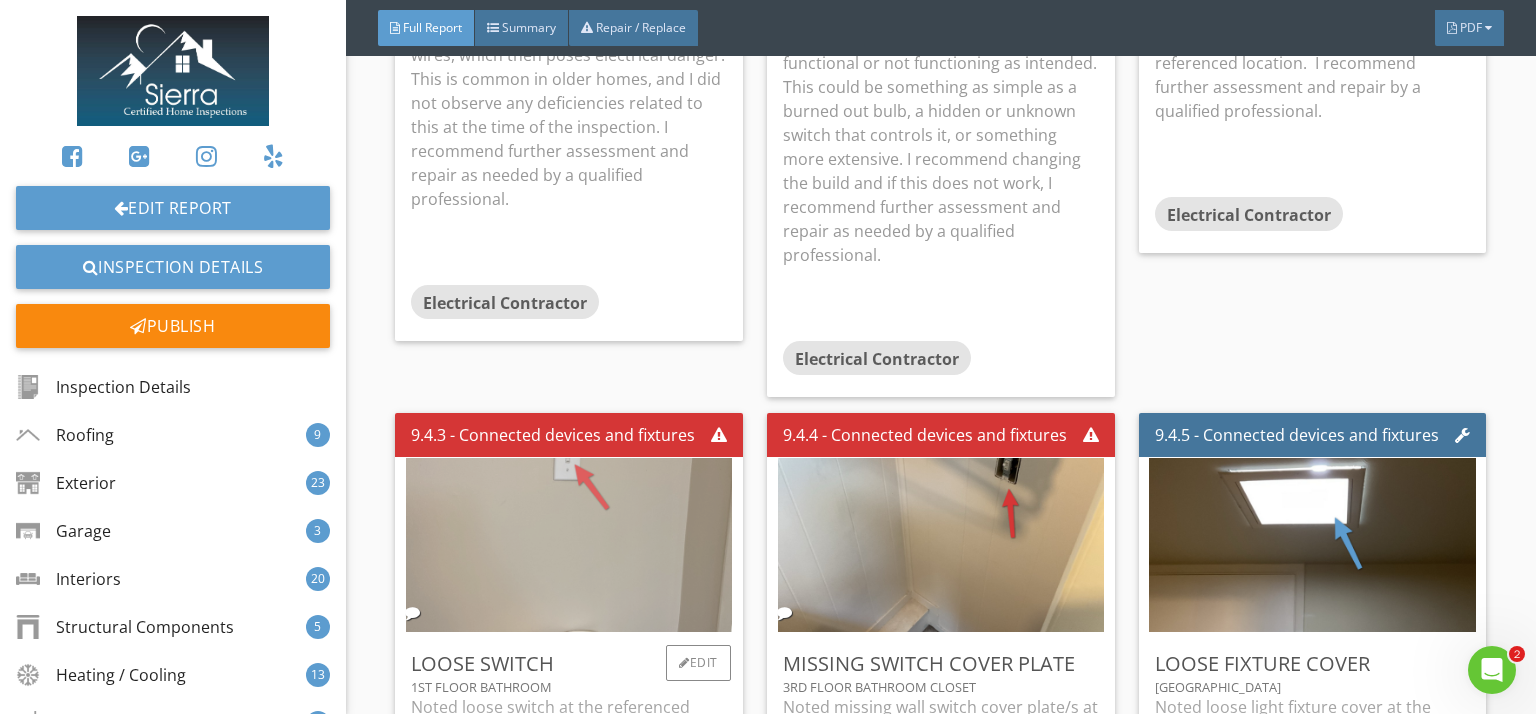 click on "Loose Switch
1st Floor Bathroom     Noted loose switch at the referenced location. I recommend further assessment and repair by a qualified professional.   Electrical Contractor
Edit" at bounding box center [569, 675] 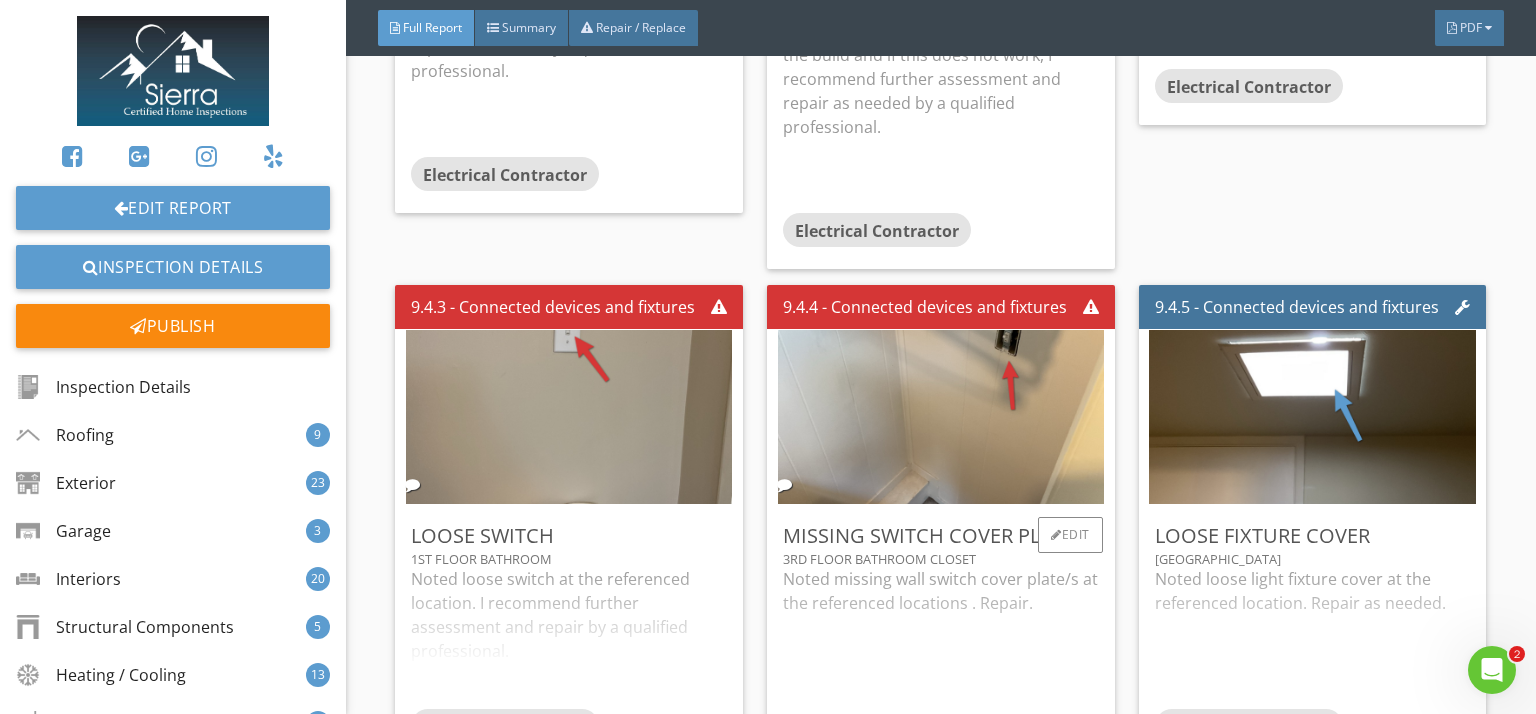 click on "Noted missing wall switch cover plate/s at the referenced locations . Repair." at bounding box center [941, 658] 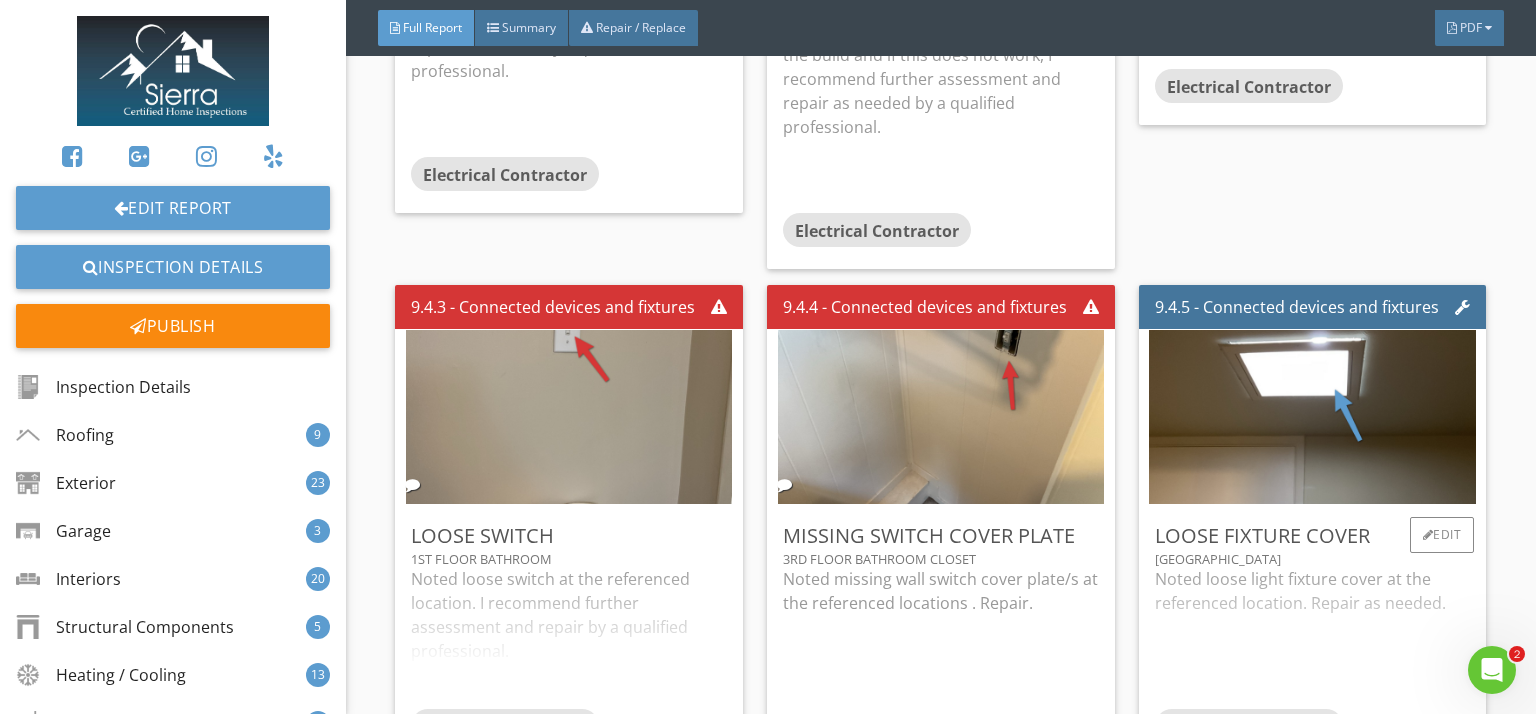 click on "Noted loose light fixture cover at the referenced location. Repair as needed." at bounding box center (1313, 638) 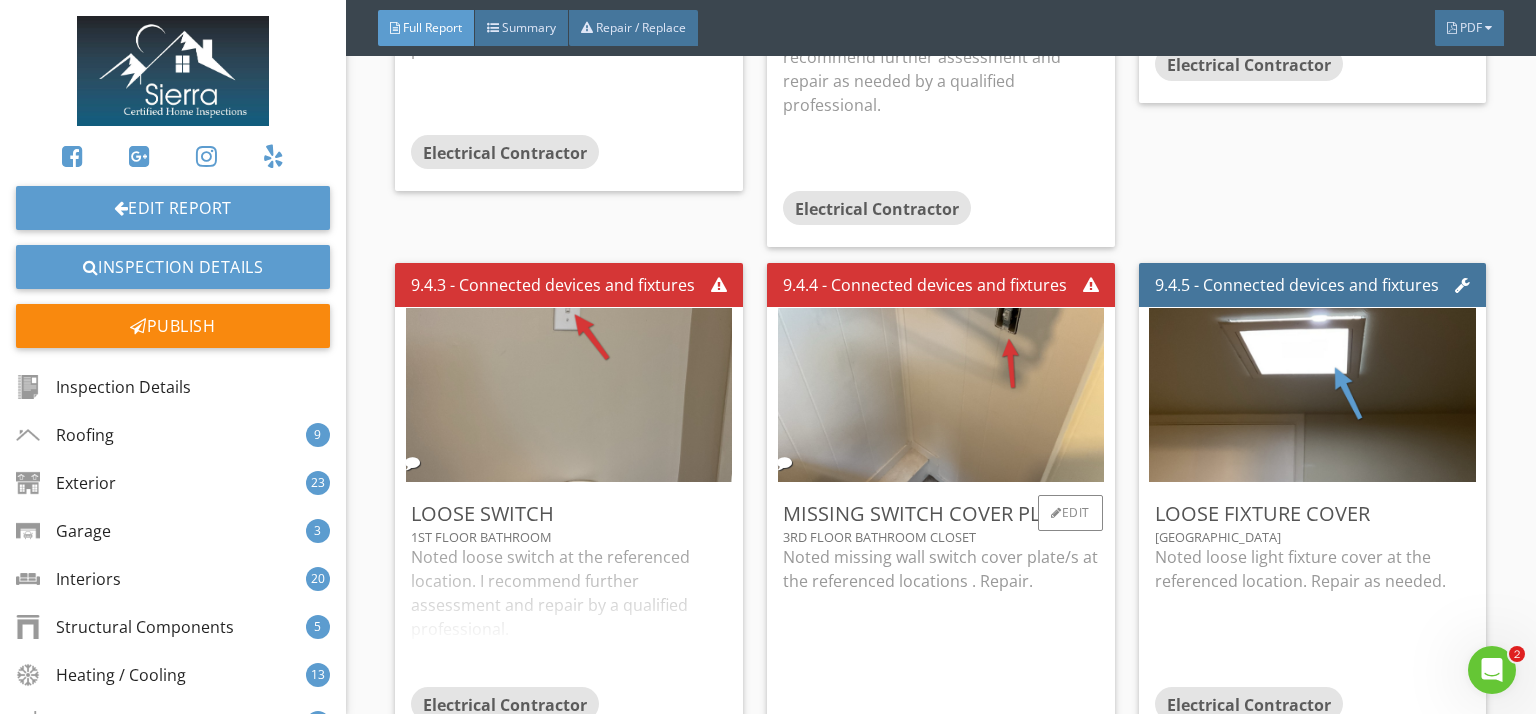 scroll, scrollTop: 37468, scrollLeft: 0, axis: vertical 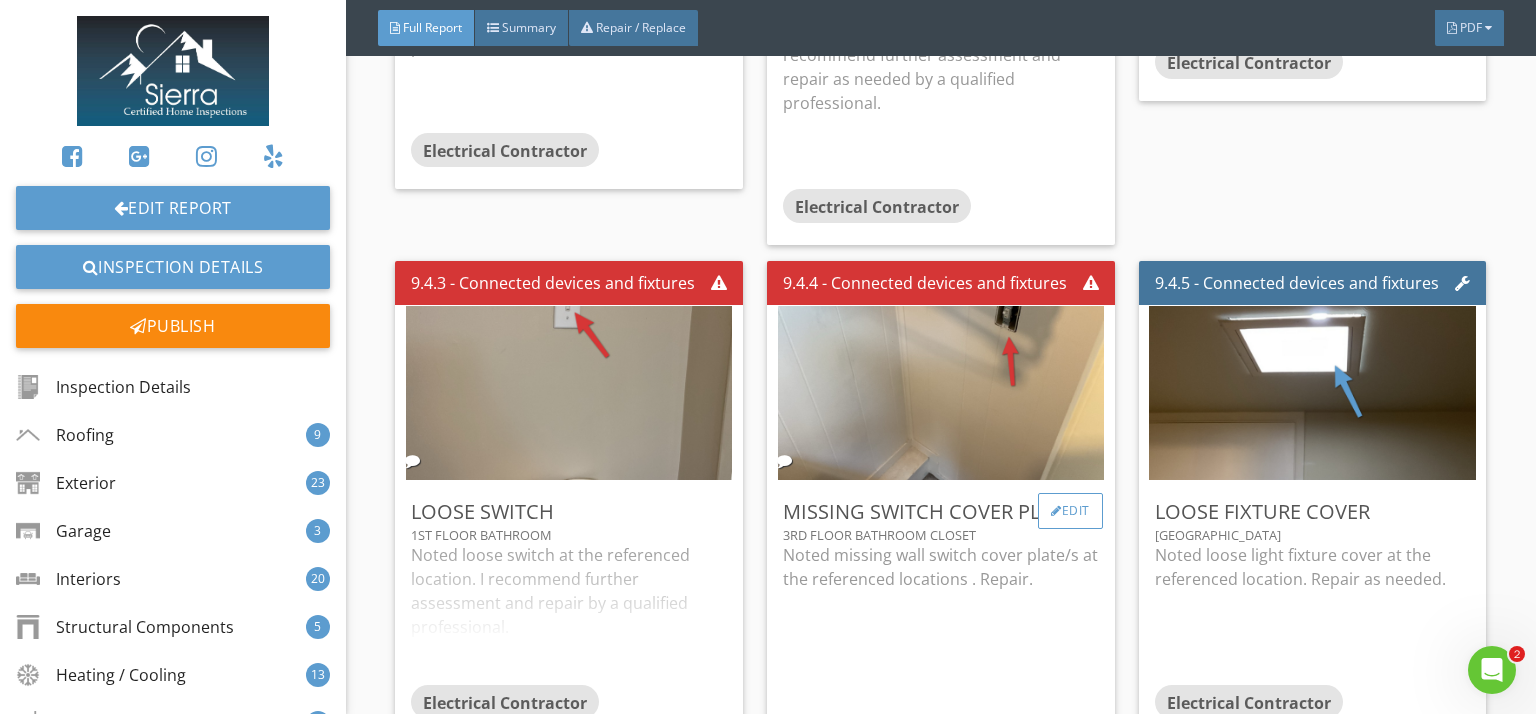click on "Edit" at bounding box center (1070, 511) 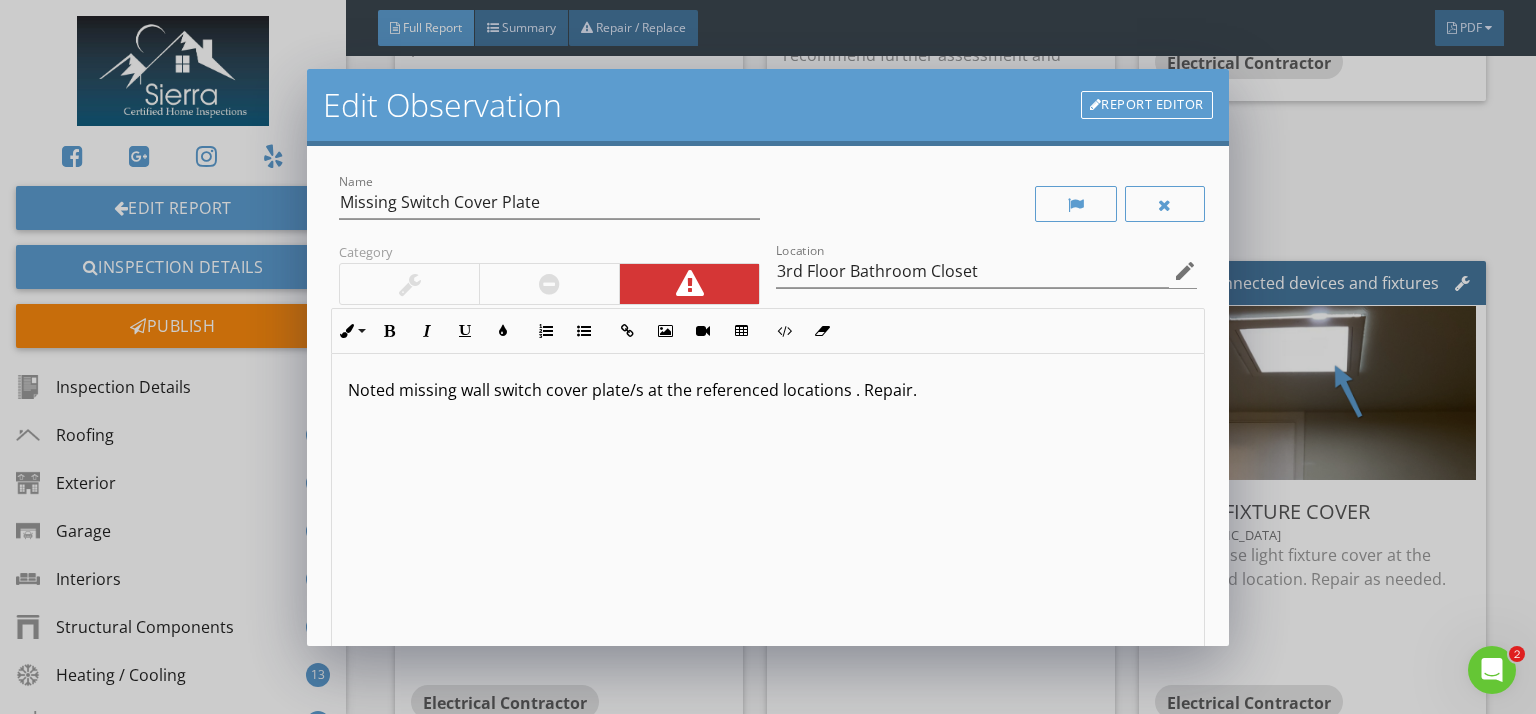 click on "Noted missing wall switch cover plate/s at the referenced locations . Repair." at bounding box center (768, 390) 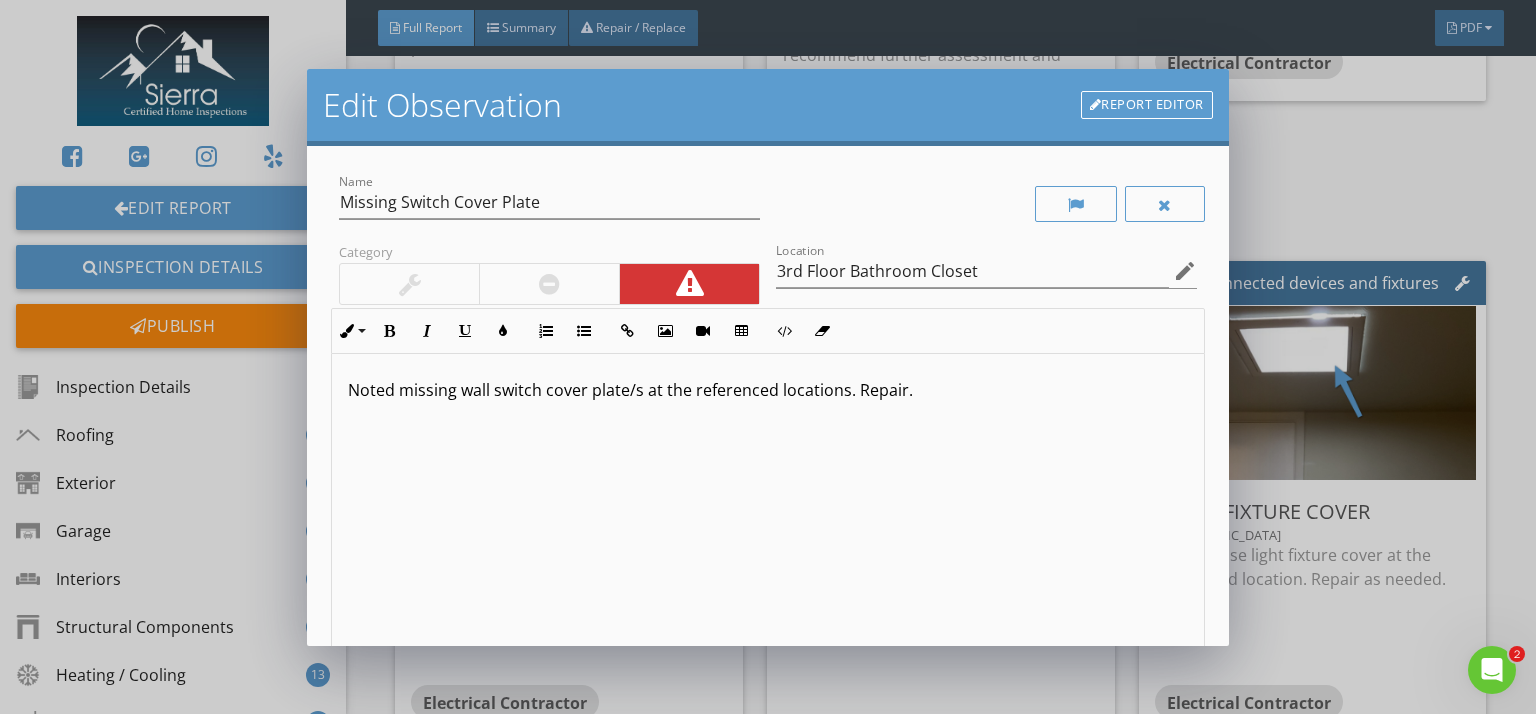 scroll, scrollTop: 0, scrollLeft: 0, axis: both 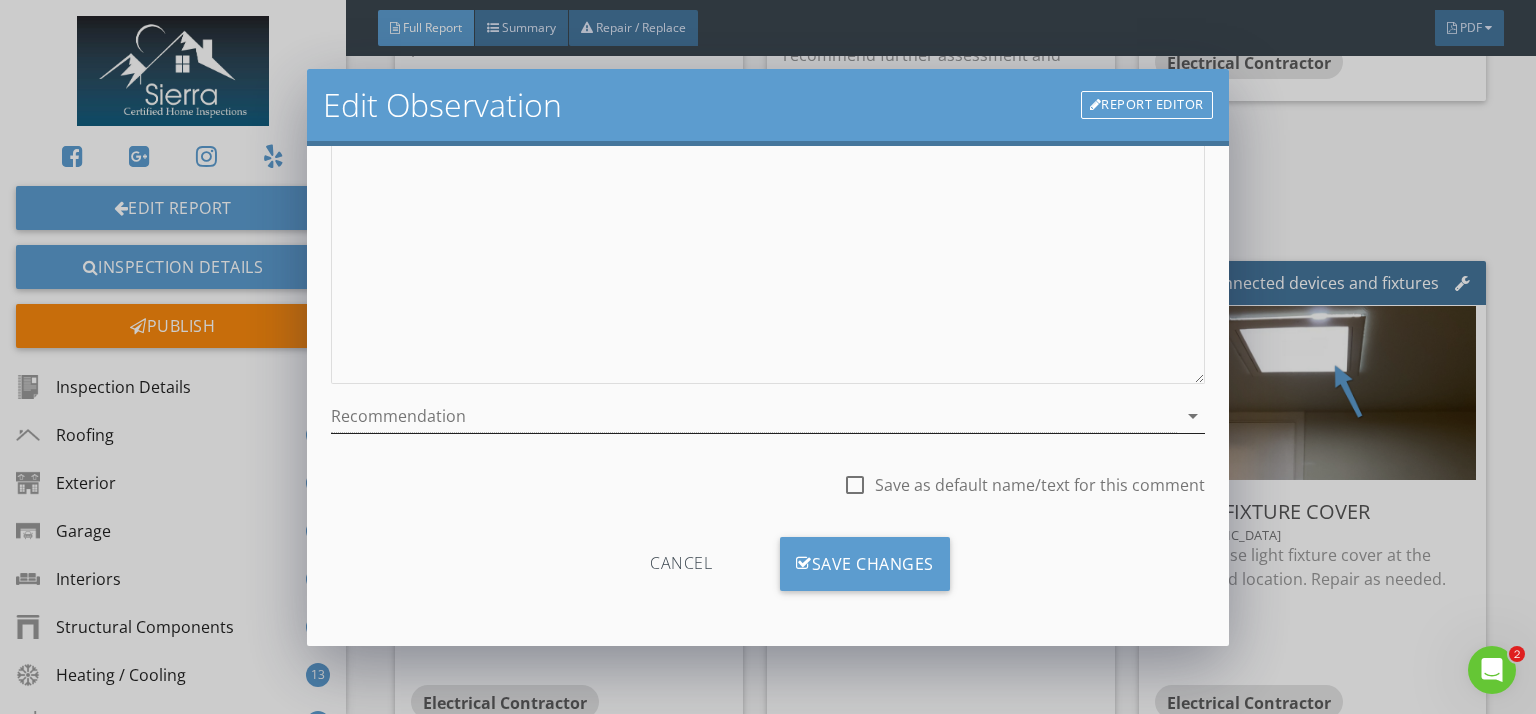 click at bounding box center (754, 416) 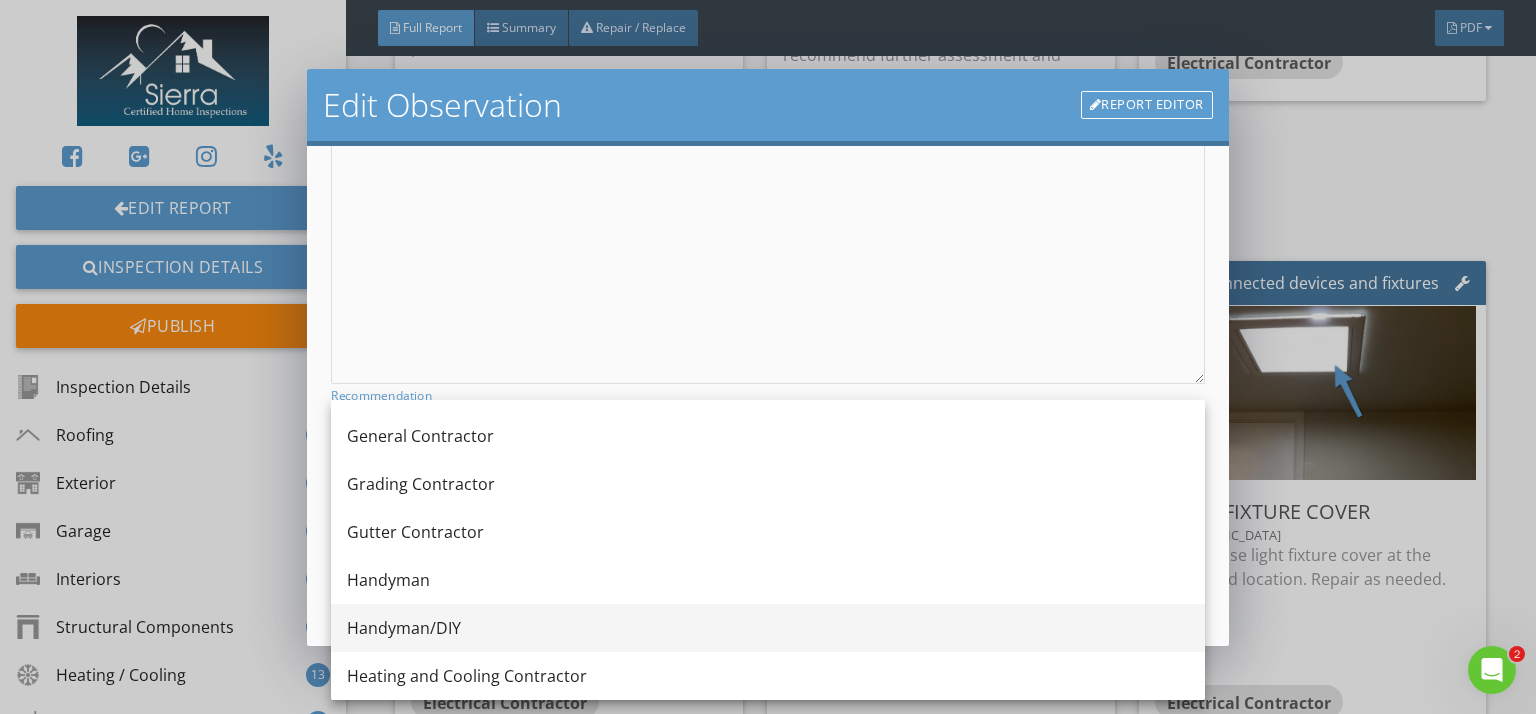 scroll, scrollTop: 1191, scrollLeft: 0, axis: vertical 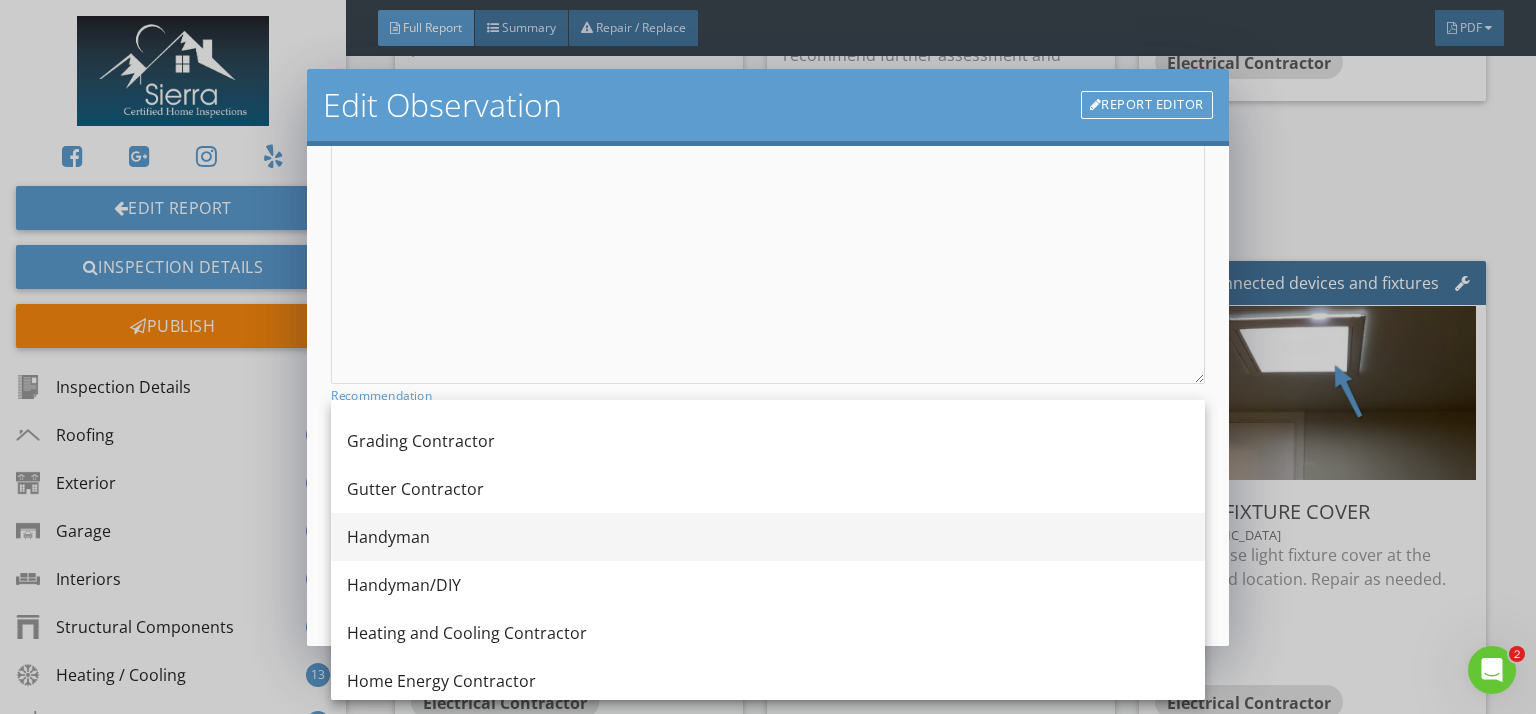 click on "Handyman" at bounding box center (768, 537) 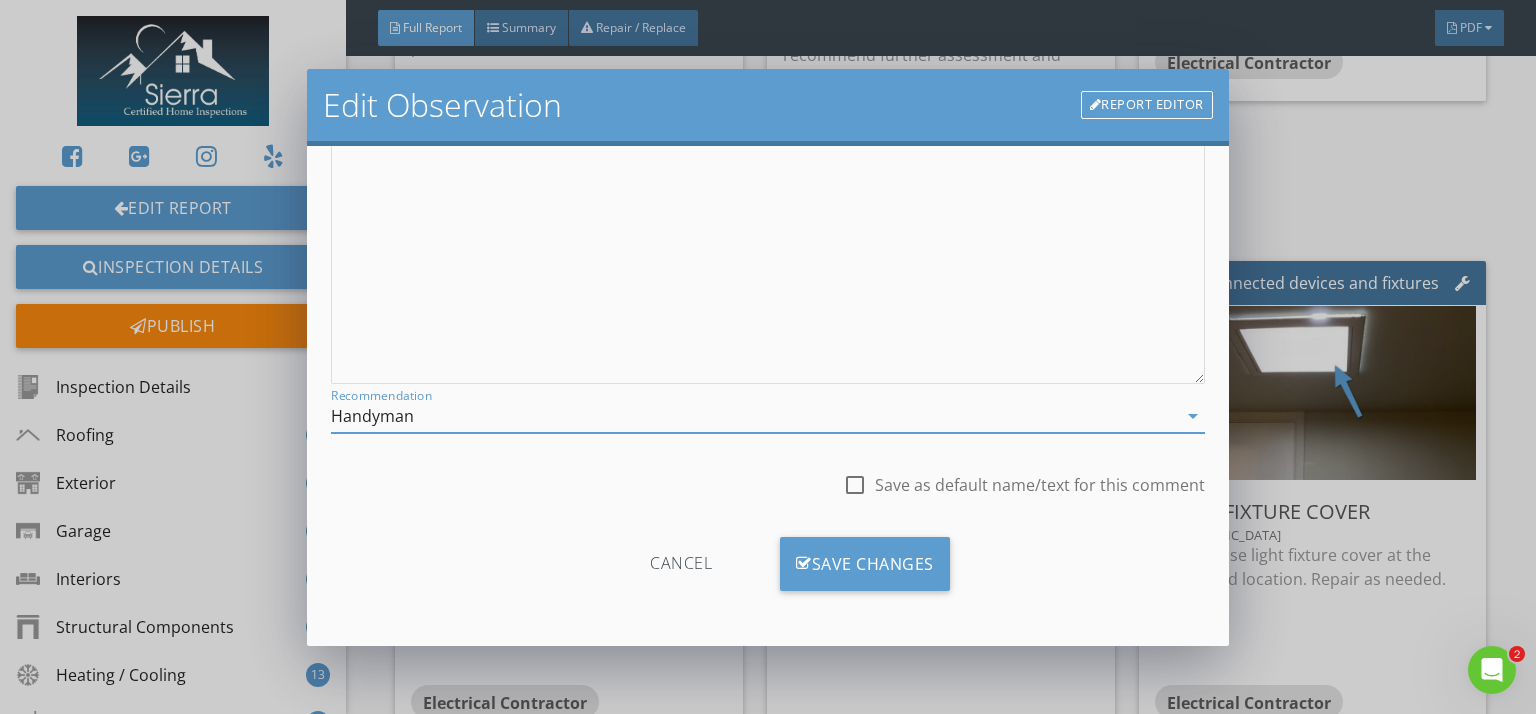 click at bounding box center (855, 485) 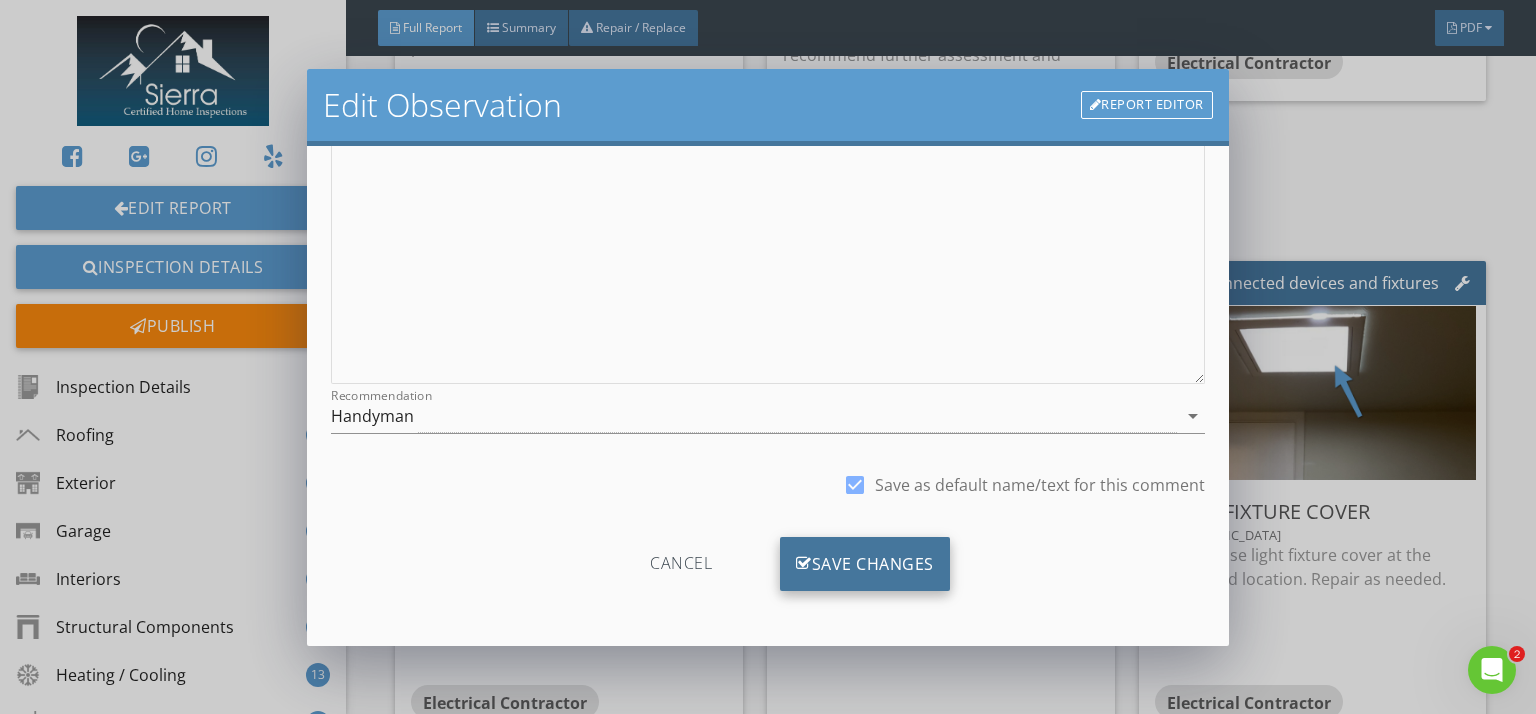 click on "Save Changes" at bounding box center [865, 564] 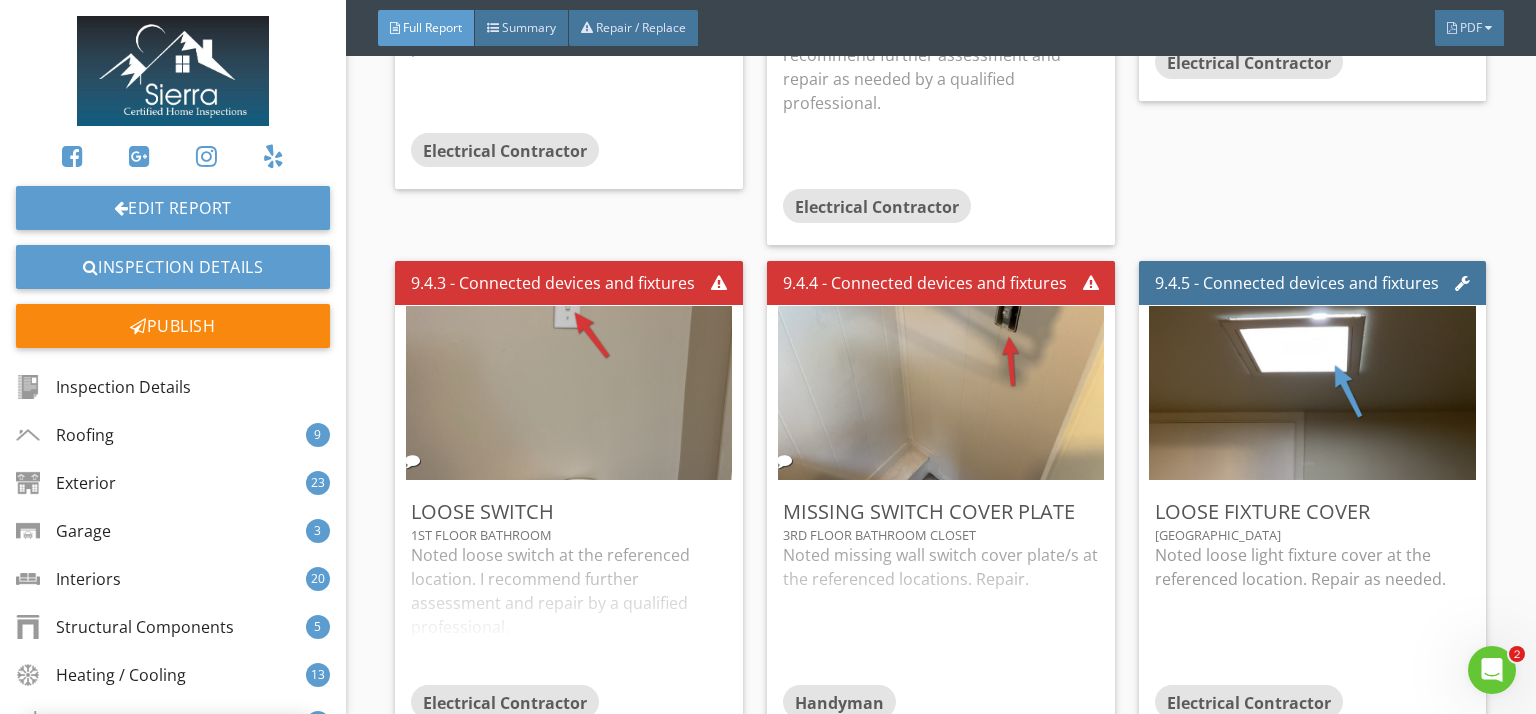 scroll, scrollTop: 50, scrollLeft: 0, axis: vertical 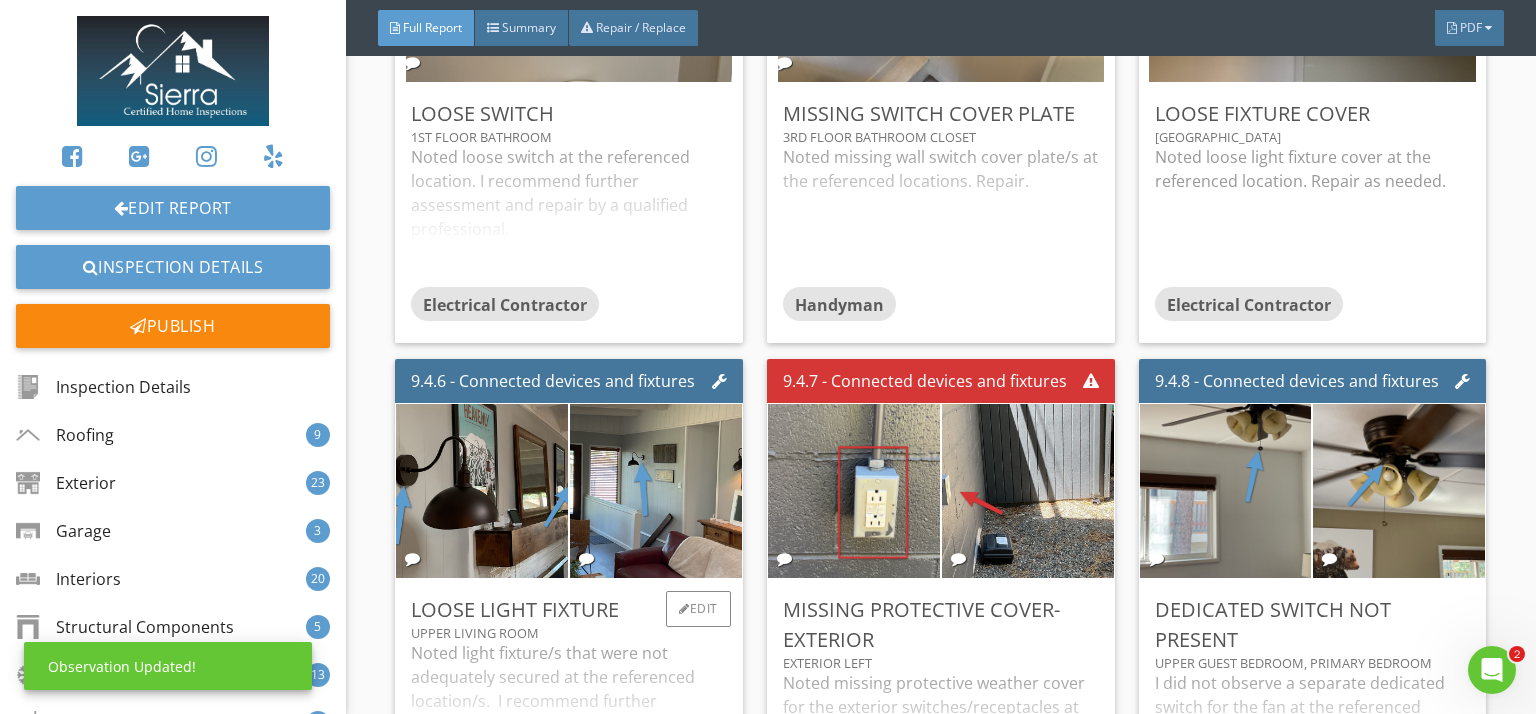 click on "Noted light fixture/s that were not adequately secured at the referenced location/s.  I recommend further assessment and repair as needed by a qualified professional." at bounding box center (569, 712) 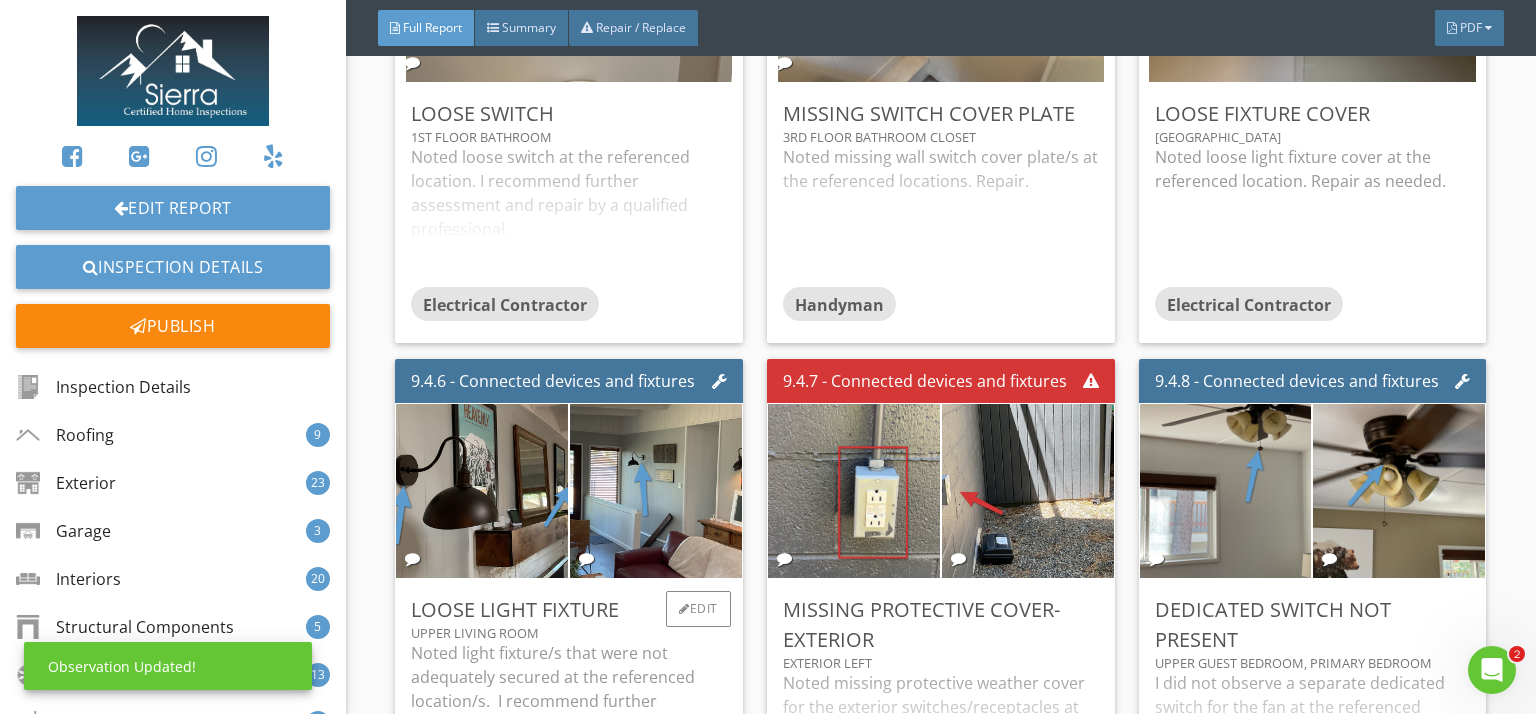 scroll, scrollTop: 37968, scrollLeft: 0, axis: vertical 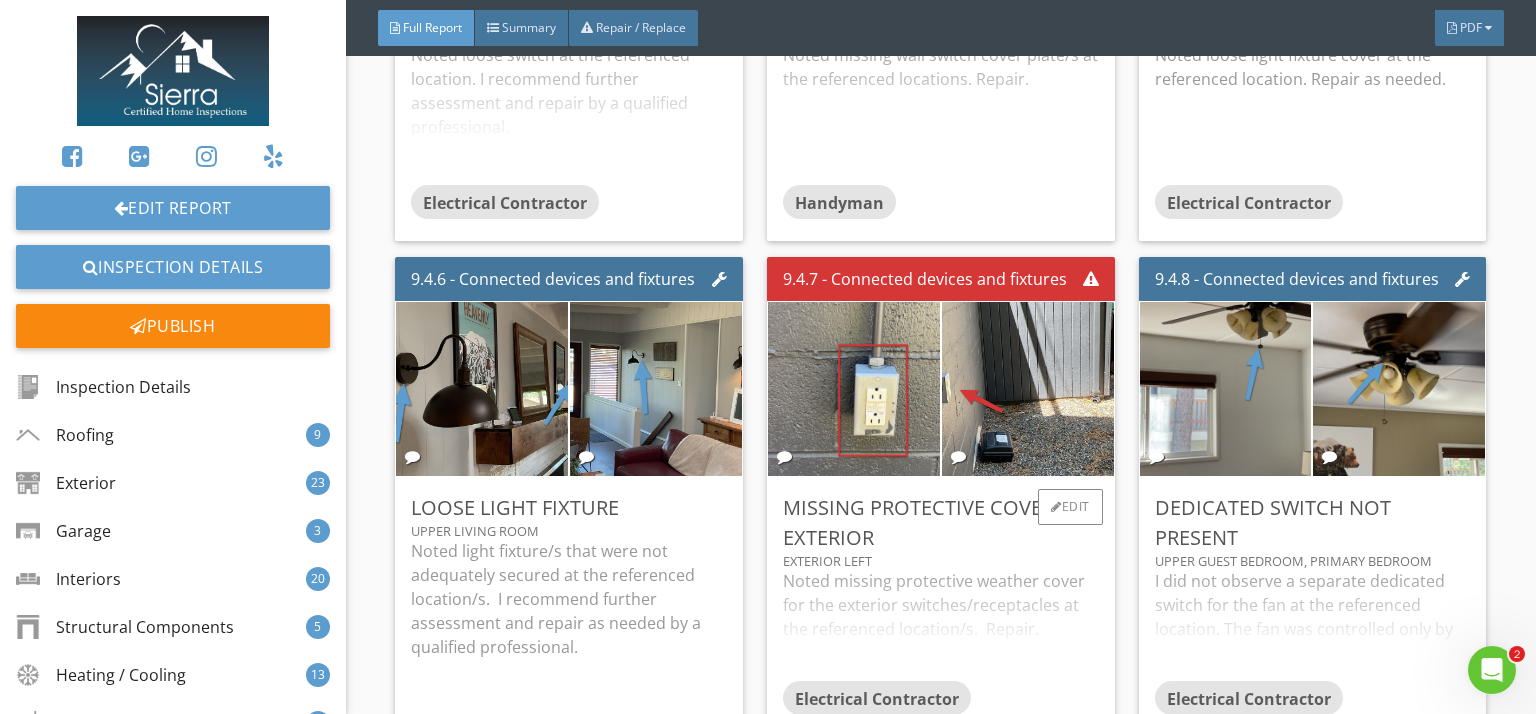 click on "Noted missing protective weather cover for the exterior switches/receptacles at the referenced location/s.  Repair." at bounding box center (941, 625) 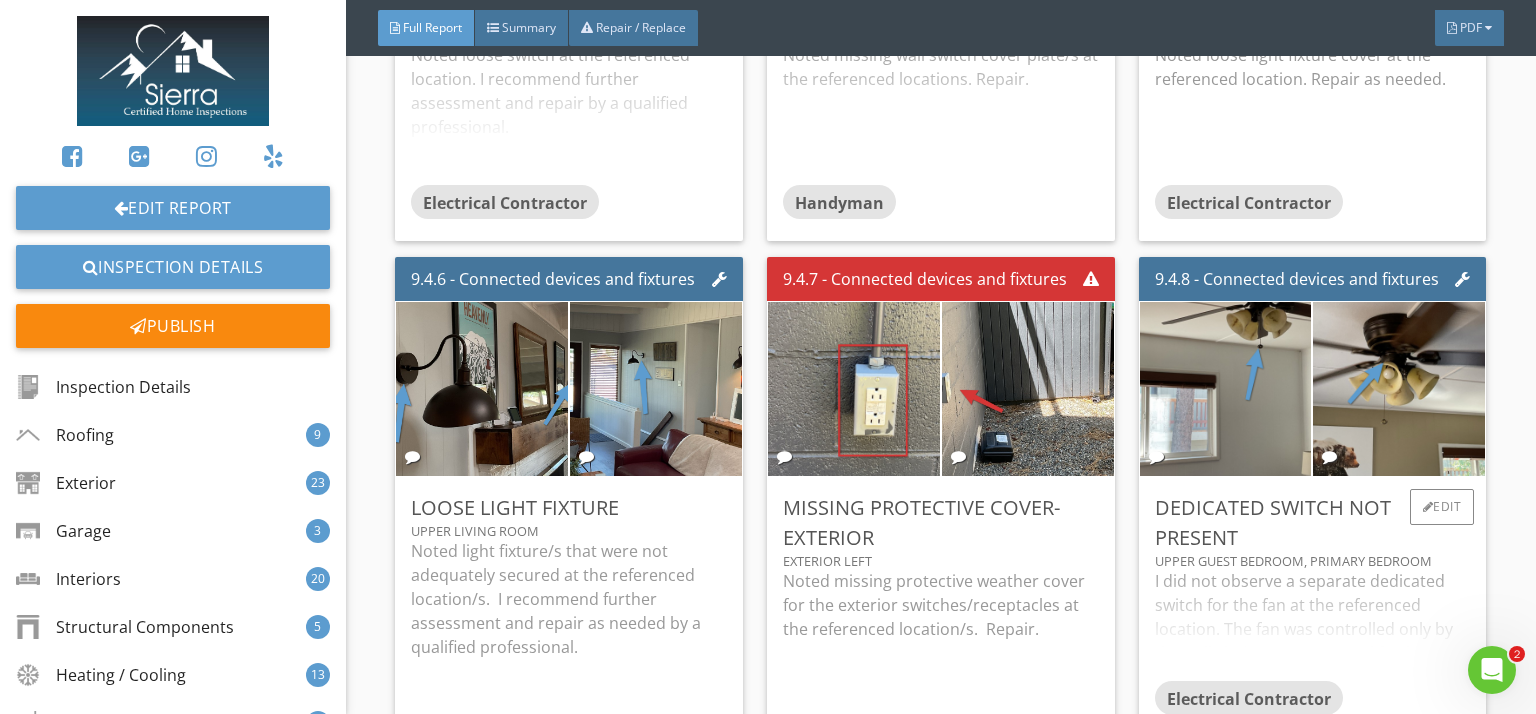 click on "I did not observe a separate dedicated switch for the fan at the referenced location. The fan was controlled only by the pull chains. I recommend further assessment and repair as needed by a qualified professional." at bounding box center [1313, 625] 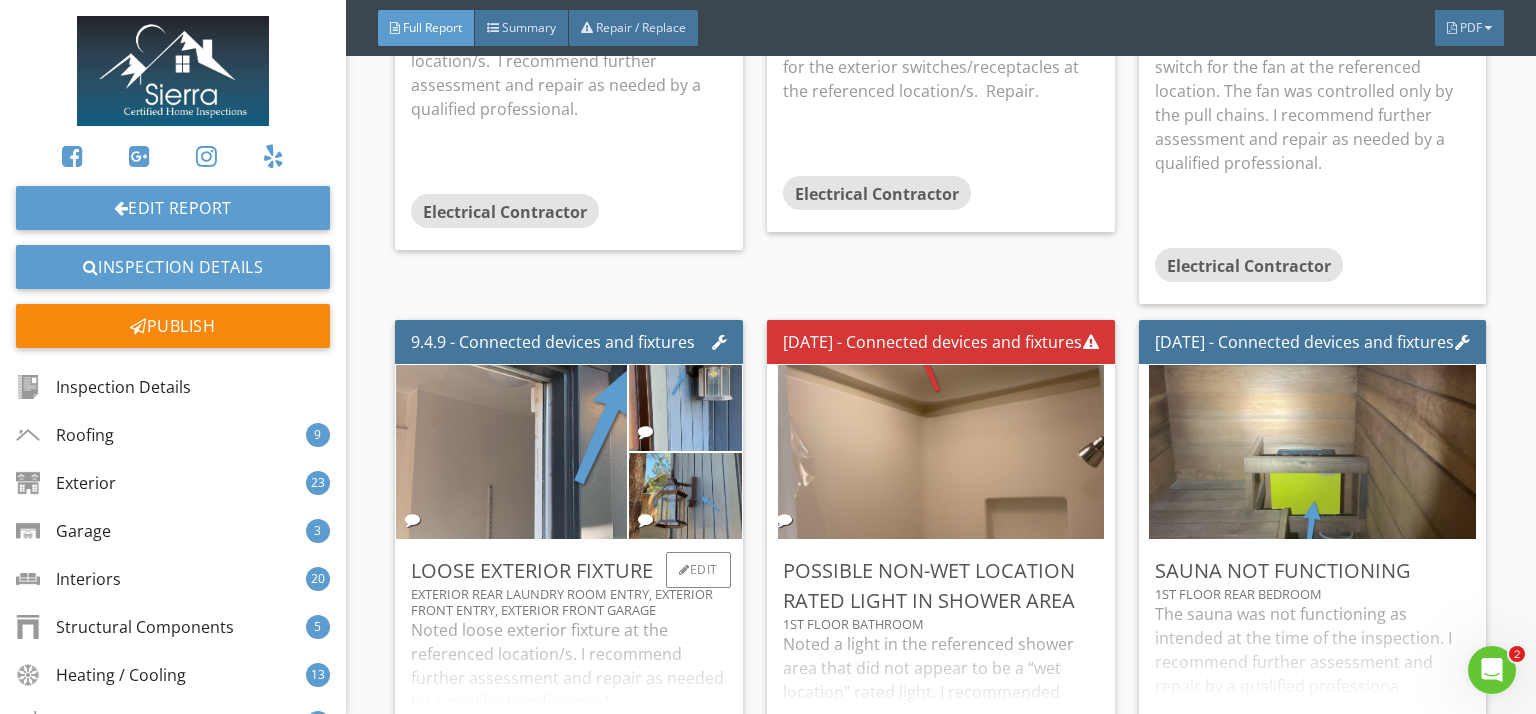 scroll, scrollTop: 38511, scrollLeft: 0, axis: vertical 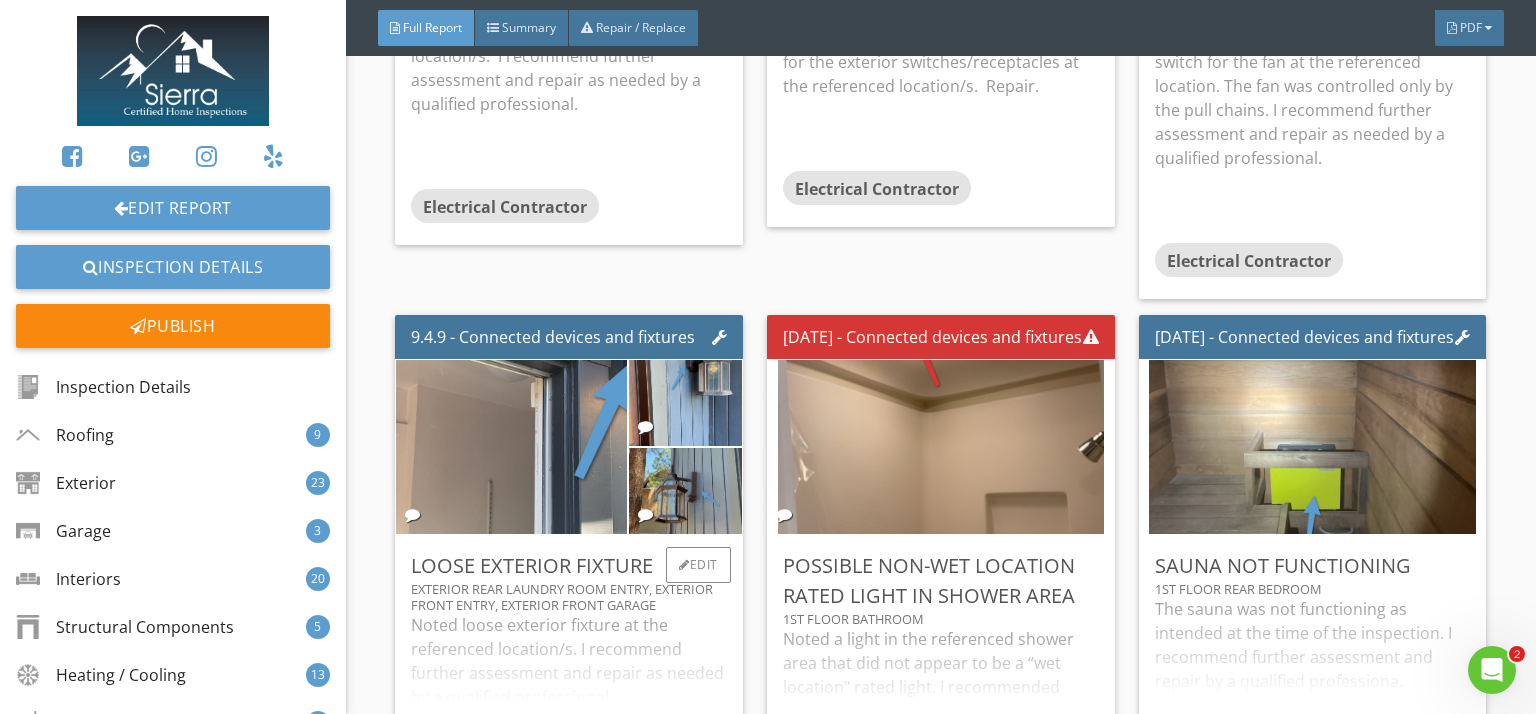 click on "Noted loose exterior fixture at the referenced location/s. I recommend further assessment and repair as needed by a qualified professional." at bounding box center (569, 676) 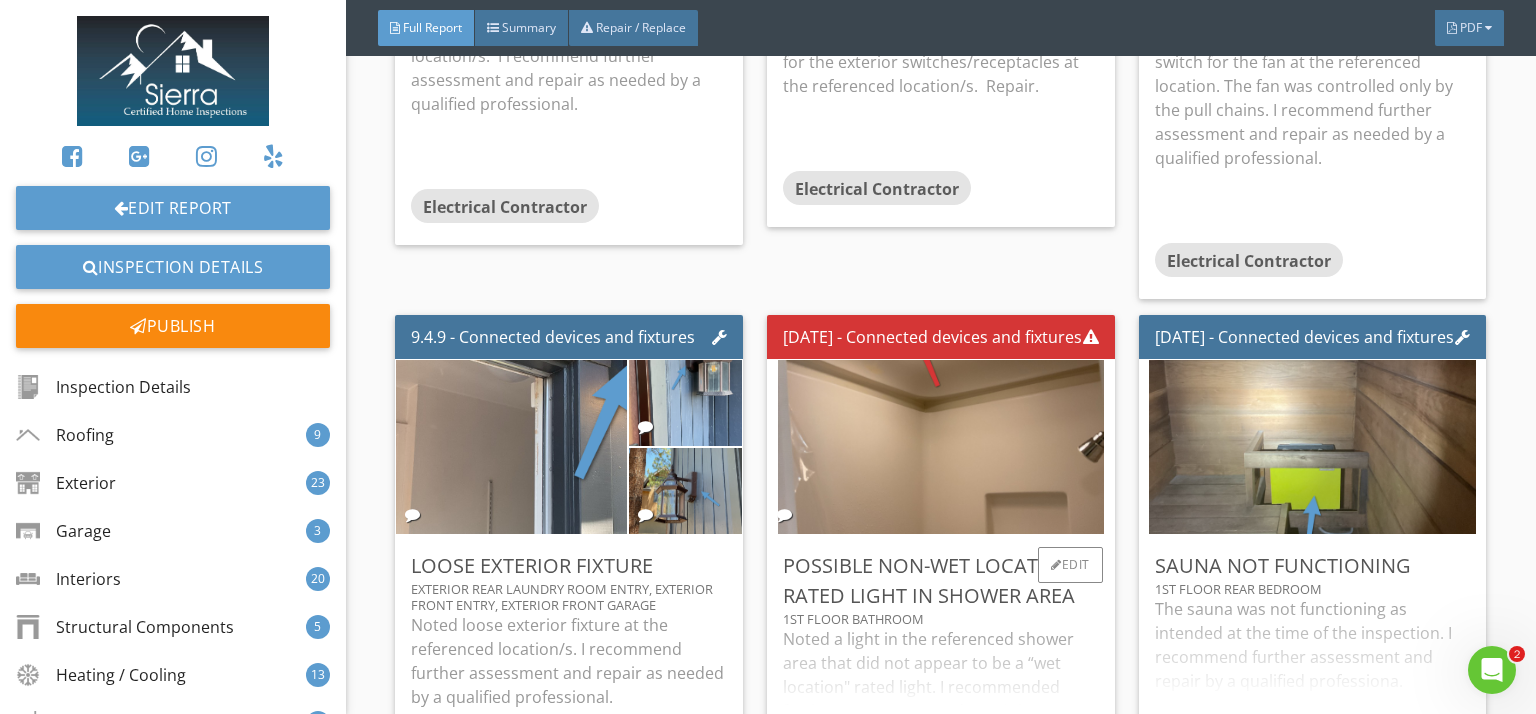 click on "Noted a light in the referenced shower area that did not appear to be a “wet location" rated light. I recommended further assessment and repair by a qualified professional." at bounding box center [941, 683] 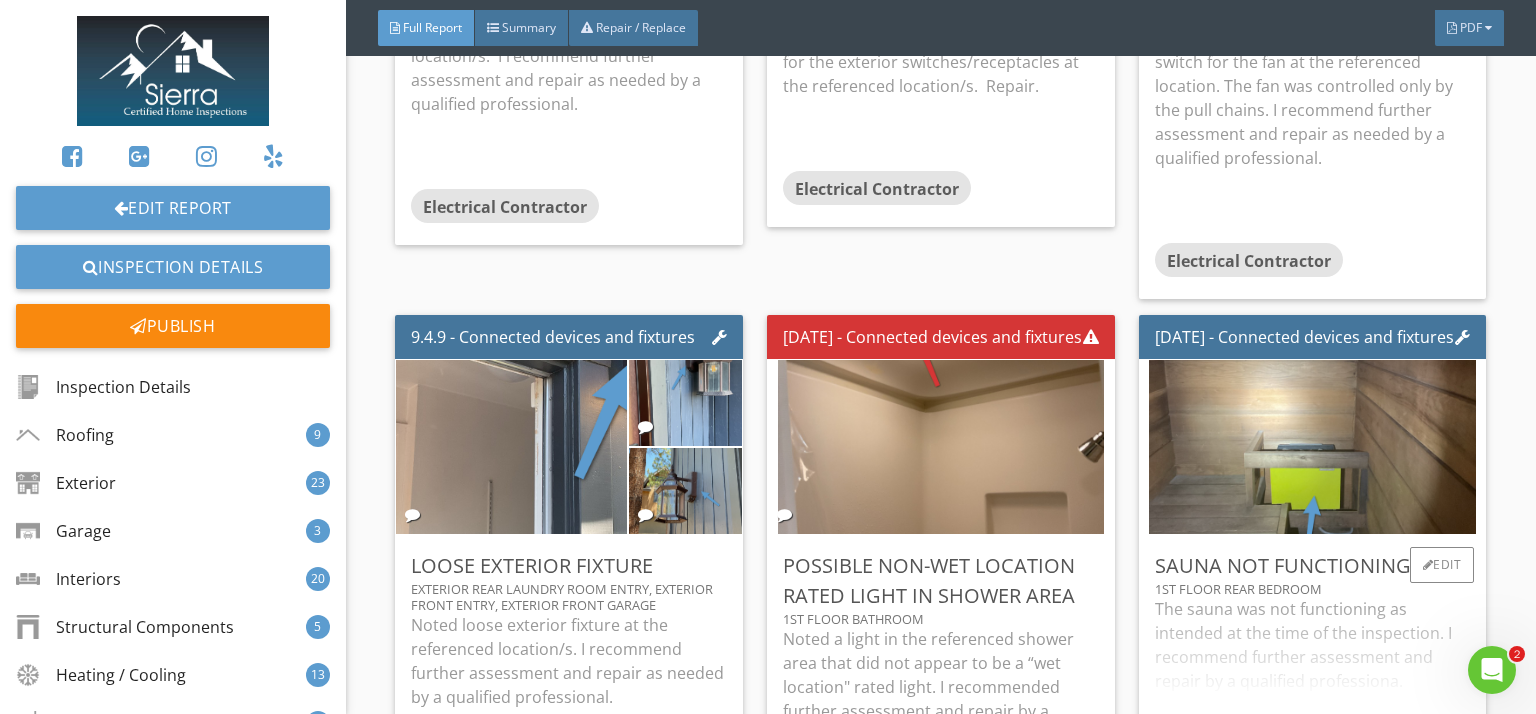 click on "The sauna was not functioning as intended at the time of the inspection. I recommend further assessment and repair by a qualified professiona." at bounding box center [1313, 668] 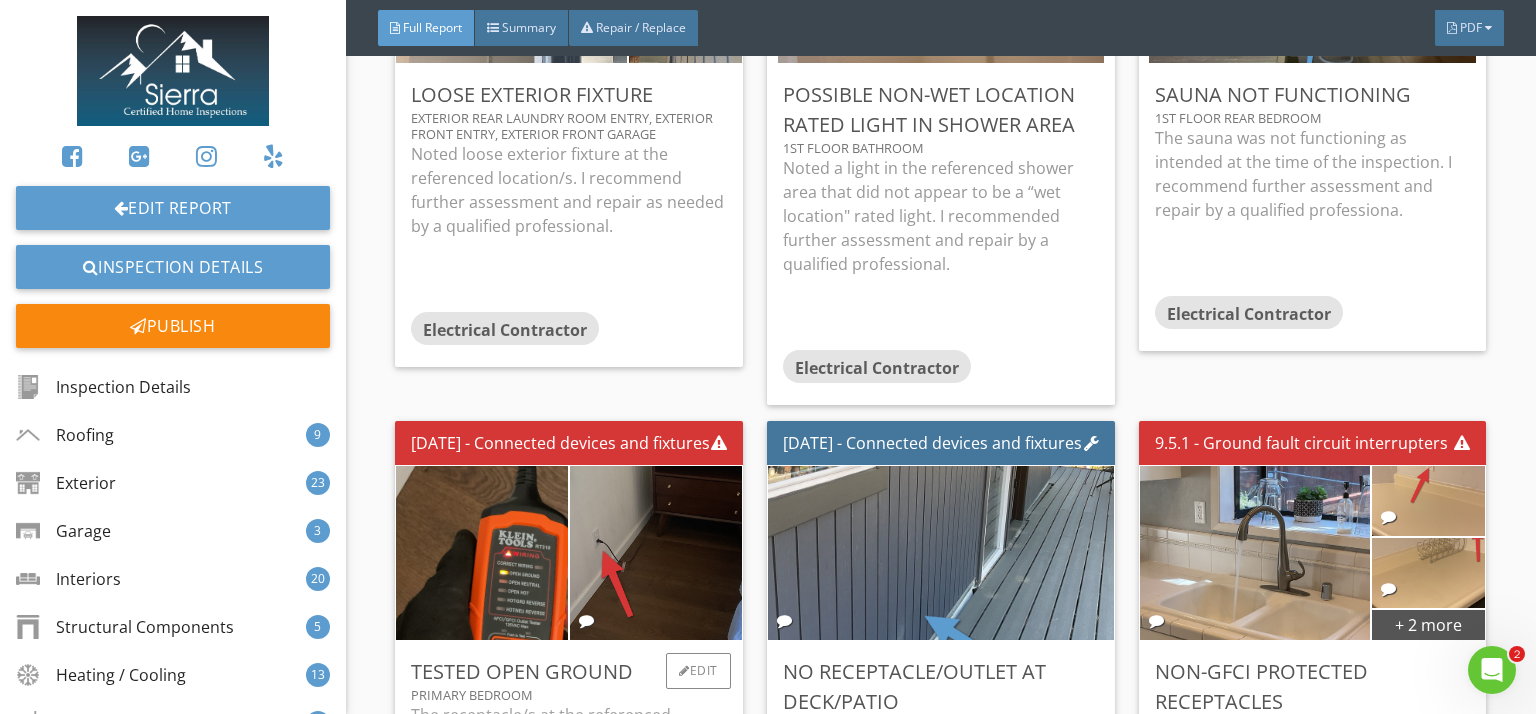 scroll, scrollTop: 39144, scrollLeft: 0, axis: vertical 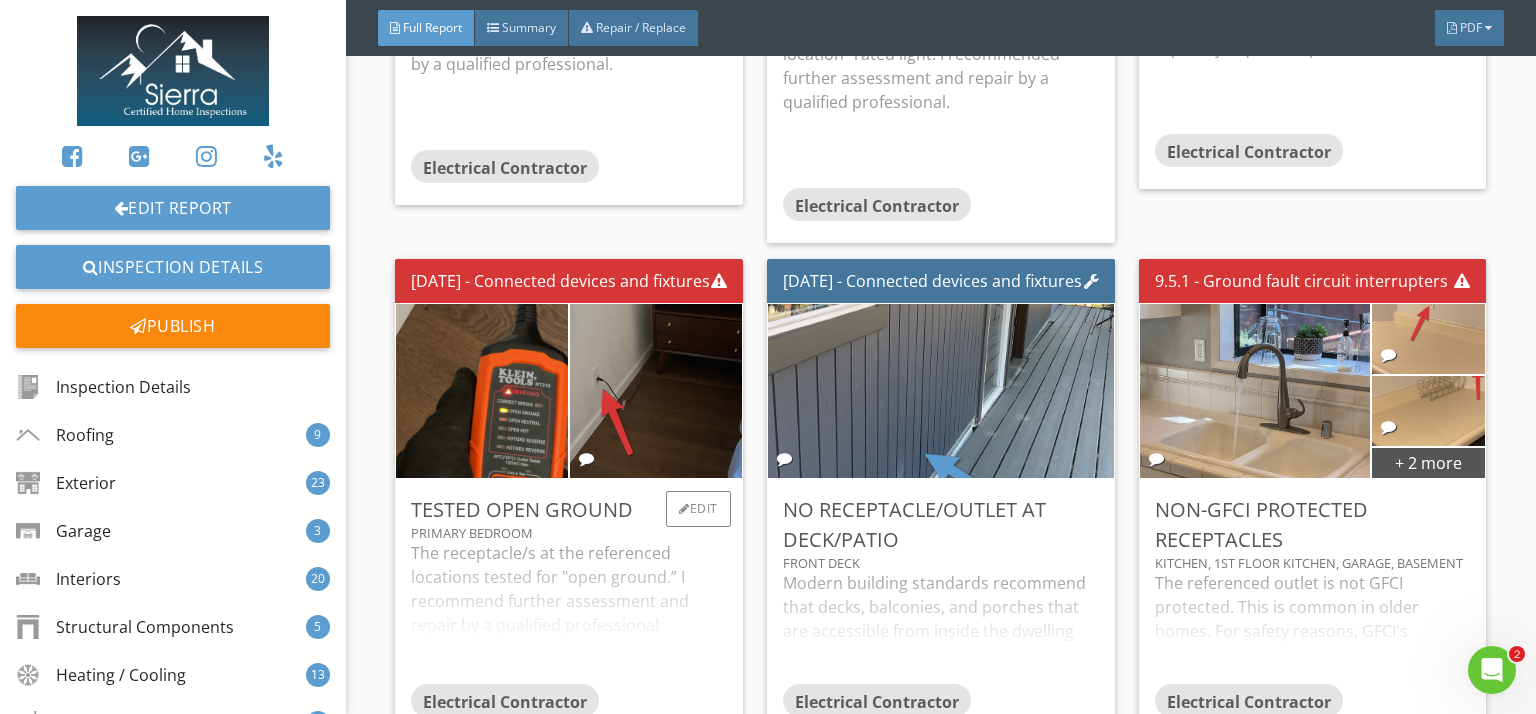 drag, startPoint x: 572, startPoint y: 522, endPoint x: 561, endPoint y: 519, distance: 11.401754 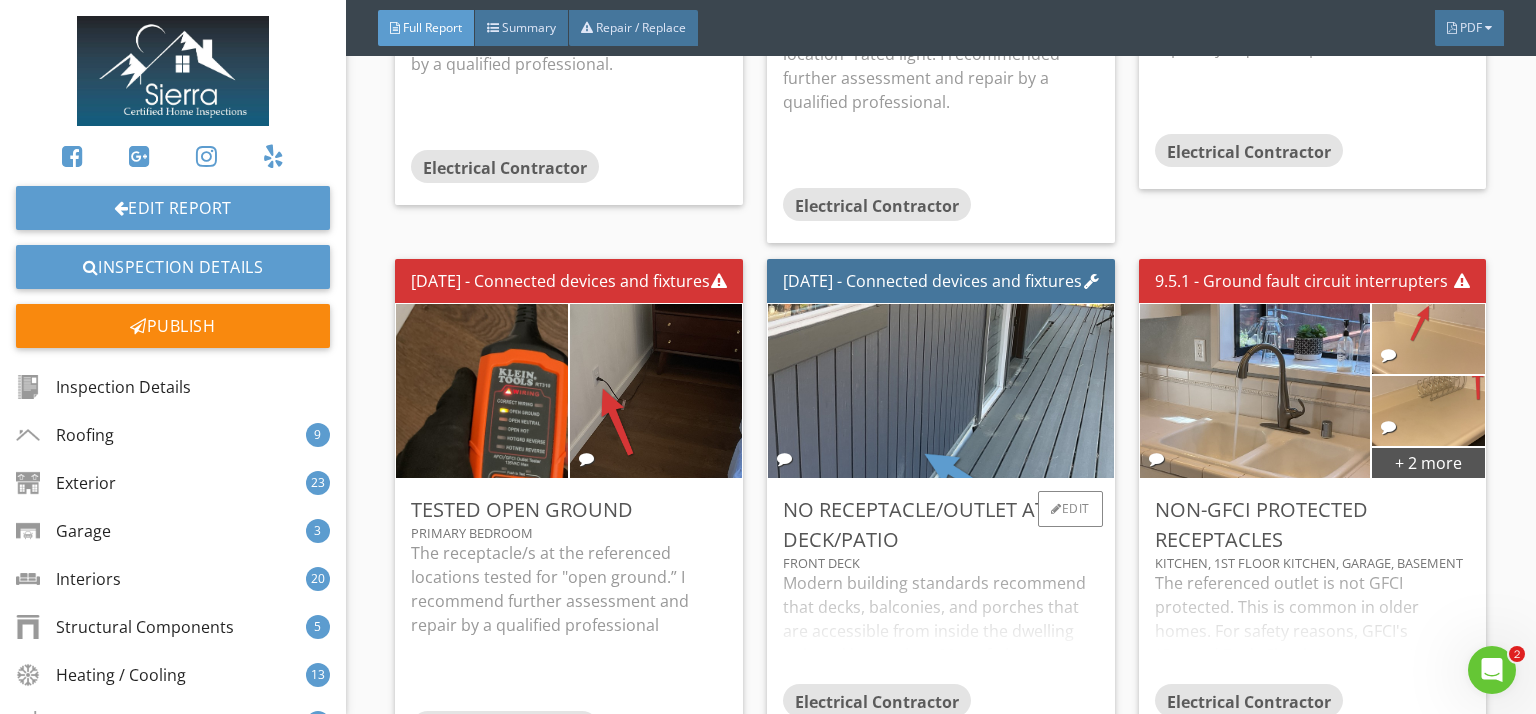 click on "Modern building standards recommend that decks, balconies, and porches that are accessible from inside the dwelling unit and larger than 20 sq. ft. have at least one receptacle outlet installed within the perimeter of the balcony, deck or porch. I recommend further assessment and repair as needed by a qualified professional." at bounding box center [941, 627] 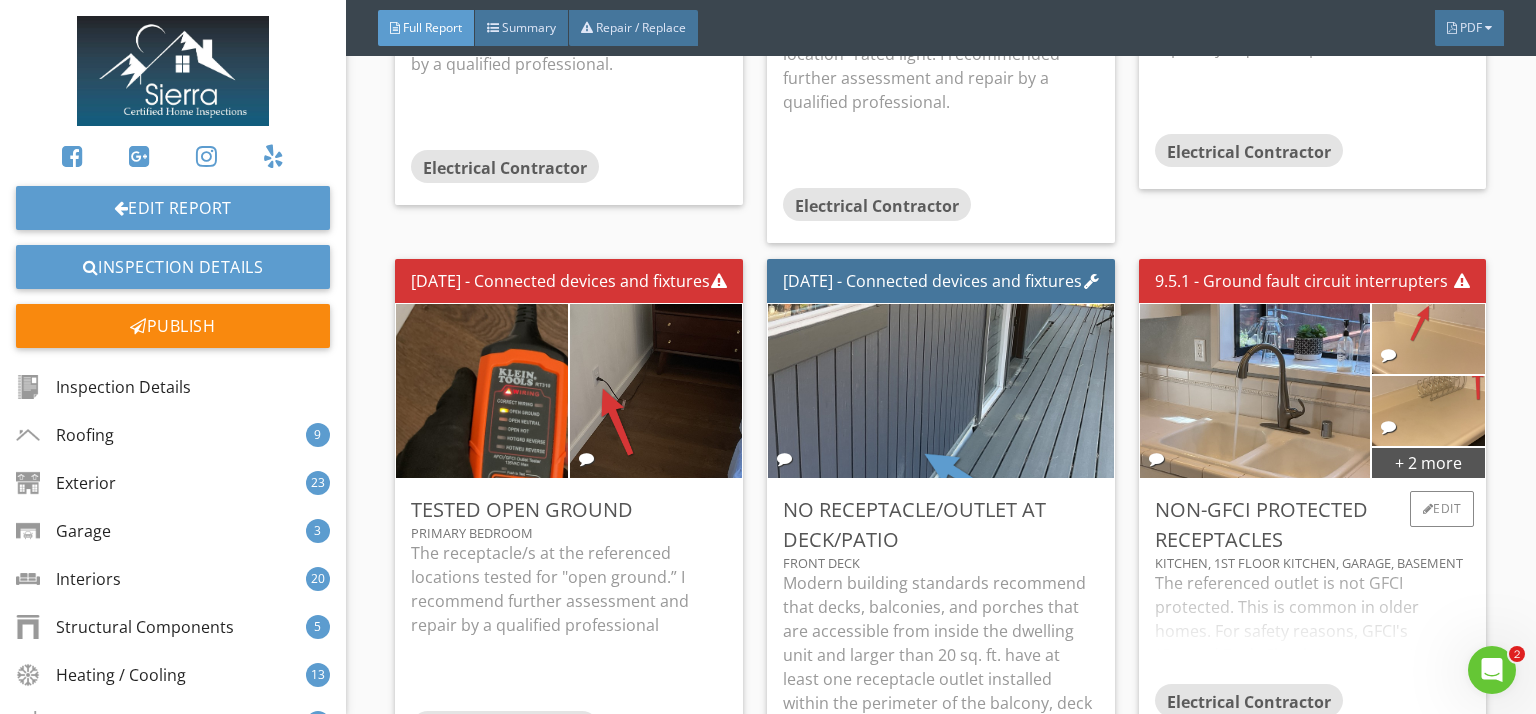 click on "The referenced outlet is not GFCI protected. This is common in older homes. For safety reasons, GFCI's (Ground Fault Circuit Interrupters) are recommended for bathroom outlets, kitchen outlets, laundry rooms (very common), outdoor and rooftop outlets, in unfinished basements, garages, crawl spaces and where water is in use. I recommend installing GFCI Receptacles at these locations. I recommend further assessment and repair by a qualified professional." at bounding box center [1313, 627] 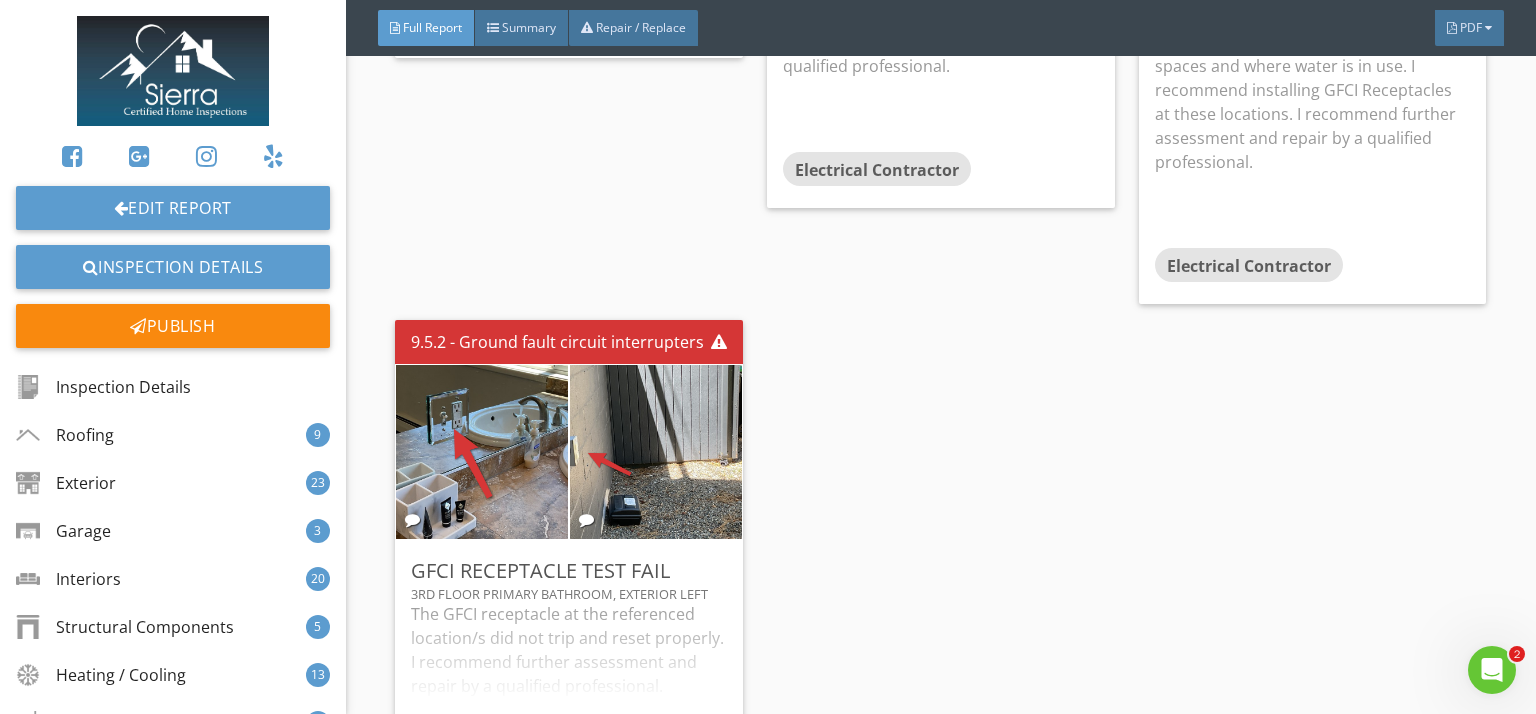 scroll, scrollTop: 39877, scrollLeft: 0, axis: vertical 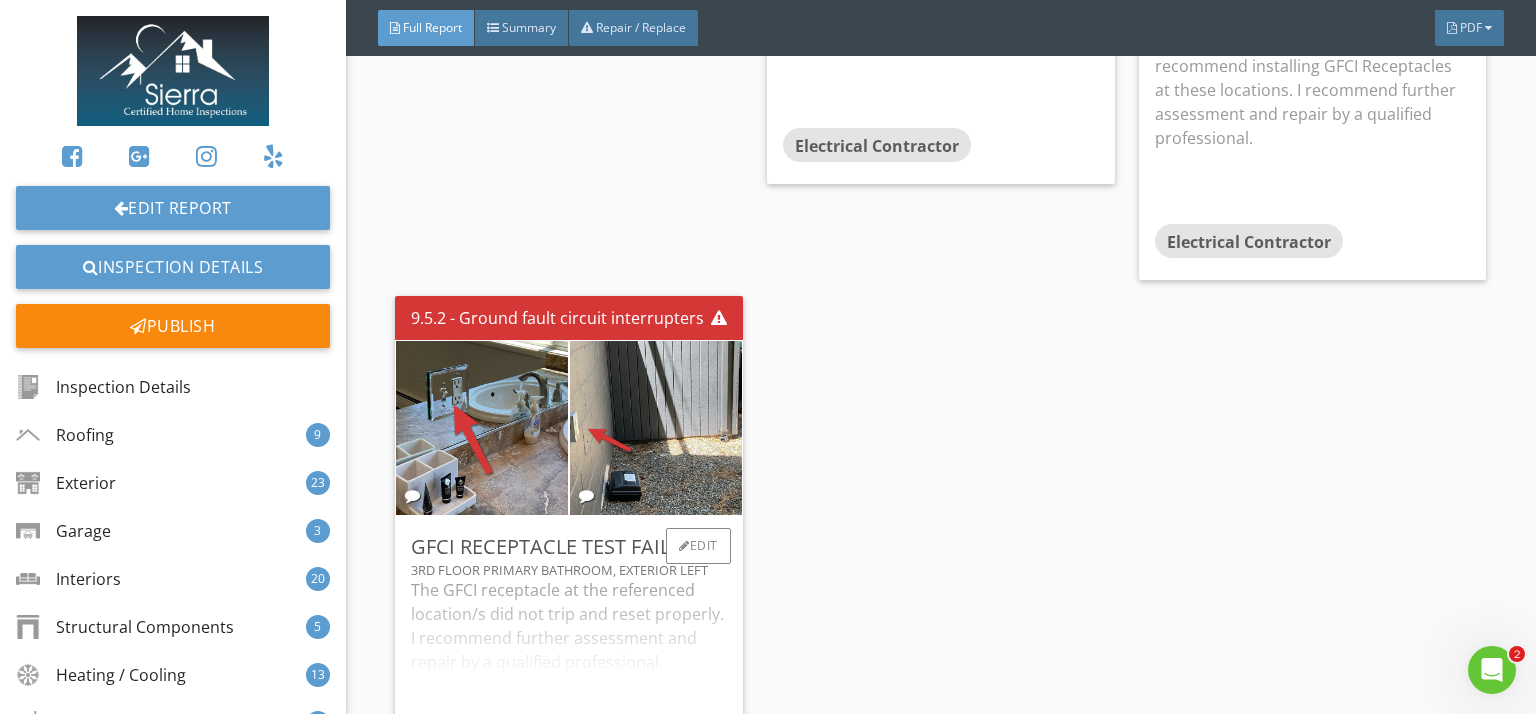 click on "The GFCI receptacle at the referenced location/s did not trip and reset properly. I recommend further assessment and repair by a qualified professional." at bounding box center (569, 649) 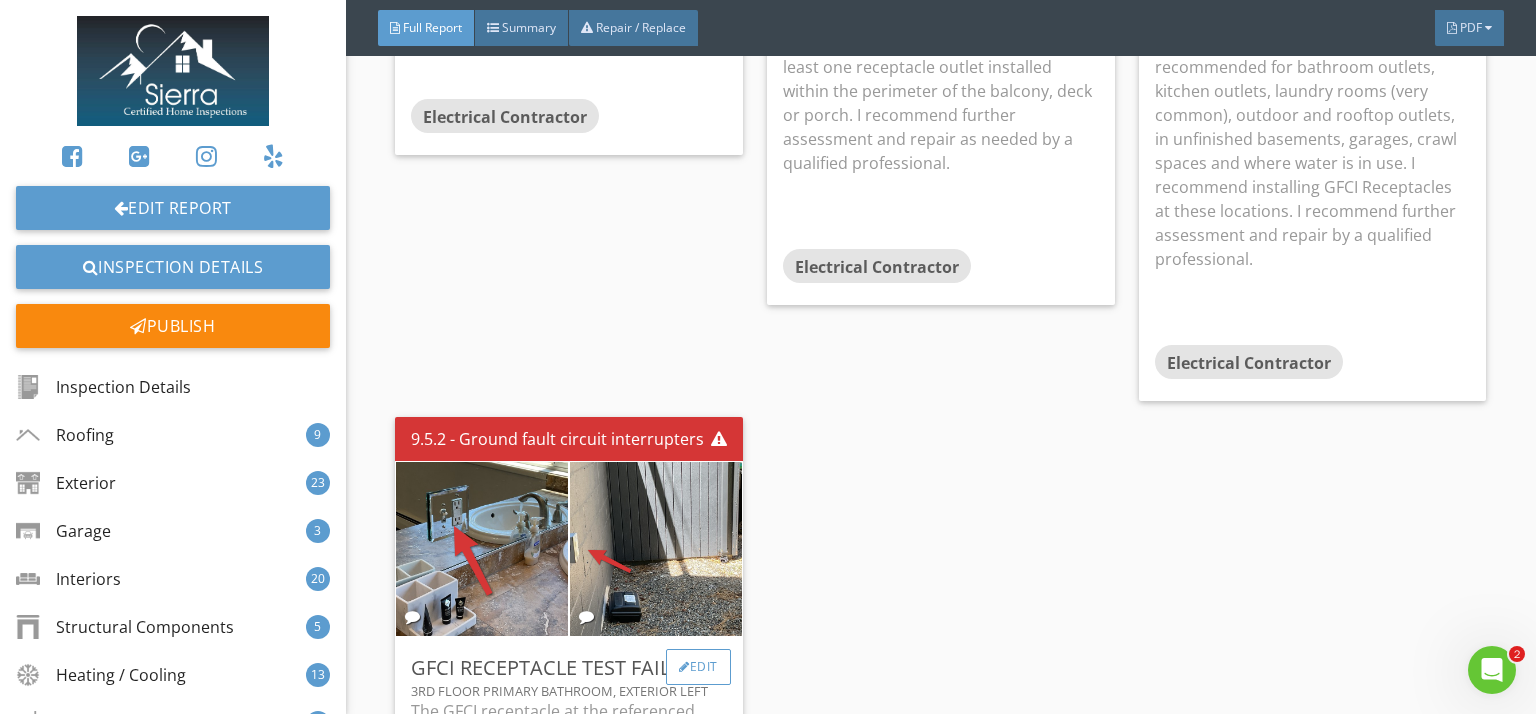 scroll, scrollTop: 39786, scrollLeft: 0, axis: vertical 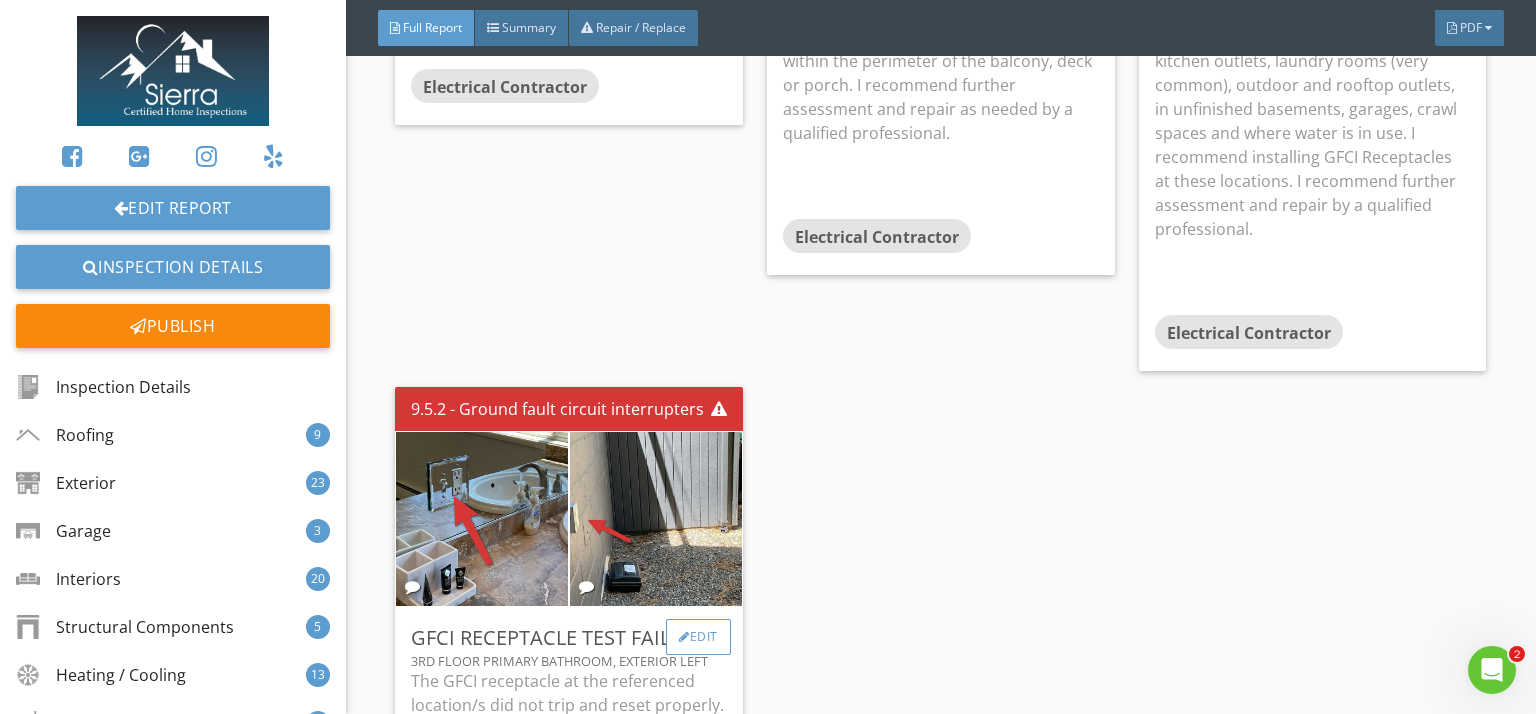 click on "Edit" at bounding box center (698, 637) 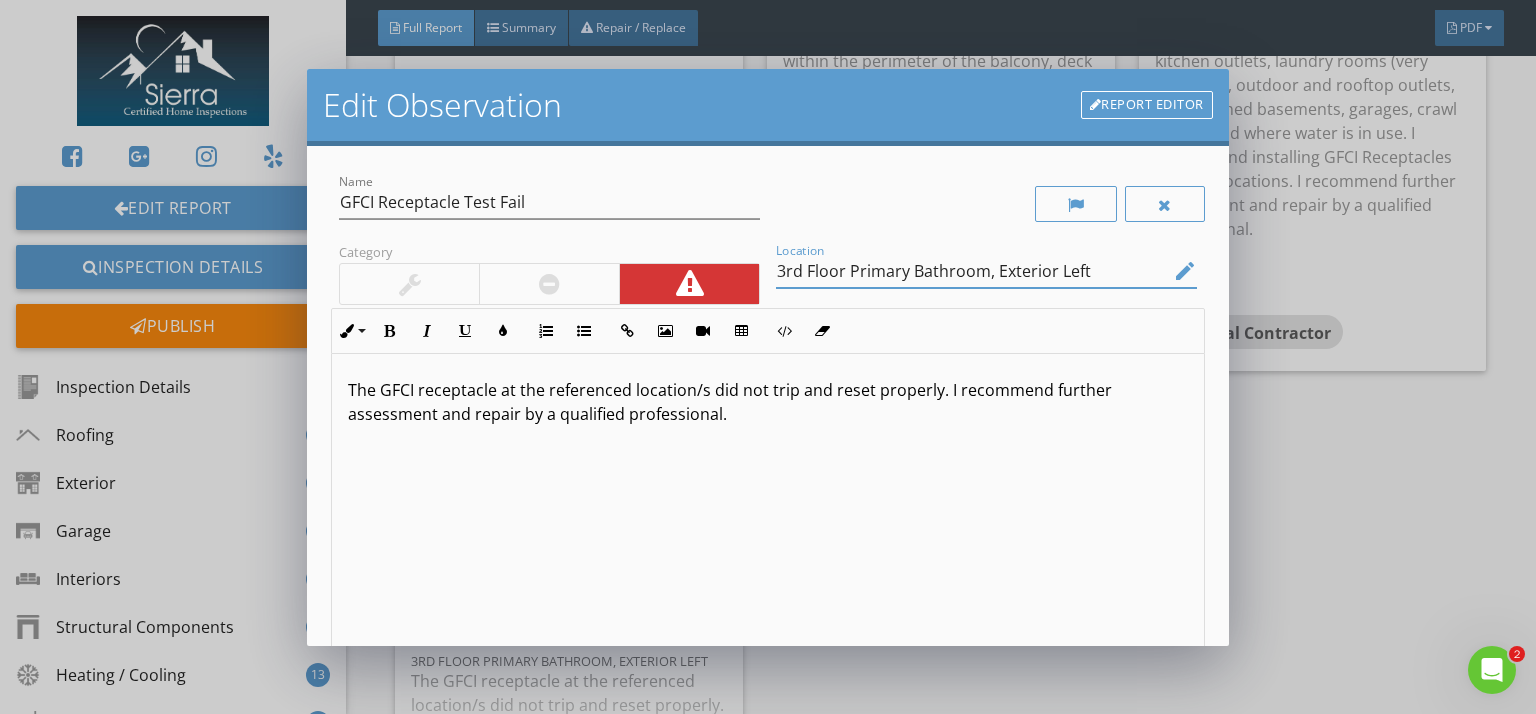 drag, startPoint x: 915, startPoint y: 271, endPoint x: 843, endPoint y: 267, distance: 72.11102 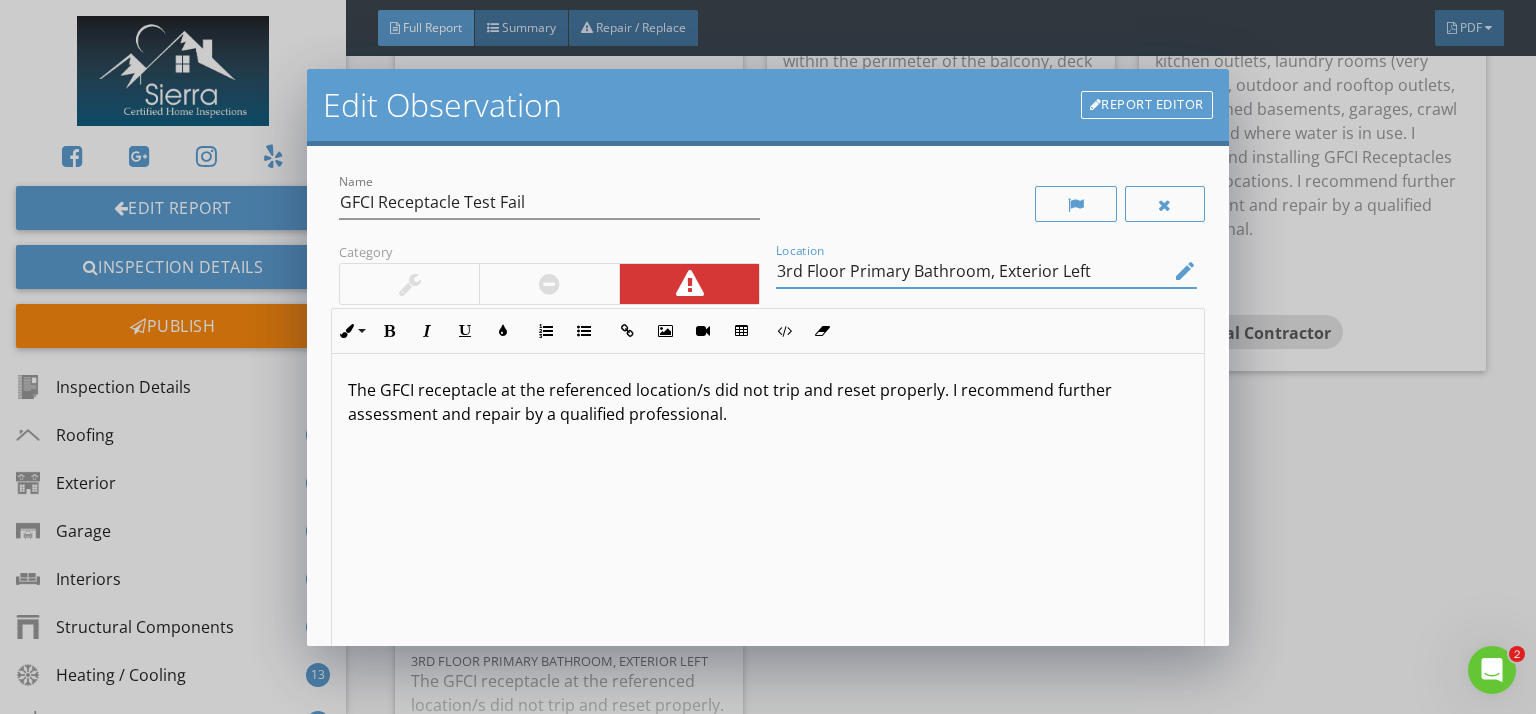 click on "3rd Floor Primary Bathroom, Exterior Left" at bounding box center (972, 271) 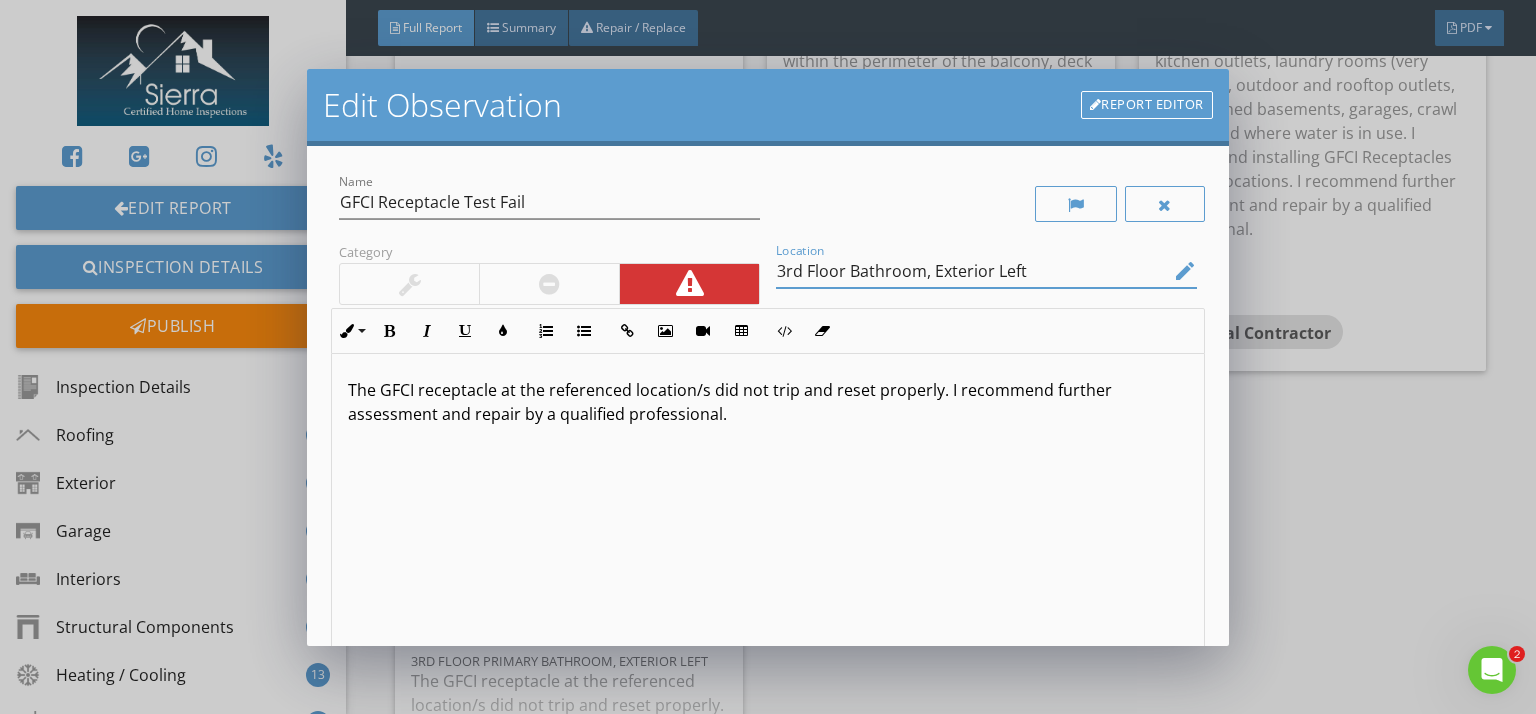 scroll, scrollTop: 0, scrollLeft: 0, axis: both 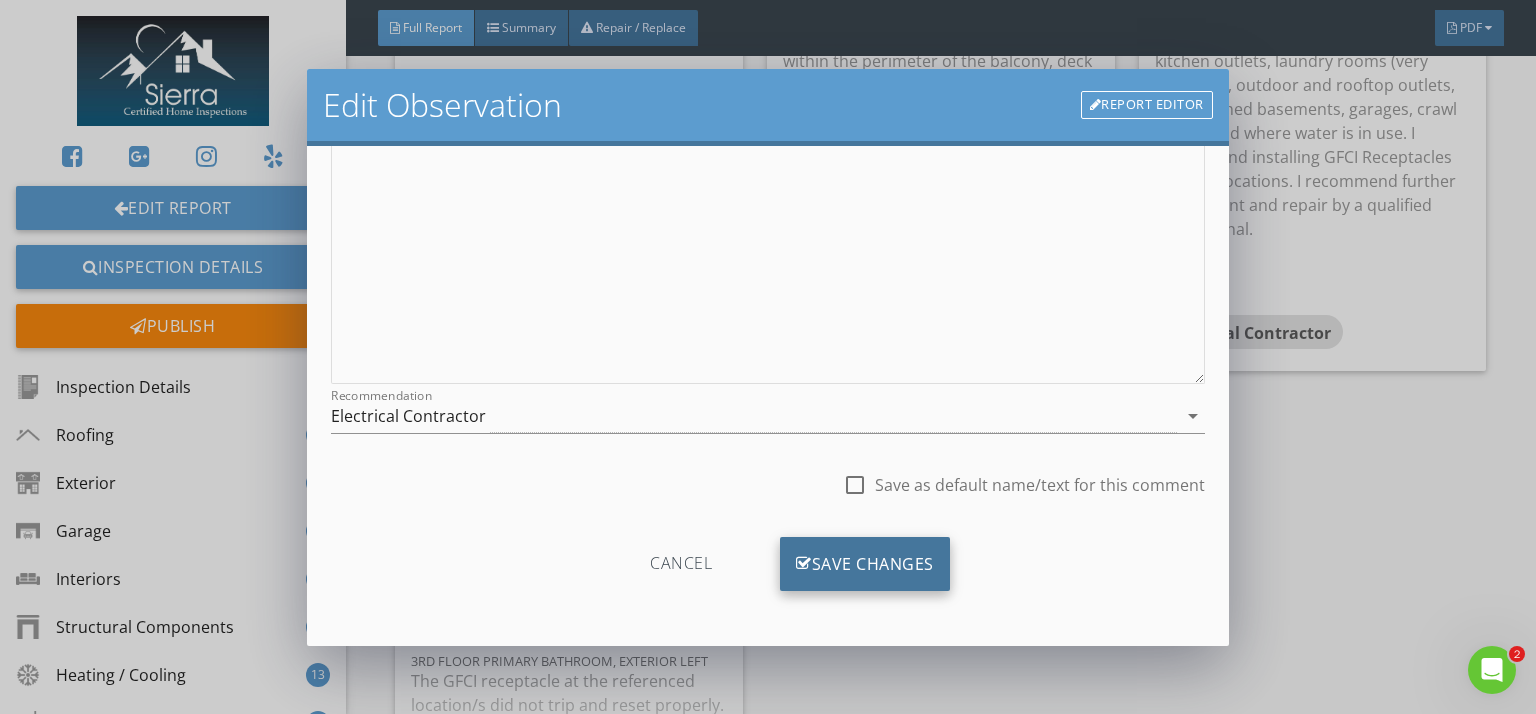 type on "3rd Floor Bathroom, Exterior Left" 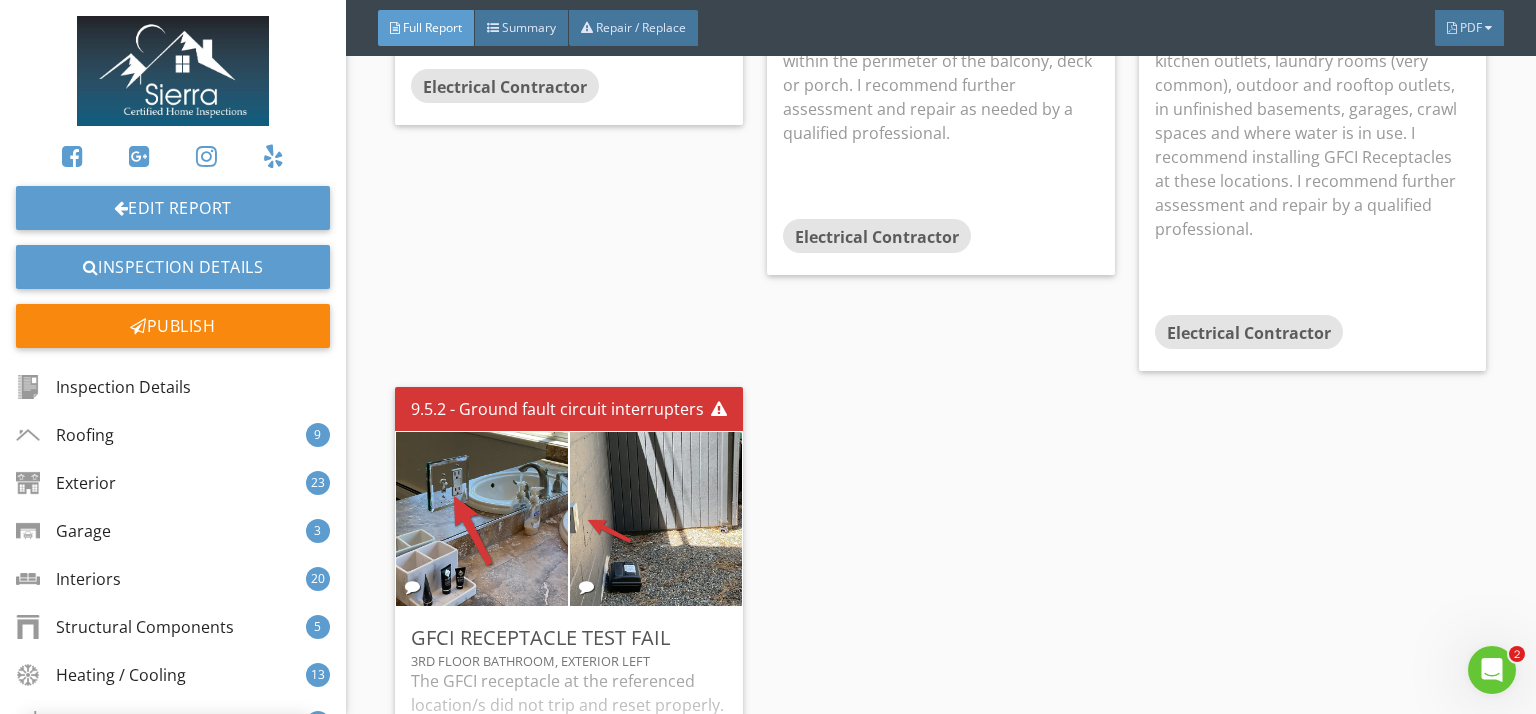scroll, scrollTop: 50, scrollLeft: 0, axis: vertical 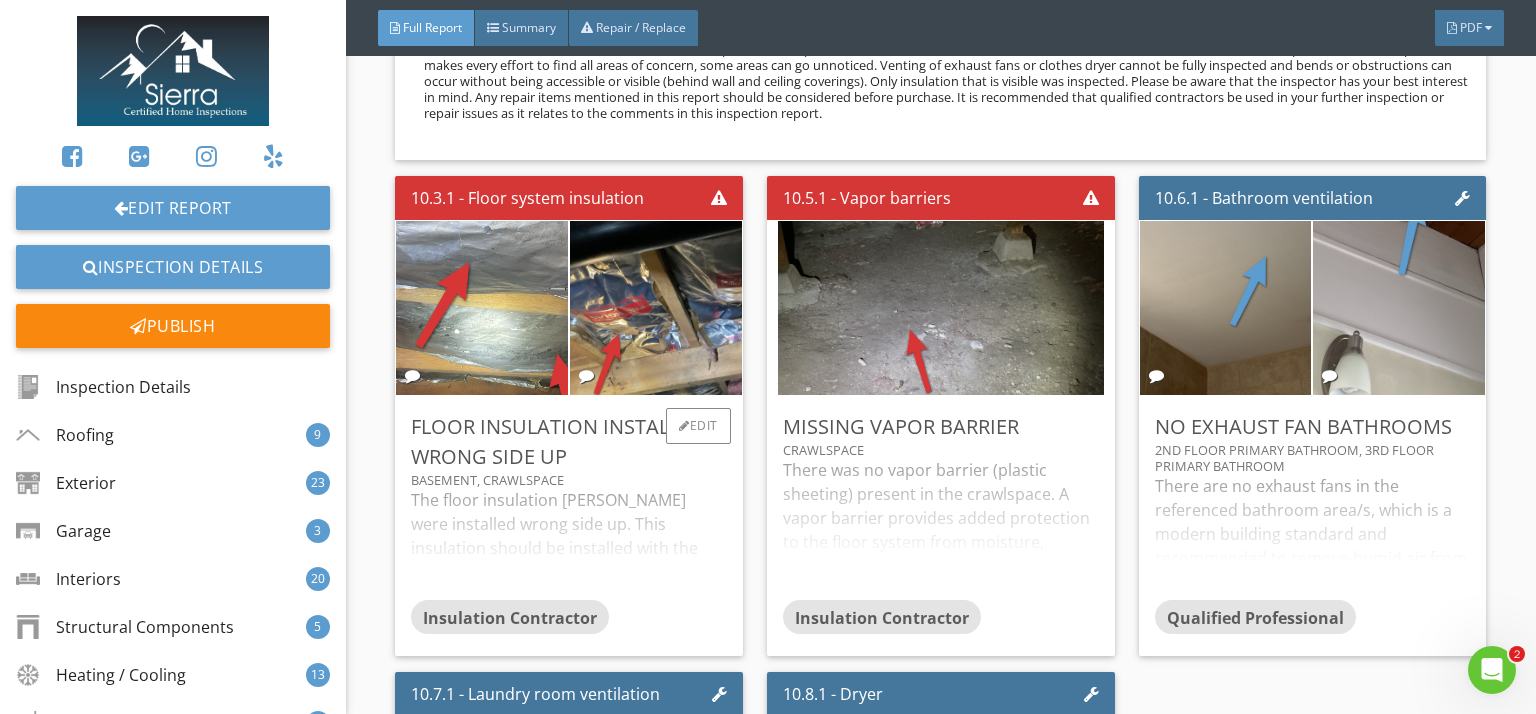 click on "The floor insulation batts were installed wrong side up. This insulation should be installed with the paper/foil next to the heated side of the floor (paper side up).  The pictured configuration (paper side down) allows condensation to build up between the floor and the insulation allowing moisture to contact the flooring materials. I recommend further assessment and repair by a qualified professional." at bounding box center [569, 544] 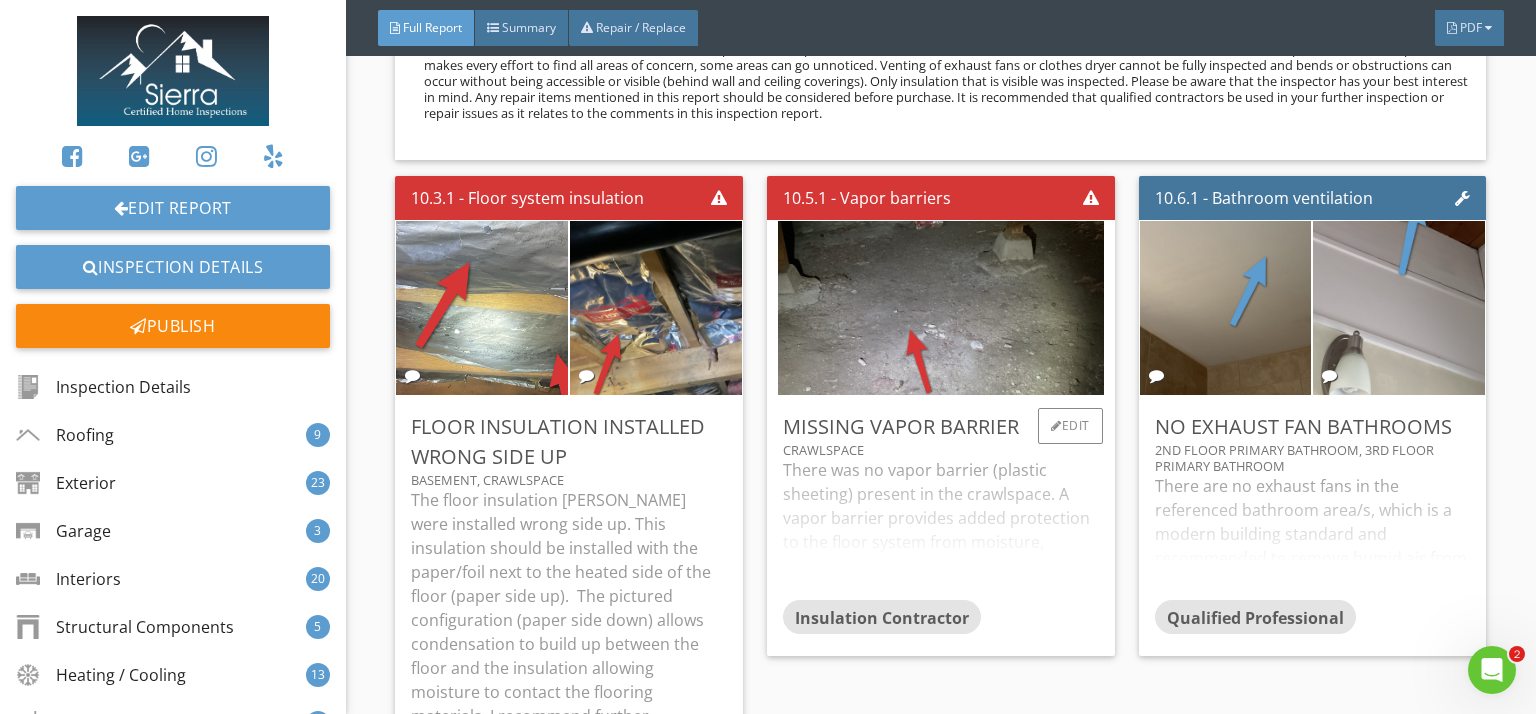 click on "There was no vapor barrier (plastic sheeting) present in the crawlspace. A vapor barrier provides added protection to the floor system from moisture, dampness, and radon gas that can enter from the ground. A vapor barrier should be installed on the ground throughout the crawlspace. I recommend further assessment and repair by a qualified professional." at bounding box center [941, 529] 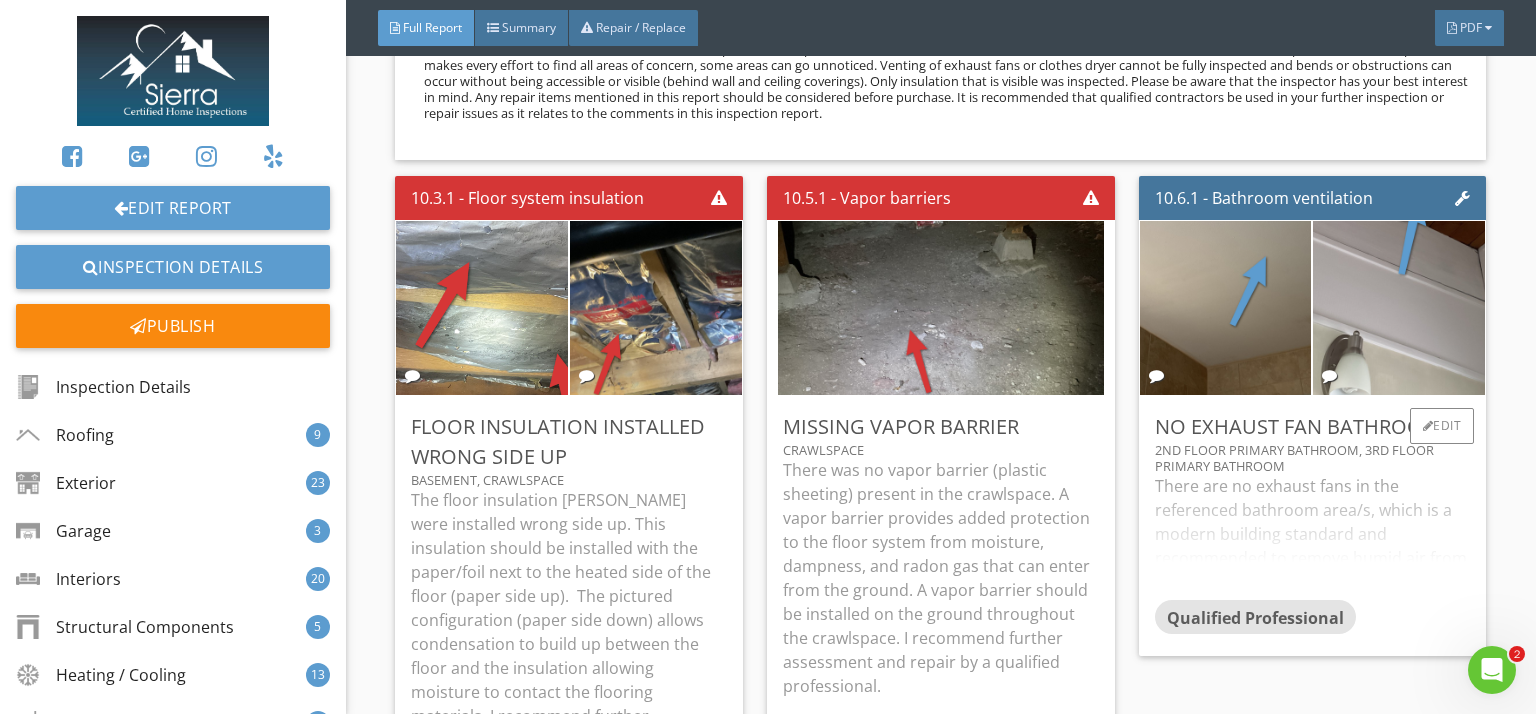 click on "There are no exhaust fans in the referenced bathroom area/s, which is a modern building standard and recommended to remove humid air from the room. There was however, a window. I recommend further assessment and installation as needed by a qualified professional." at bounding box center (1313, 537) 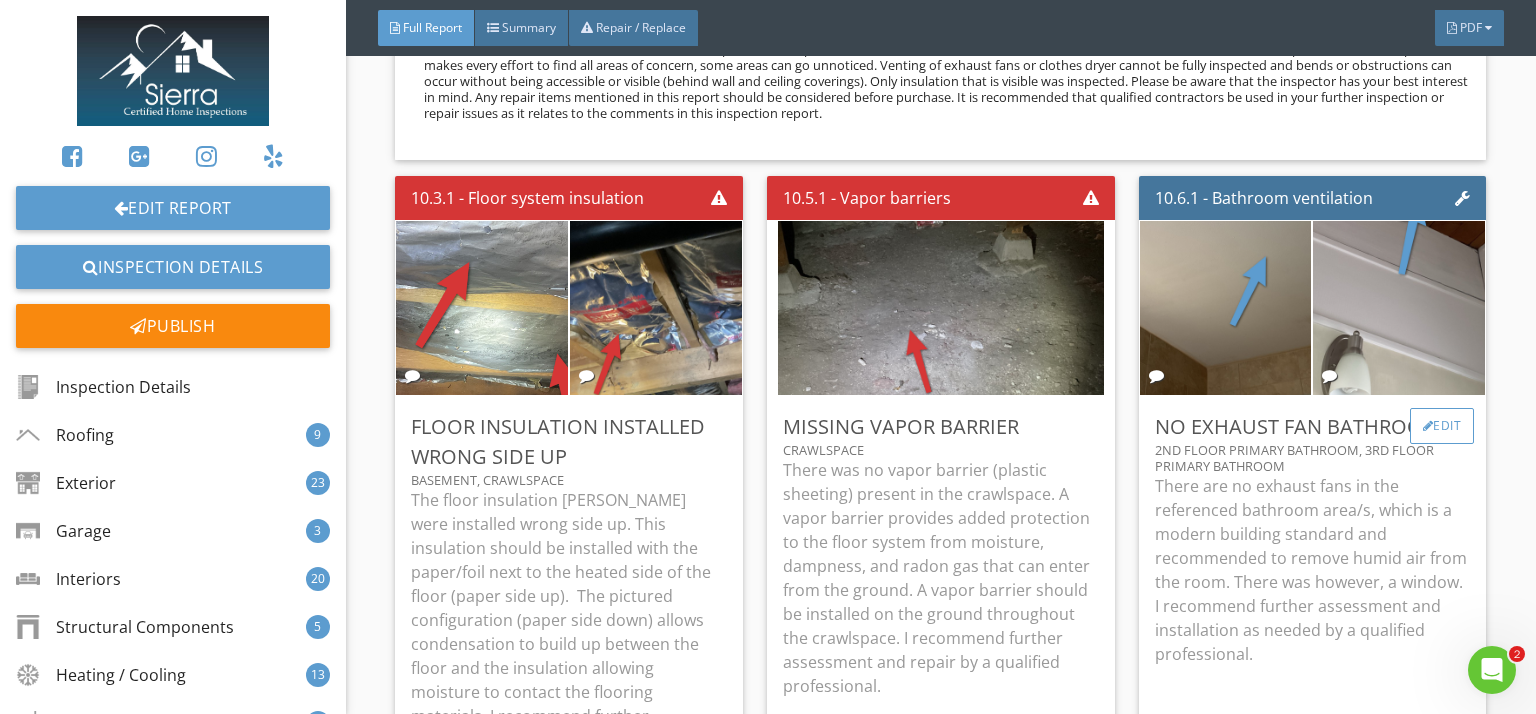 click on "Edit" at bounding box center [1442, 426] 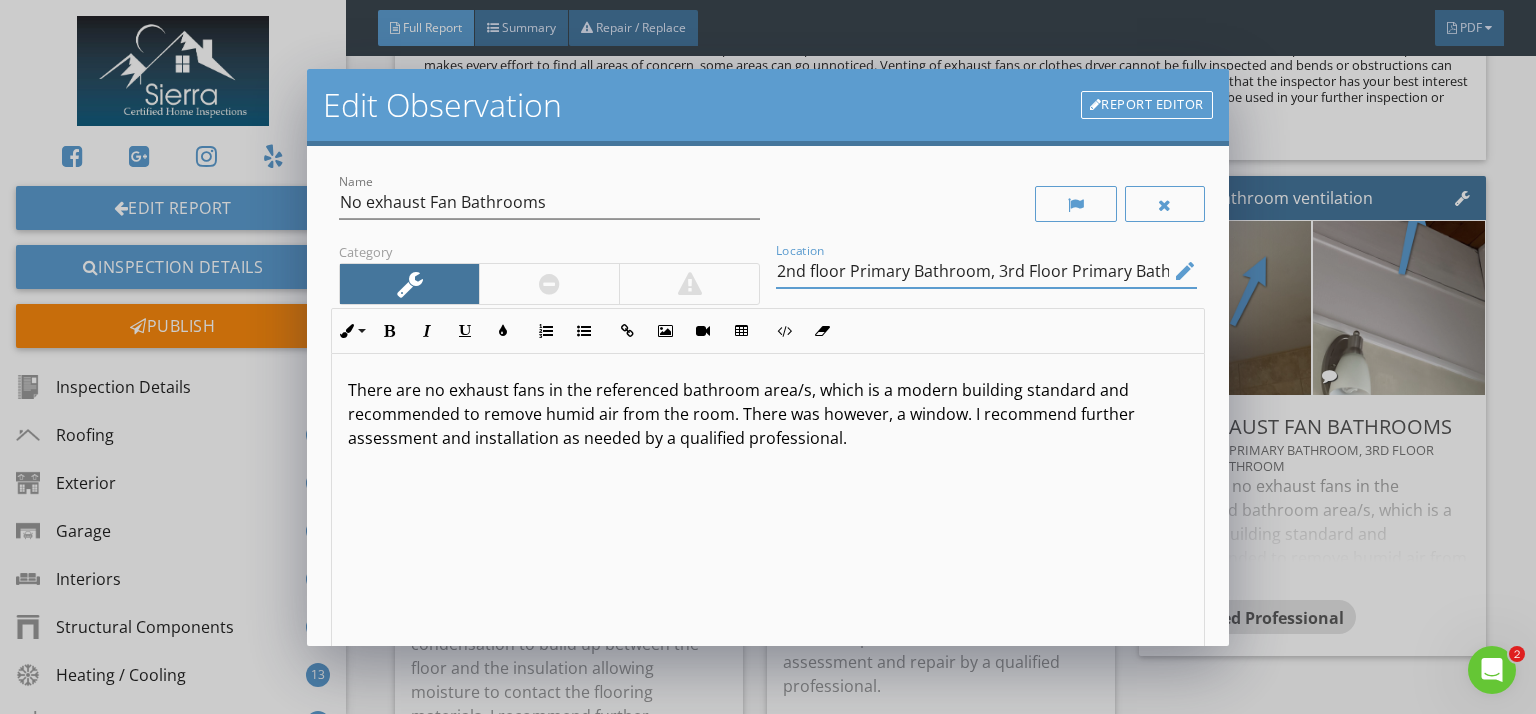 drag, startPoint x: 1129, startPoint y: 273, endPoint x: 1070, endPoint y: 274, distance: 59.008472 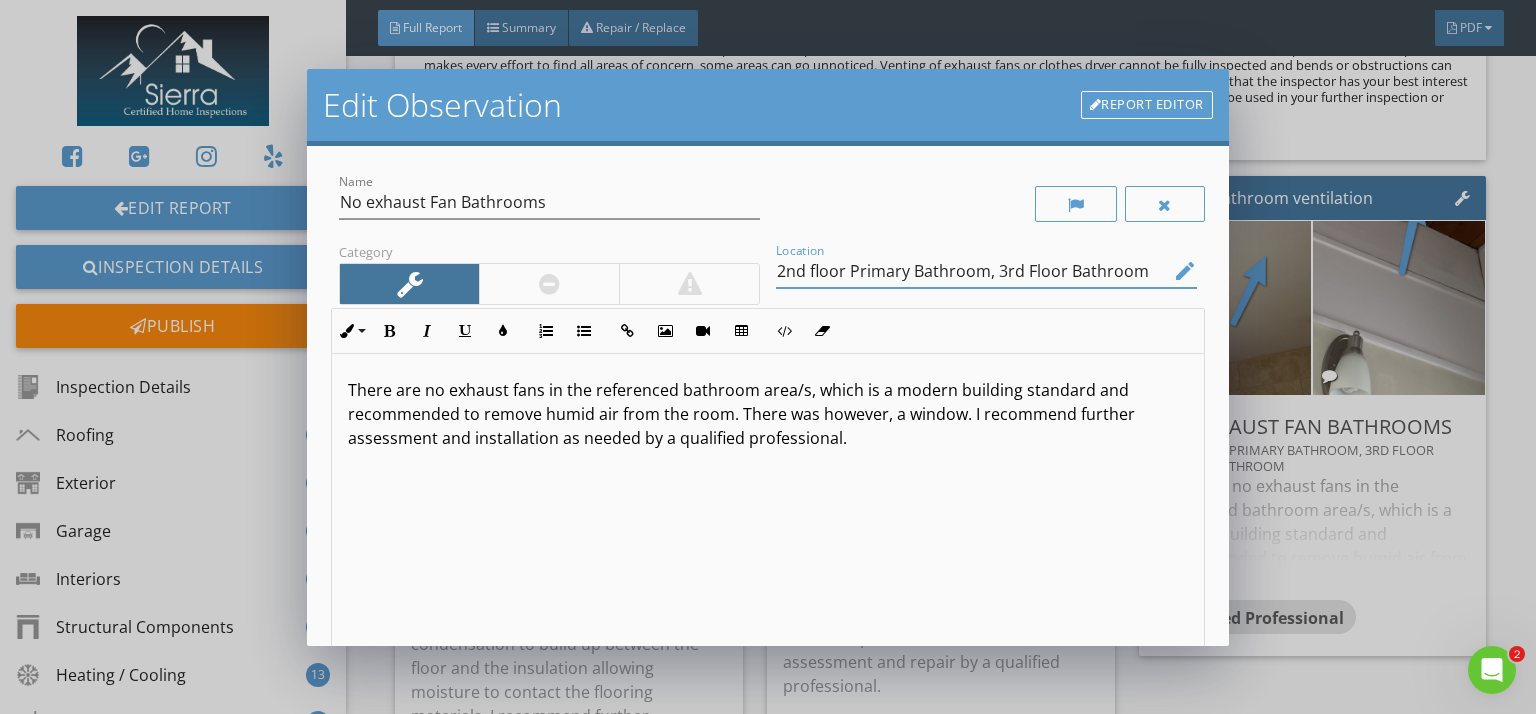 scroll, scrollTop: 0, scrollLeft: 0, axis: both 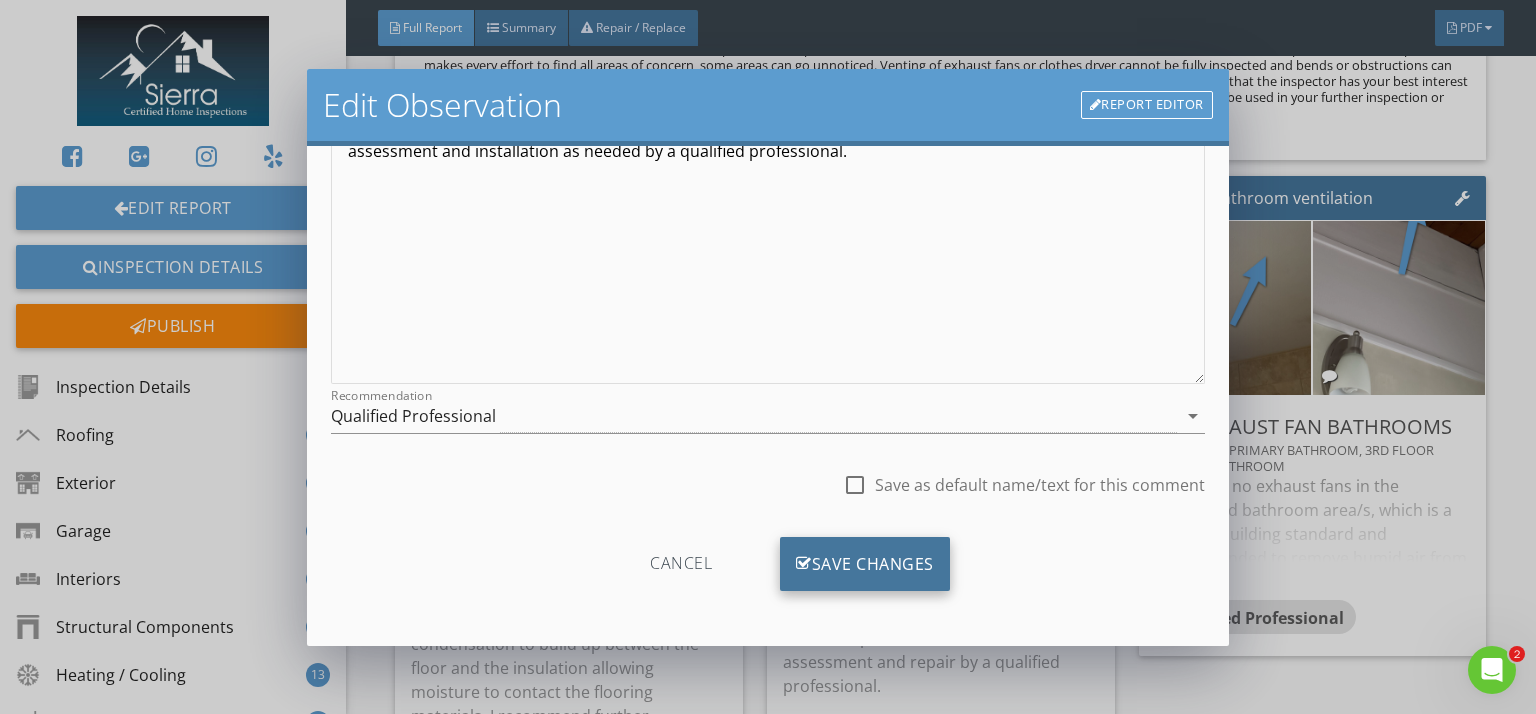 type on "2nd floor Primary Bathroom, 3rd Floor Bathroom" 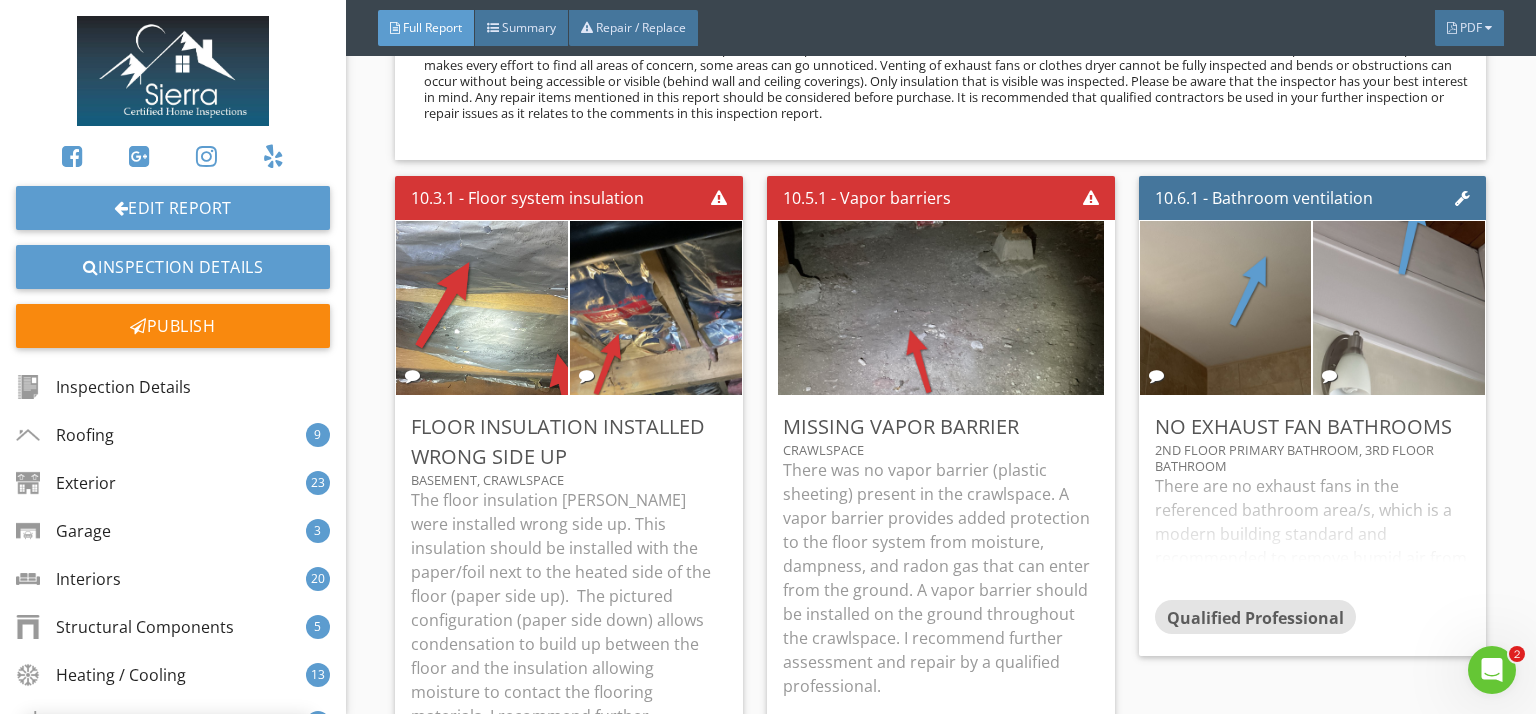 scroll, scrollTop: 50, scrollLeft: 0, axis: vertical 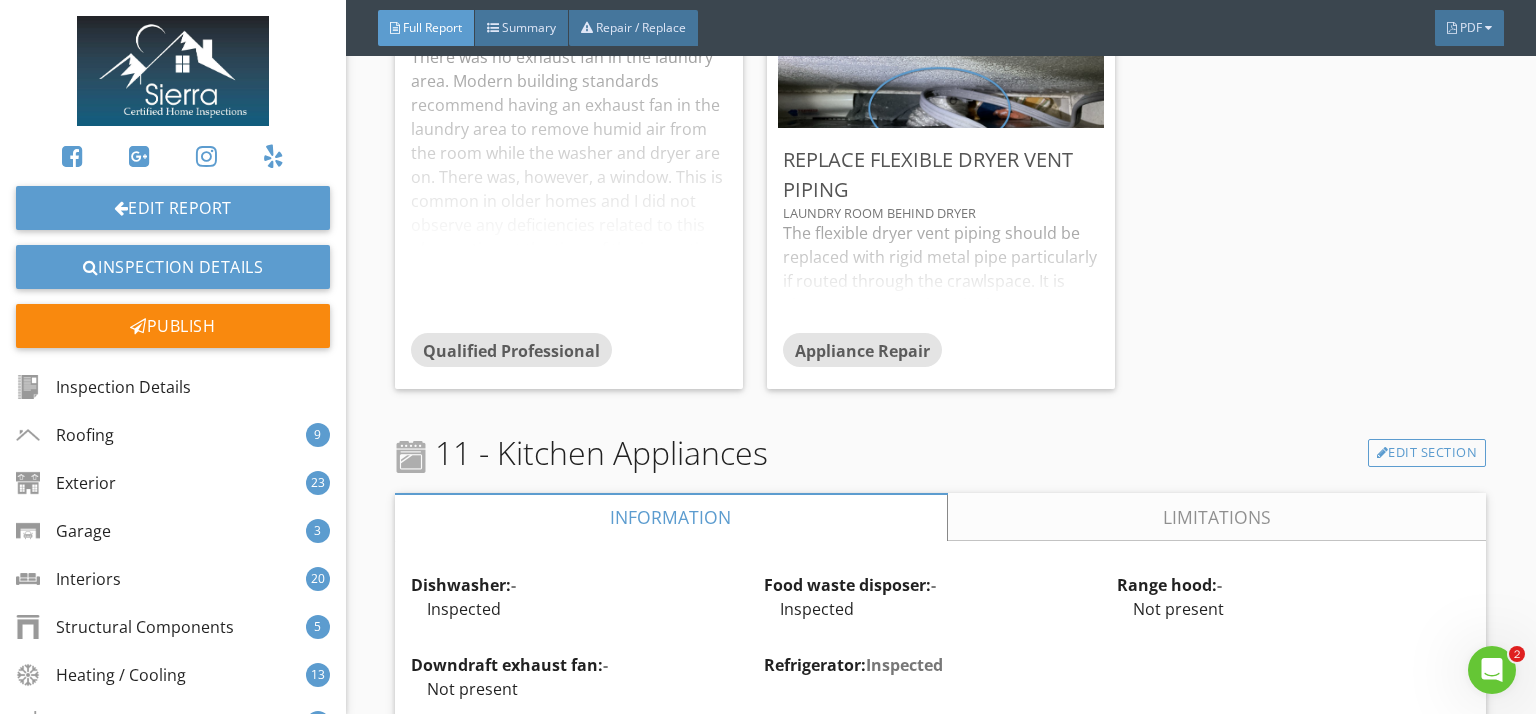 click on "Limitations" at bounding box center (1217, 517) 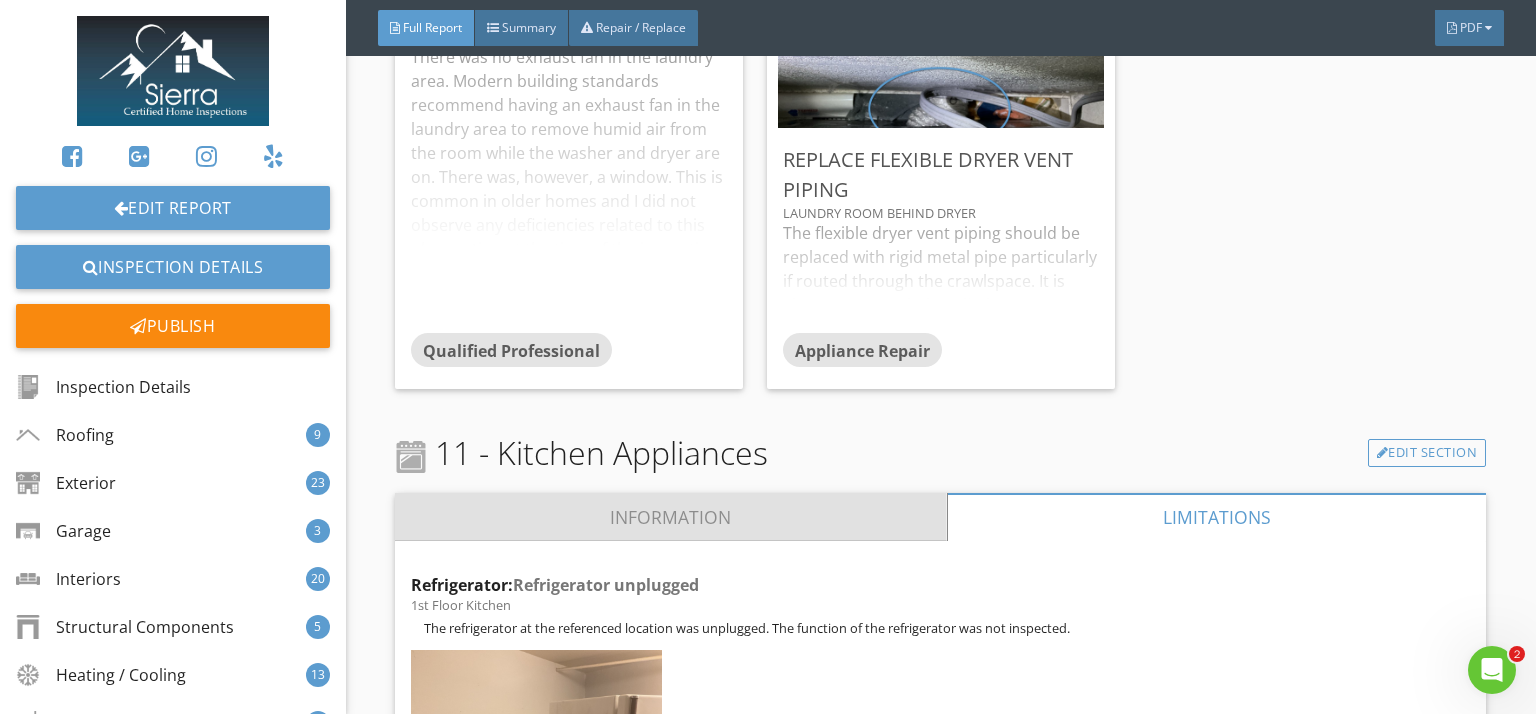 click on "Information" at bounding box center [671, 517] 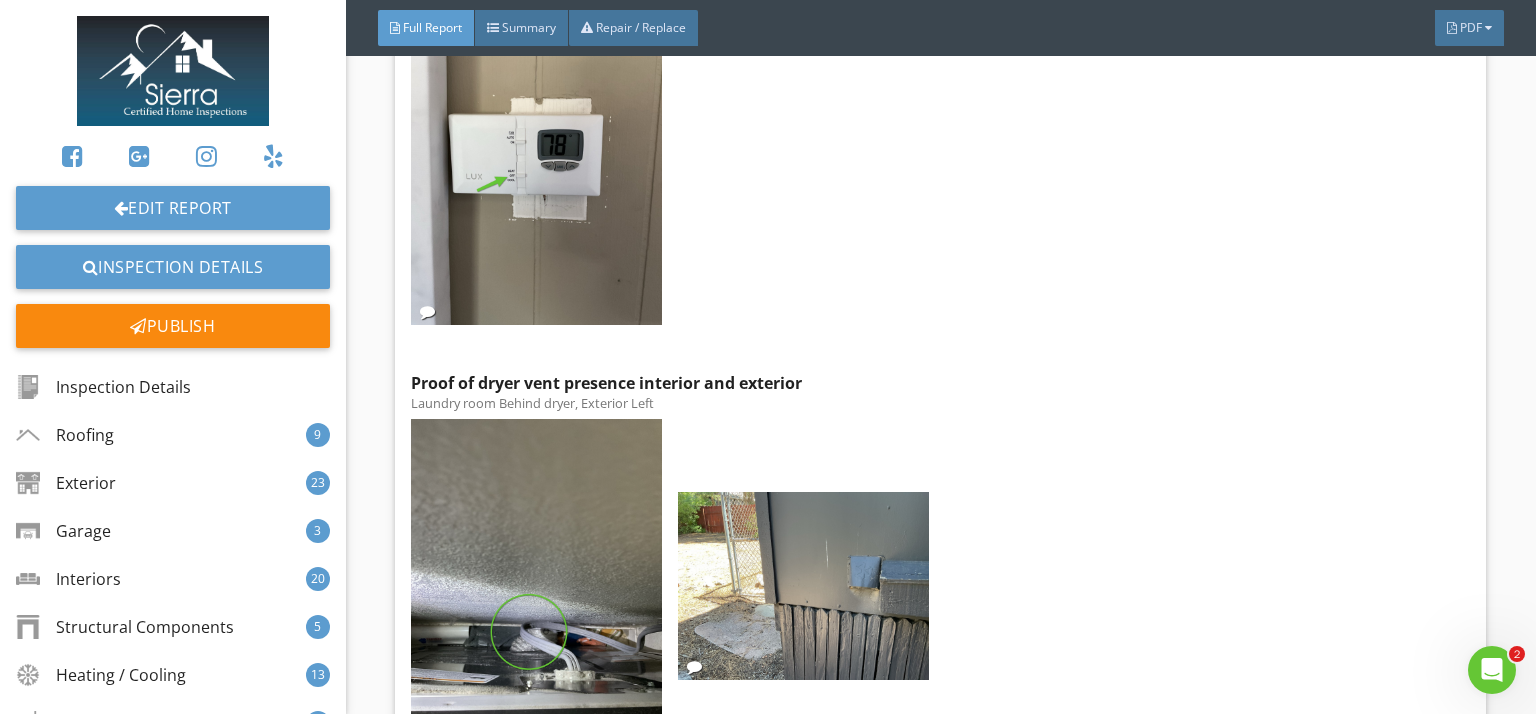 scroll, scrollTop: 47267, scrollLeft: 0, axis: vertical 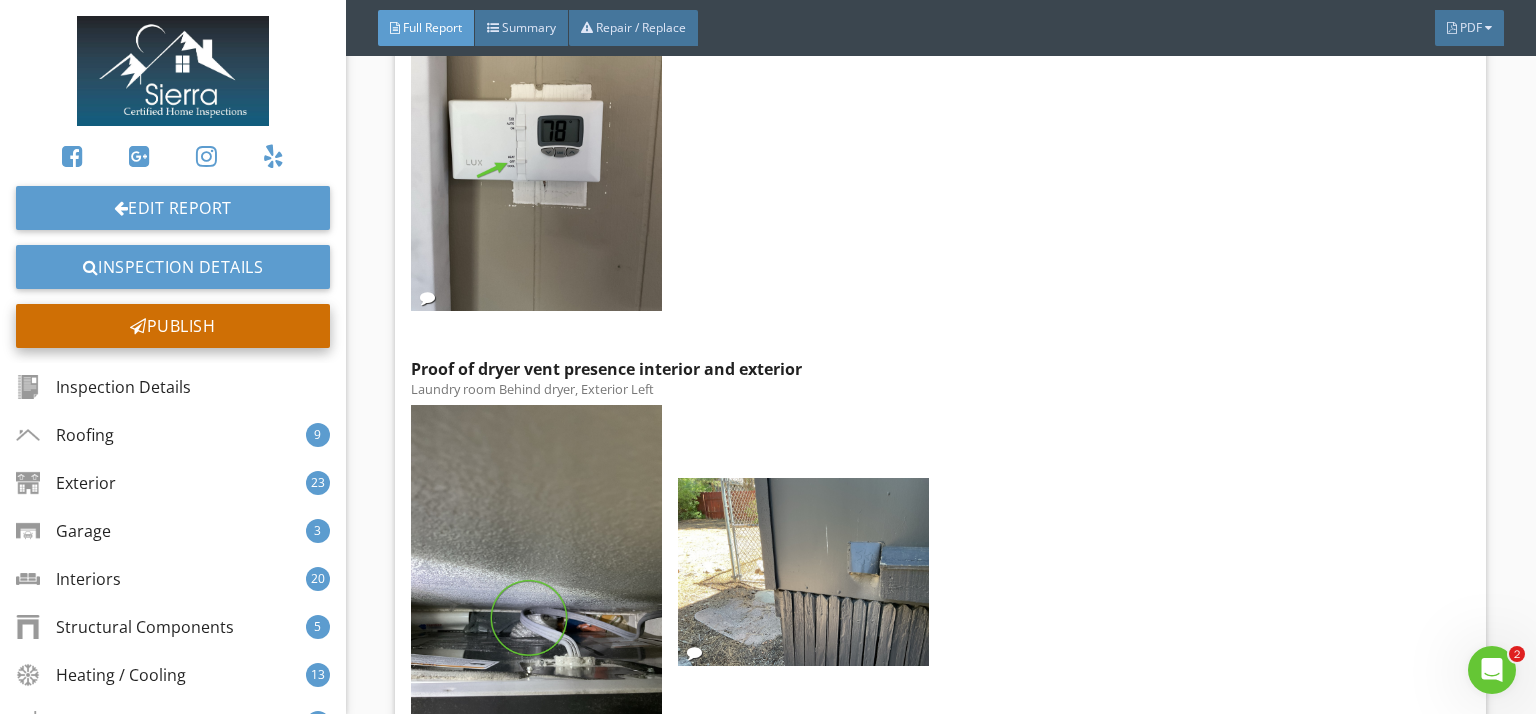 click on "Publish" at bounding box center [173, 326] 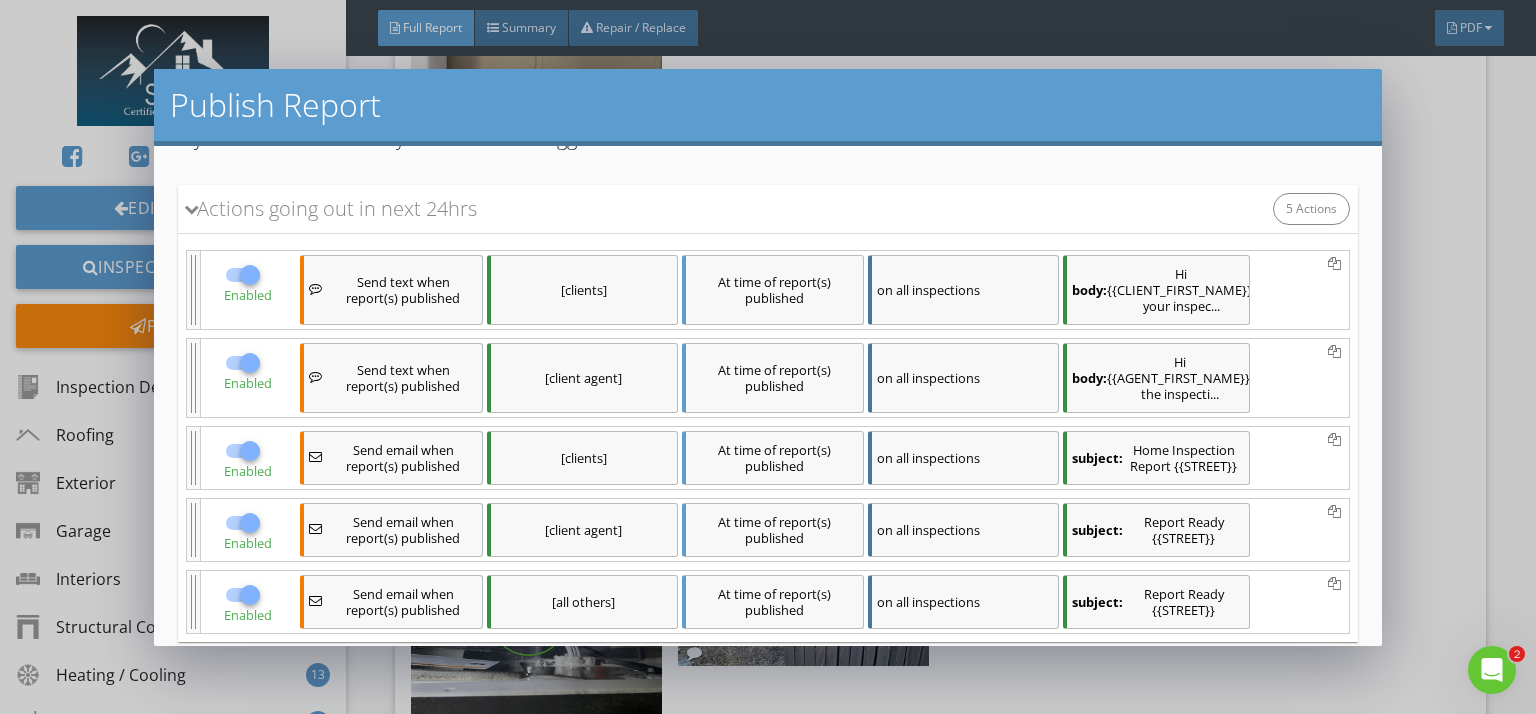 scroll, scrollTop: 198, scrollLeft: 0, axis: vertical 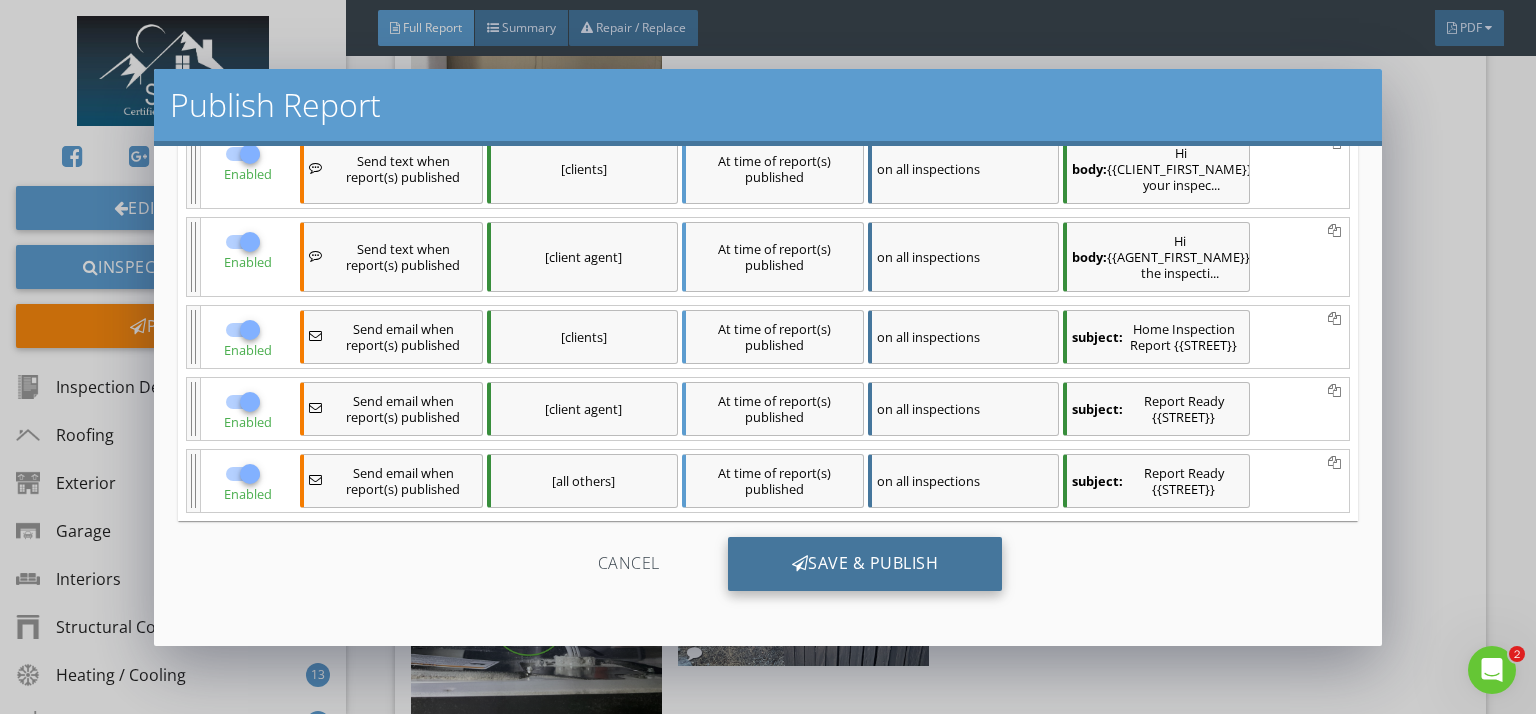 drag, startPoint x: 861, startPoint y: 571, endPoint x: 798, endPoint y: 565, distance: 63.28507 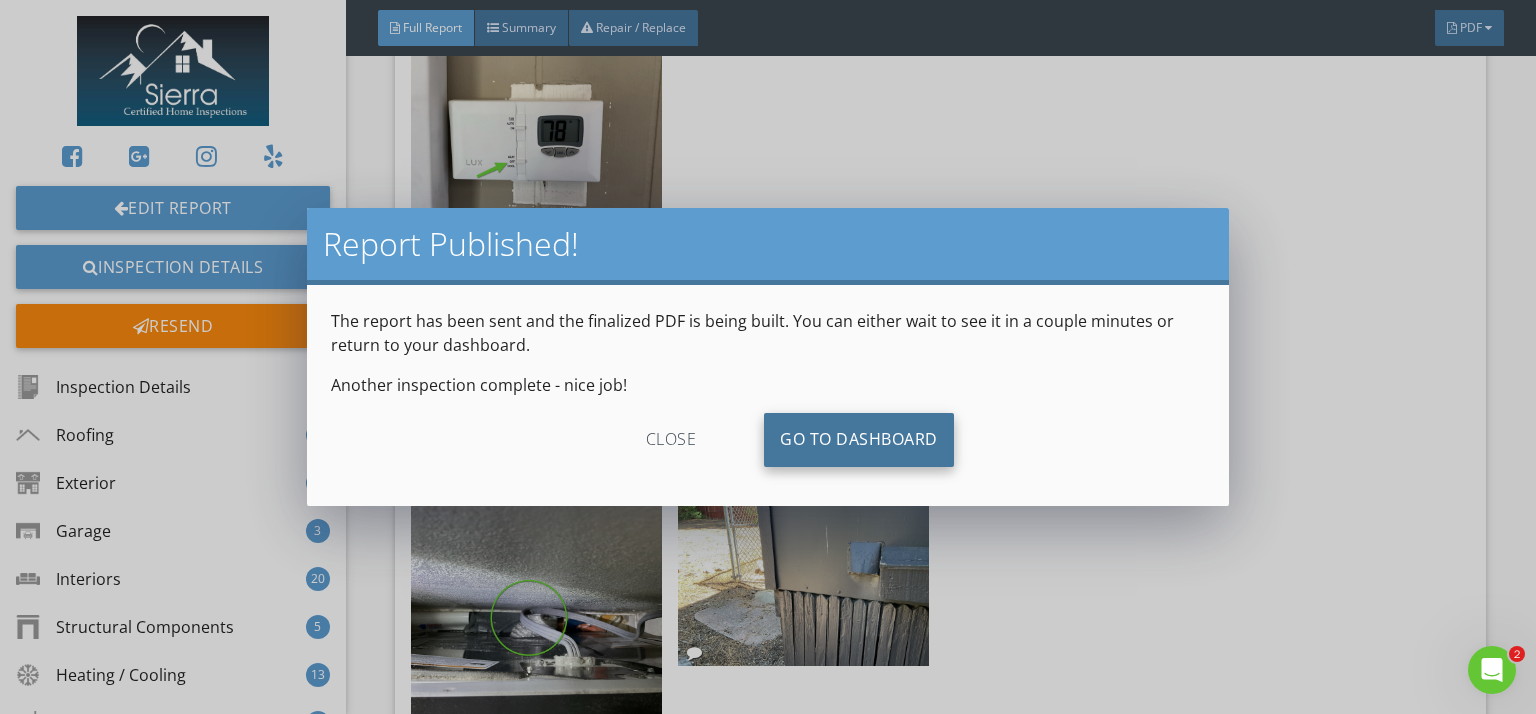 click on "Go To Dashboard" at bounding box center (859, 440) 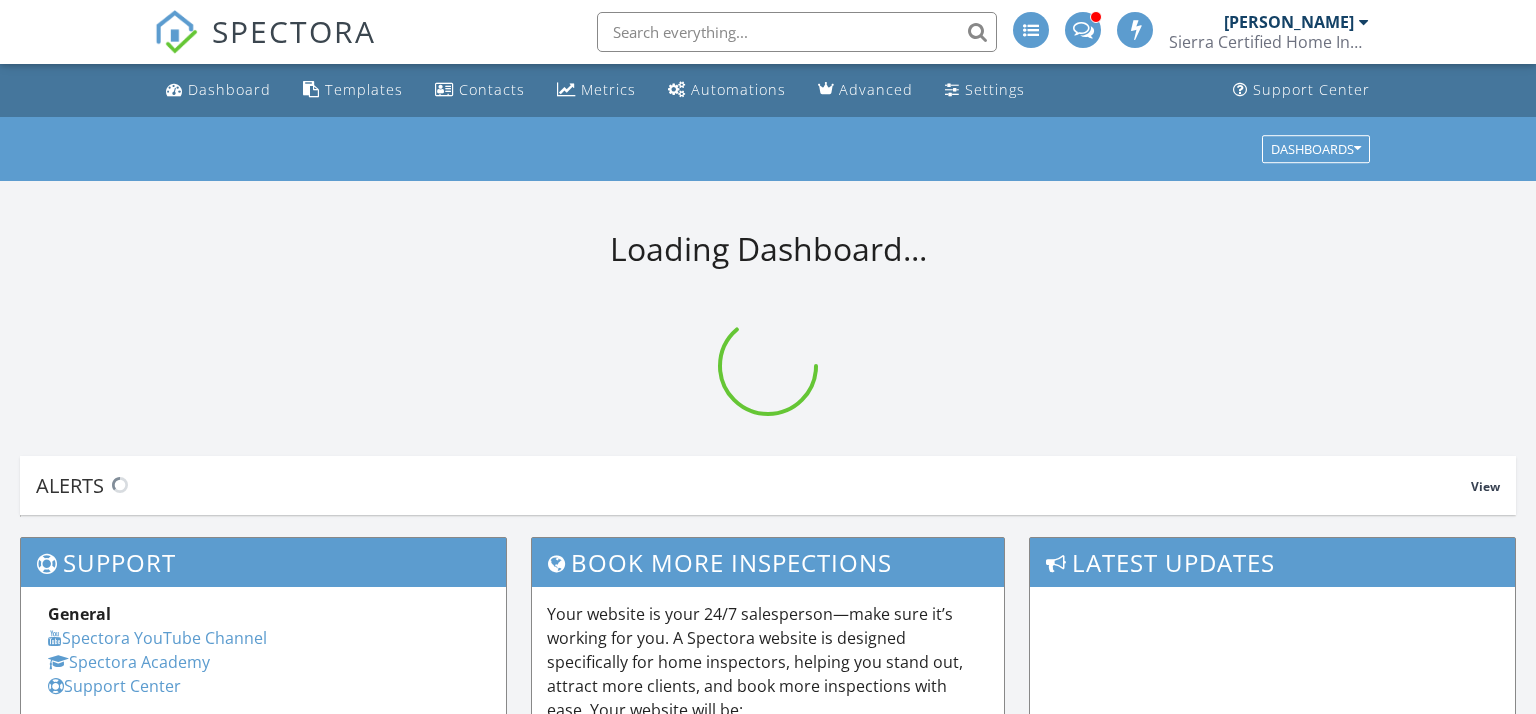 scroll, scrollTop: 0, scrollLeft: 0, axis: both 